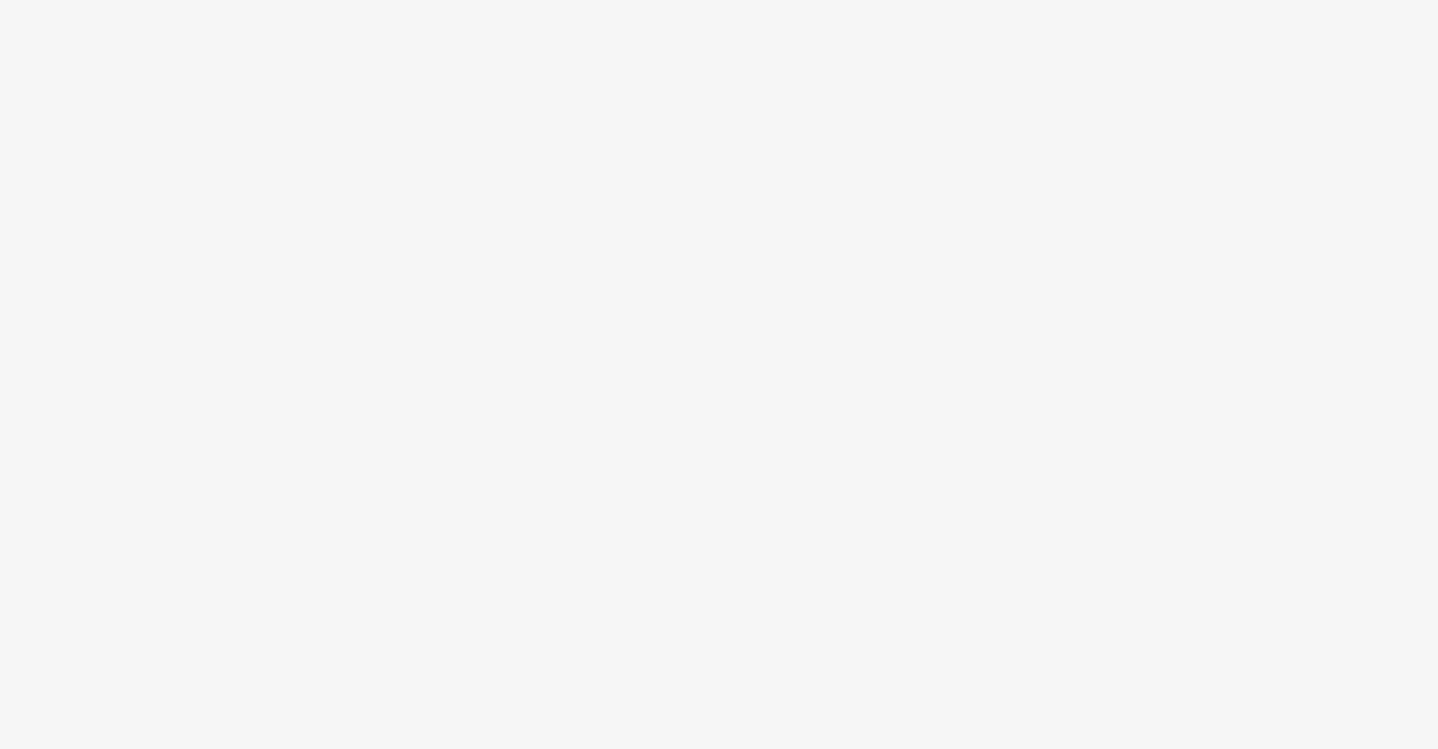 scroll, scrollTop: 0, scrollLeft: 0, axis: both 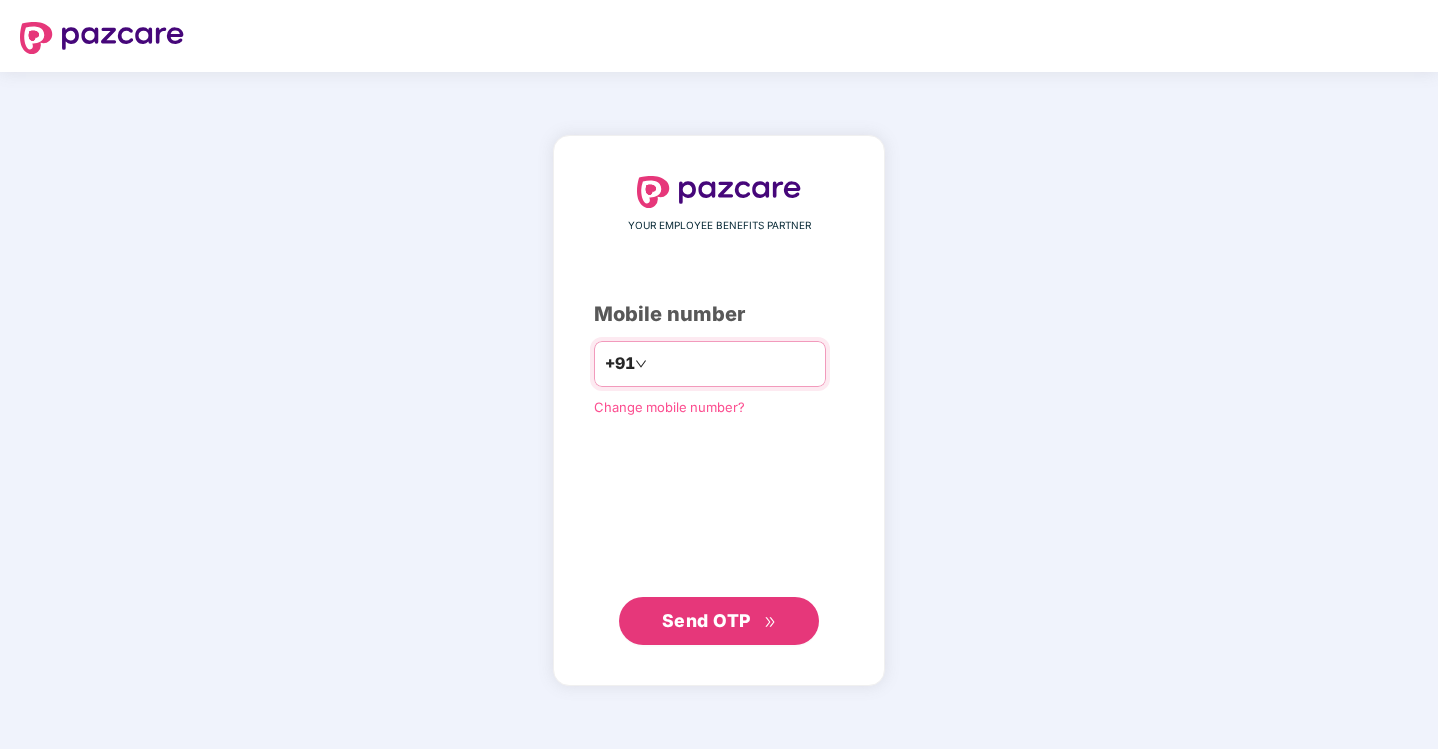 click on "**********" at bounding box center (733, 364) 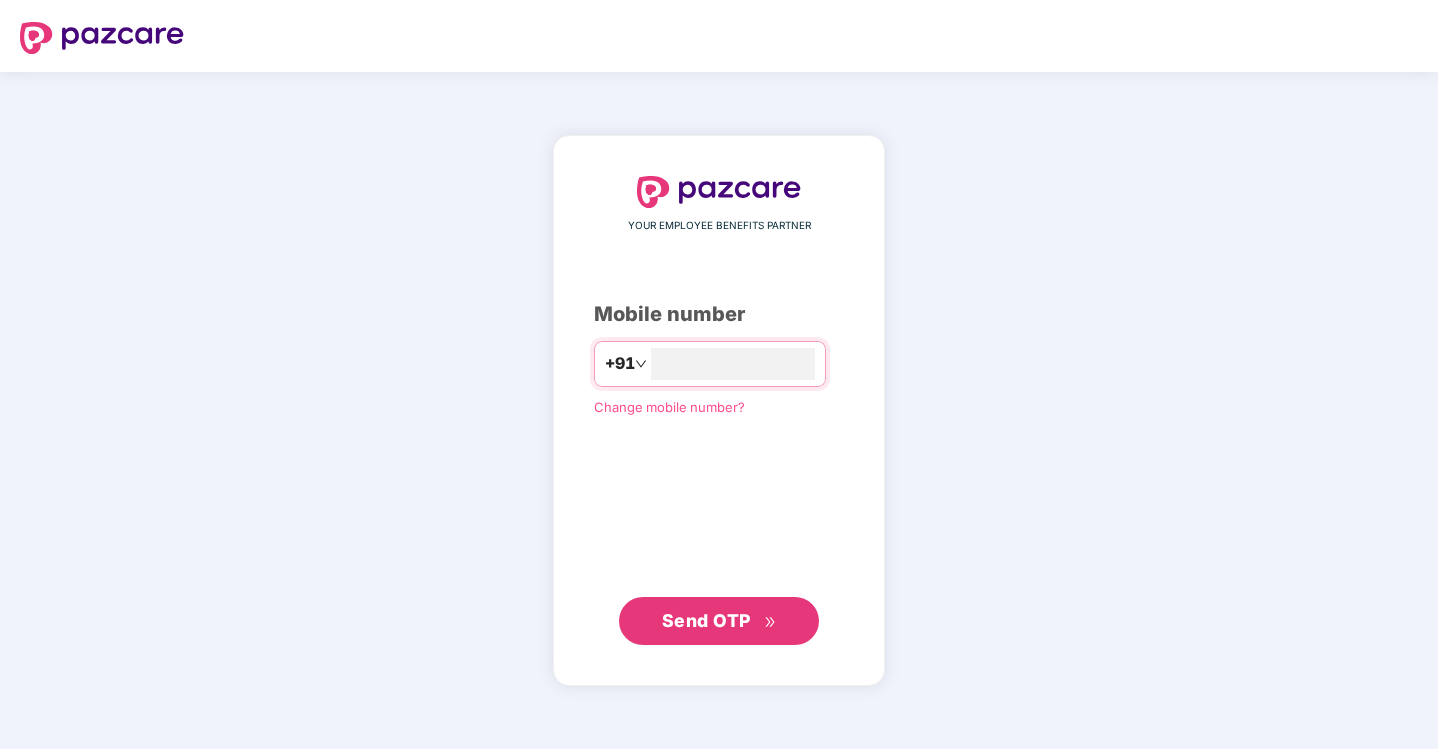 type on "**********" 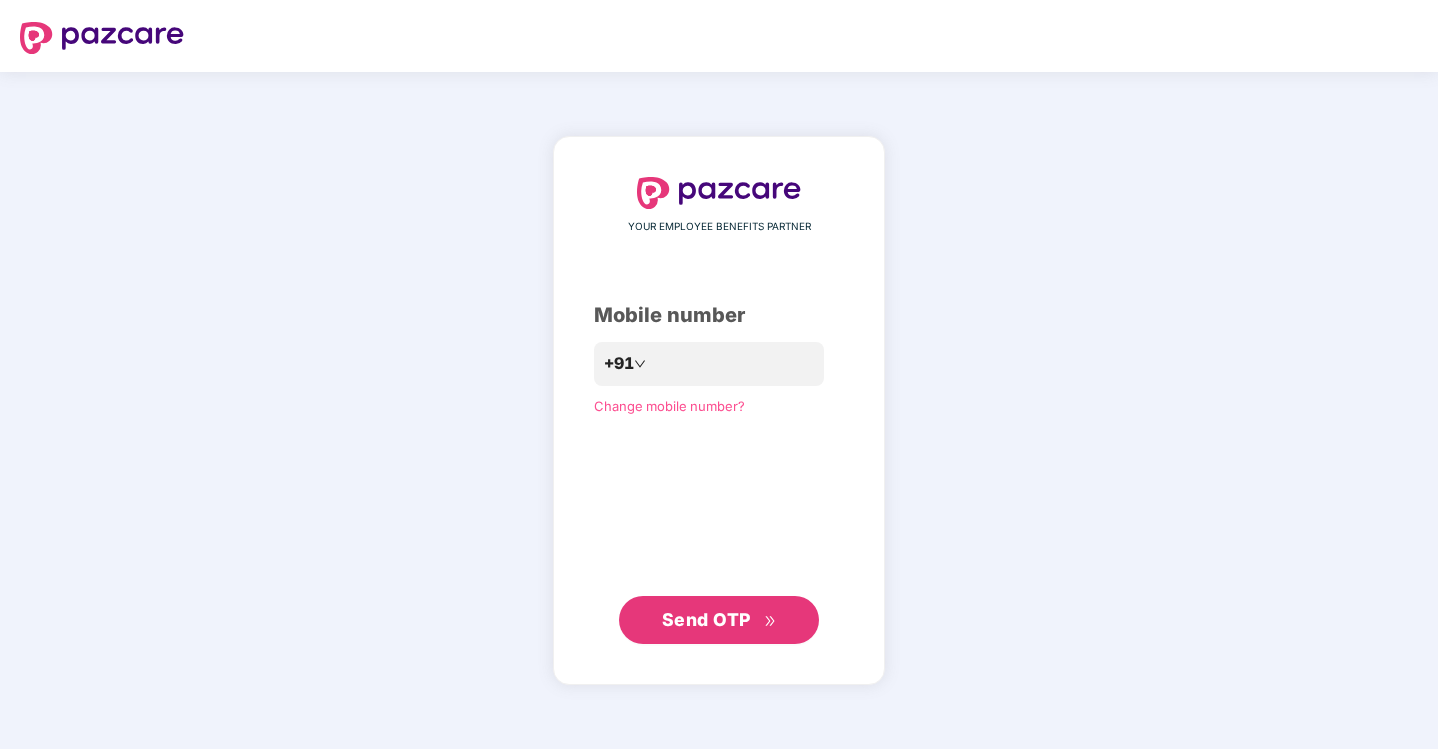click on "Send OTP" at bounding box center (706, 619) 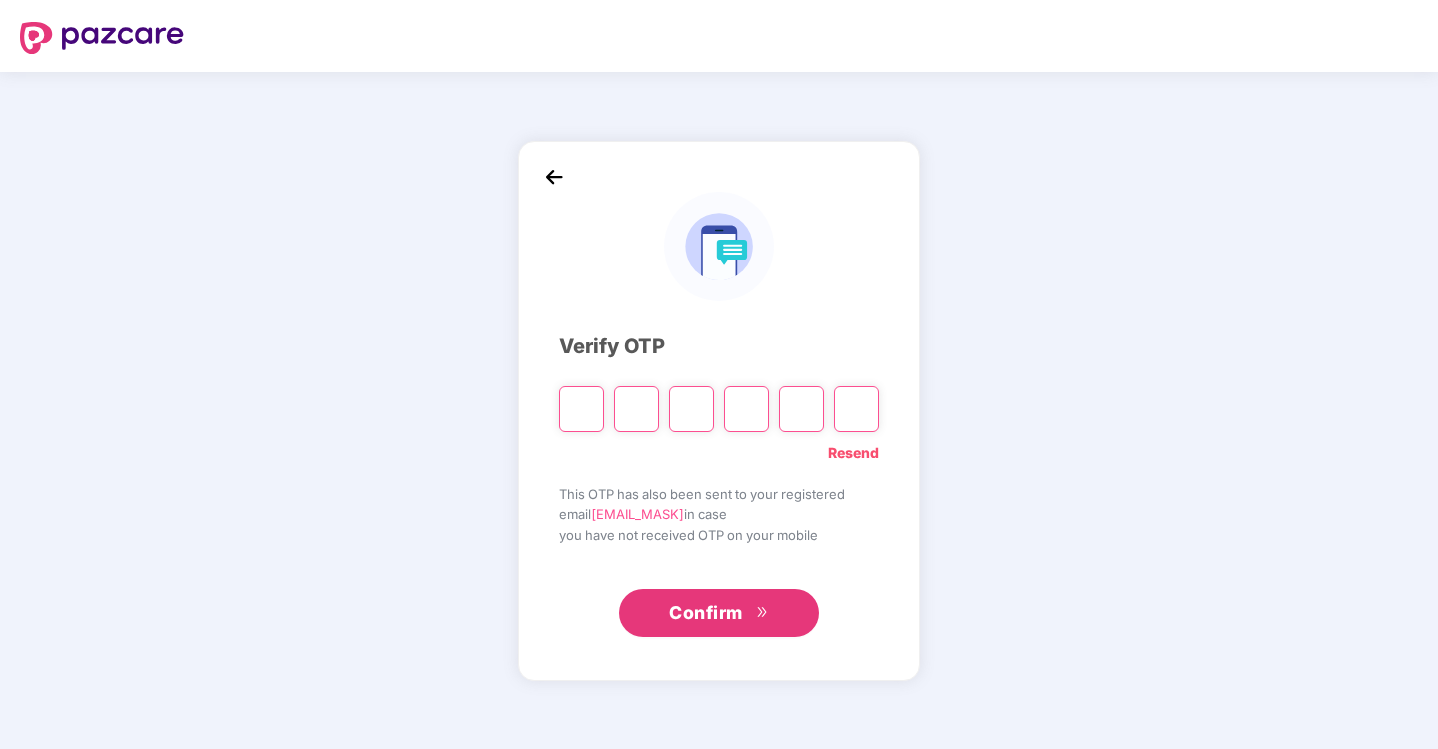 type on "*" 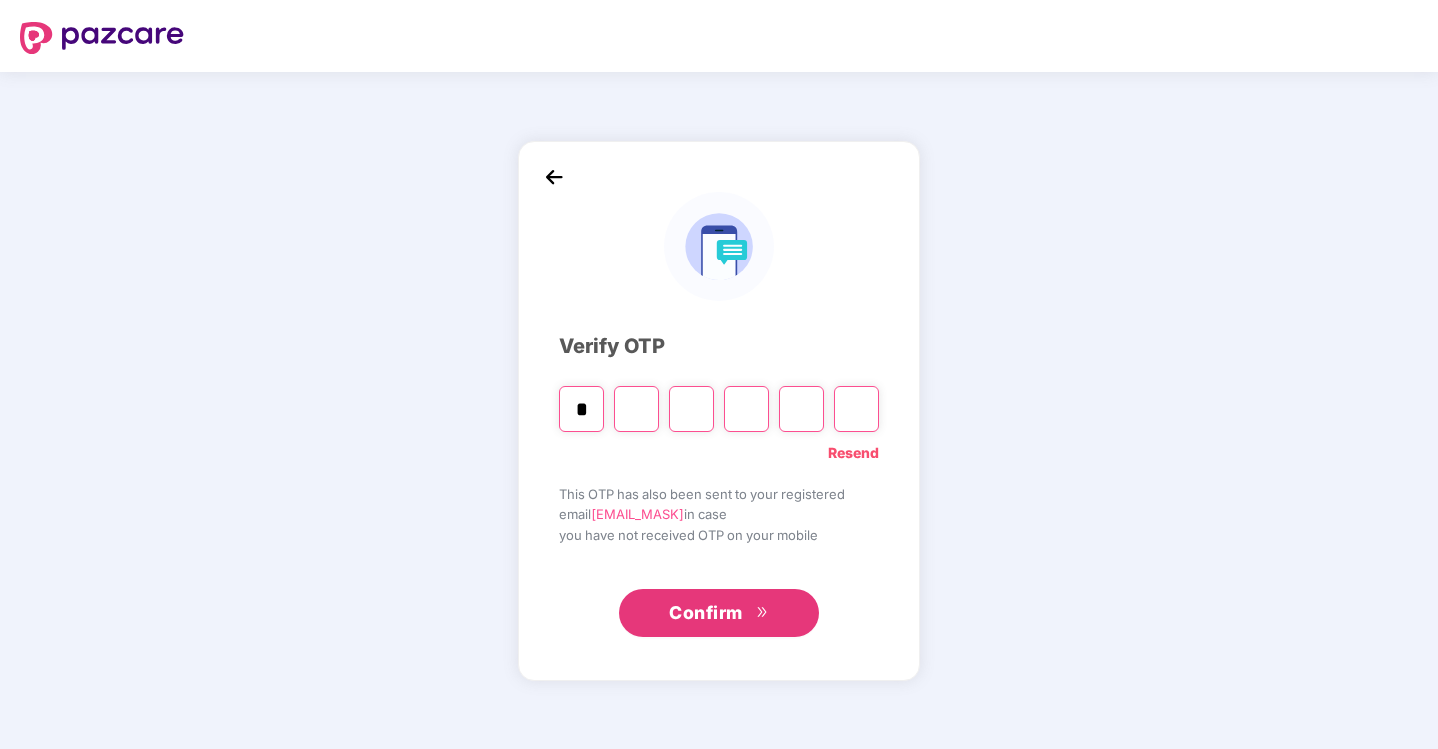 type on "*" 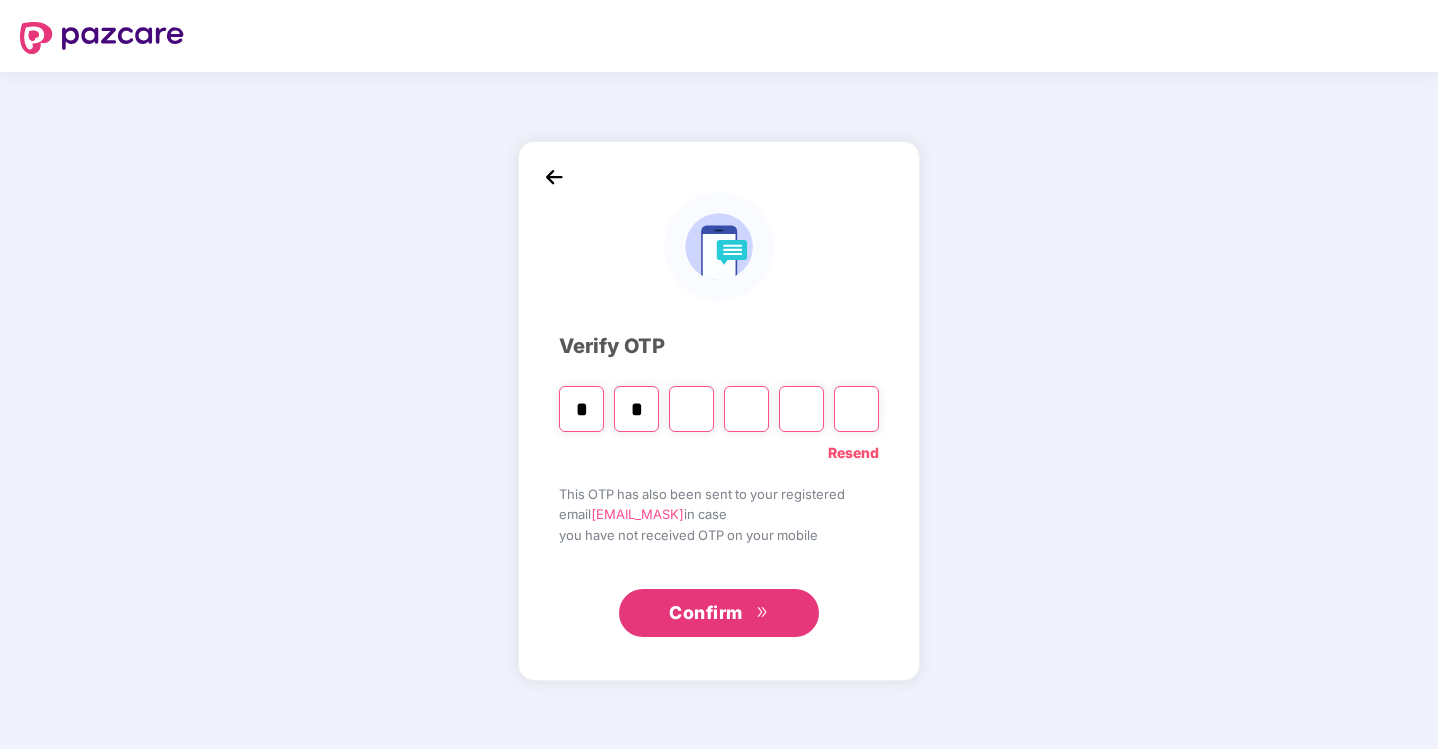 type on "*" 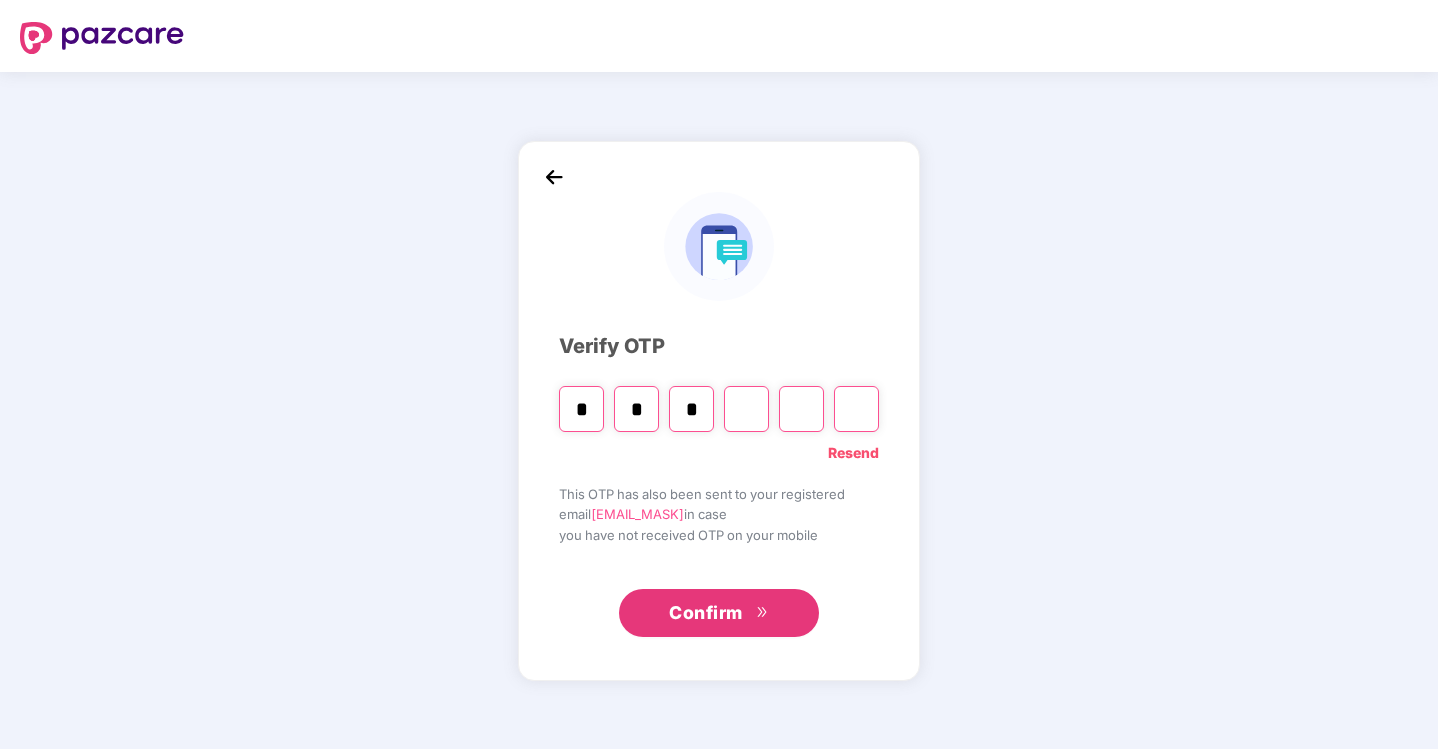 type on "*" 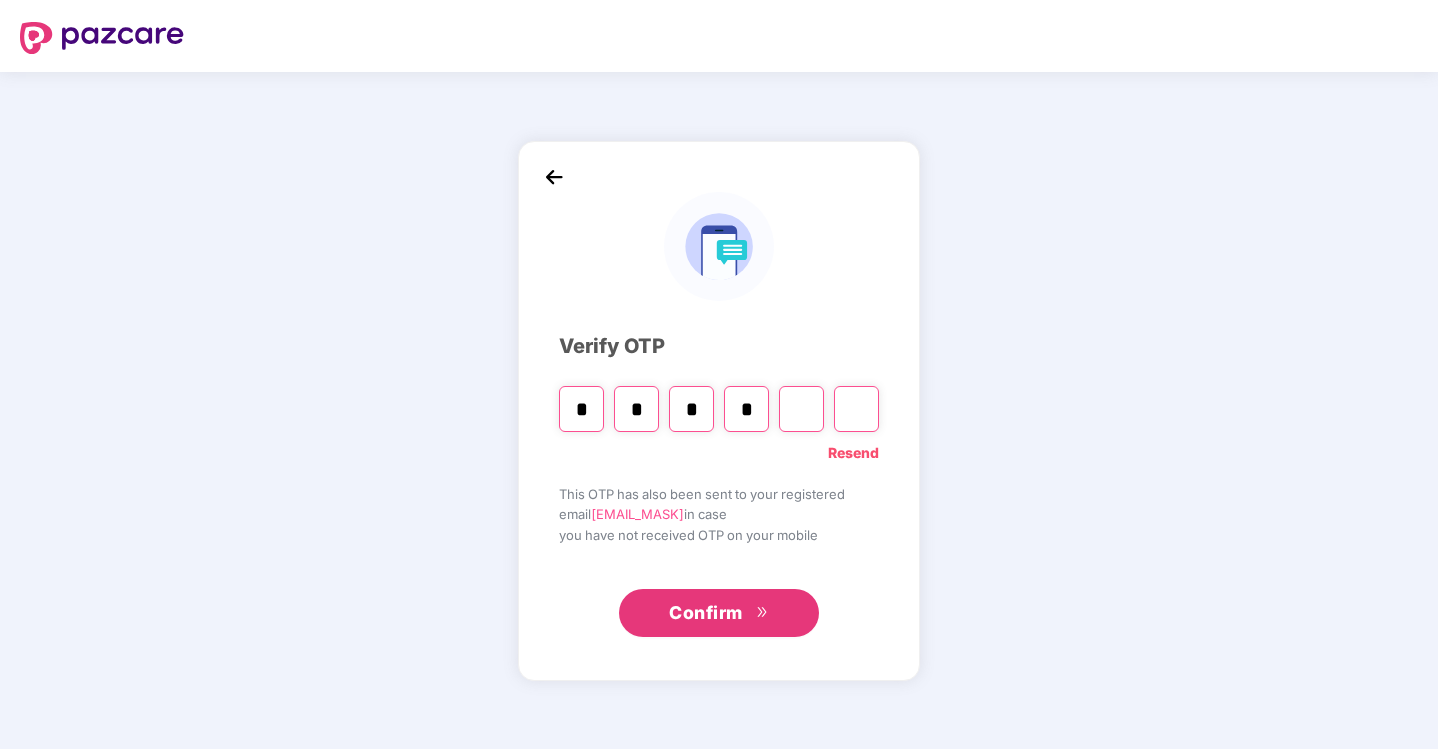 type on "*" 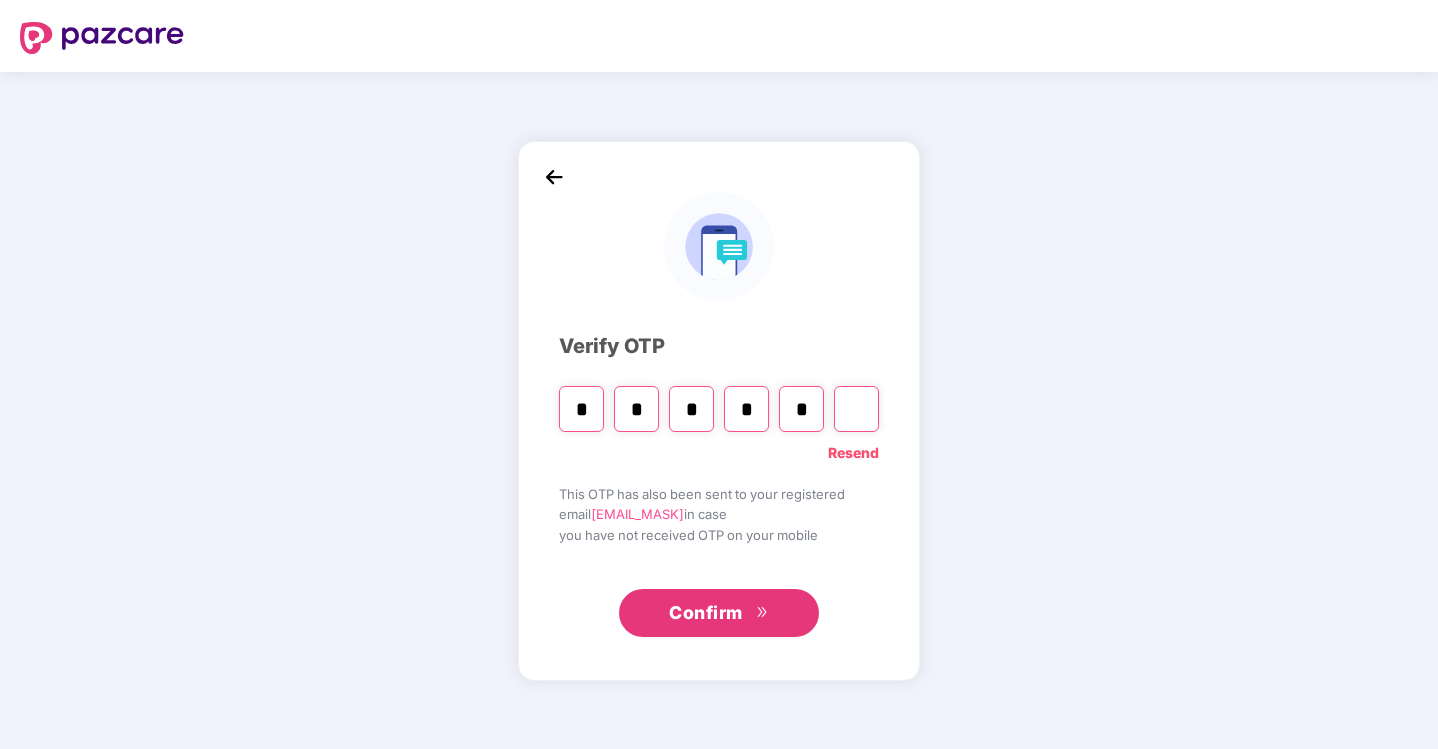 type on "*" 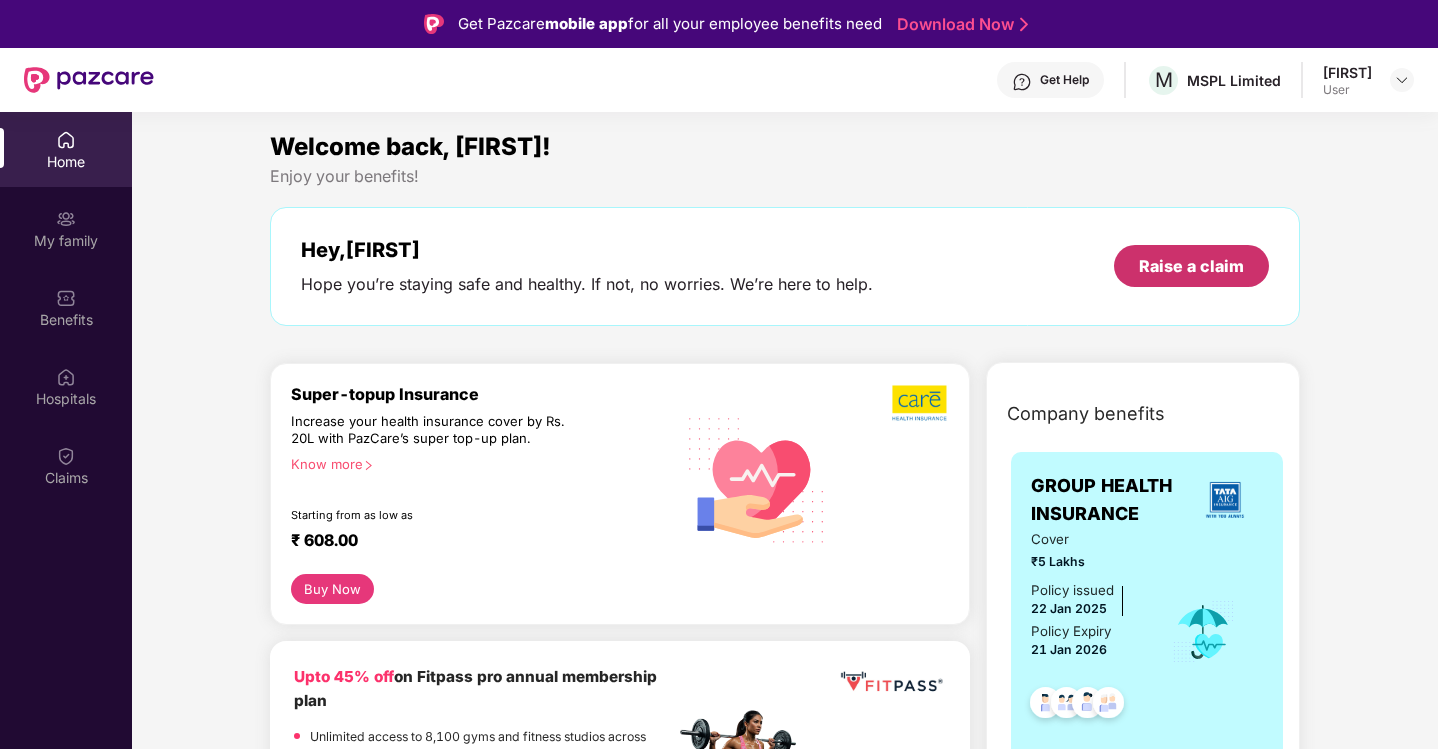 click on "Raise a claim" at bounding box center [1191, 266] 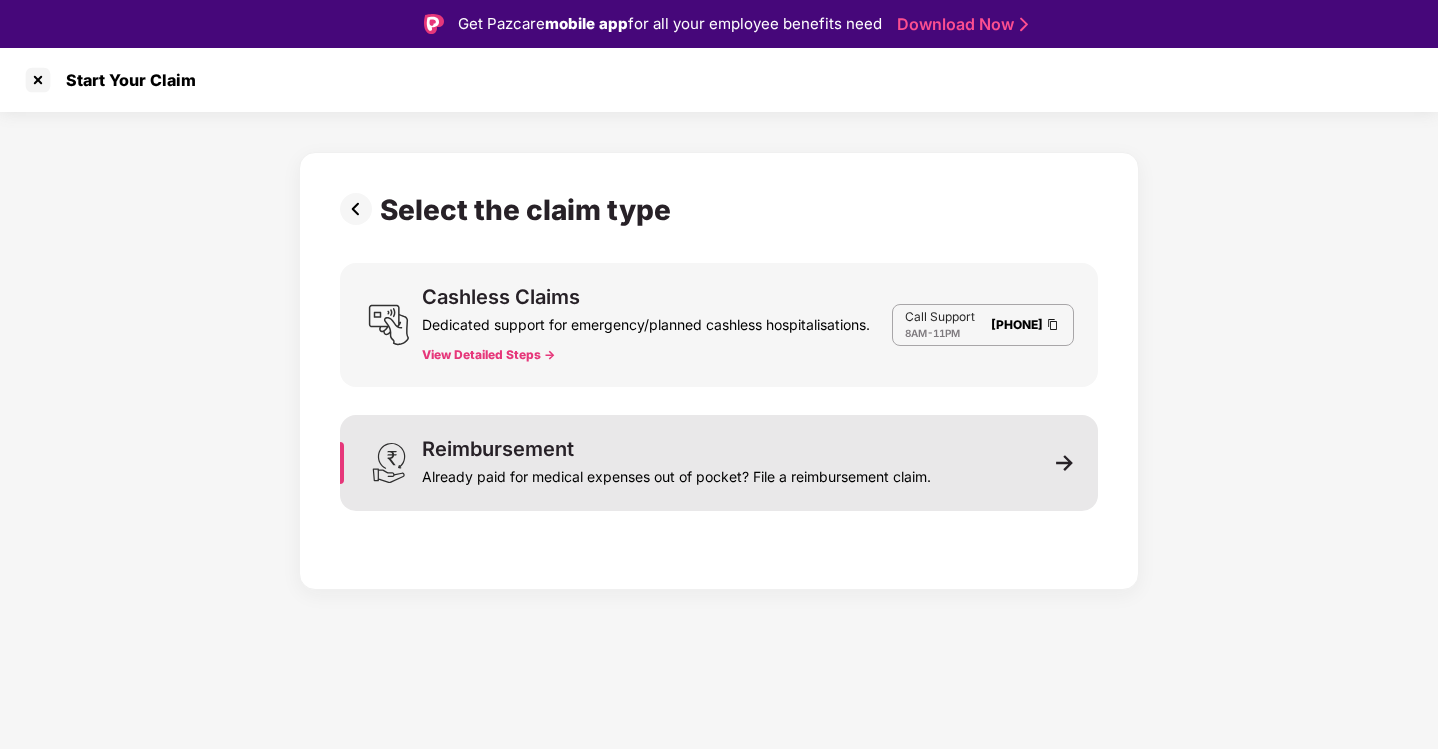 click on "Reimbursement Already paid for medical expenses out of pocket? File a reimbursement claim." at bounding box center [676, 463] 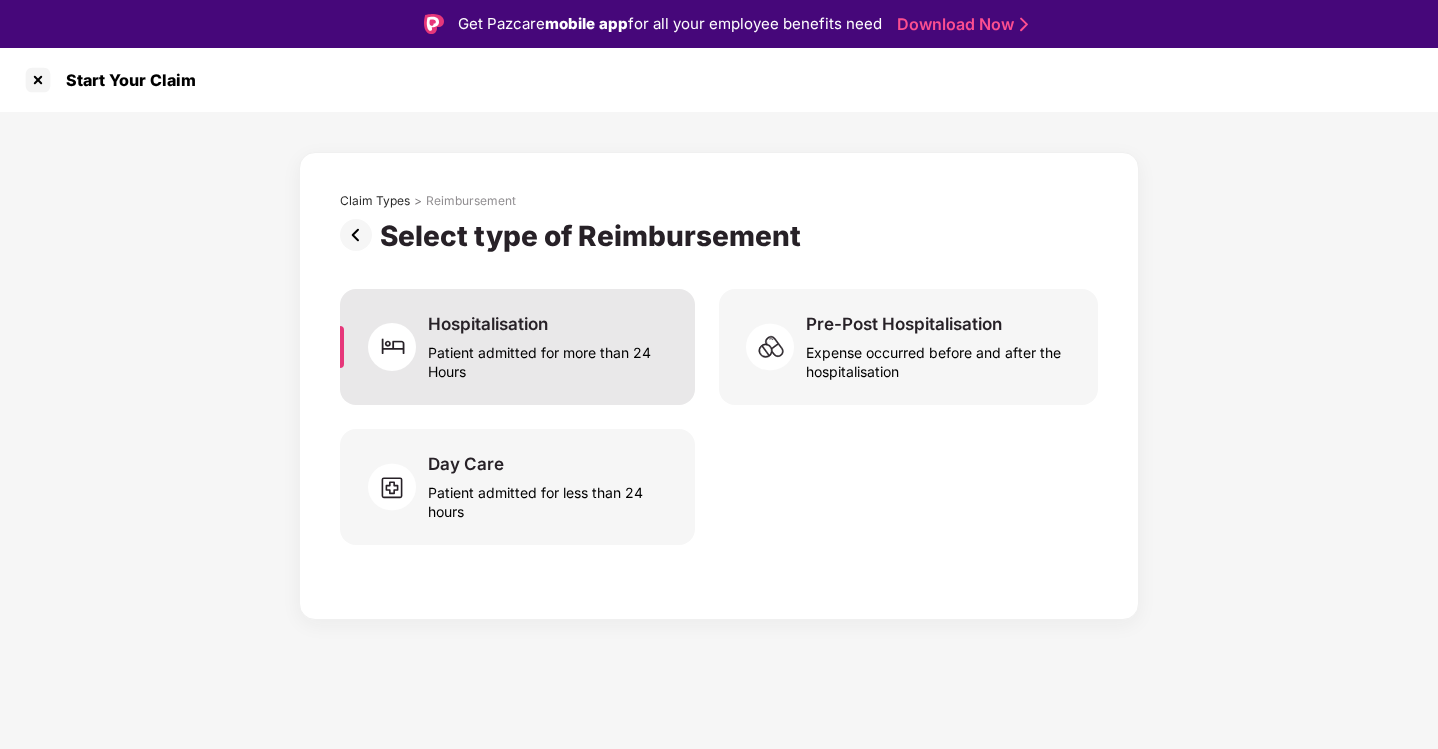 click on "Patient admitted for more than 24 Hours" at bounding box center (549, 358) 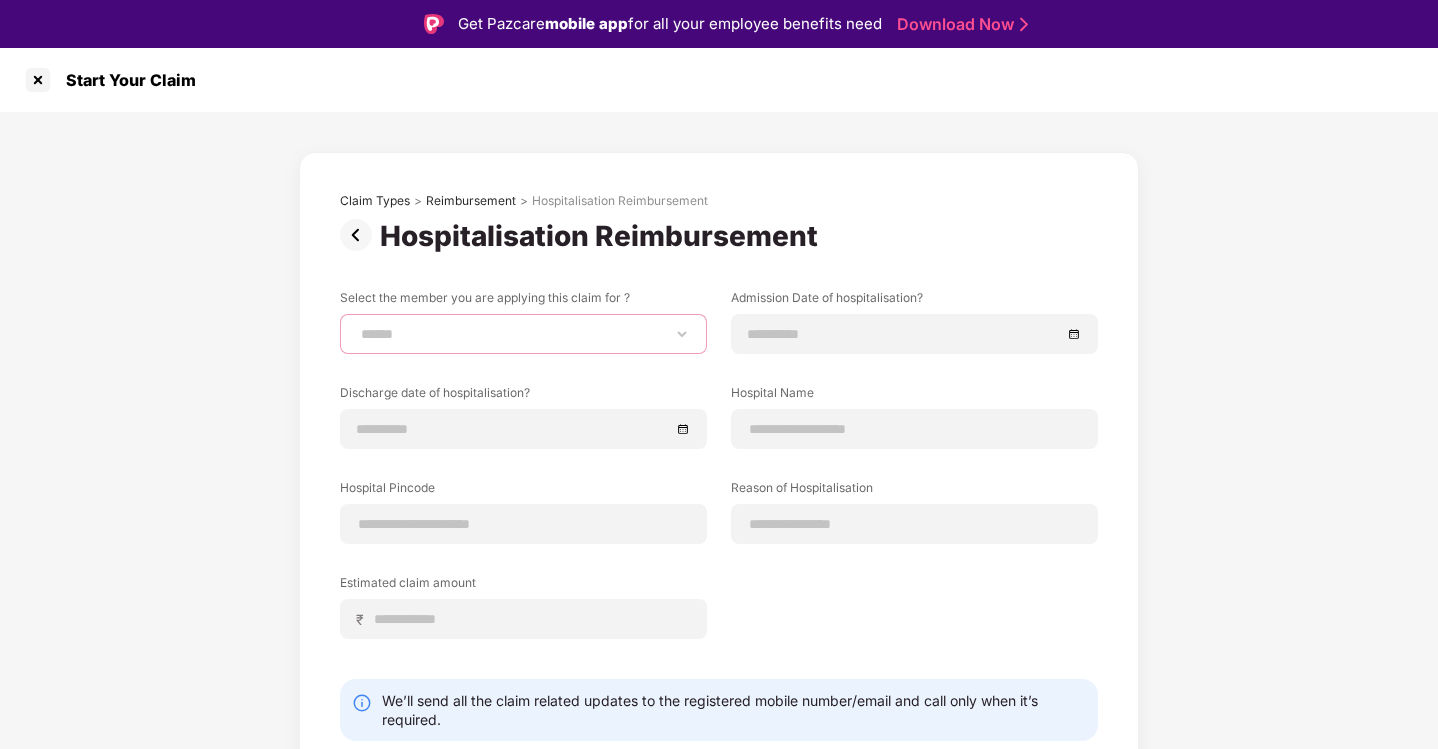 click on "**********" at bounding box center [523, 334] 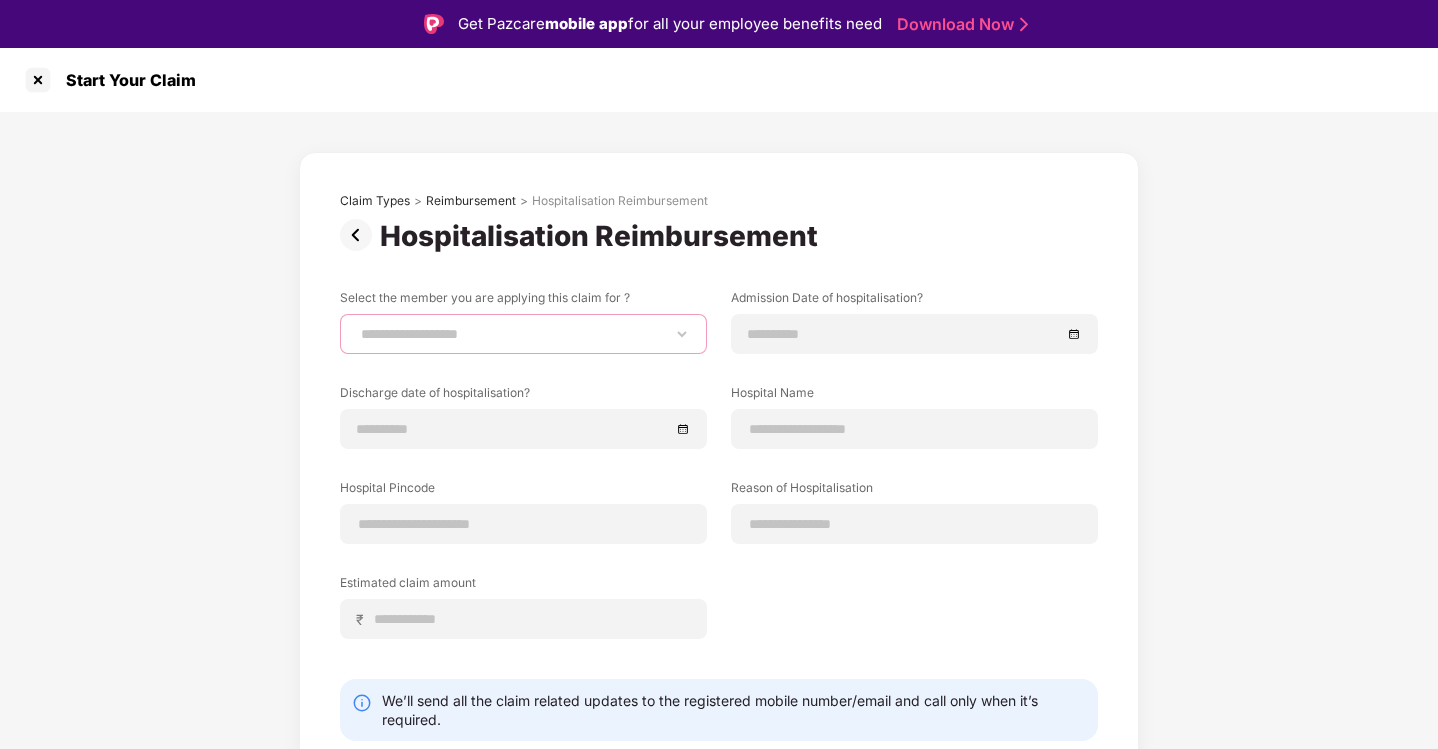 click on "**********" at bounding box center (523, 334) 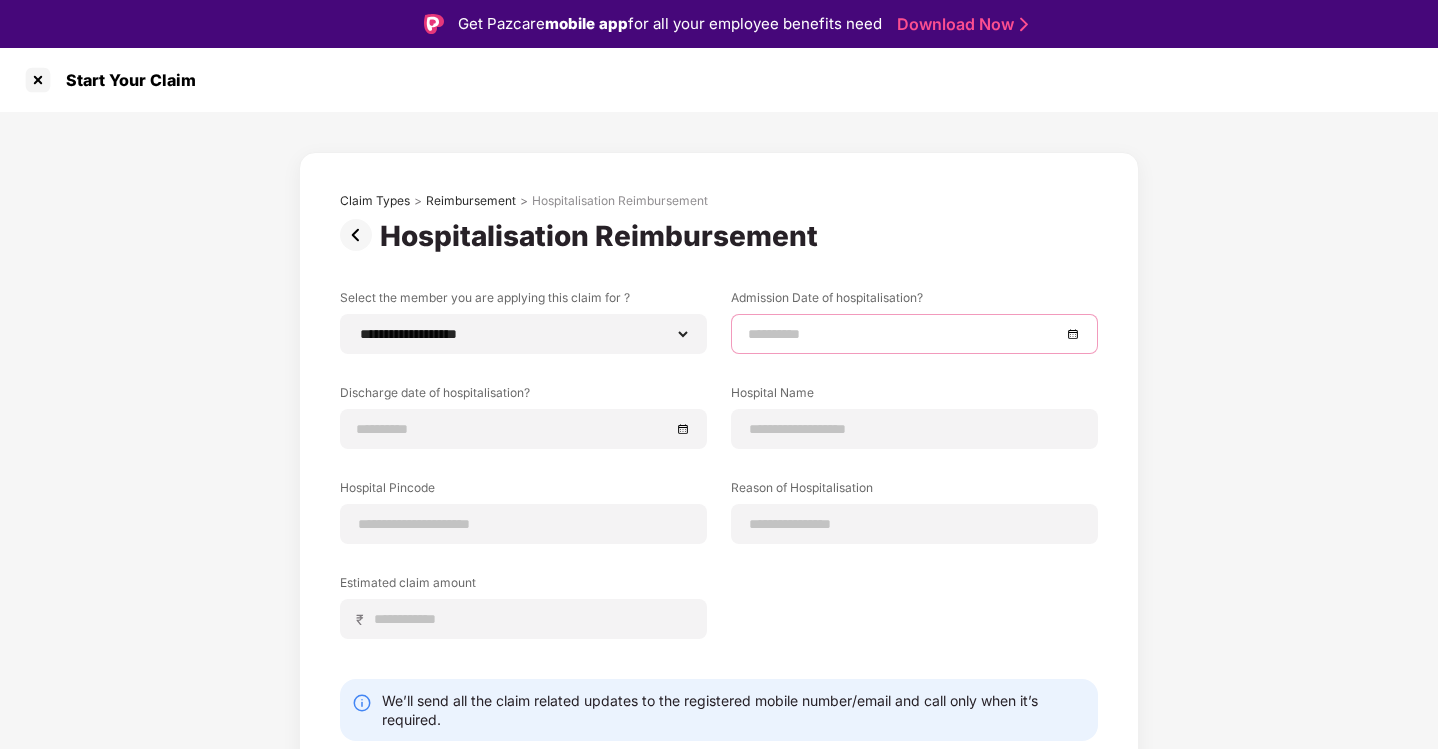 click at bounding box center (904, 334) 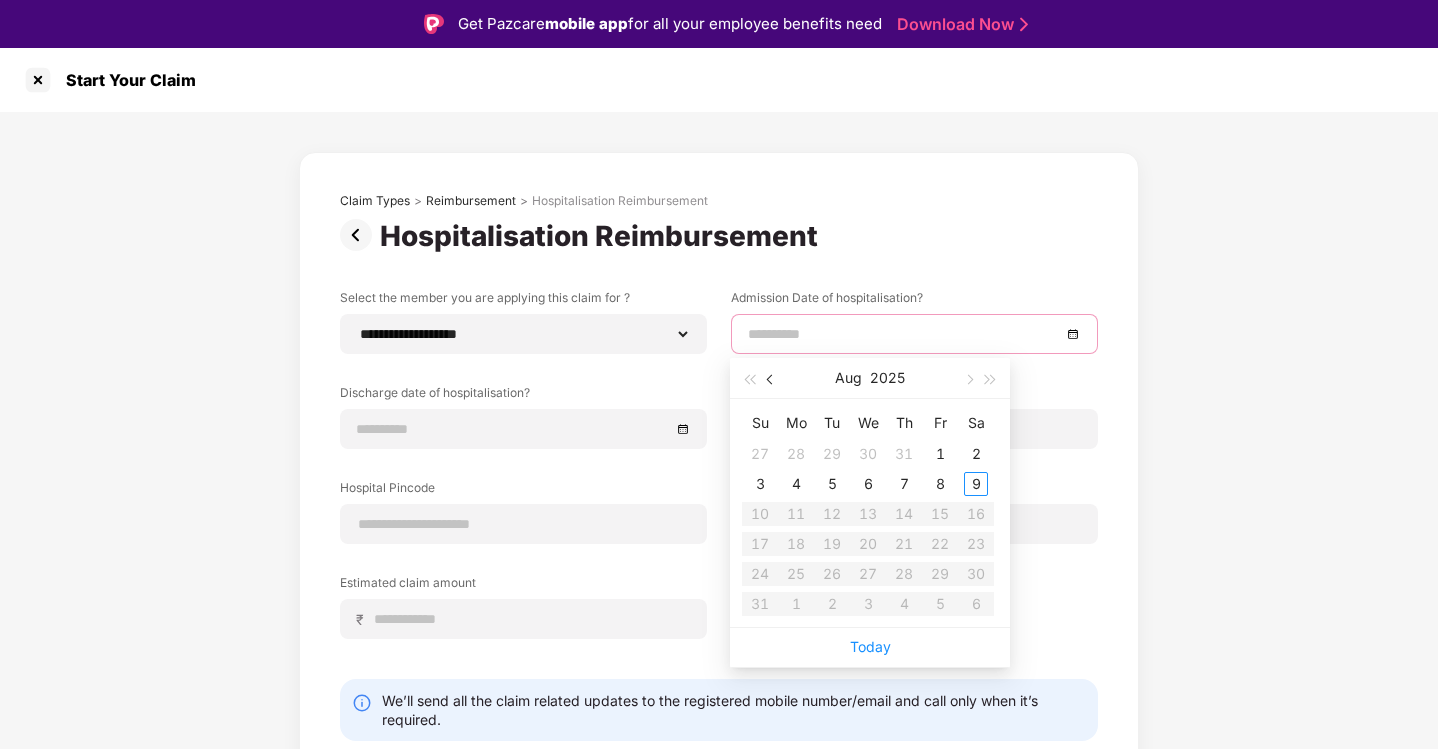 click at bounding box center [772, 380] 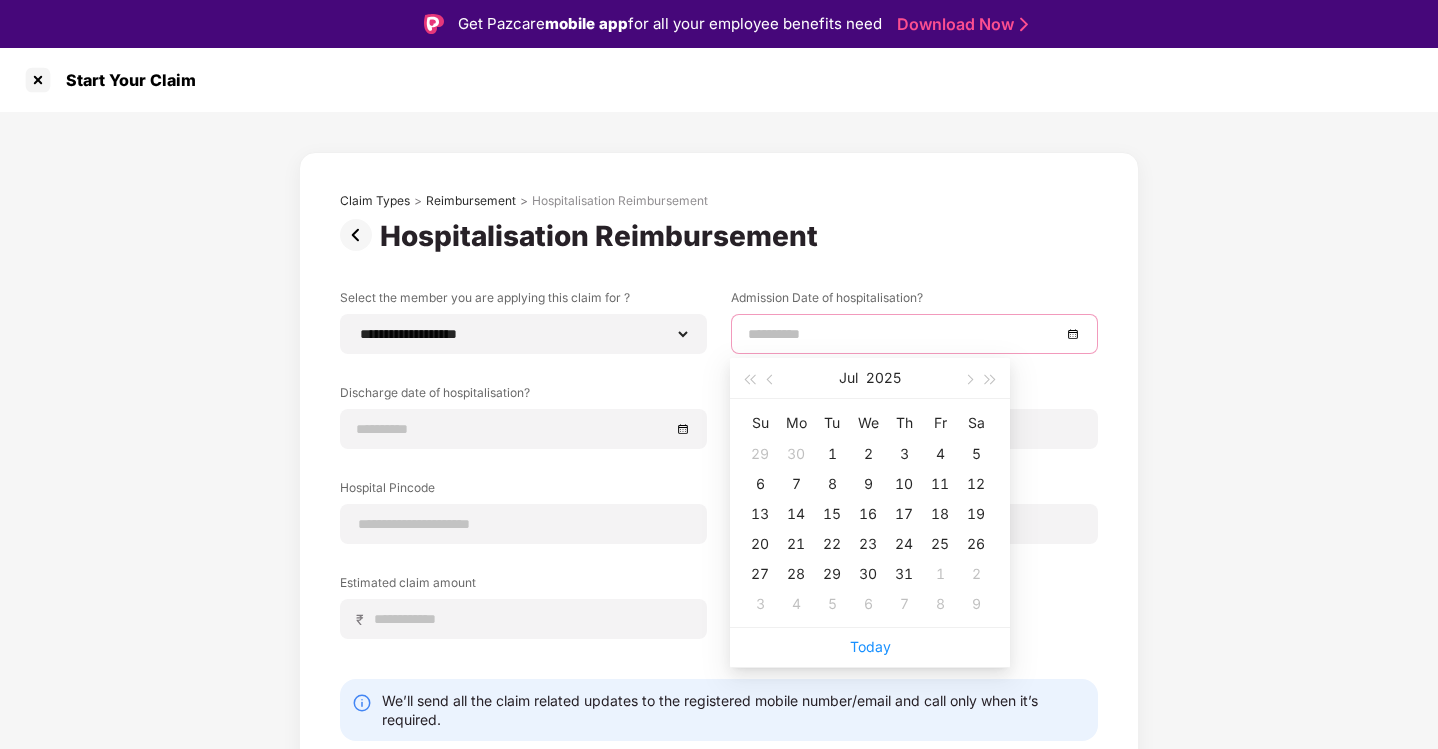 type on "**********" 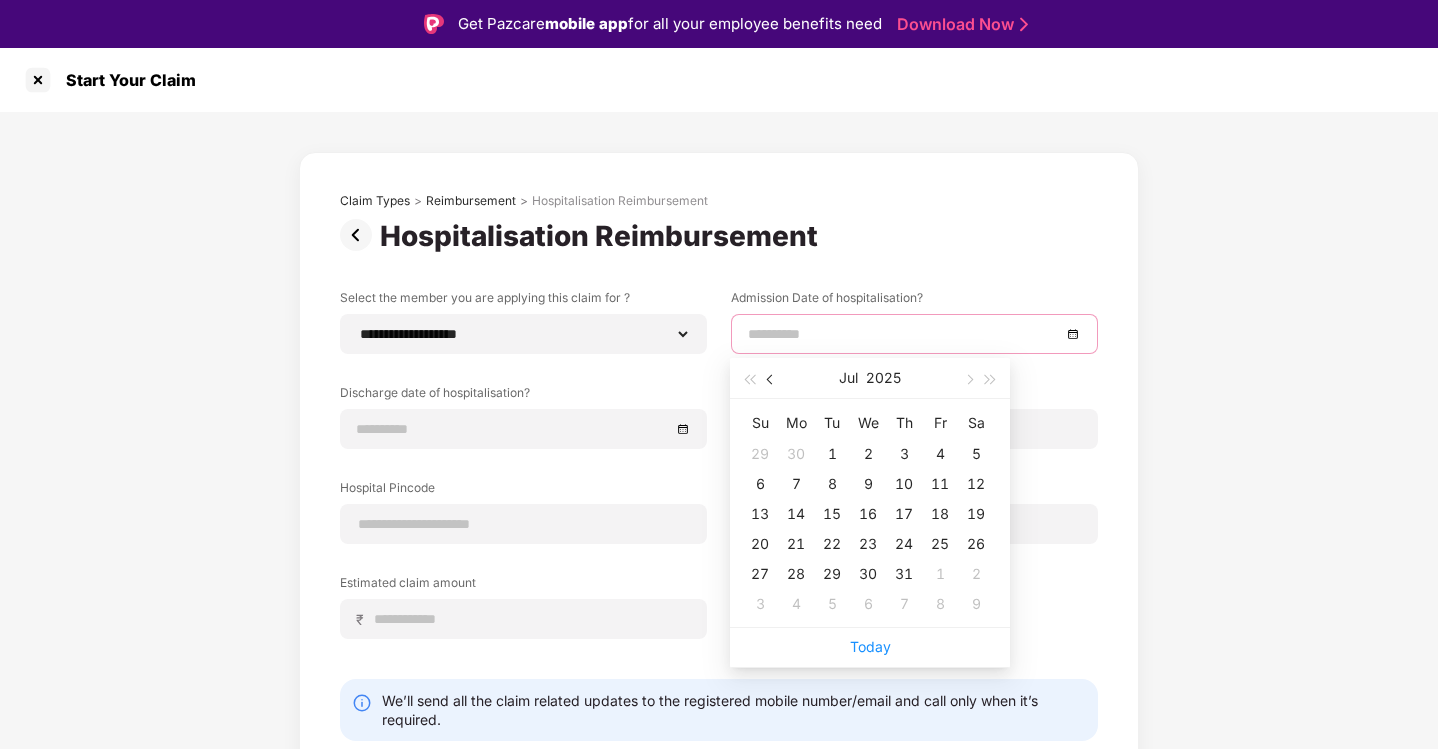 click at bounding box center [771, 378] 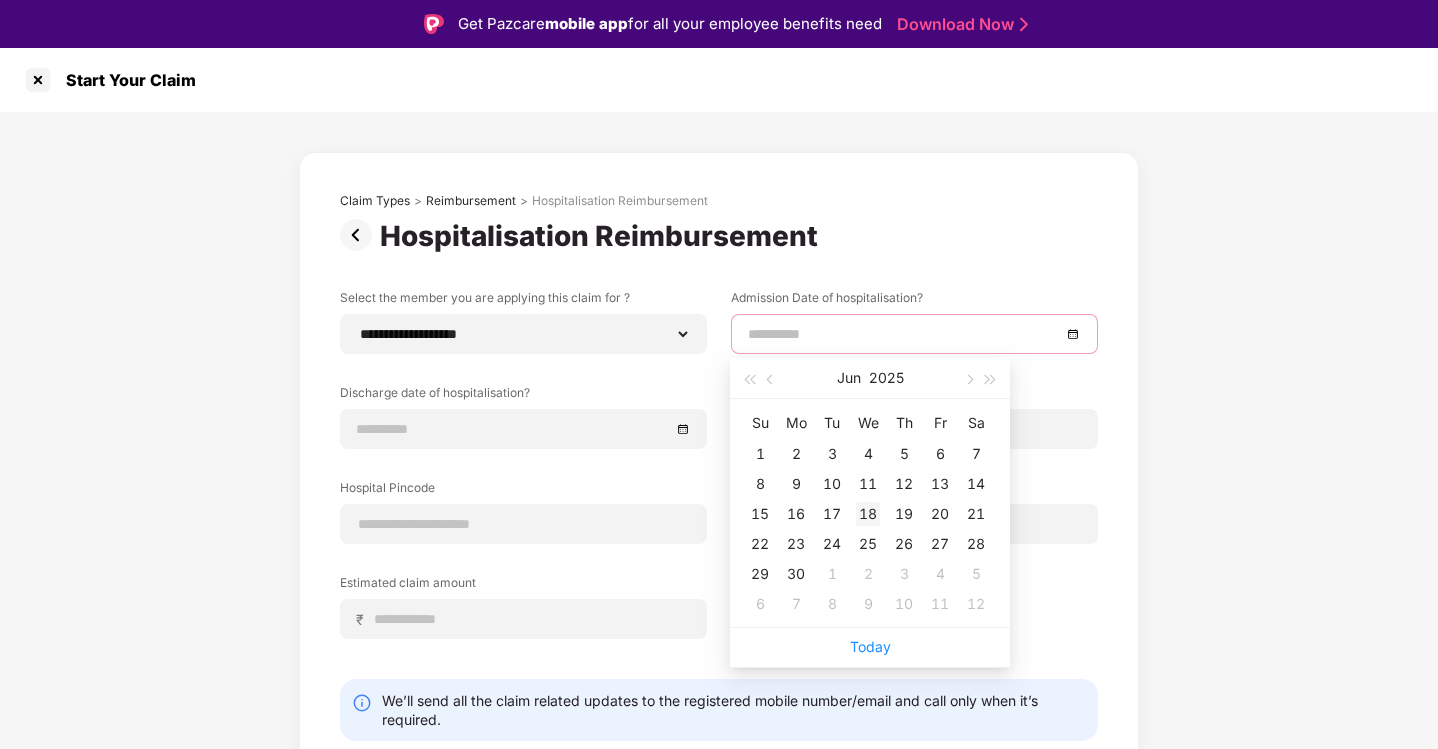 type on "**********" 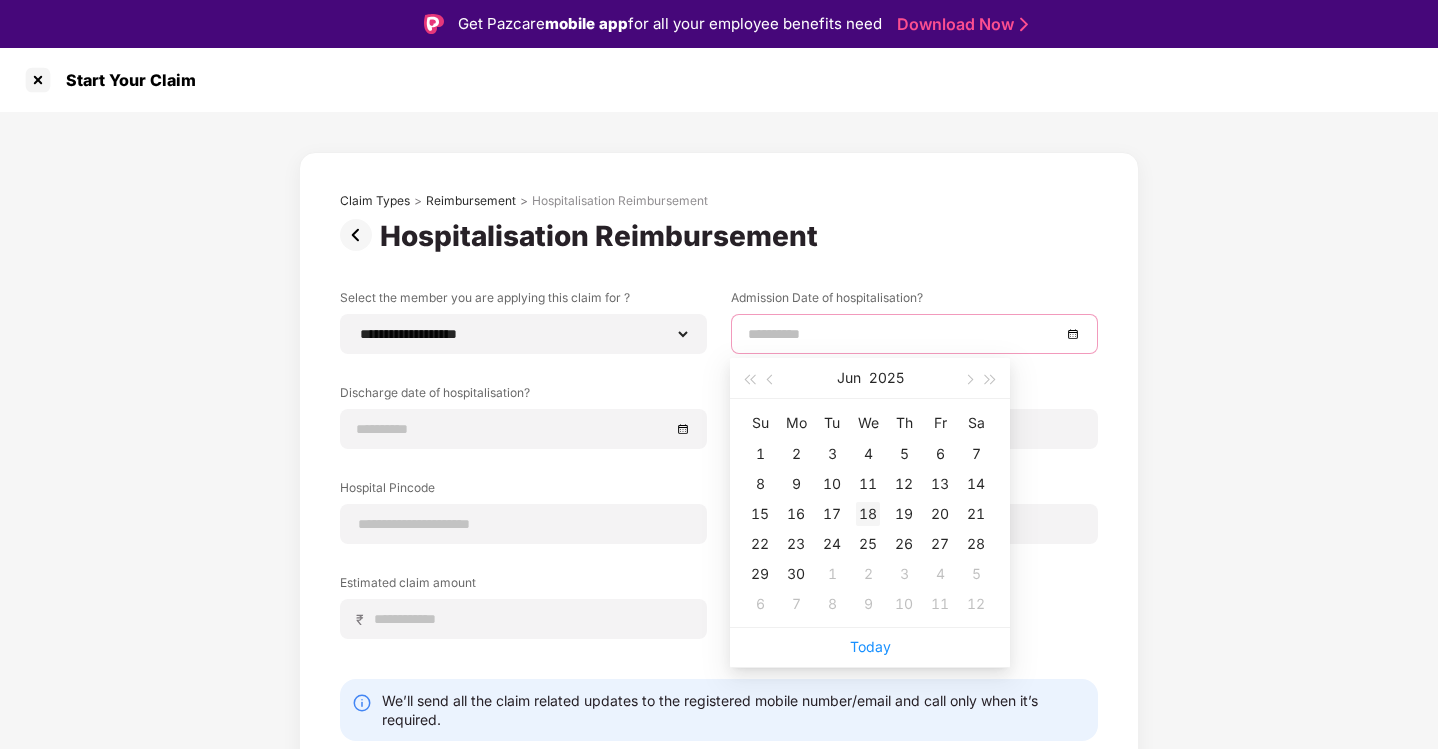 click on "18" at bounding box center (868, 514) 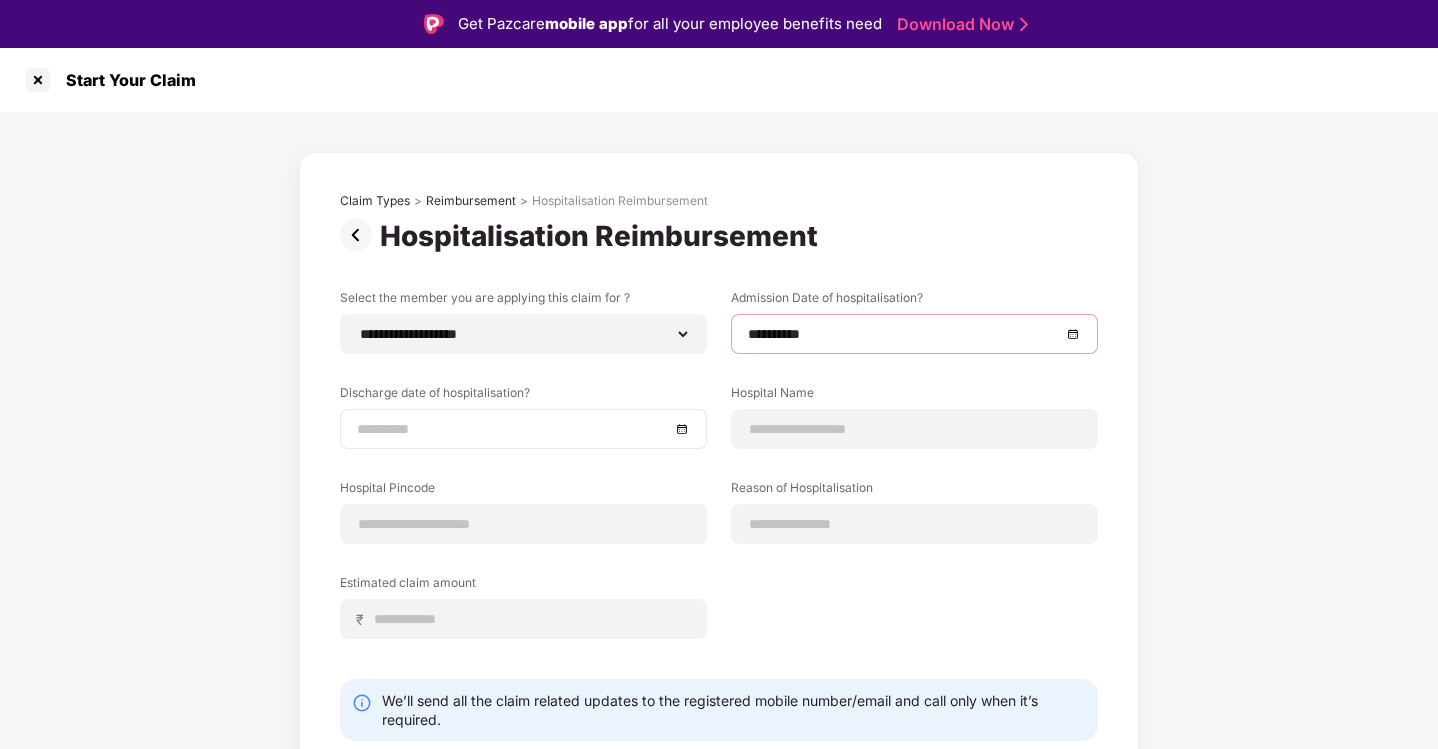 click at bounding box center [523, 429] 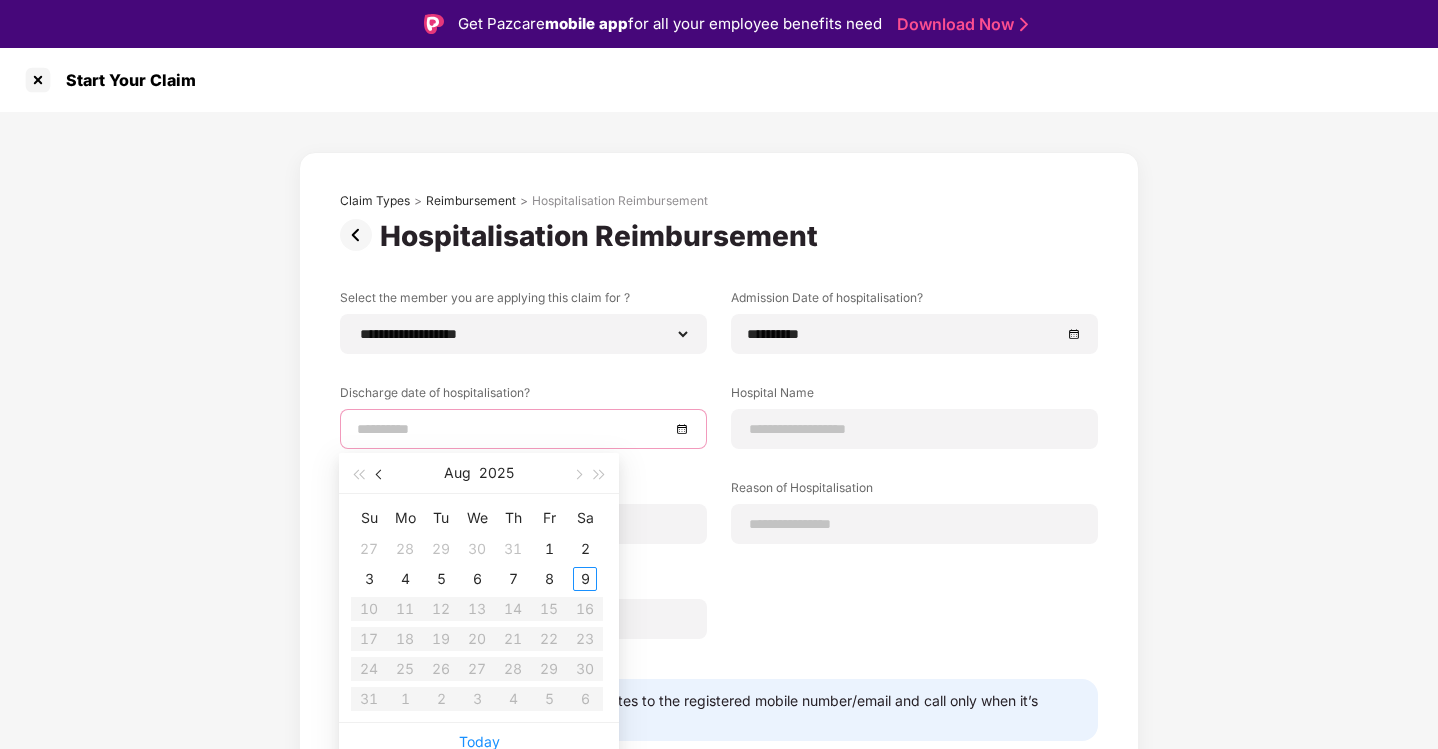 click at bounding box center (381, 475) 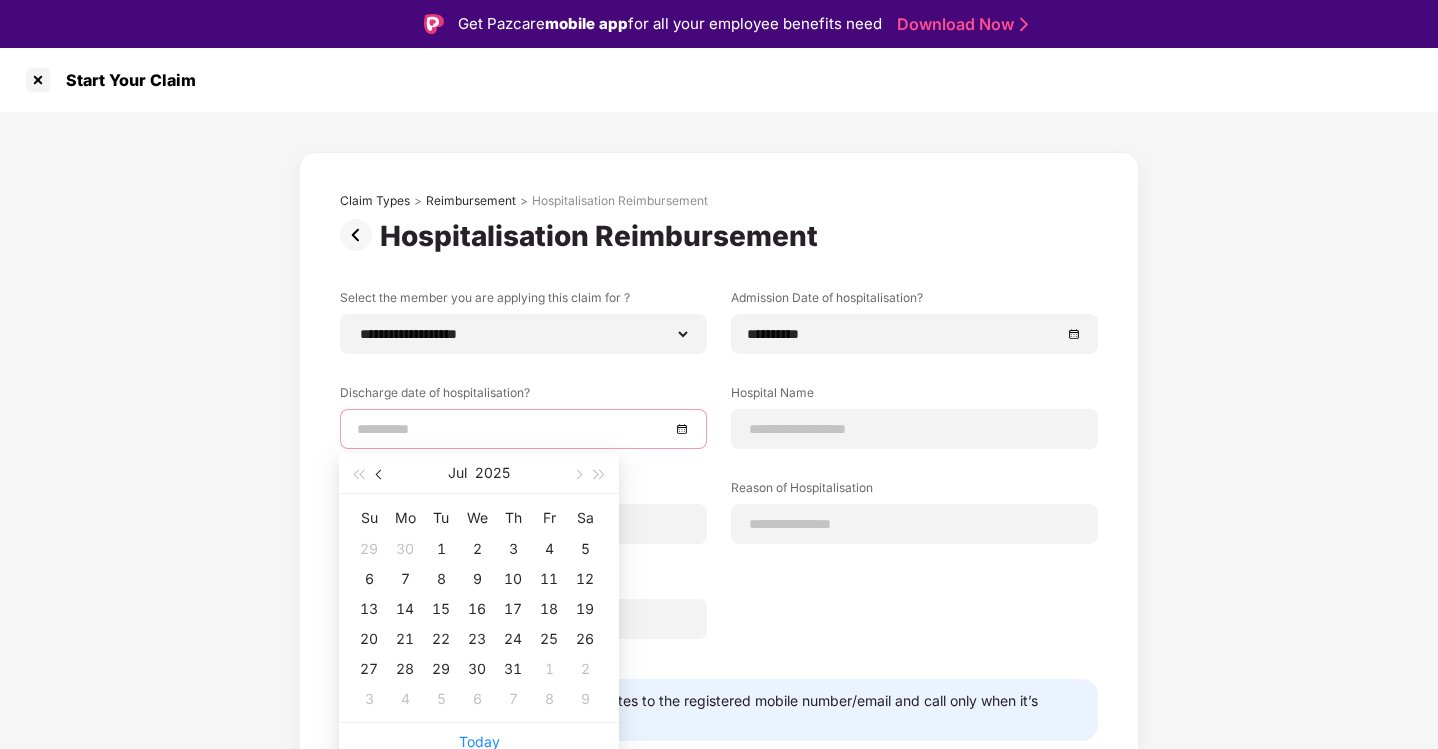 click at bounding box center (381, 475) 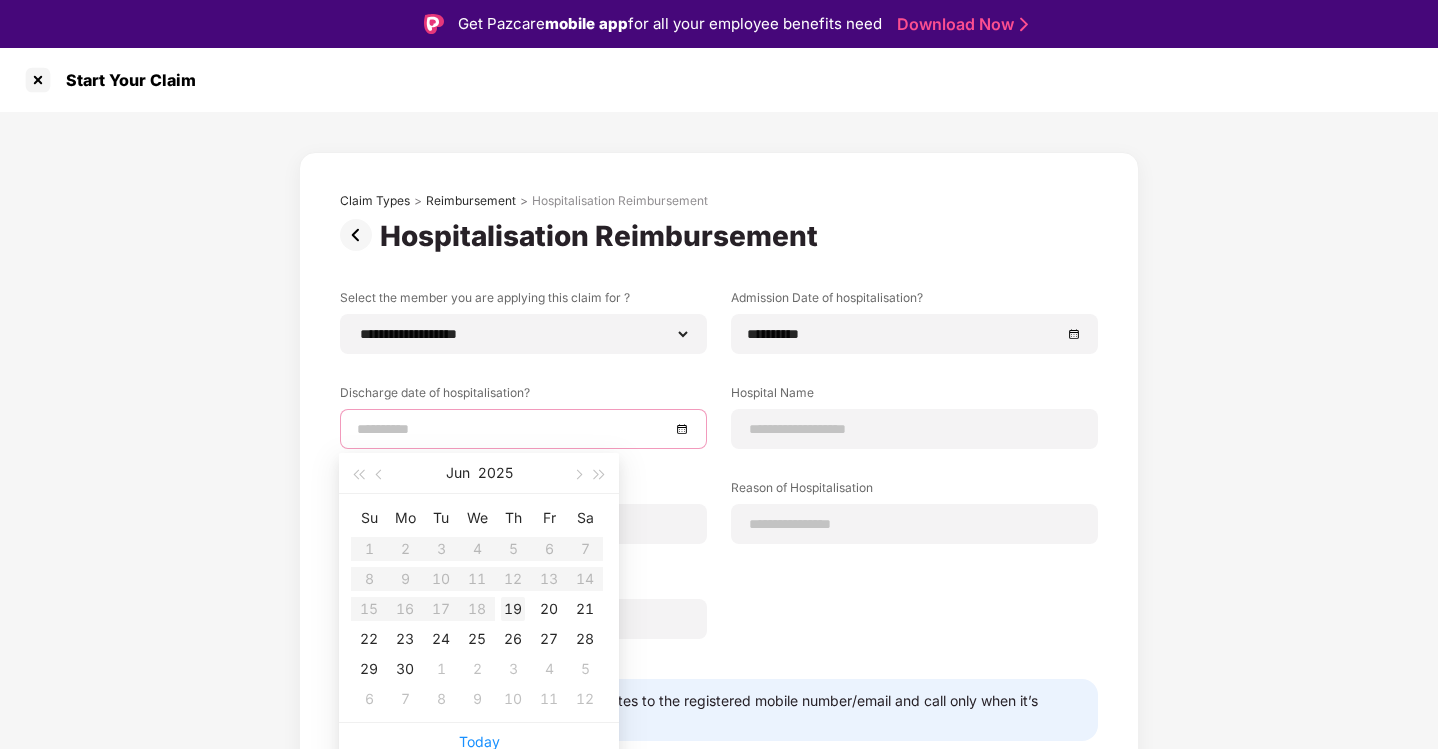 type on "**********" 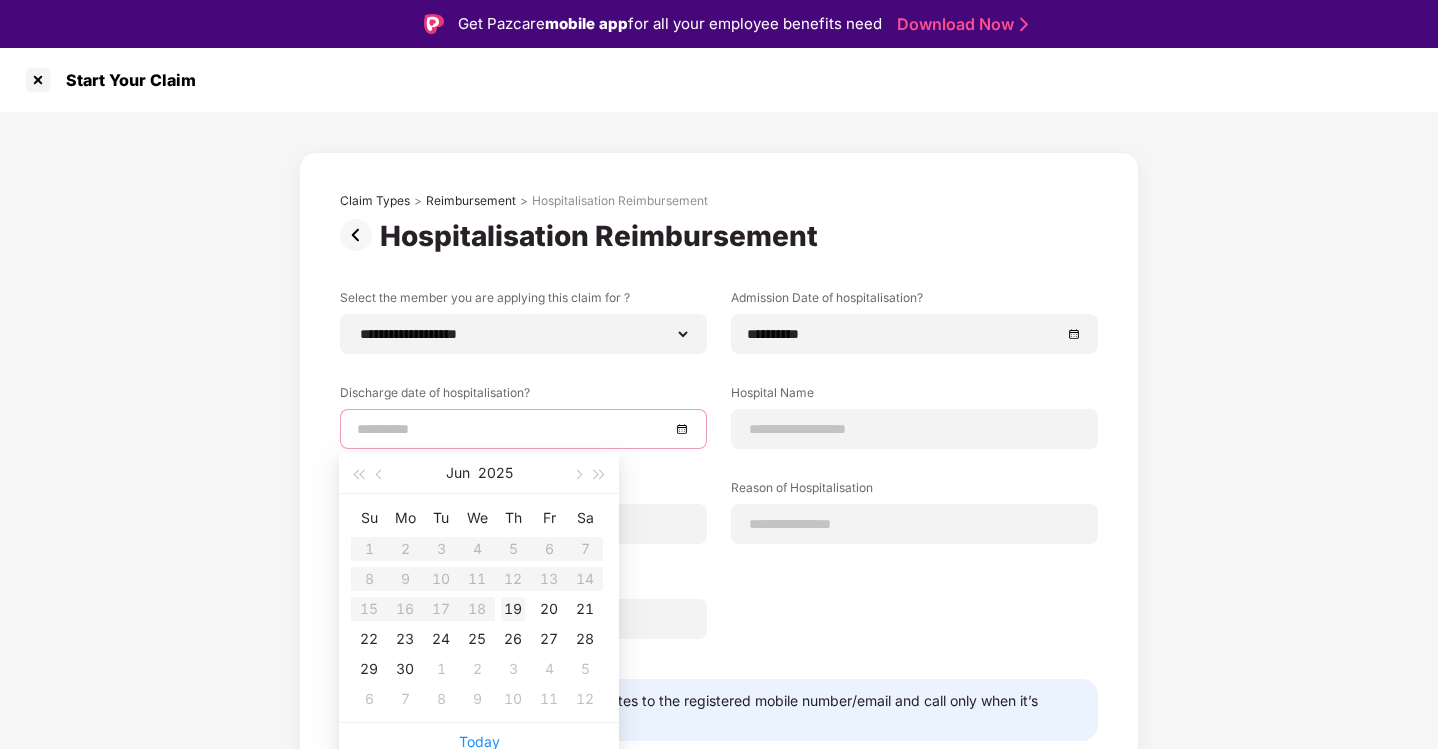 click on "19" at bounding box center [513, 609] 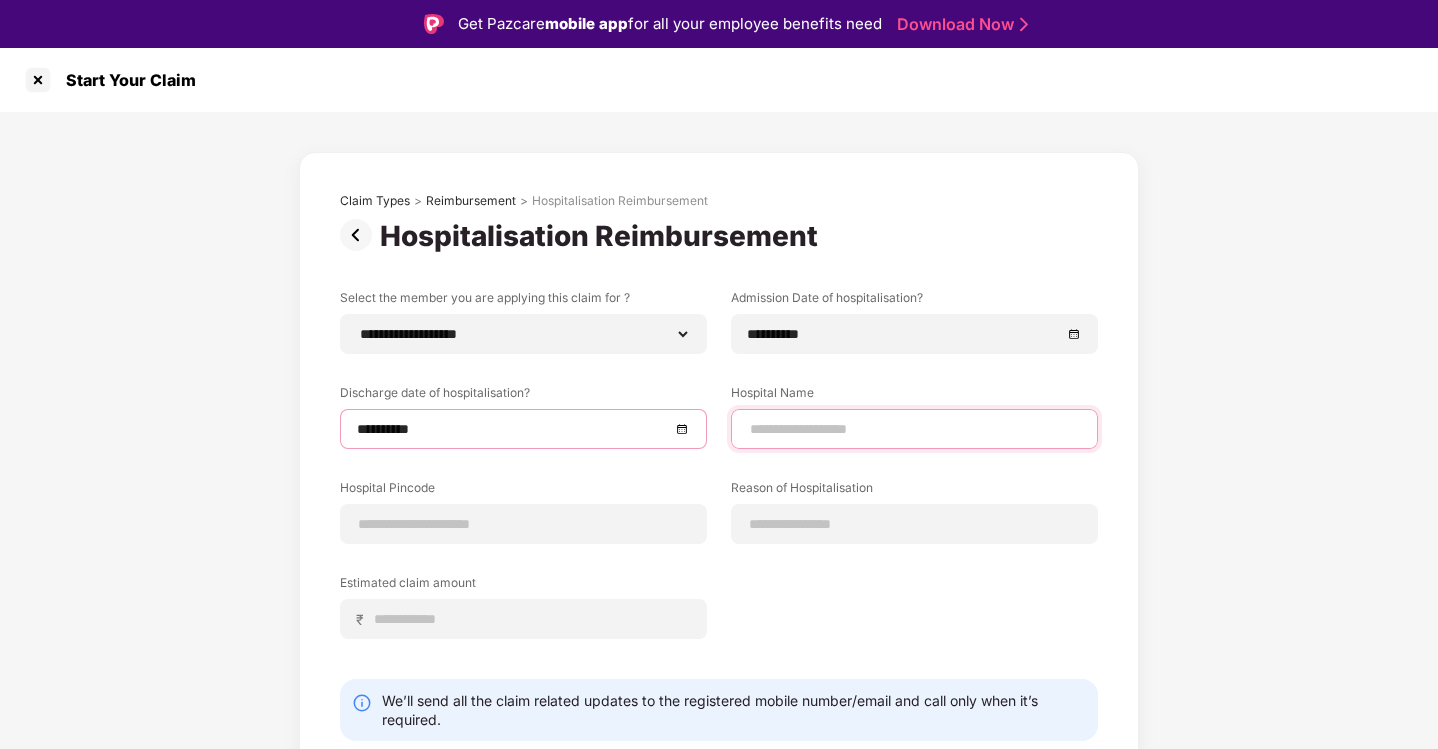click at bounding box center (914, 429) 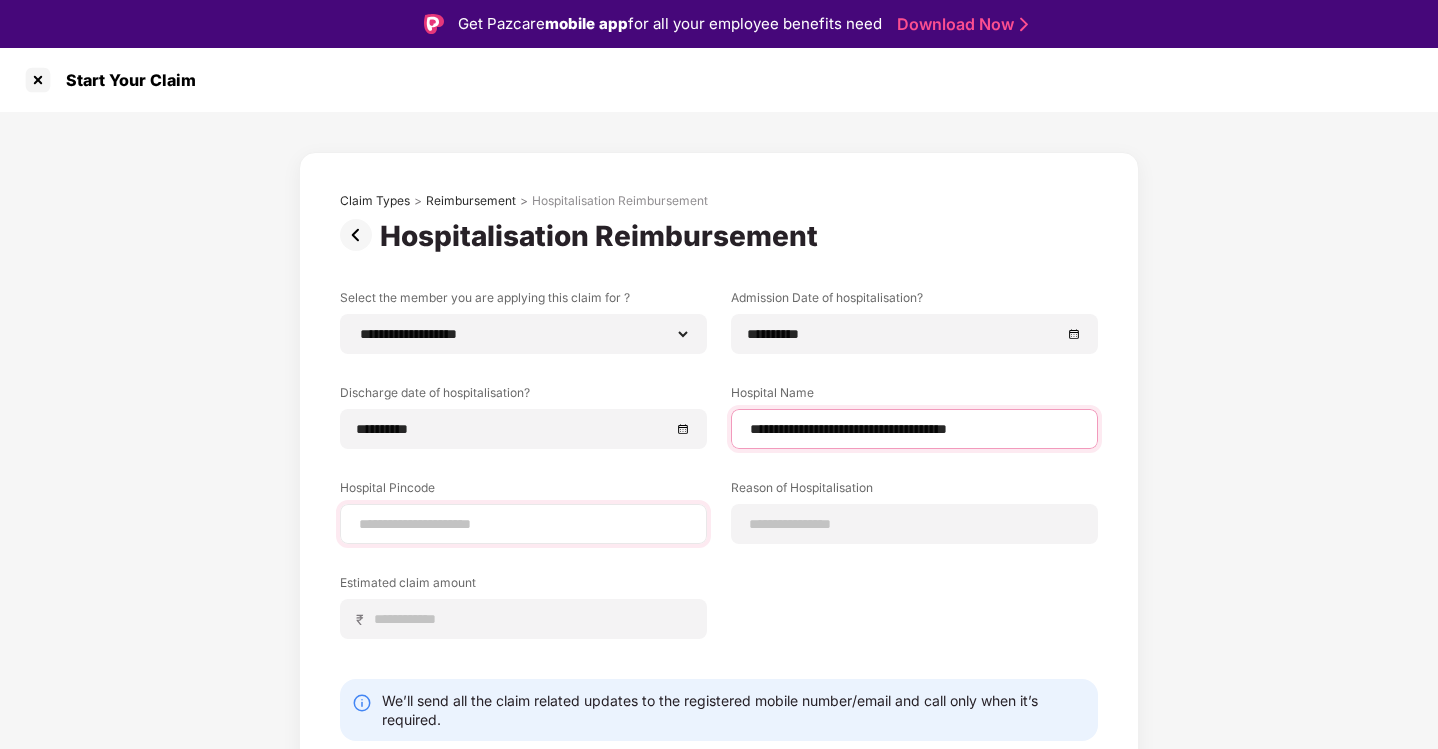 type on "**********" 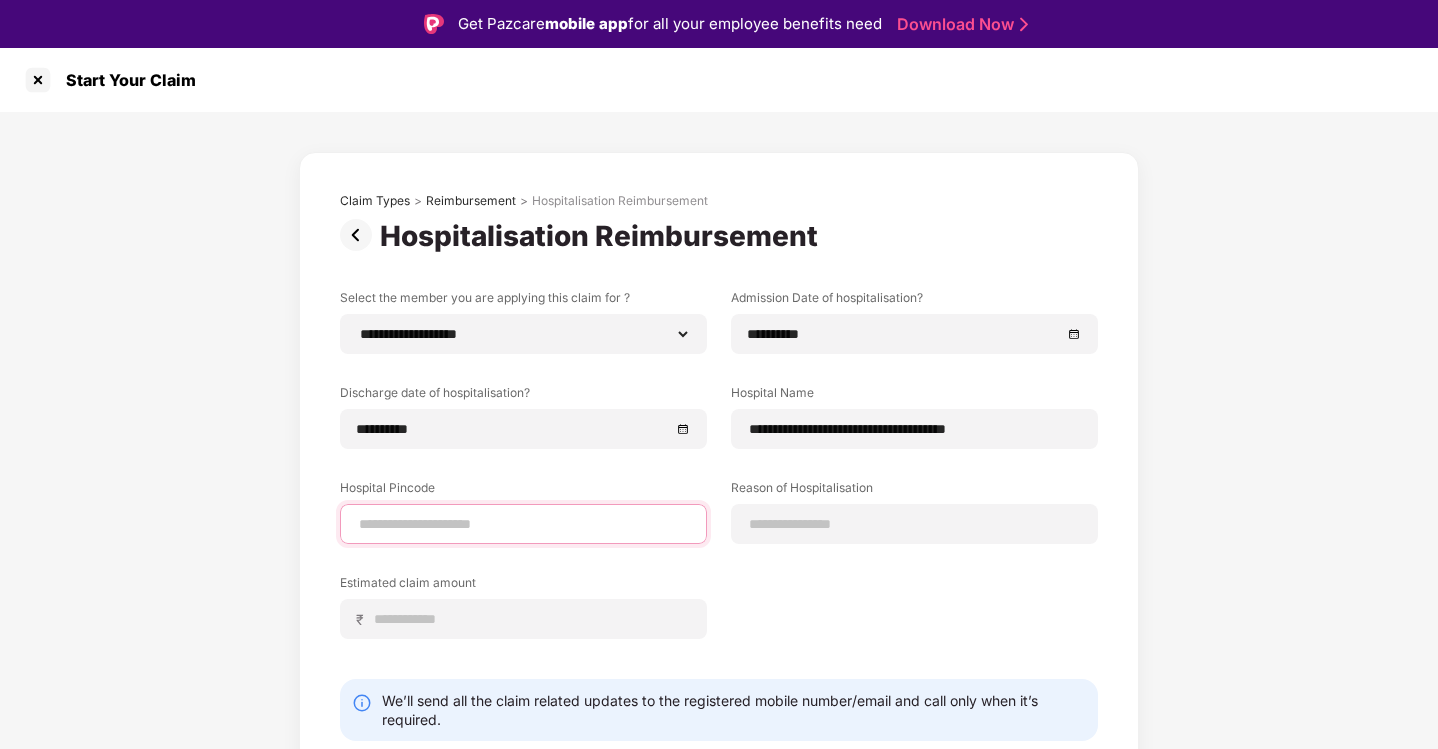 click at bounding box center (523, 524) 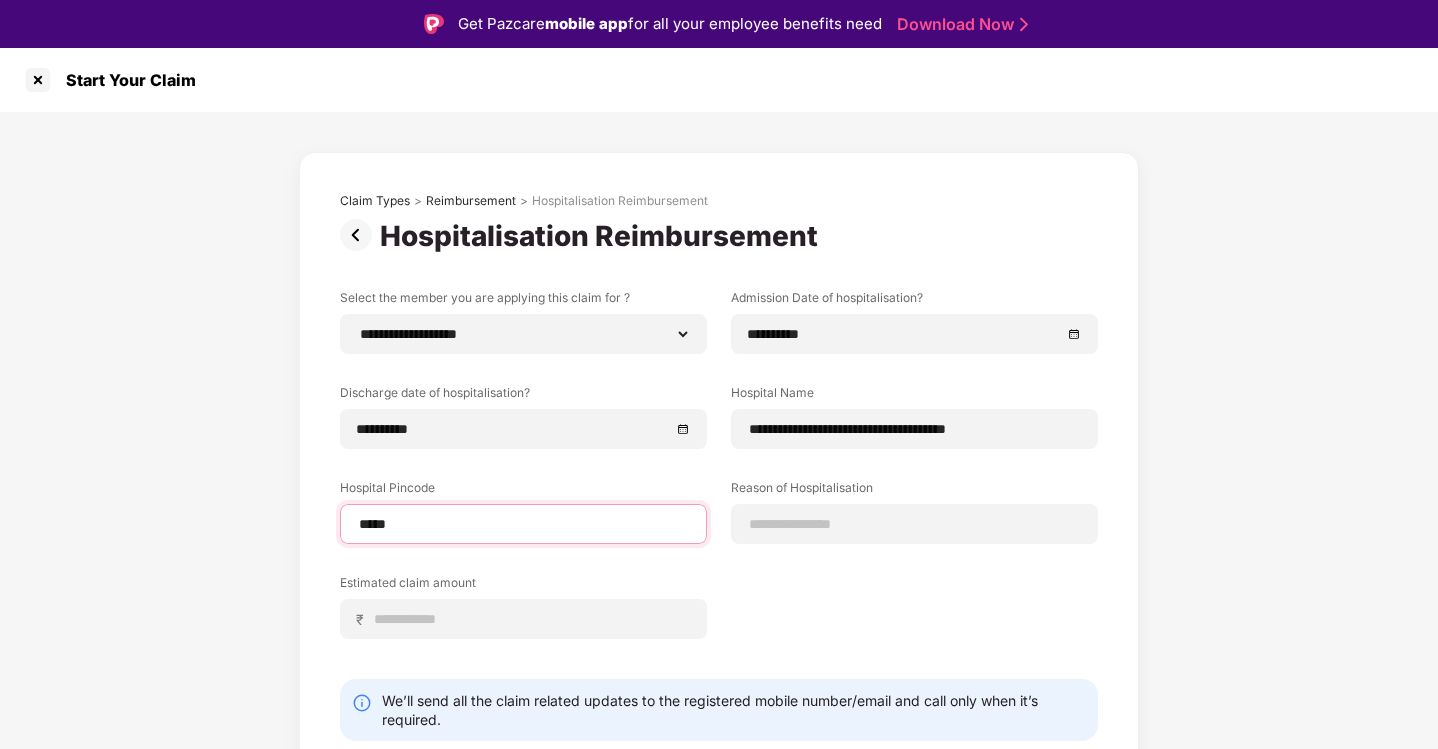 type on "******" 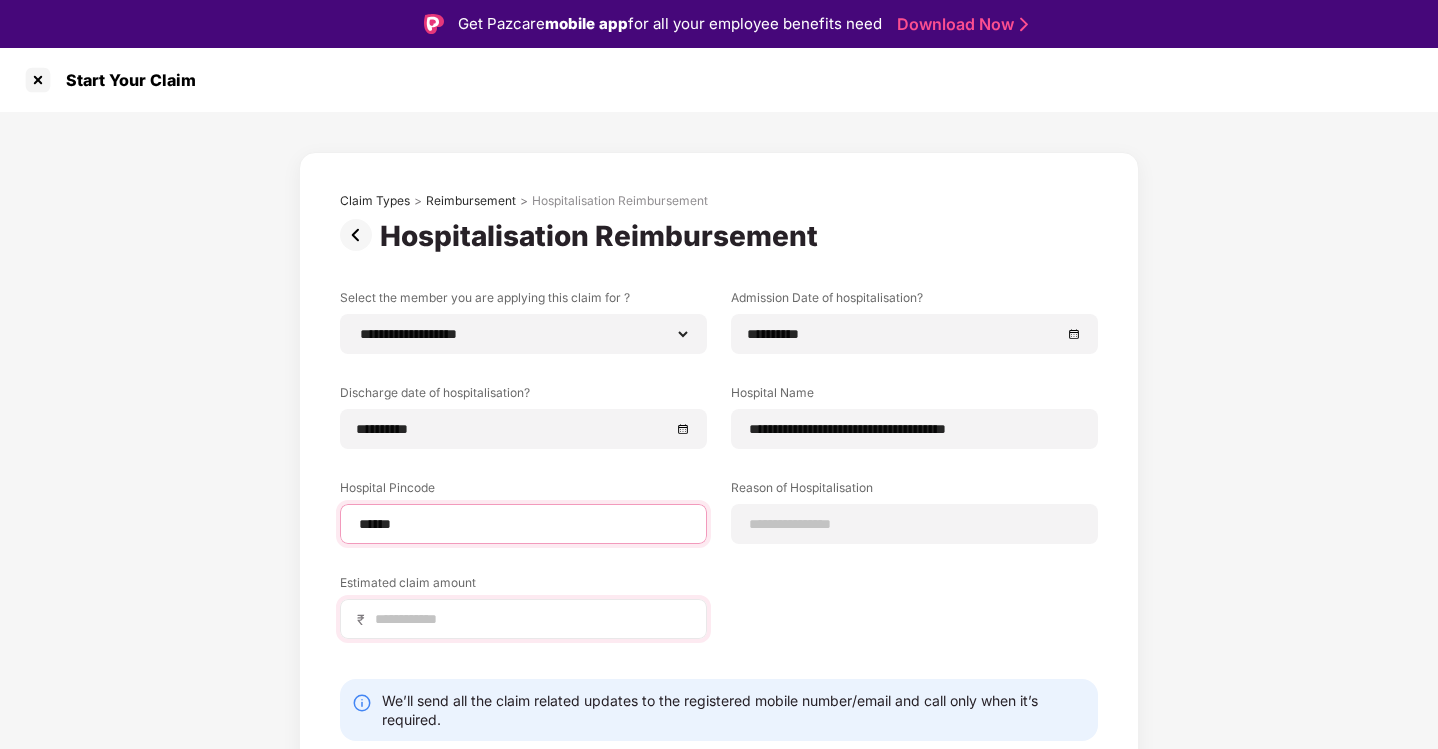 select on "*******" 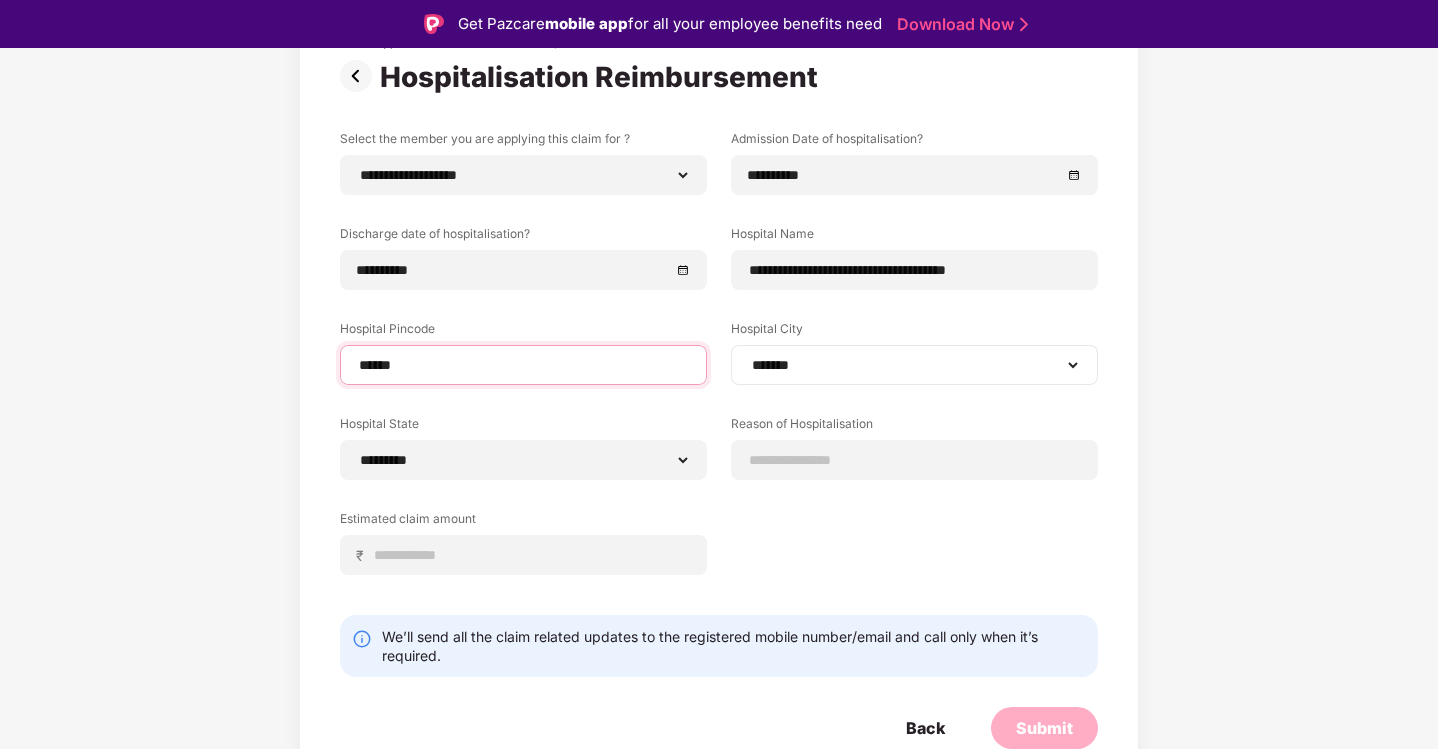 scroll, scrollTop: 162, scrollLeft: 0, axis: vertical 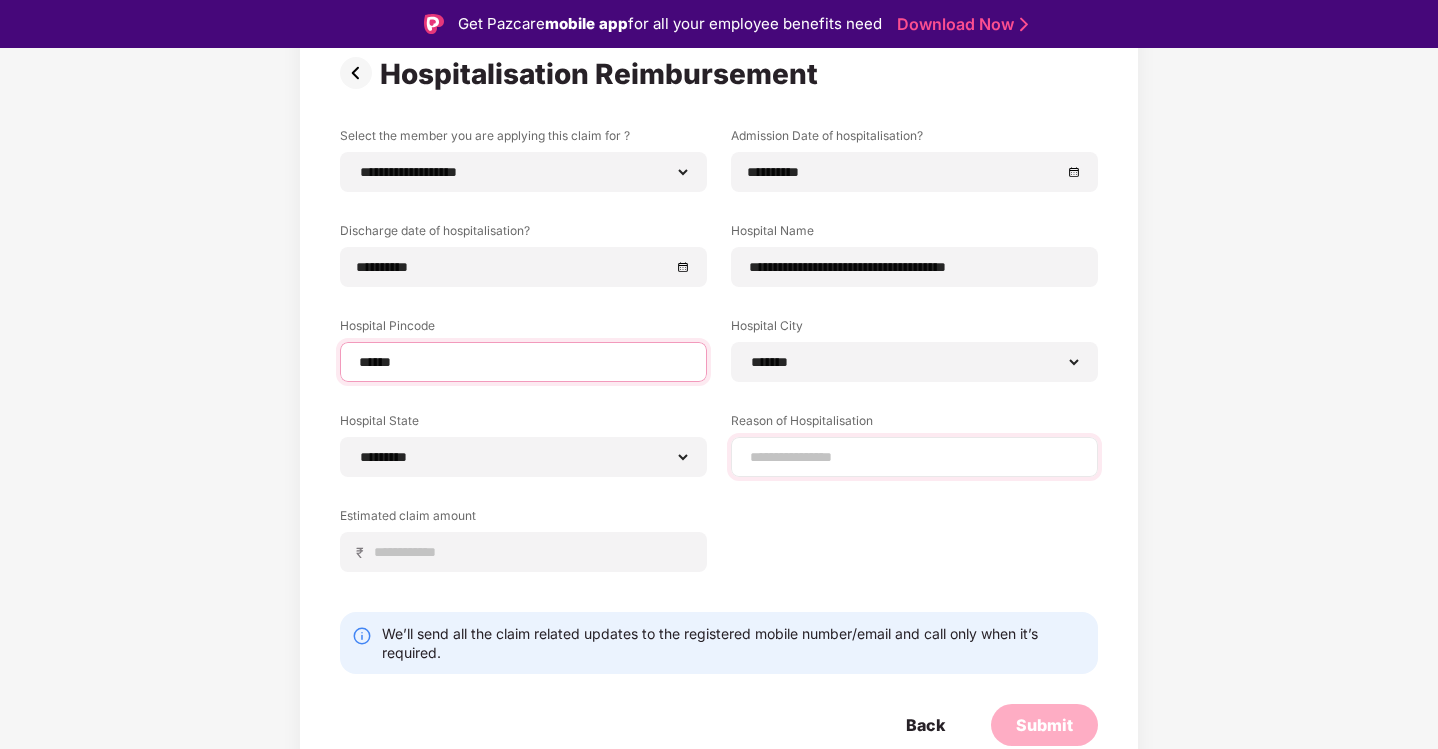 type on "******" 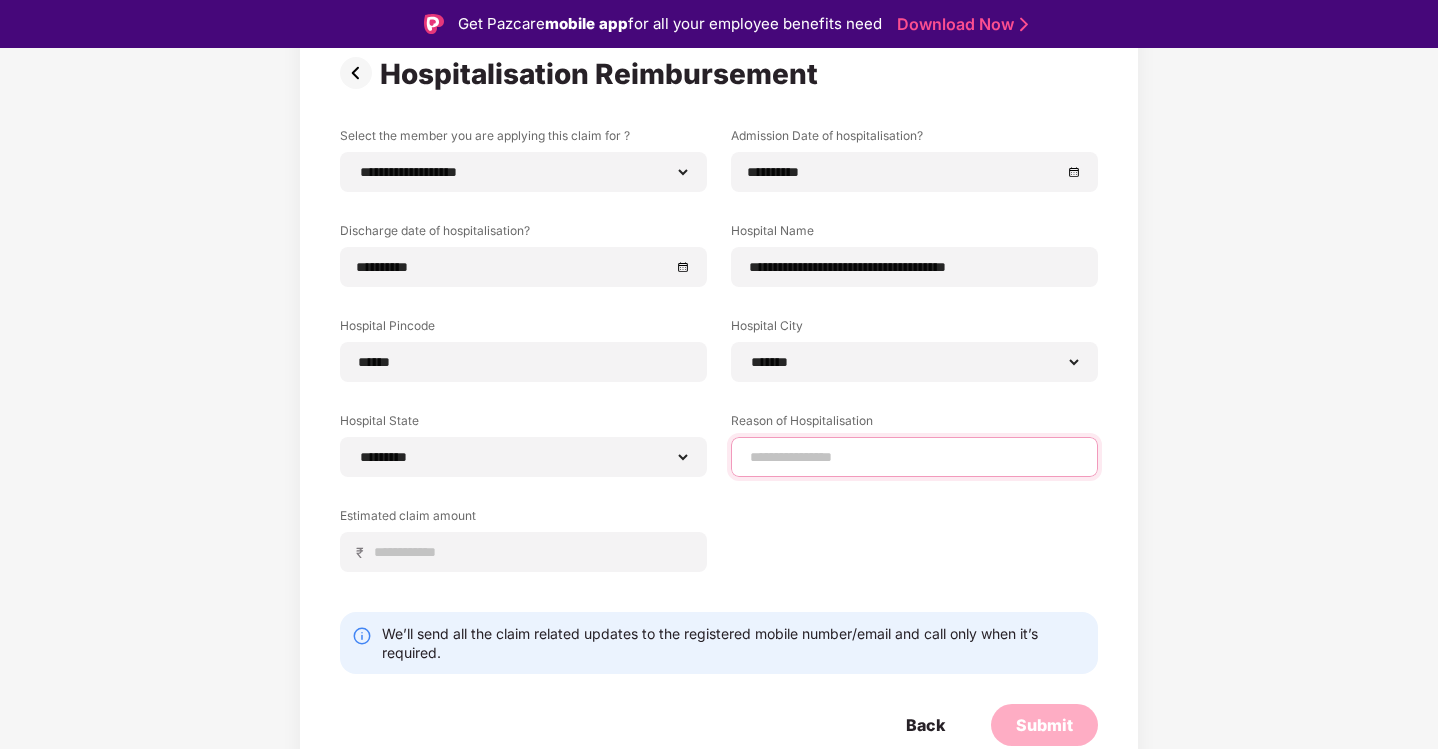click at bounding box center (914, 457) 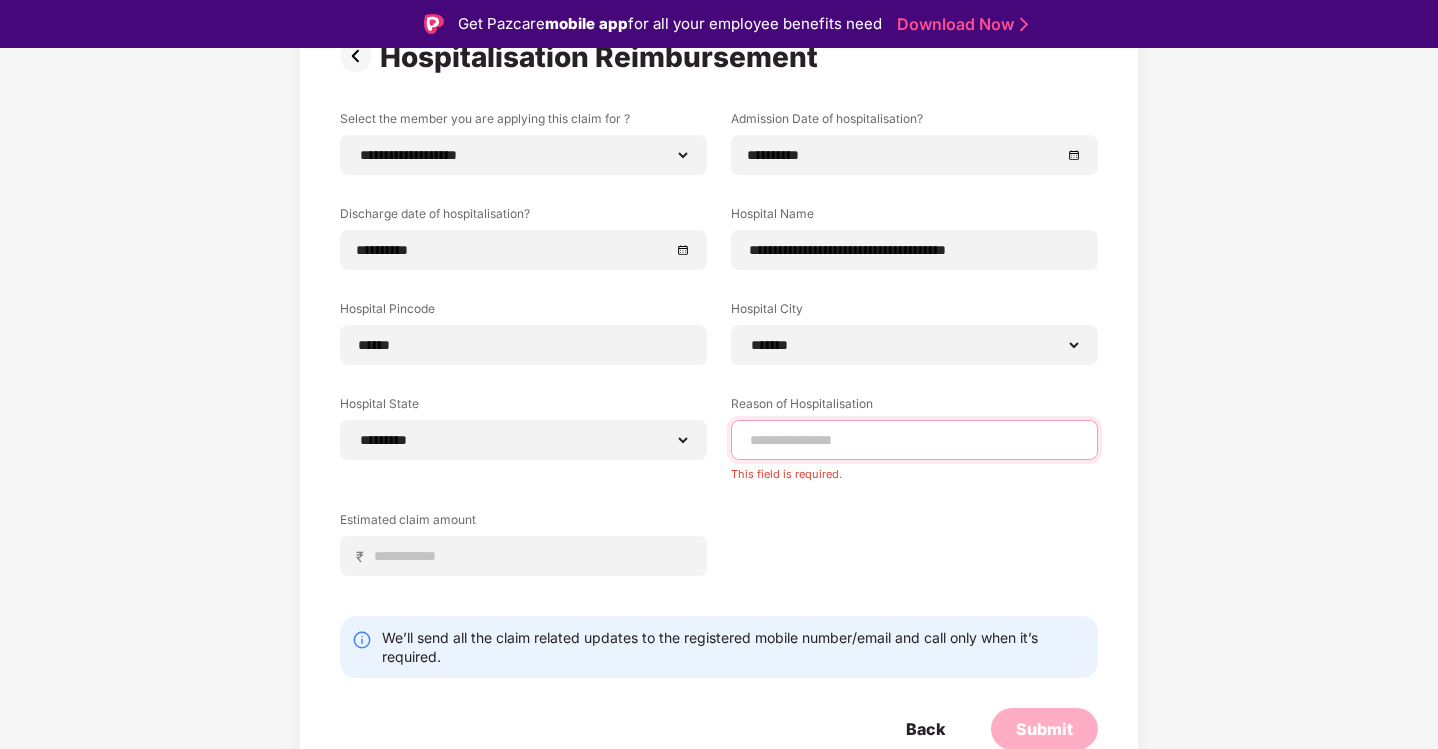 scroll, scrollTop: 183, scrollLeft: 0, axis: vertical 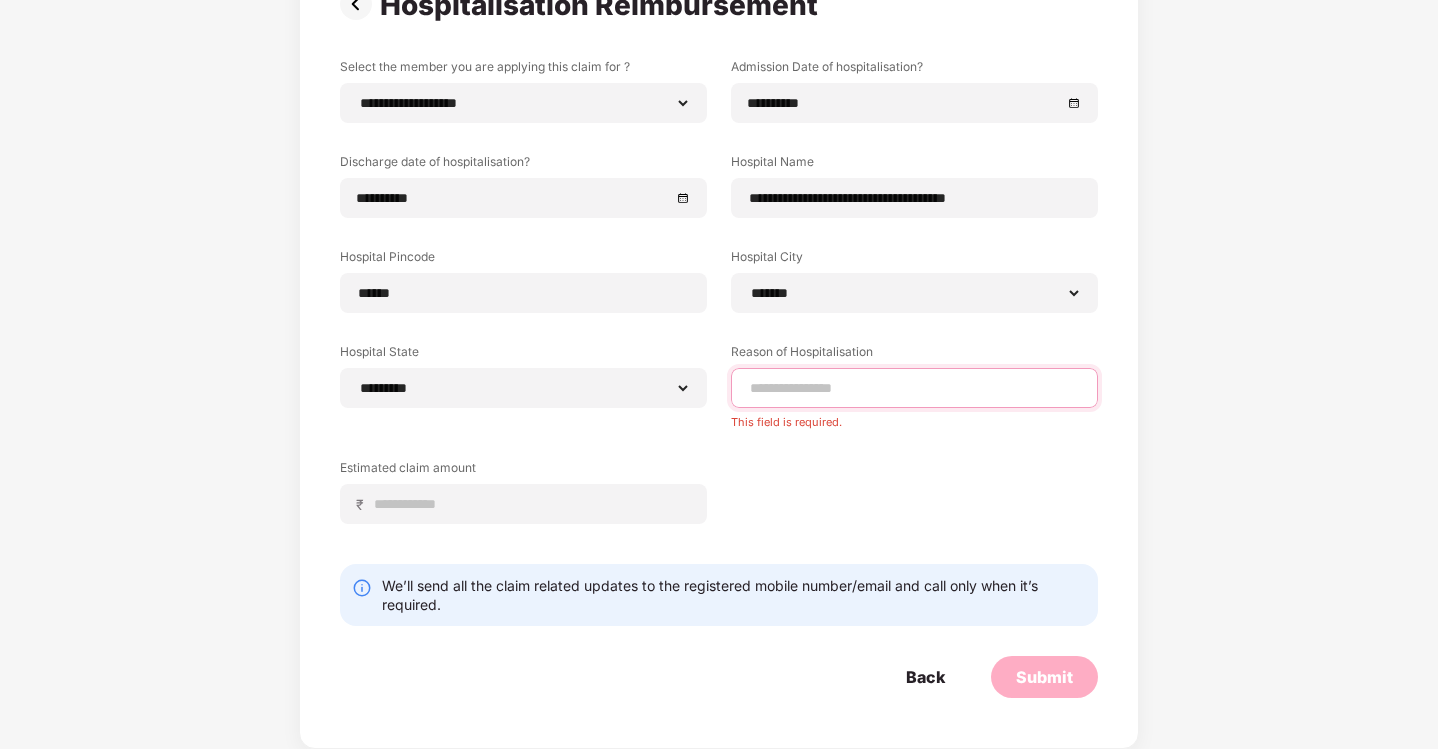 click at bounding box center [914, 388] 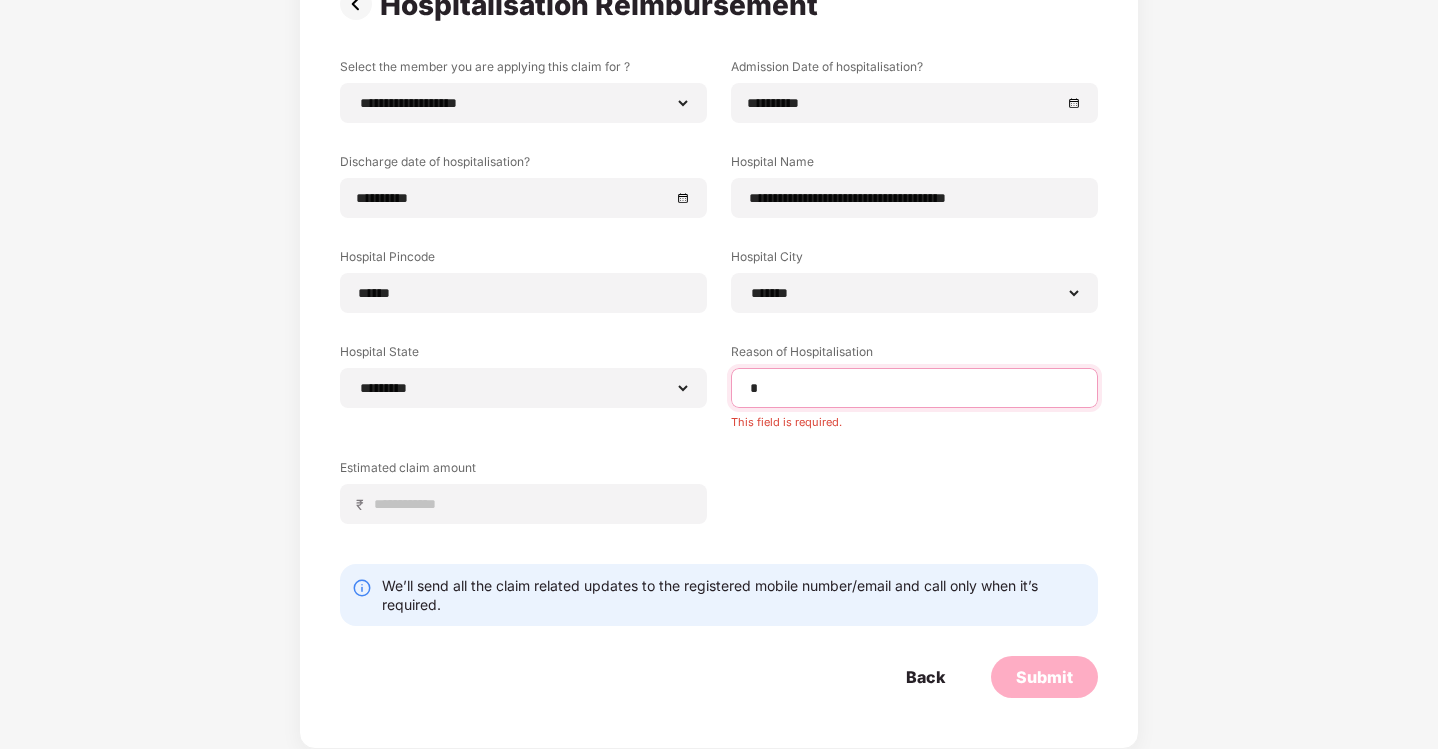 scroll, scrollTop: 162, scrollLeft: 0, axis: vertical 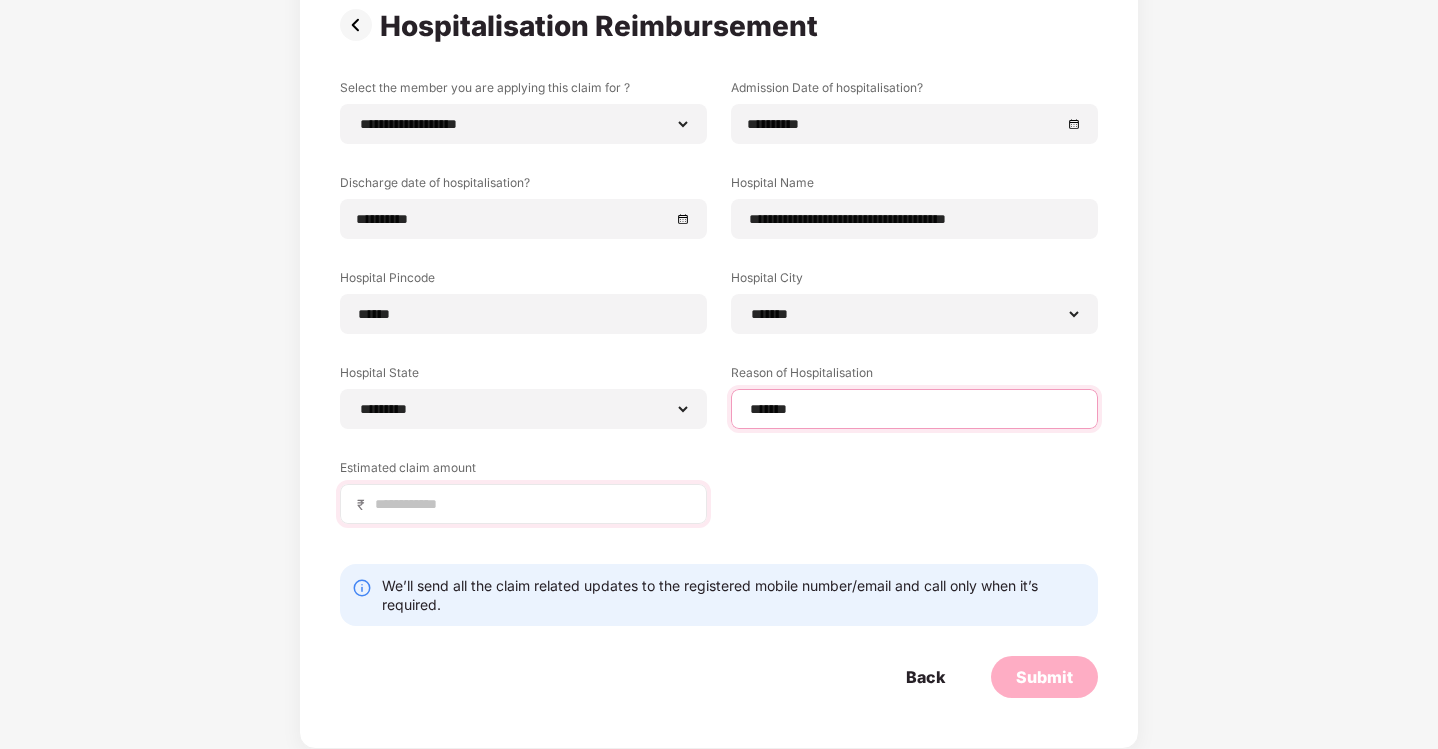 type on "******" 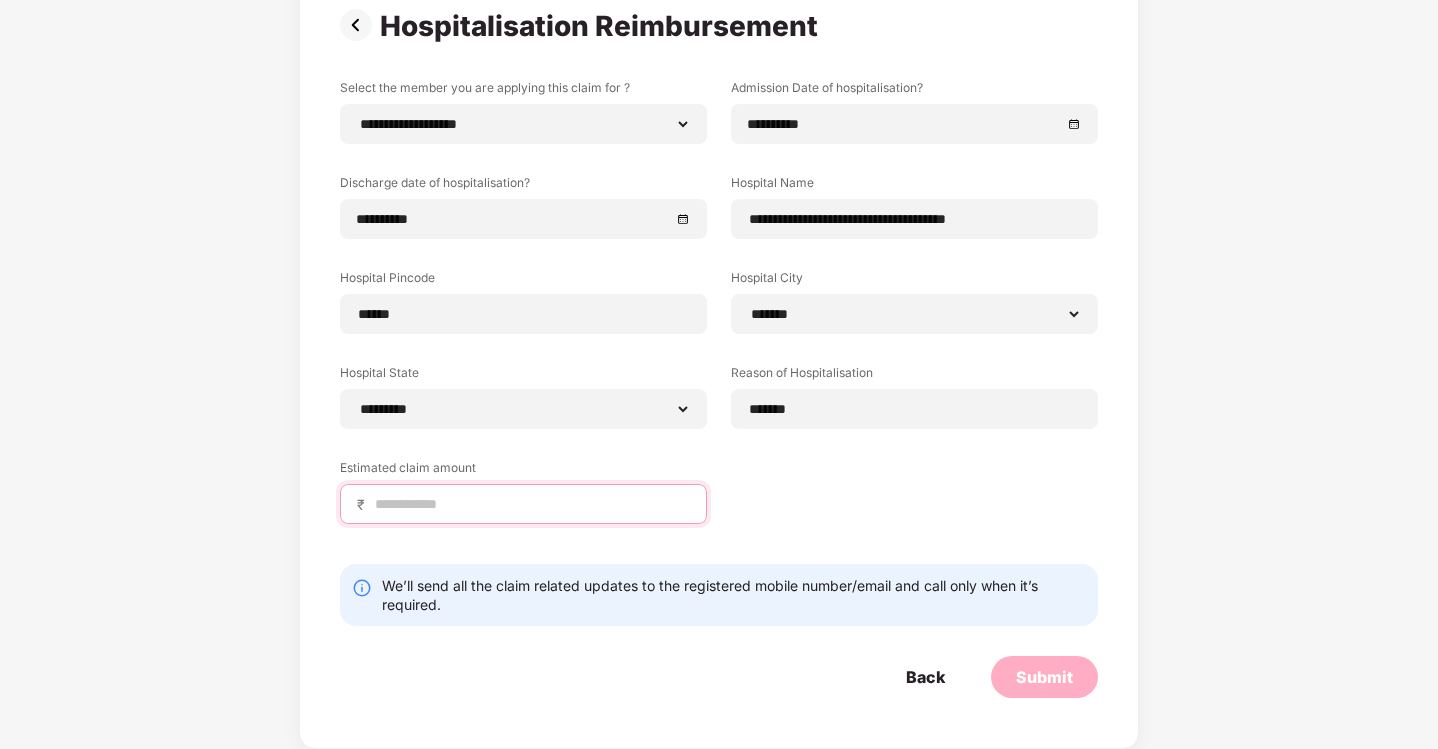 click at bounding box center (531, 504) 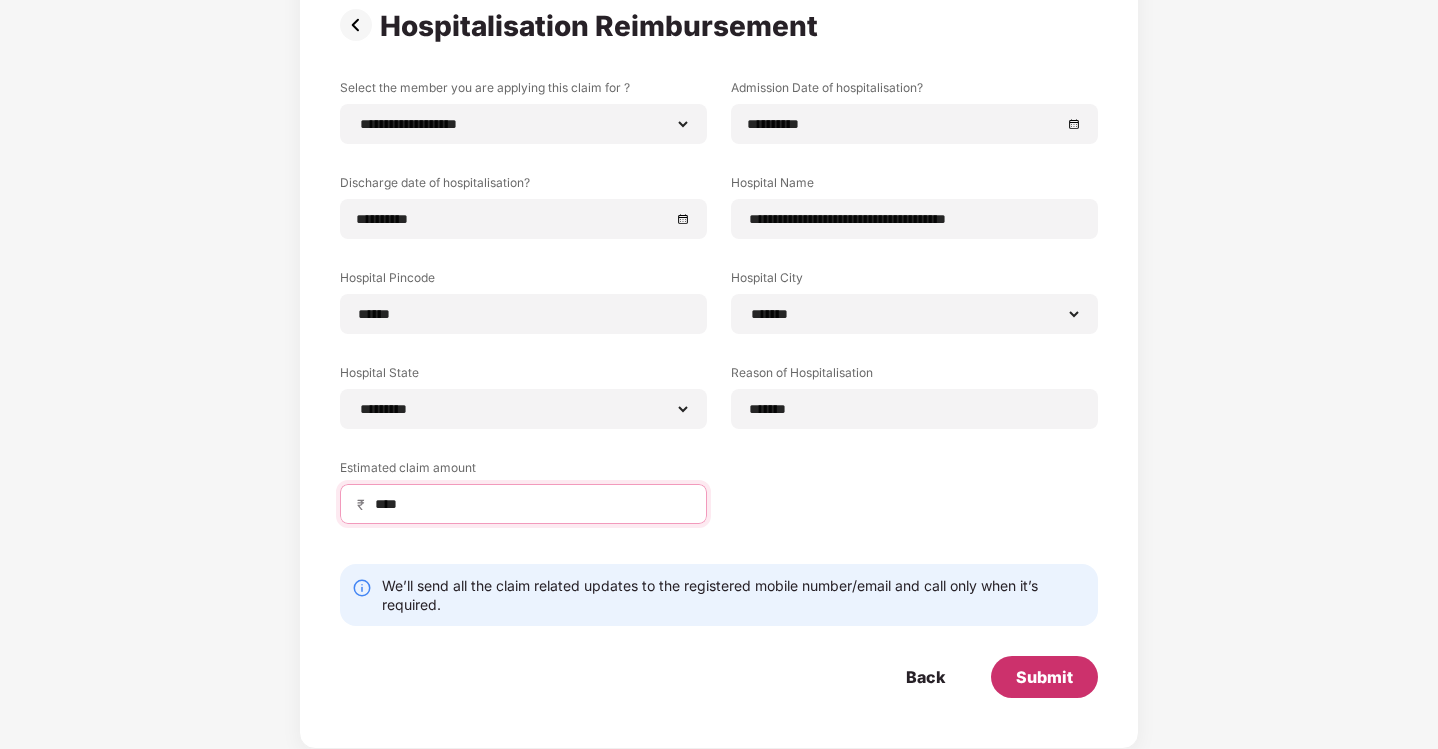 type on "****" 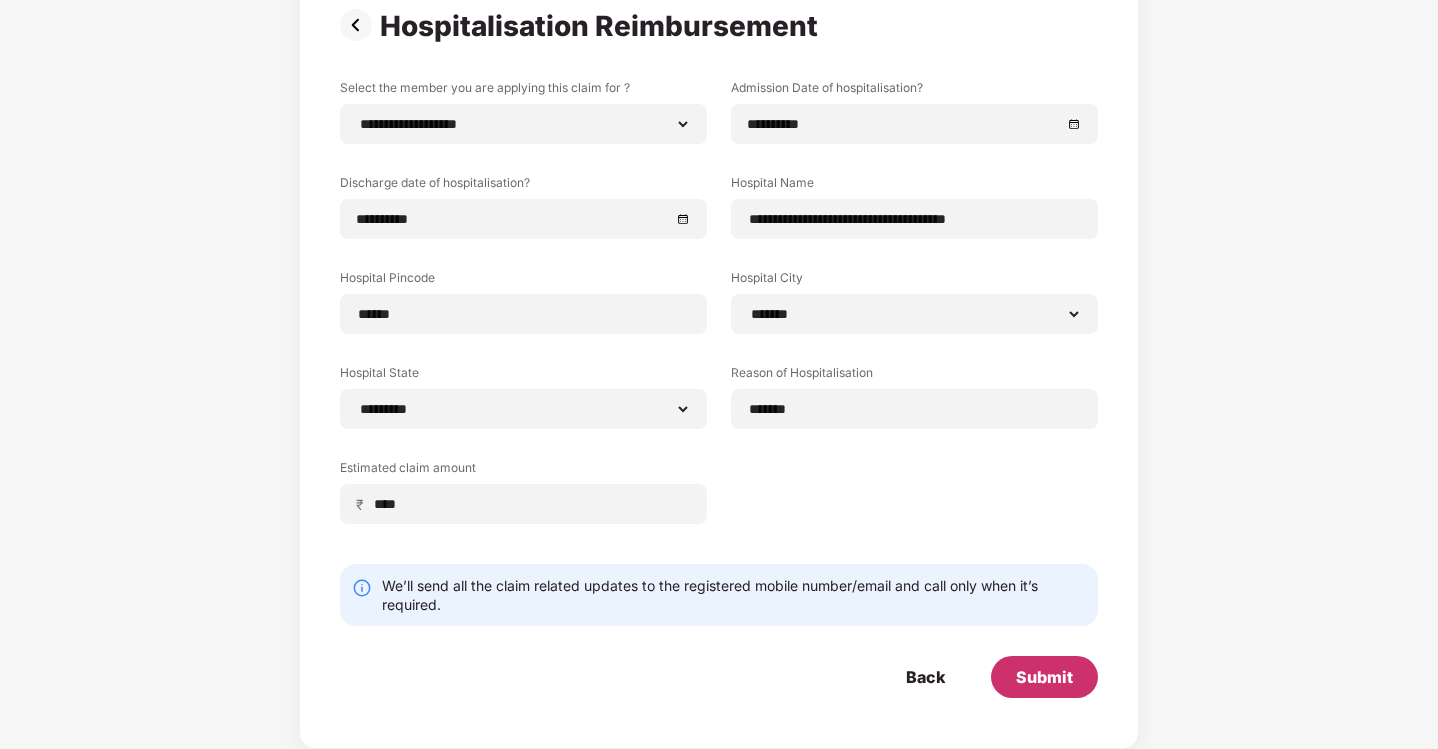 click on "Submit" at bounding box center (1044, 677) 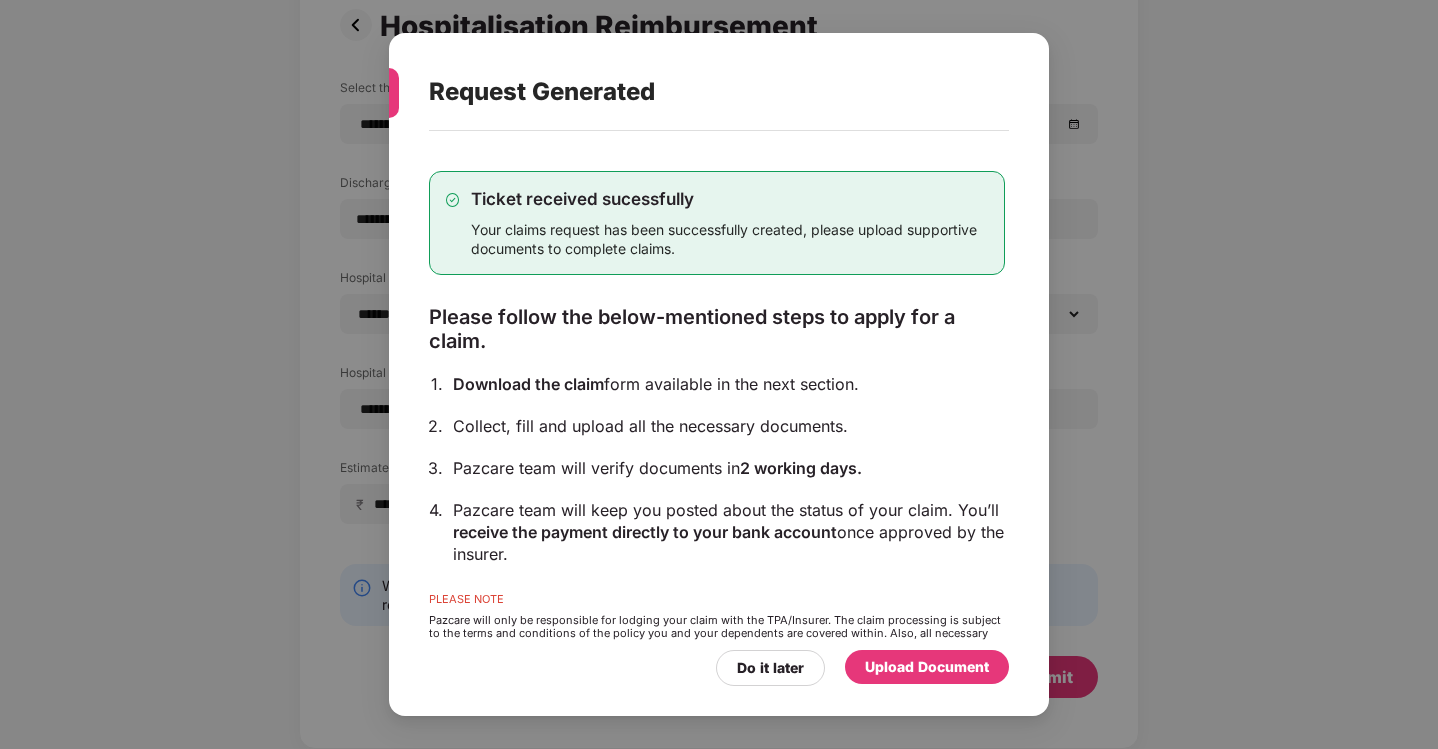 click on "Upload Document" at bounding box center [927, 667] 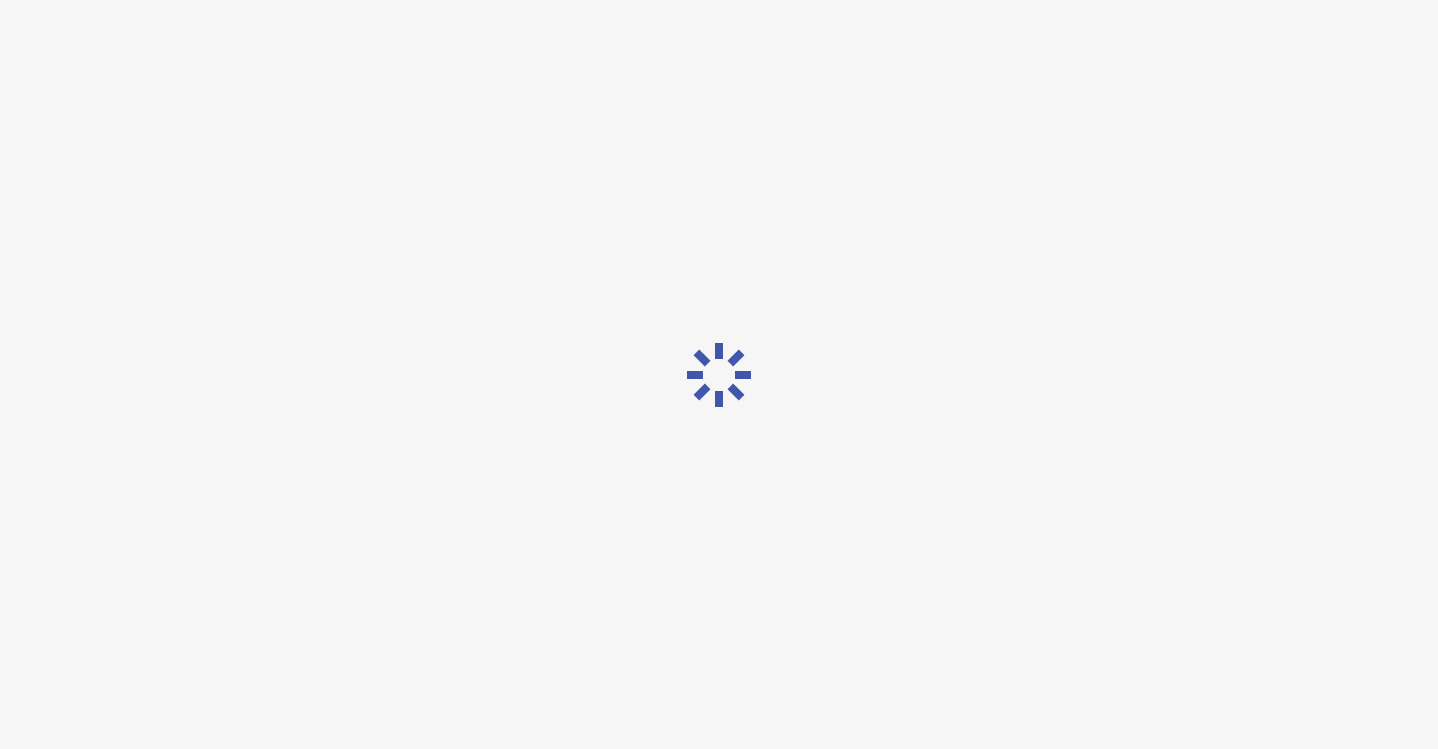 scroll, scrollTop: 0, scrollLeft: 0, axis: both 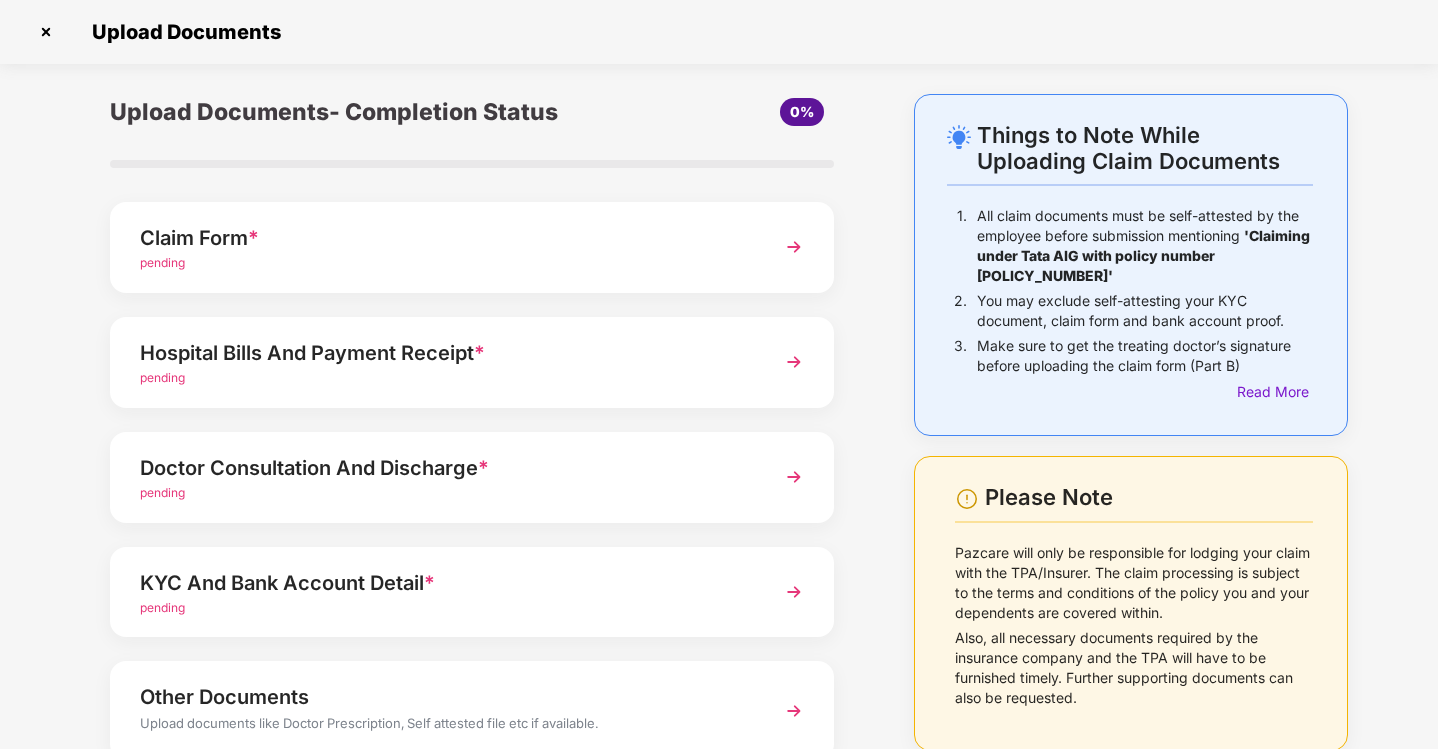 click at bounding box center (794, 247) 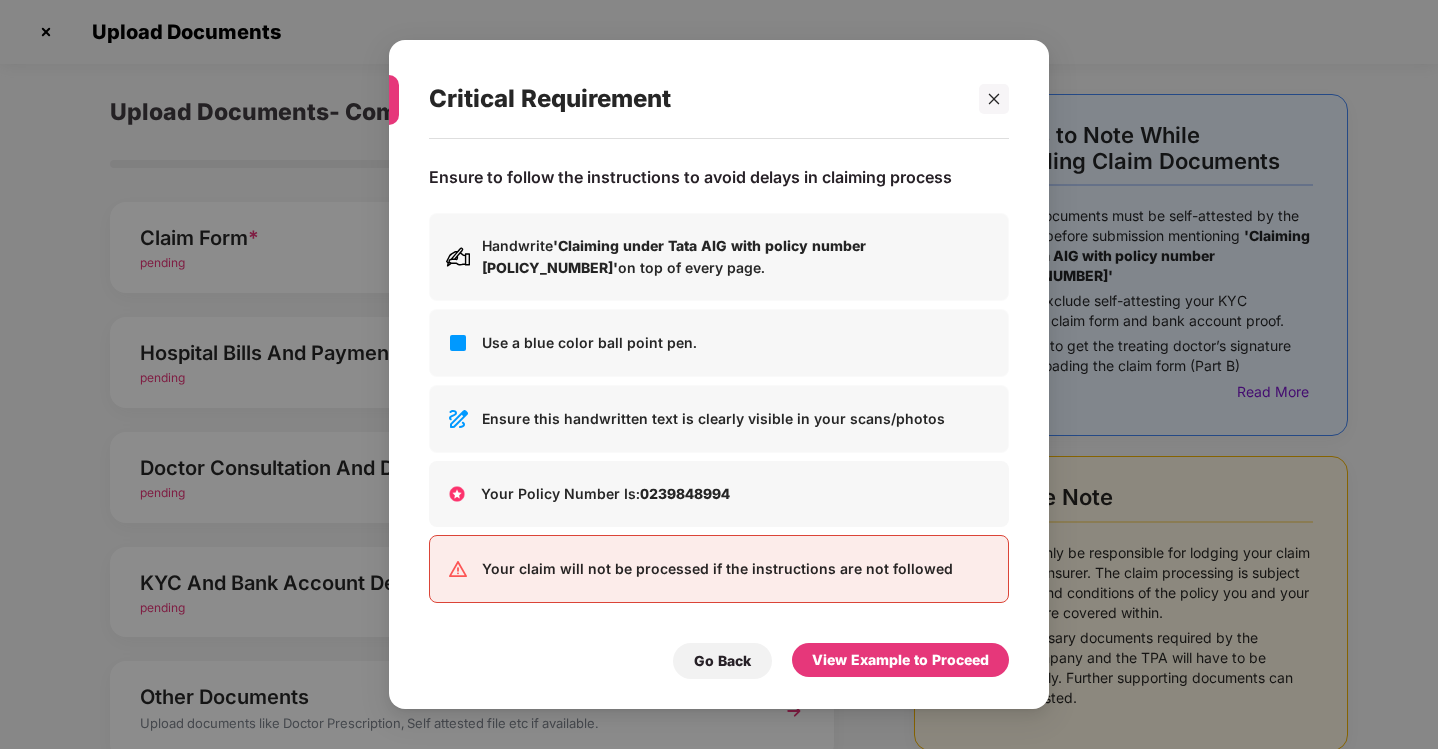 scroll, scrollTop: 0, scrollLeft: 0, axis: both 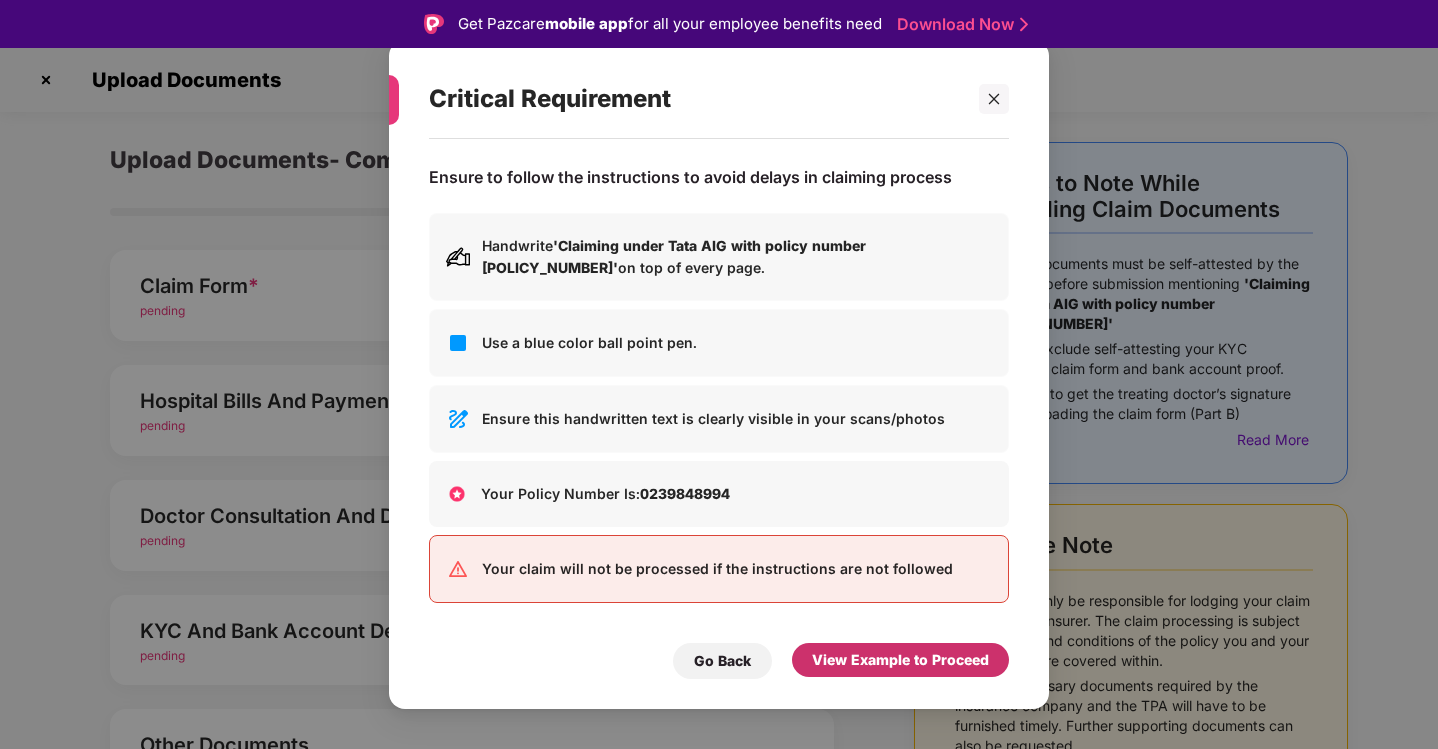 click on "View Example to Proceed" at bounding box center [900, 660] 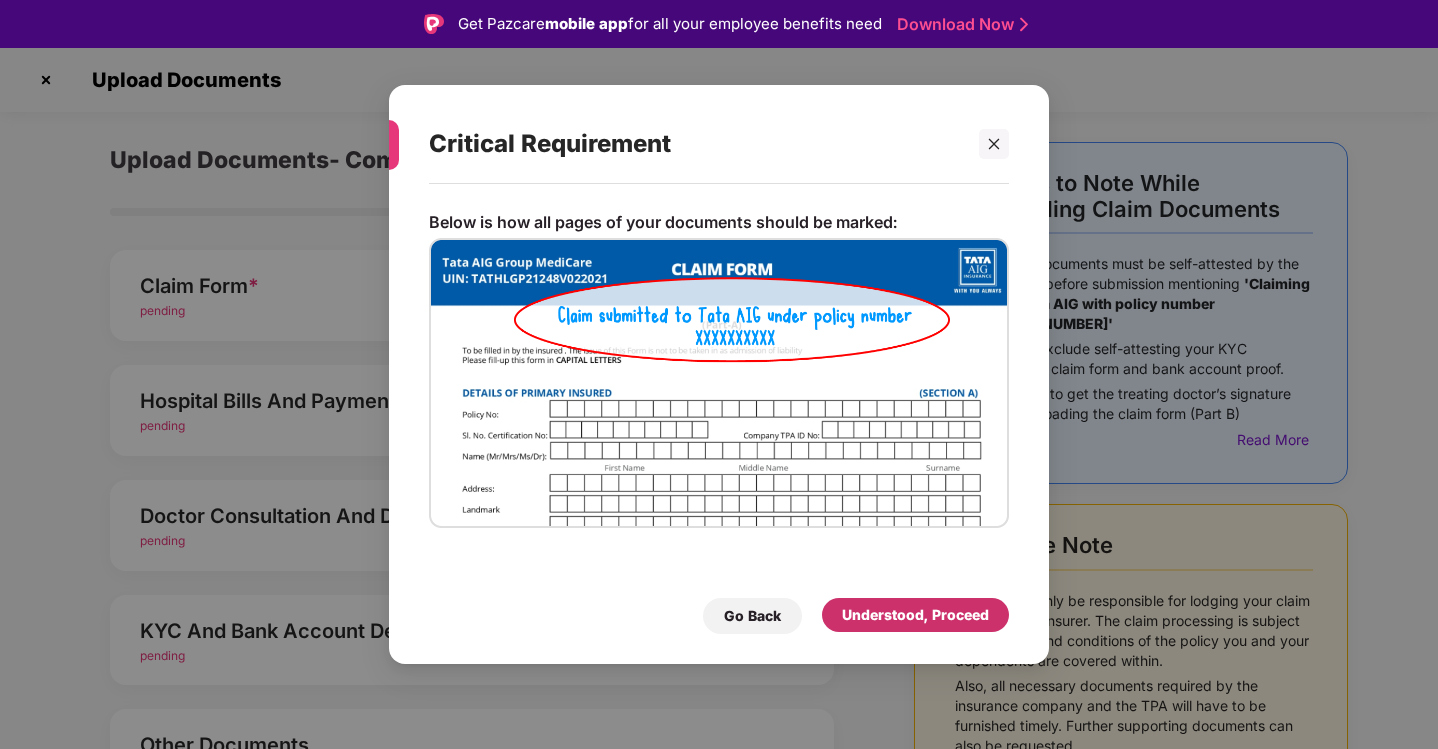click on "Understood, Proceed" at bounding box center [915, 615] 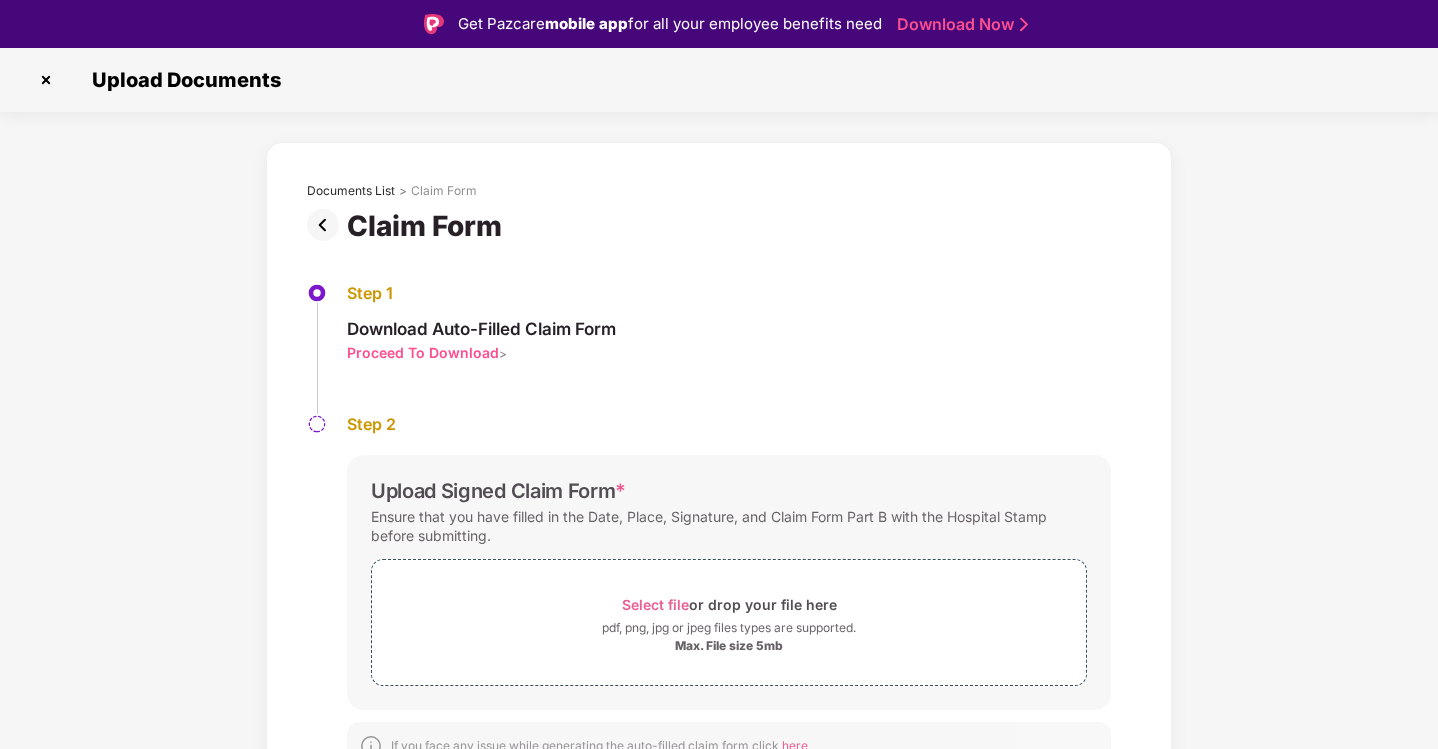 scroll, scrollTop: 24, scrollLeft: 0, axis: vertical 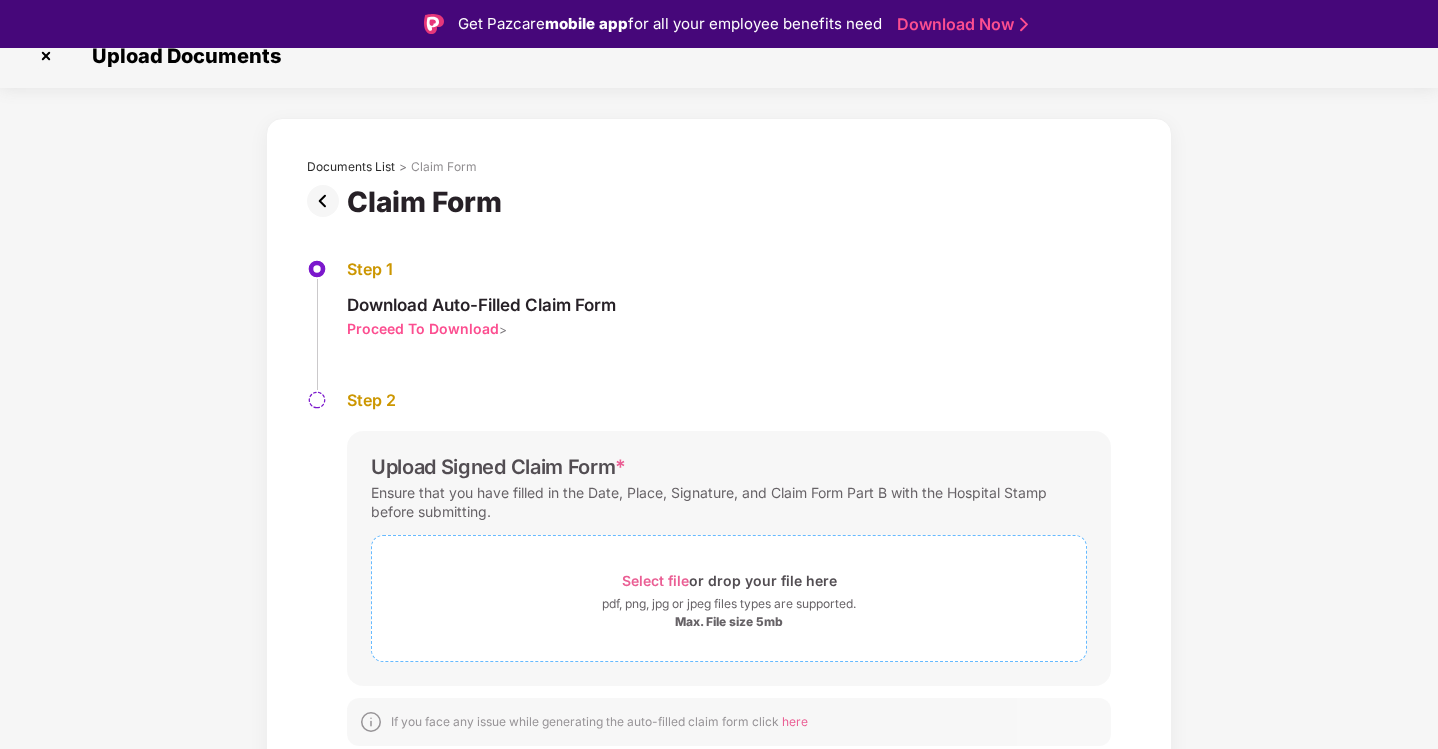 click on "Select file" at bounding box center [655, 580] 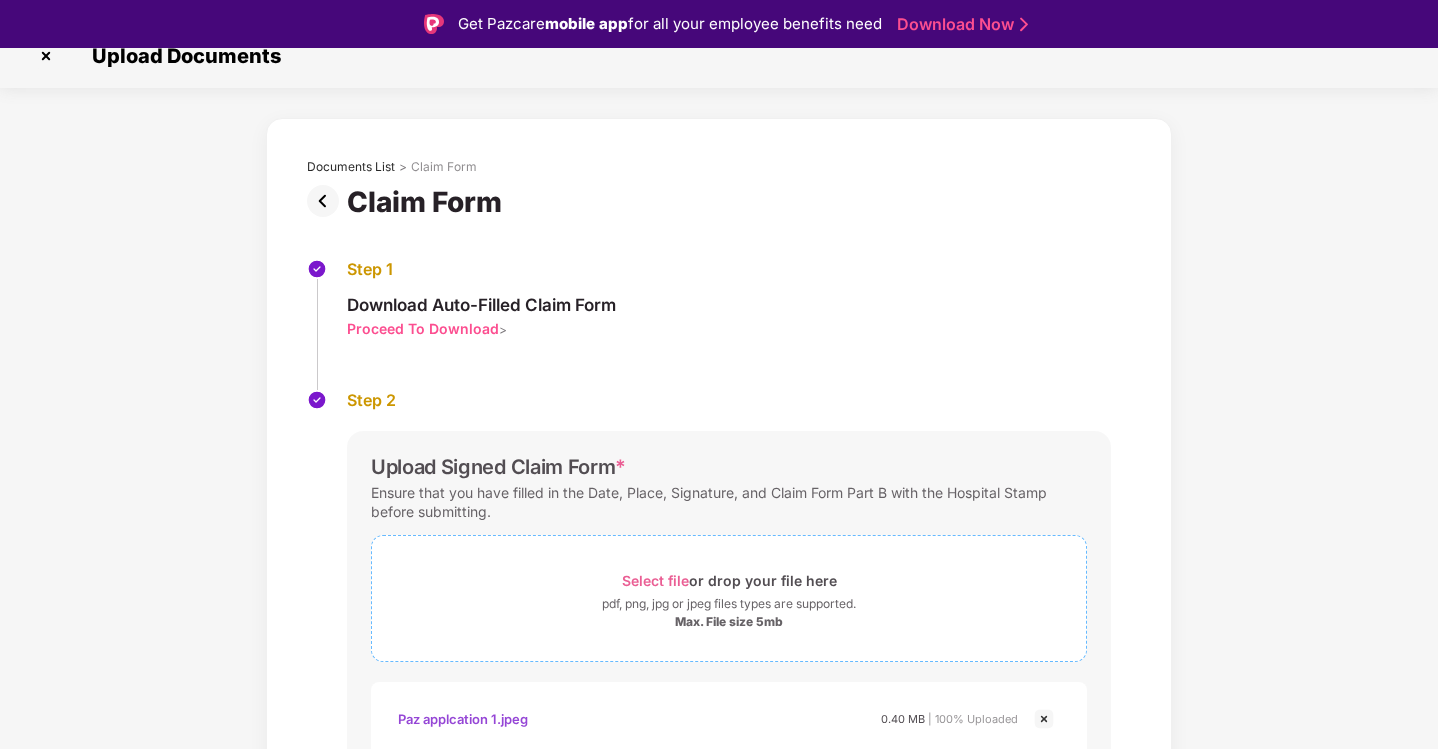 click on "Select file" at bounding box center (655, 580) 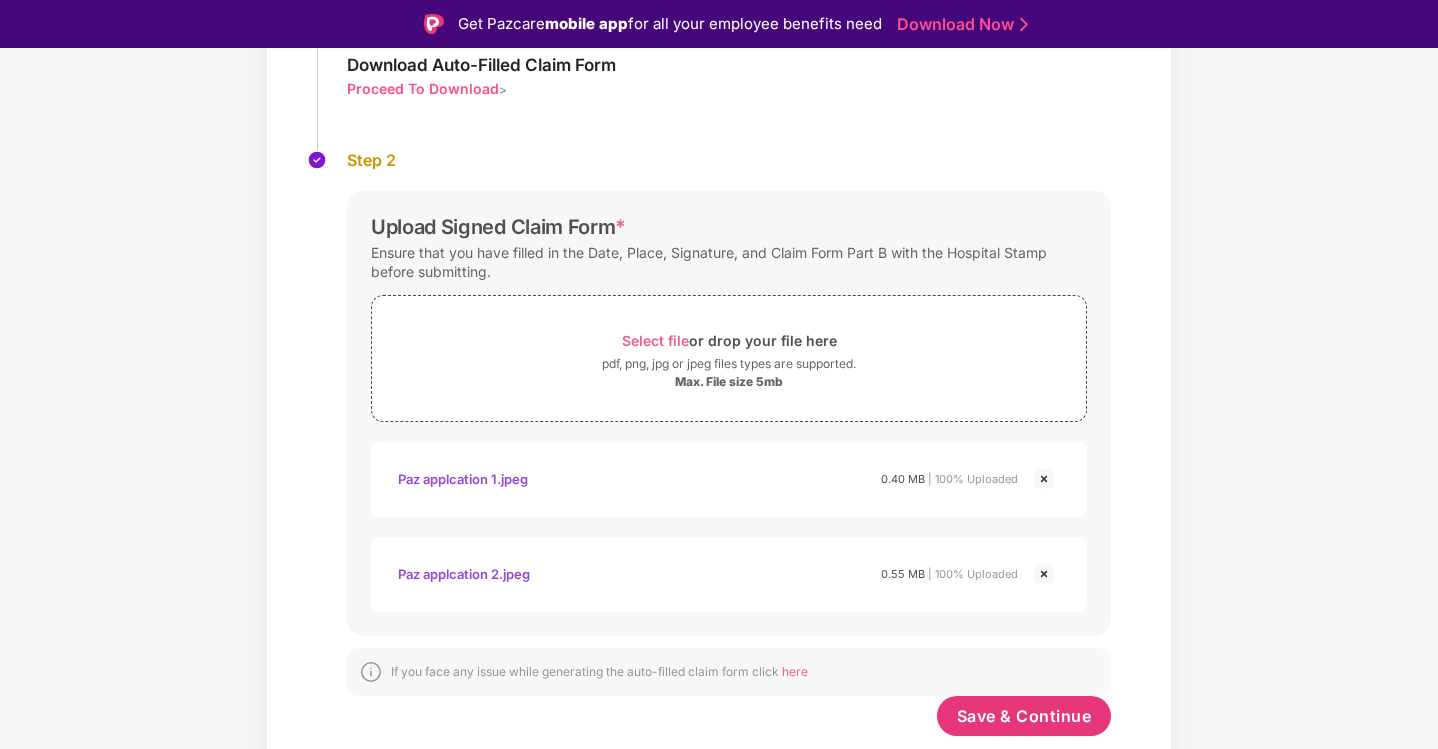 scroll, scrollTop: 264, scrollLeft: 0, axis: vertical 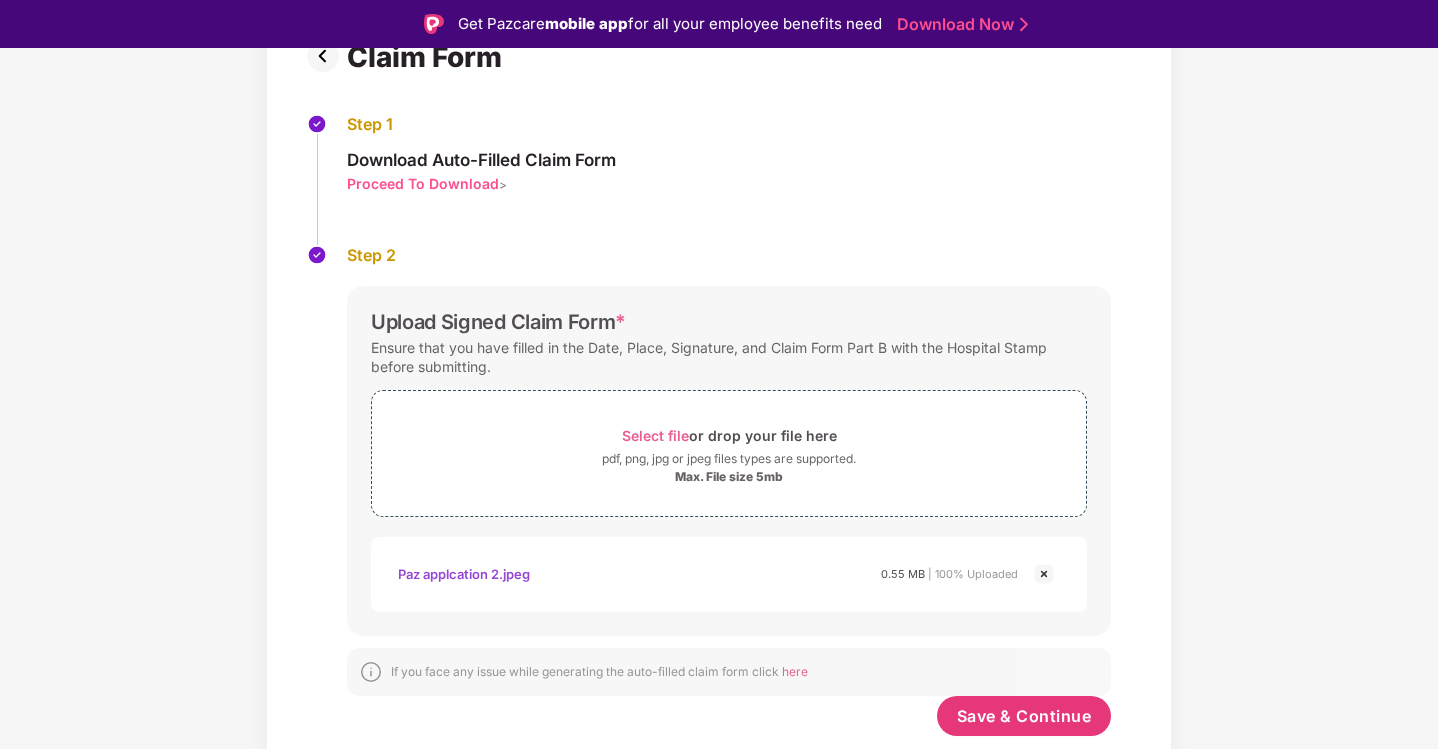 click at bounding box center [1044, 574] 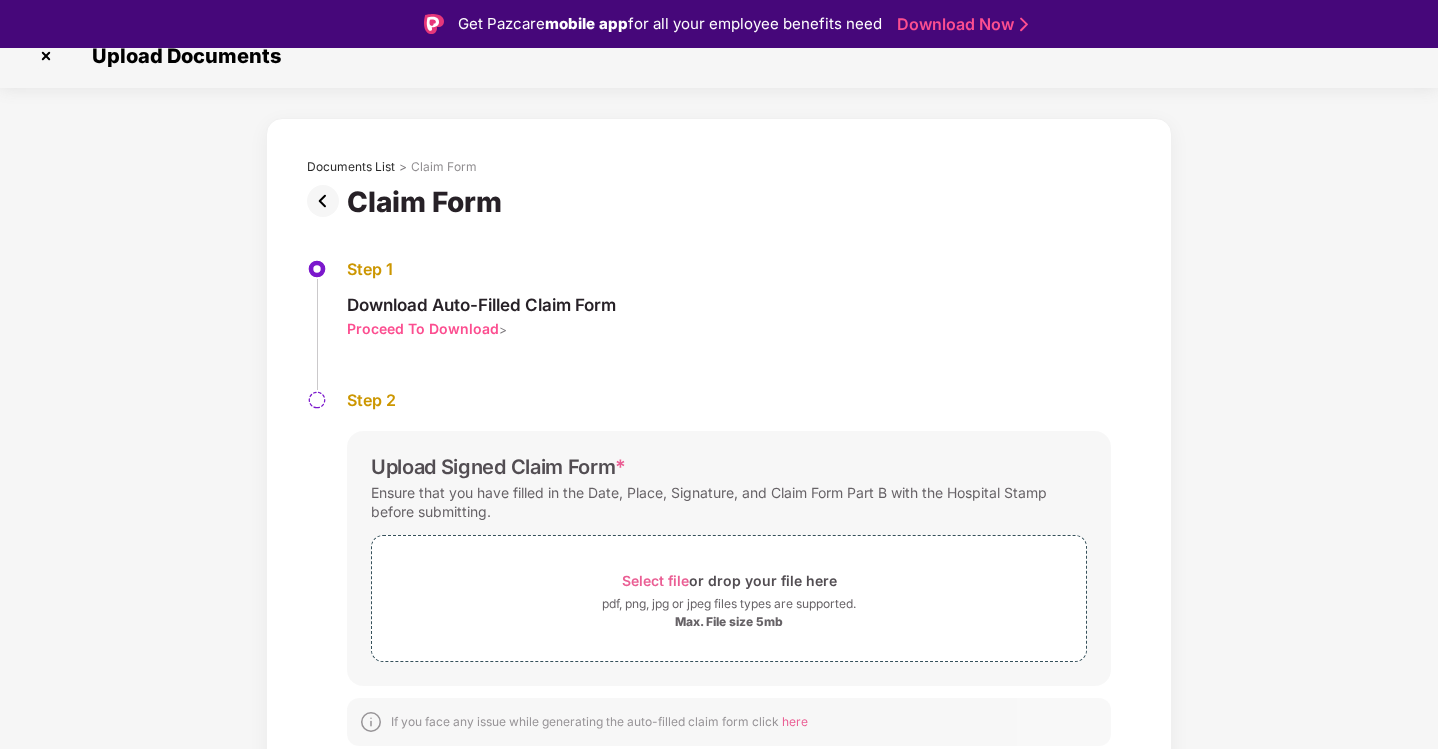 scroll, scrollTop: 24, scrollLeft: 0, axis: vertical 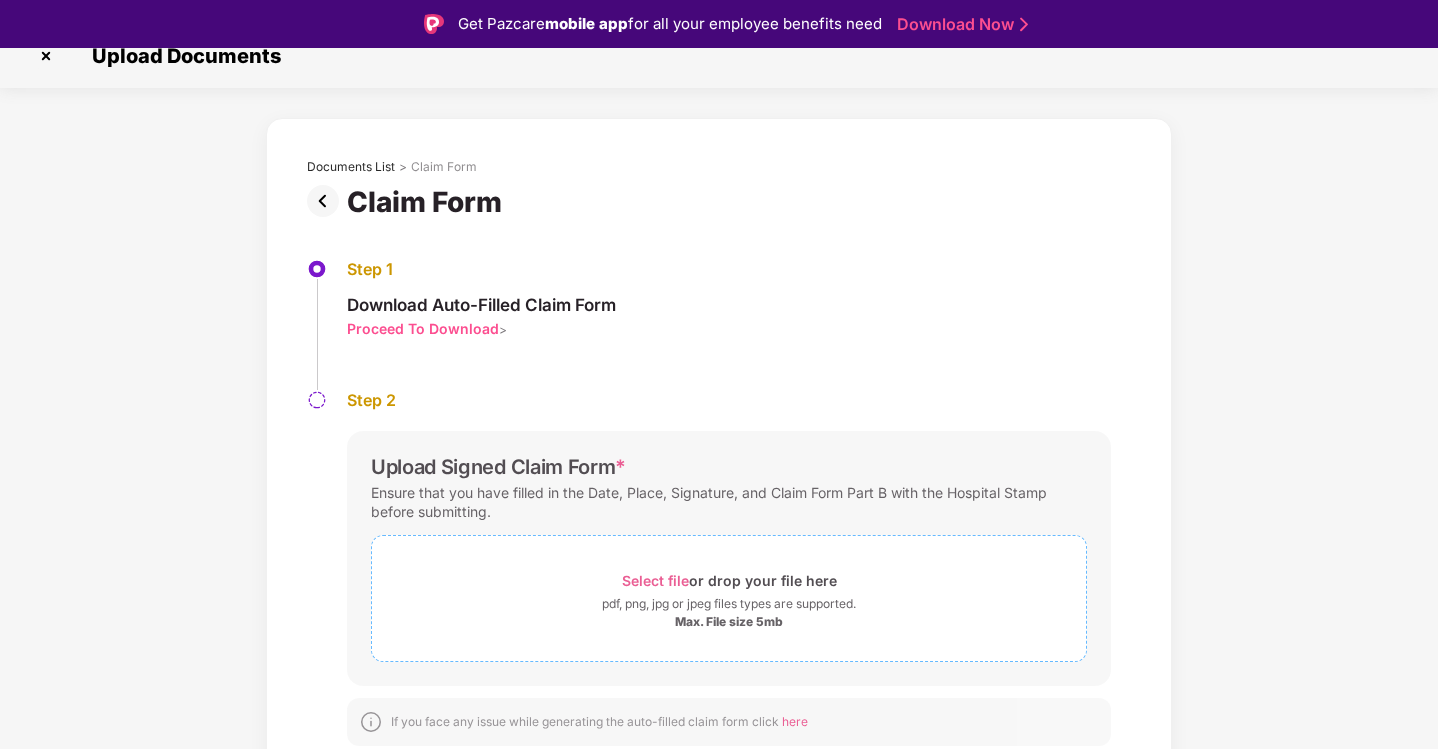 click on "Select file" at bounding box center [655, 580] 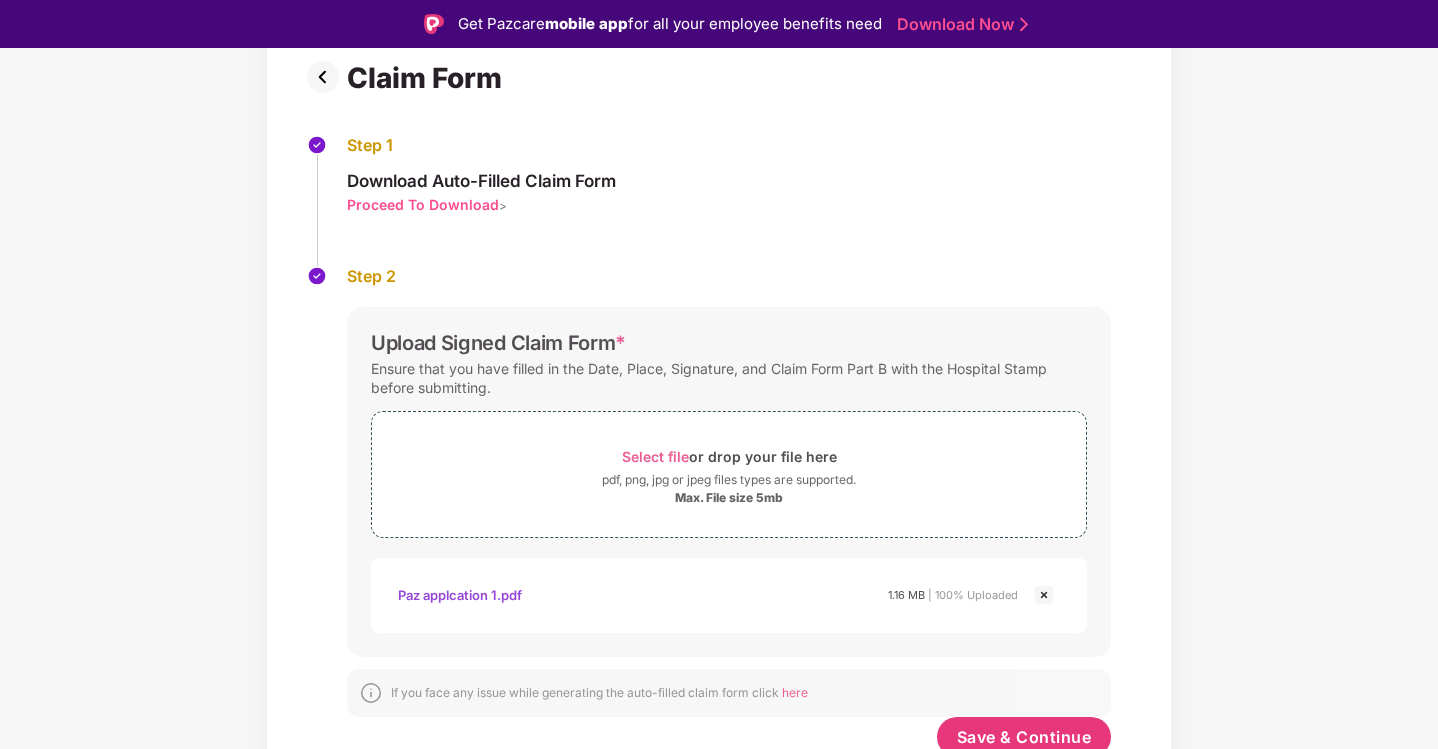 scroll, scrollTop: 169, scrollLeft: 0, axis: vertical 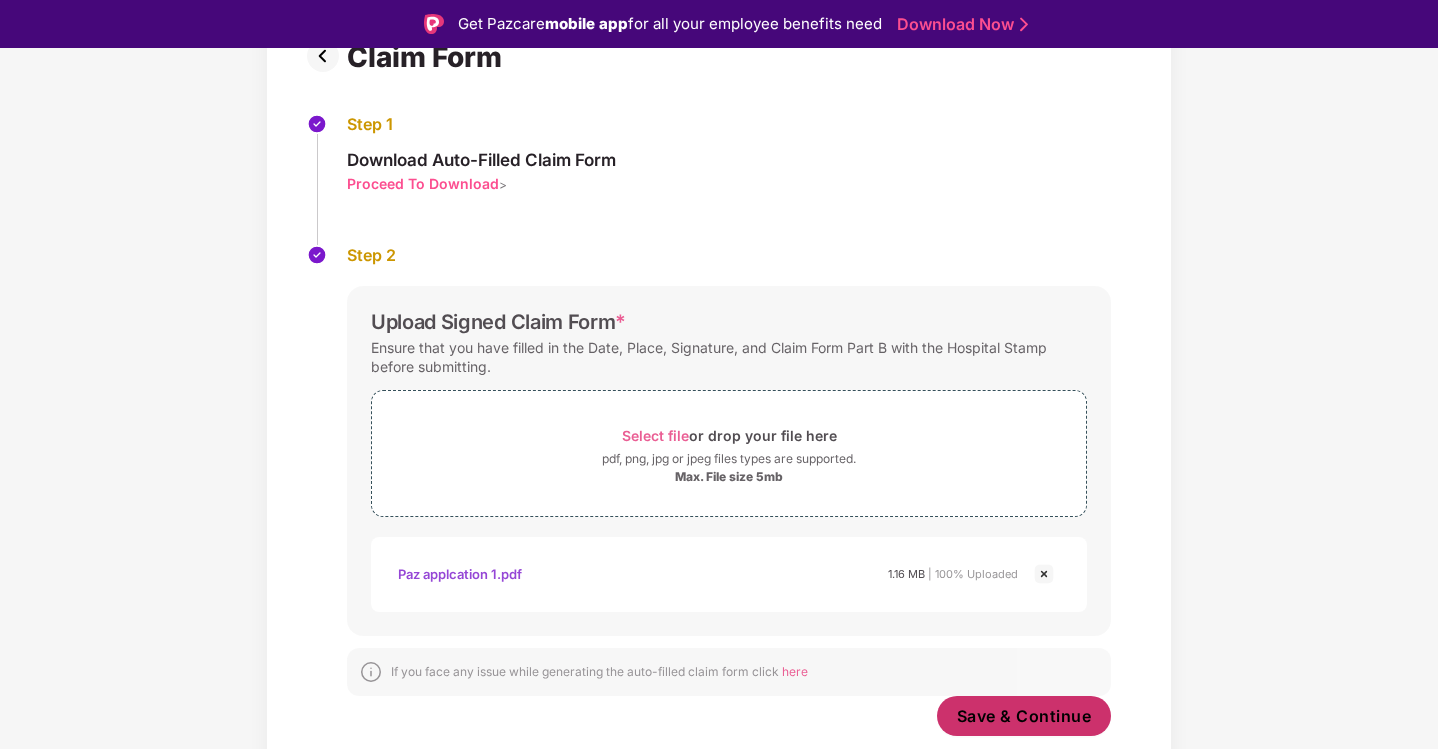 click on "Save & Continue" at bounding box center (1024, 716) 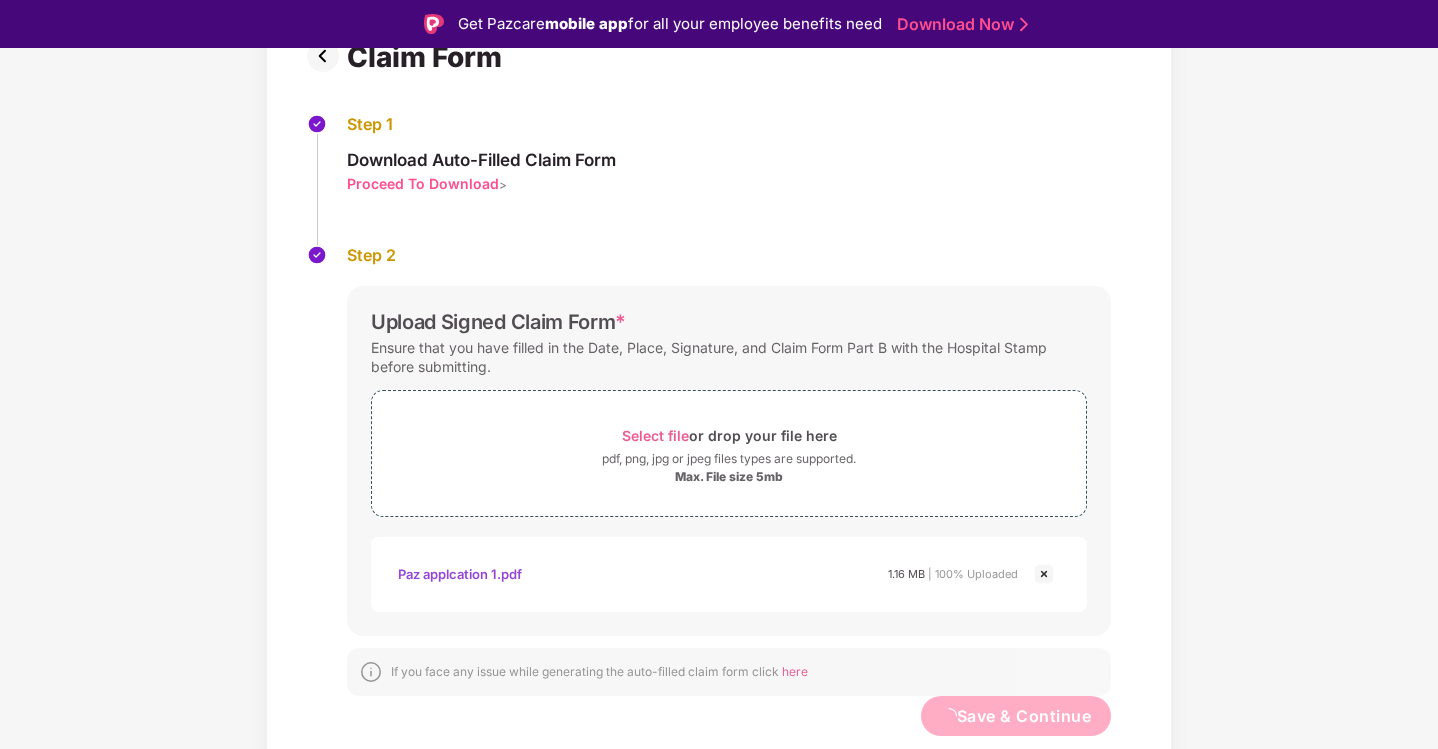 scroll, scrollTop: 0, scrollLeft: 0, axis: both 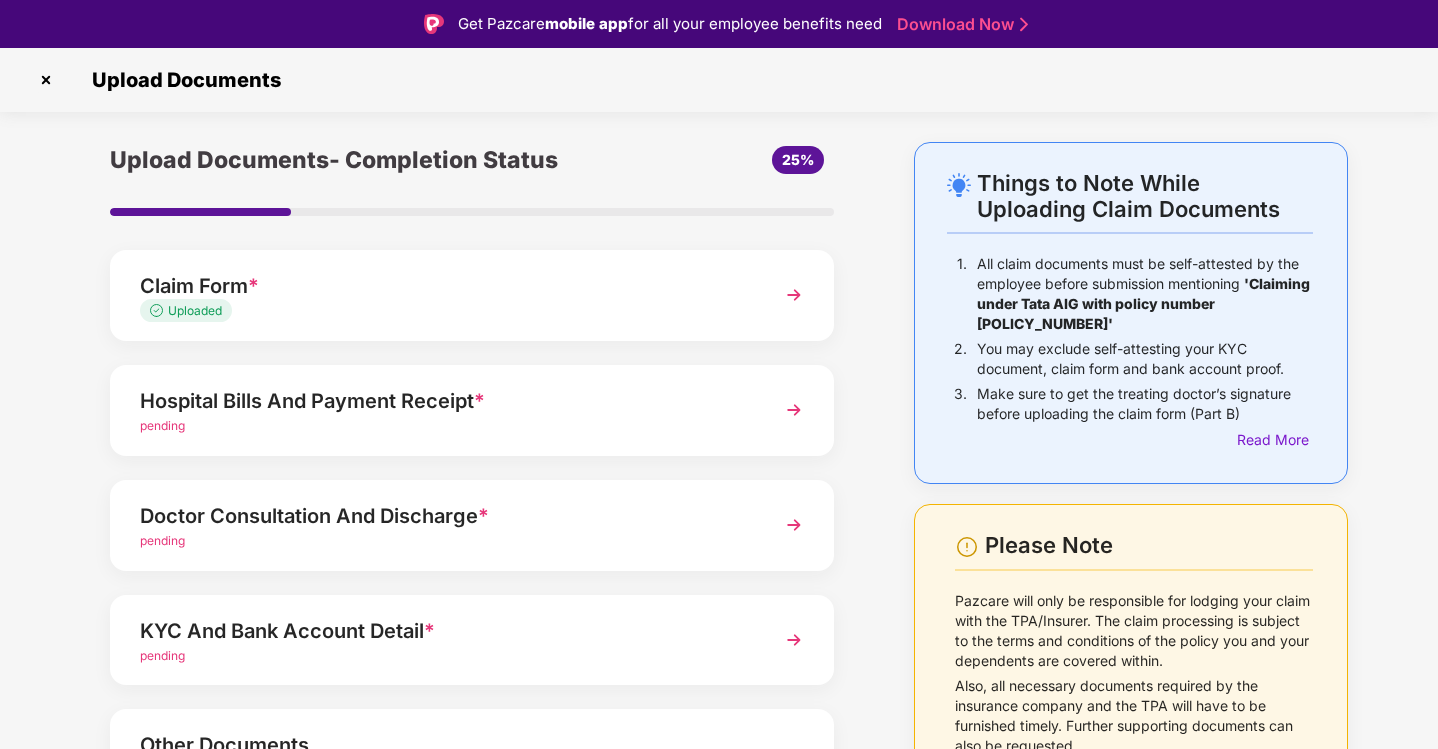 click on "Hospital Bills And Payment Receipt *" at bounding box center [444, 401] 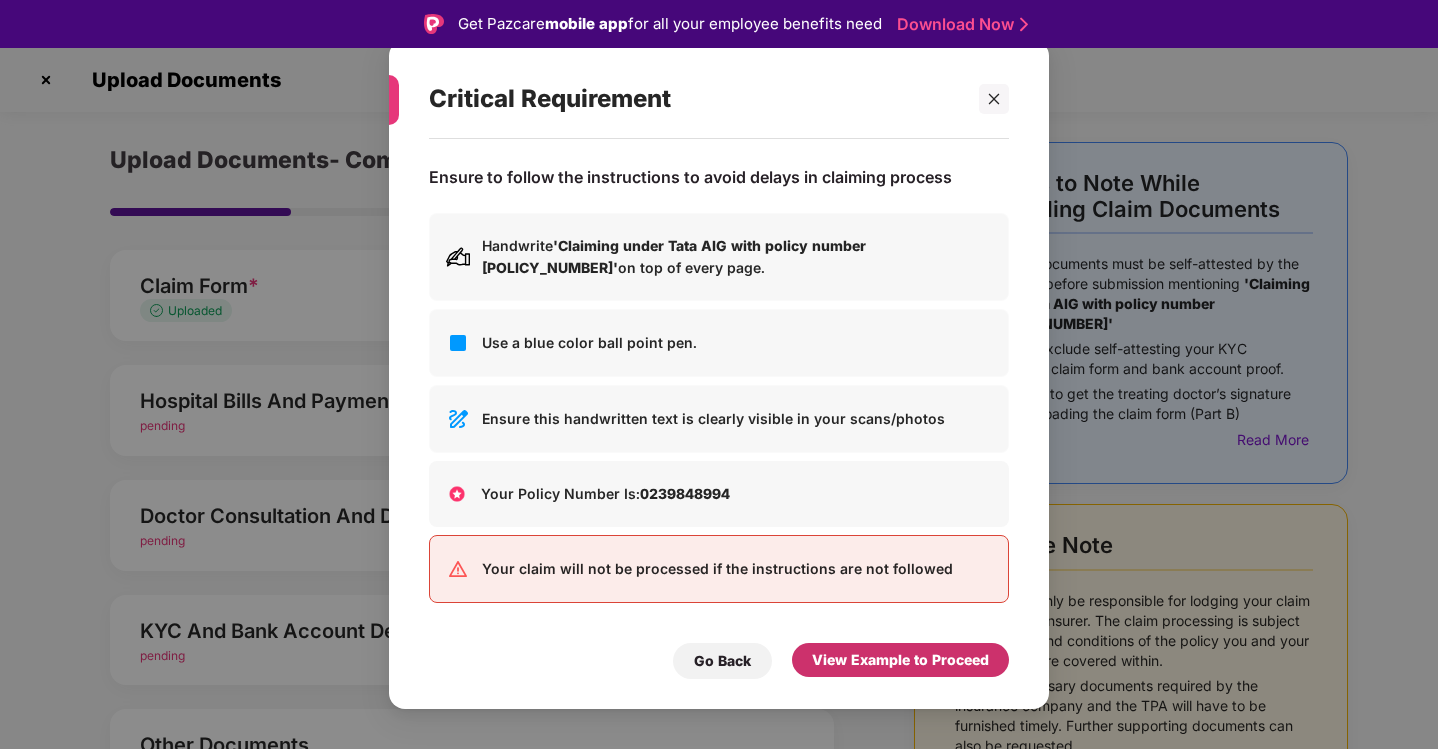 click on "View Example to Proceed" at bounding box center (900, 660) 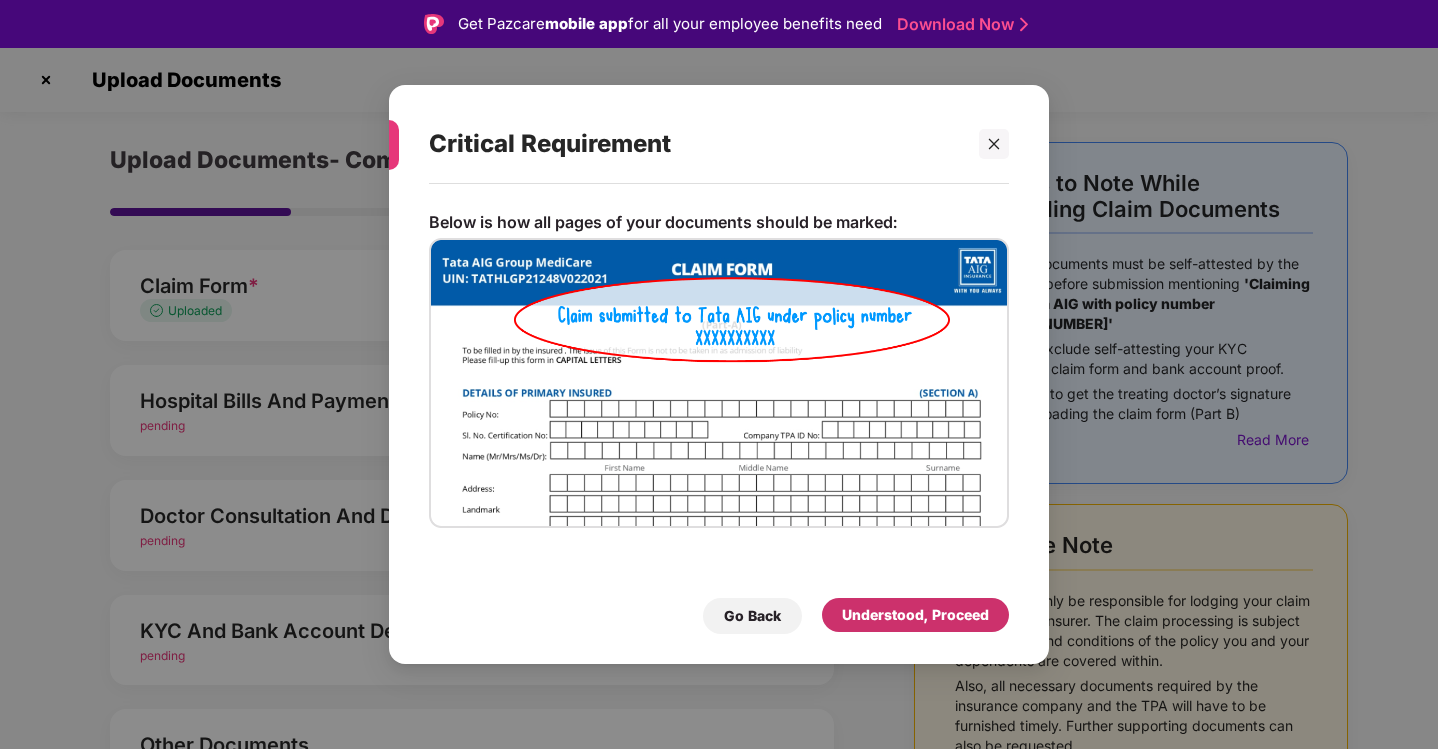 click on "Understood, Proceed" at bounding box center (915, 615) 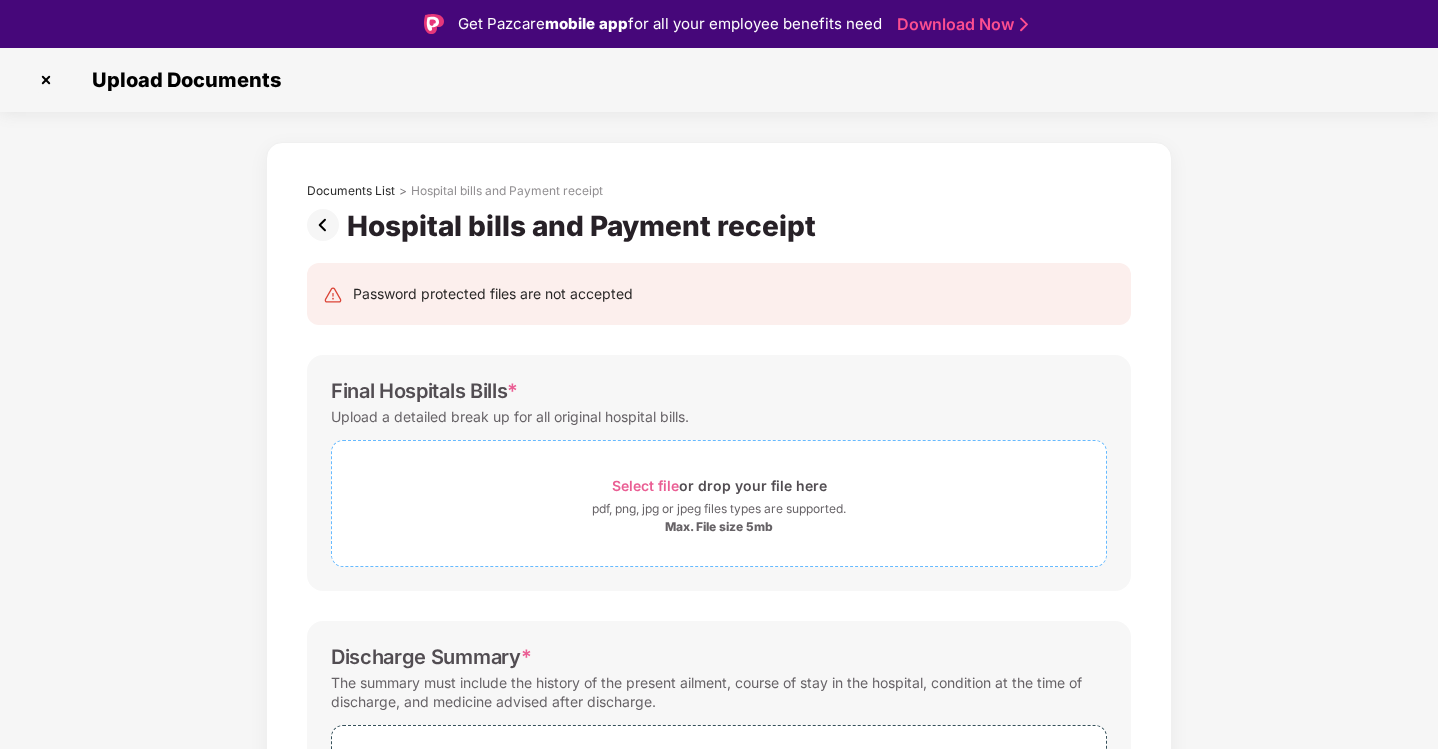 click on "Select file" at bounding box center [645, 485] 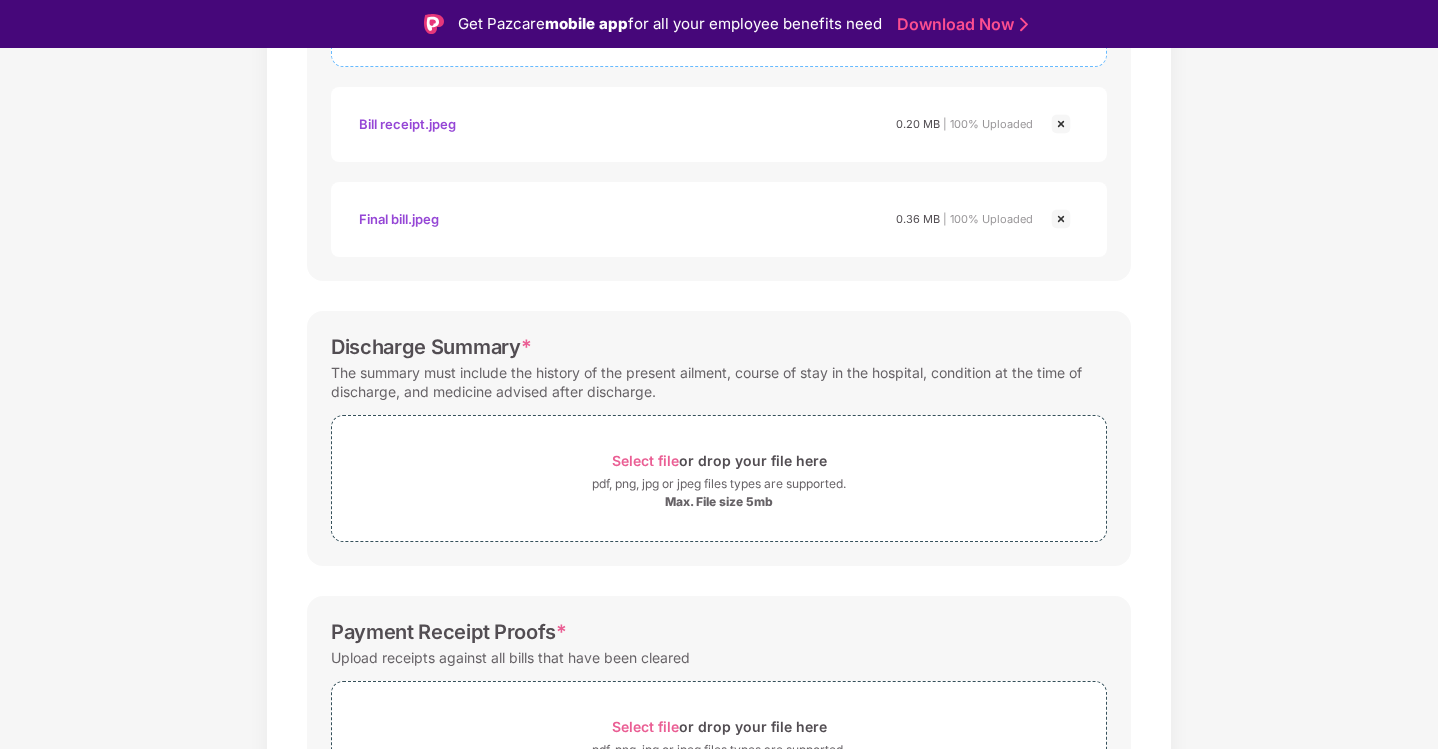 scroll, scrollTop: 400, scrollLeft: 0, axis: vertical 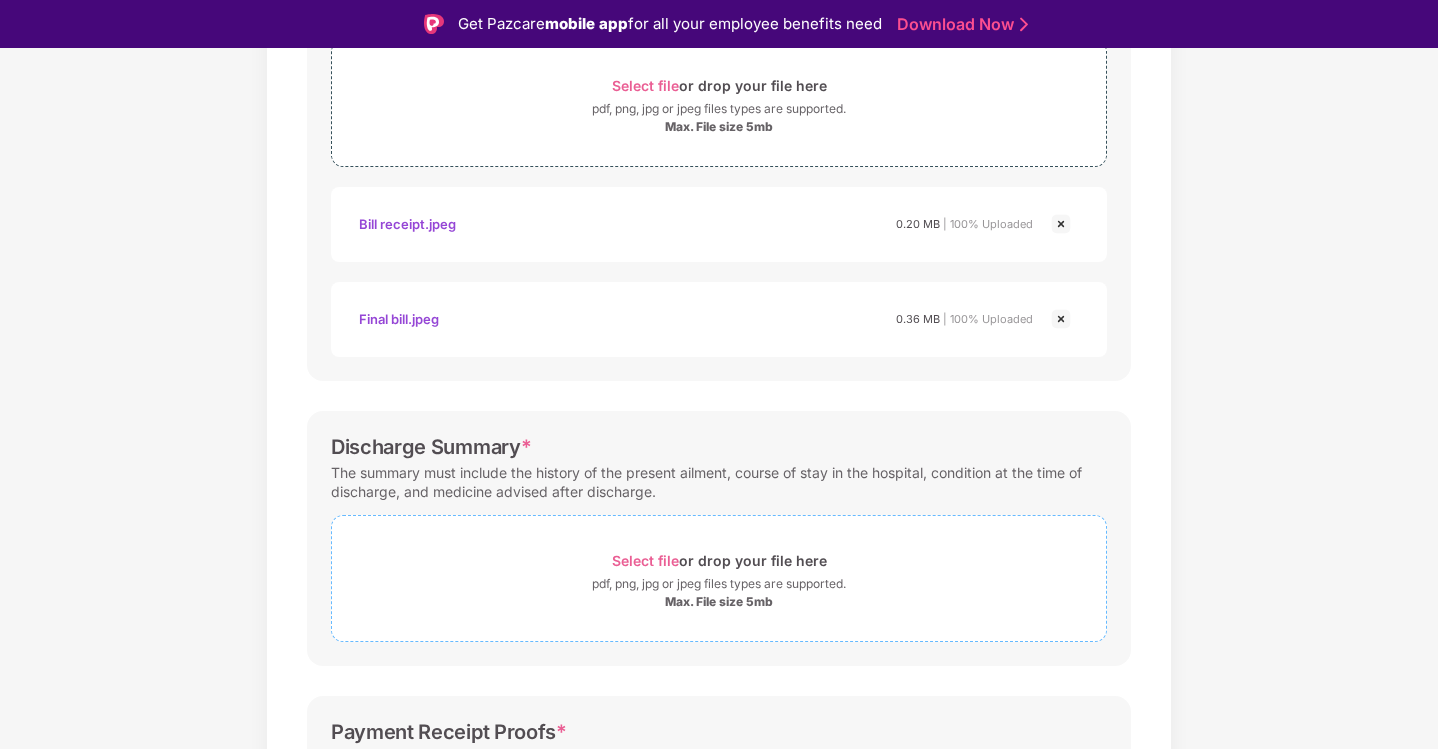click on "Select file" at bounding box center [645, 560] 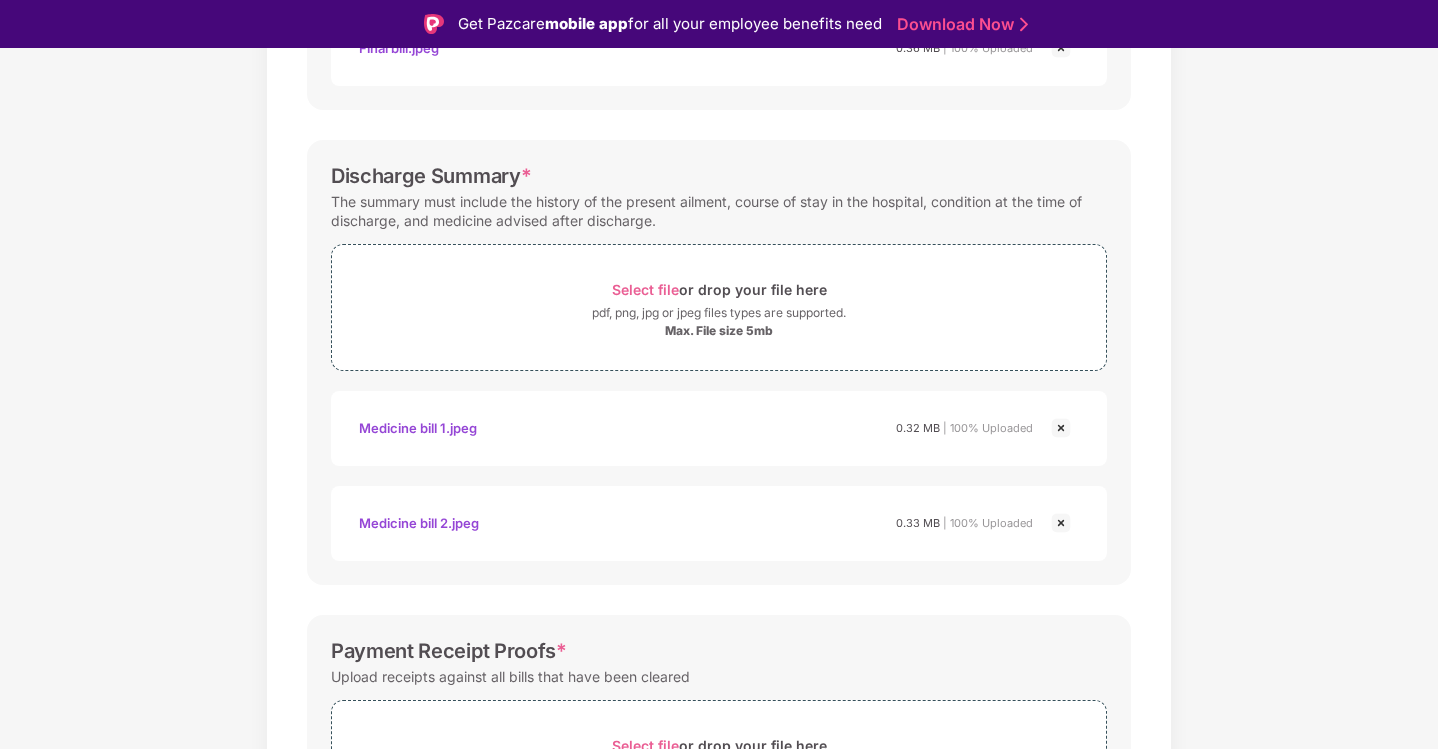 scroll, scrollTop: 700, scrollLeft: 0, axis: vertical 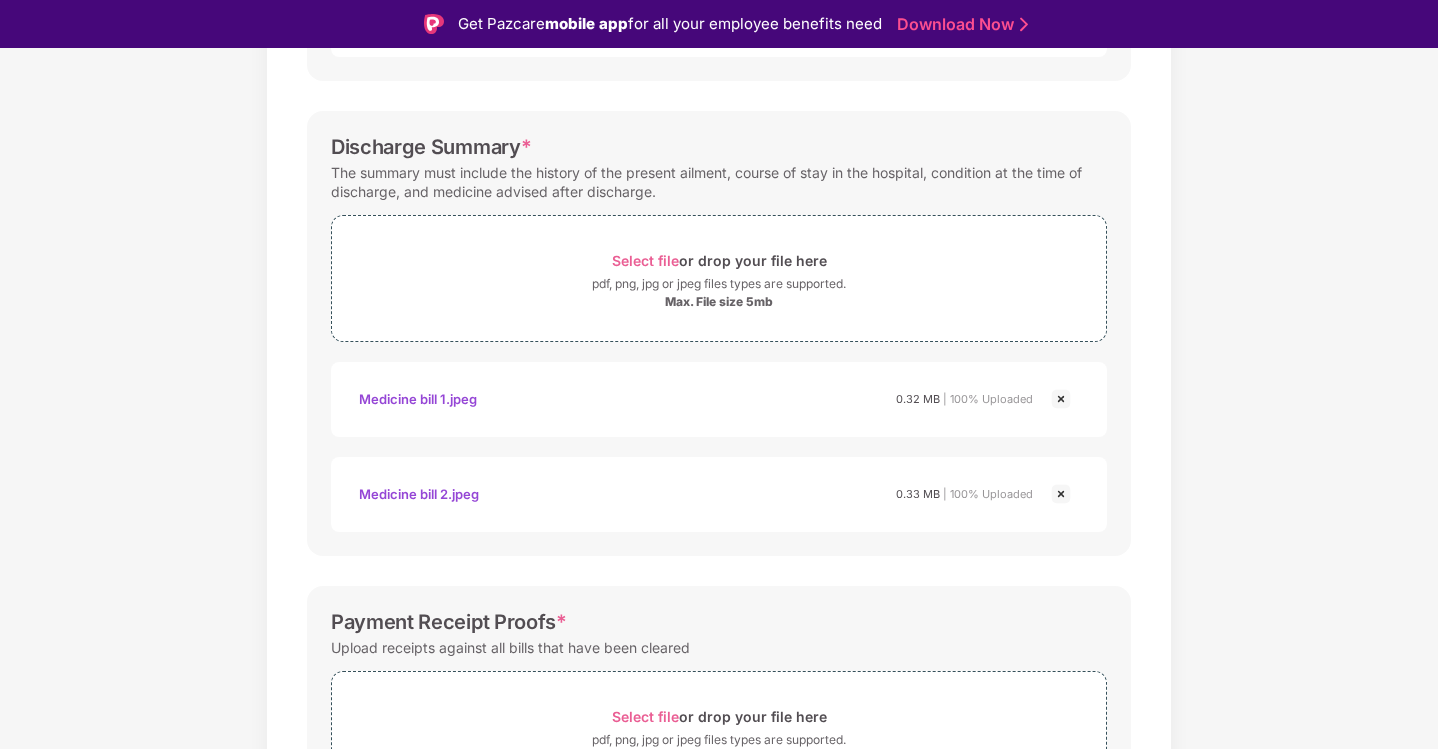 click at bounding box center [1061, 399] 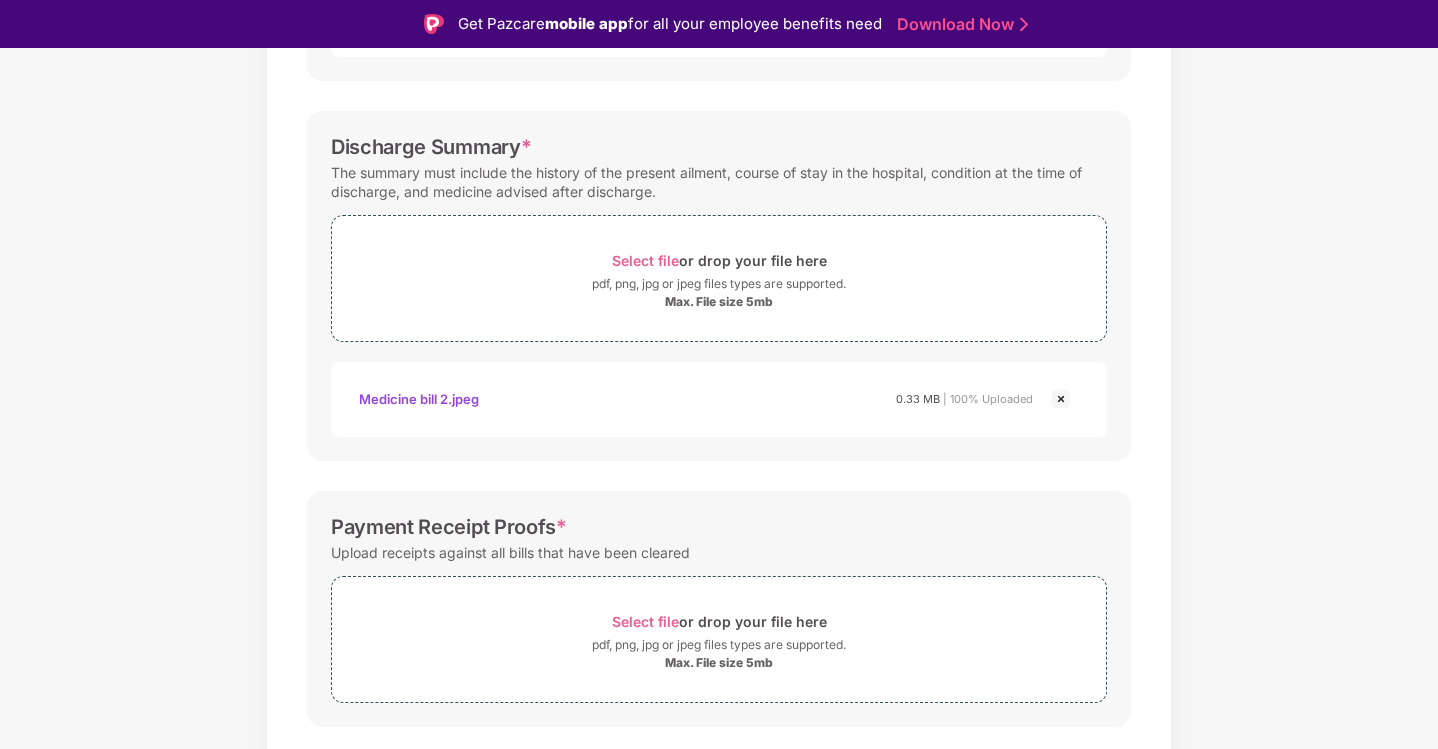 click at bounding box center [1061, 399] 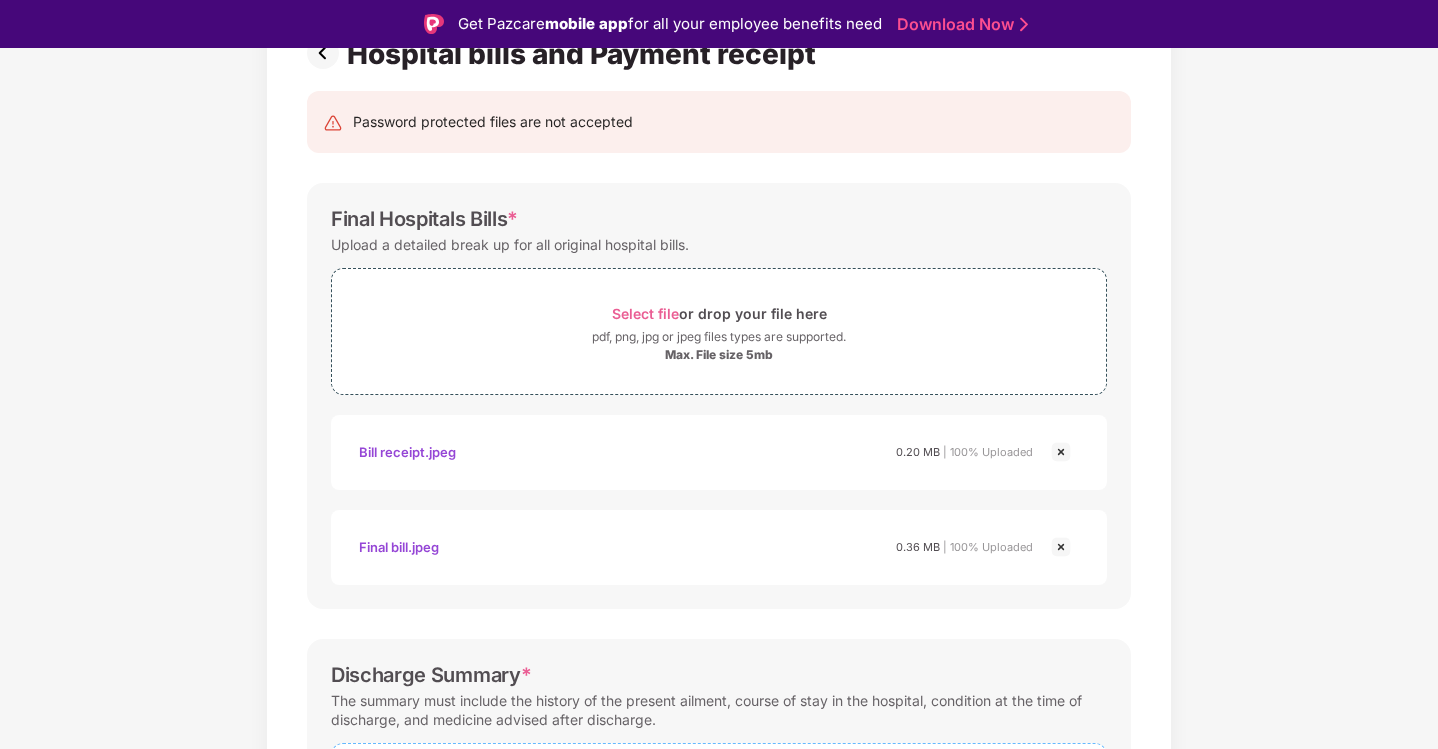 scroll, scrollTop: 200, scrollLeft: 0, axis: vertical 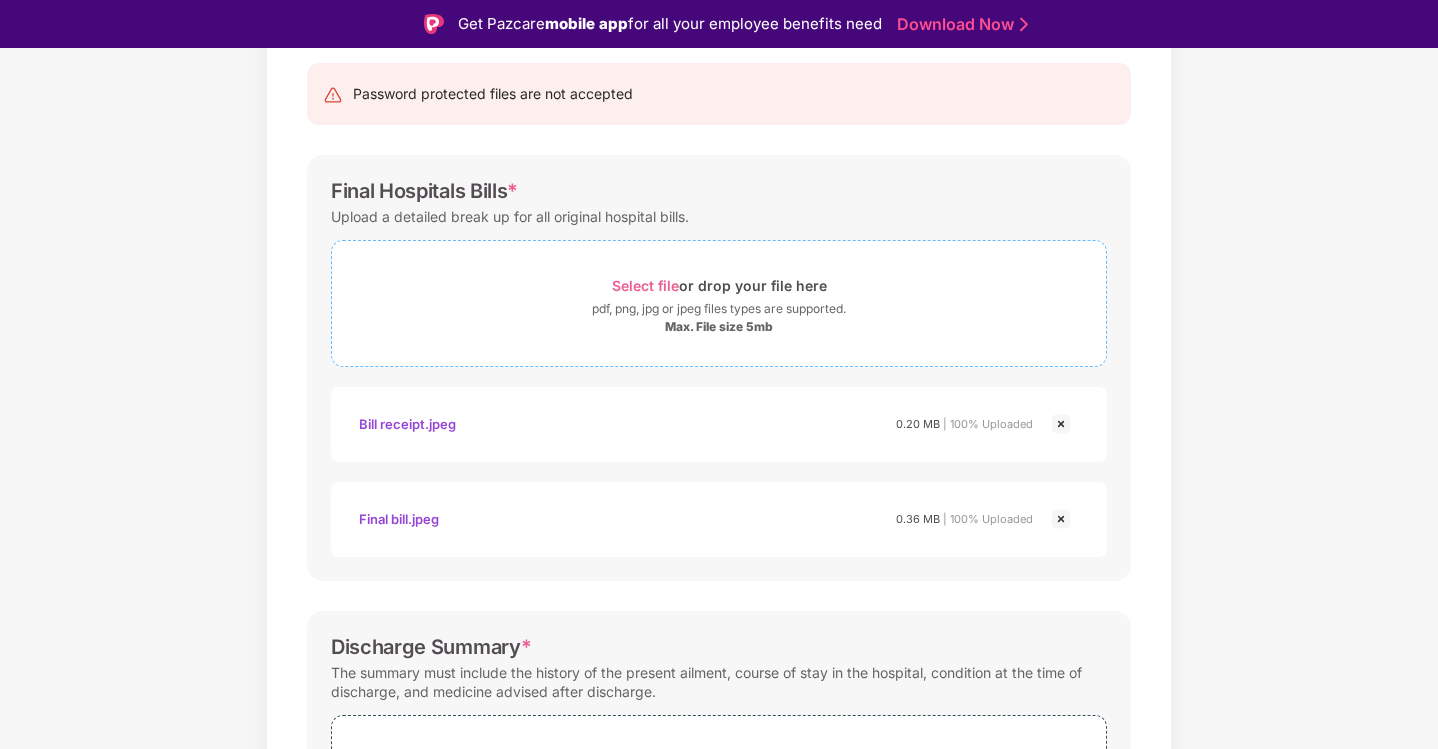click on "Select file" at bounding box center (645, 285) 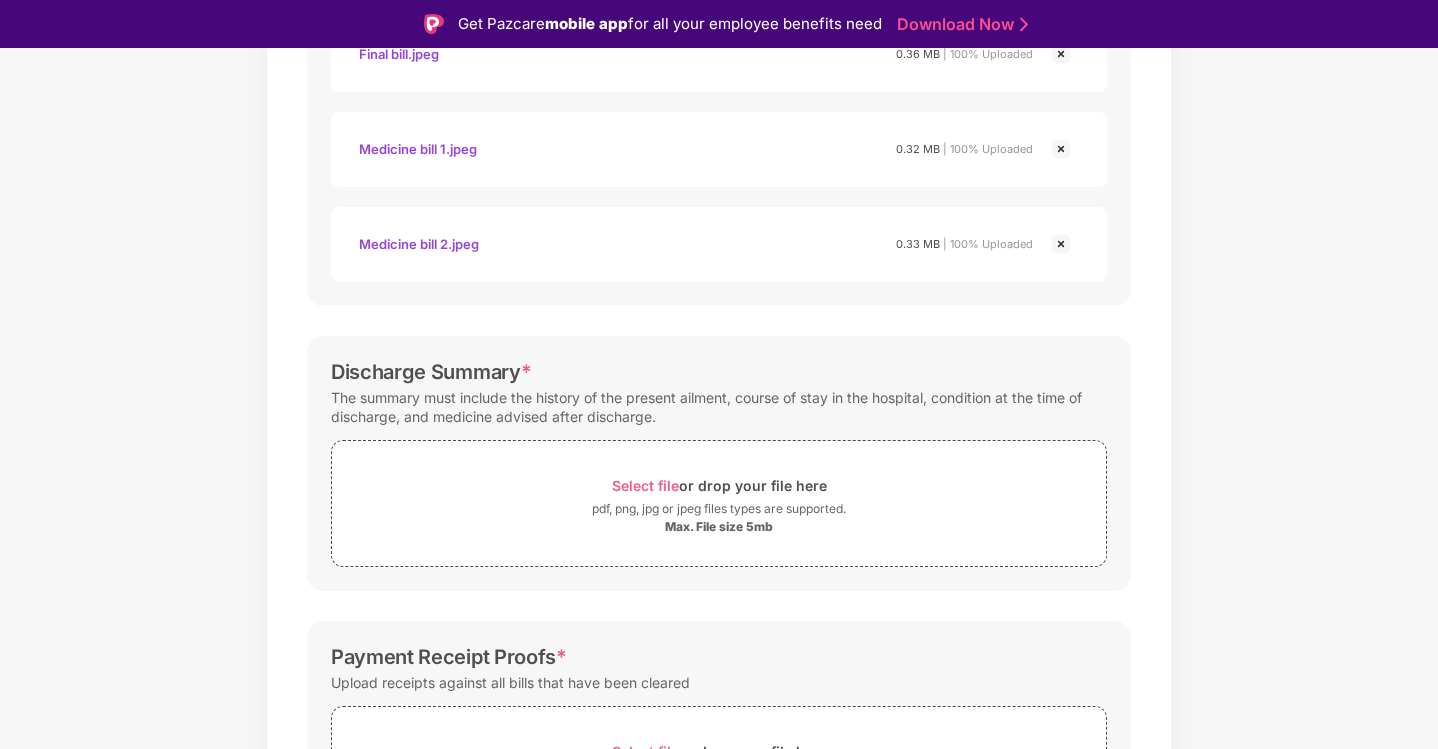 scroll, scrollTop: 700, scrollLeft: 0, axis: vertical 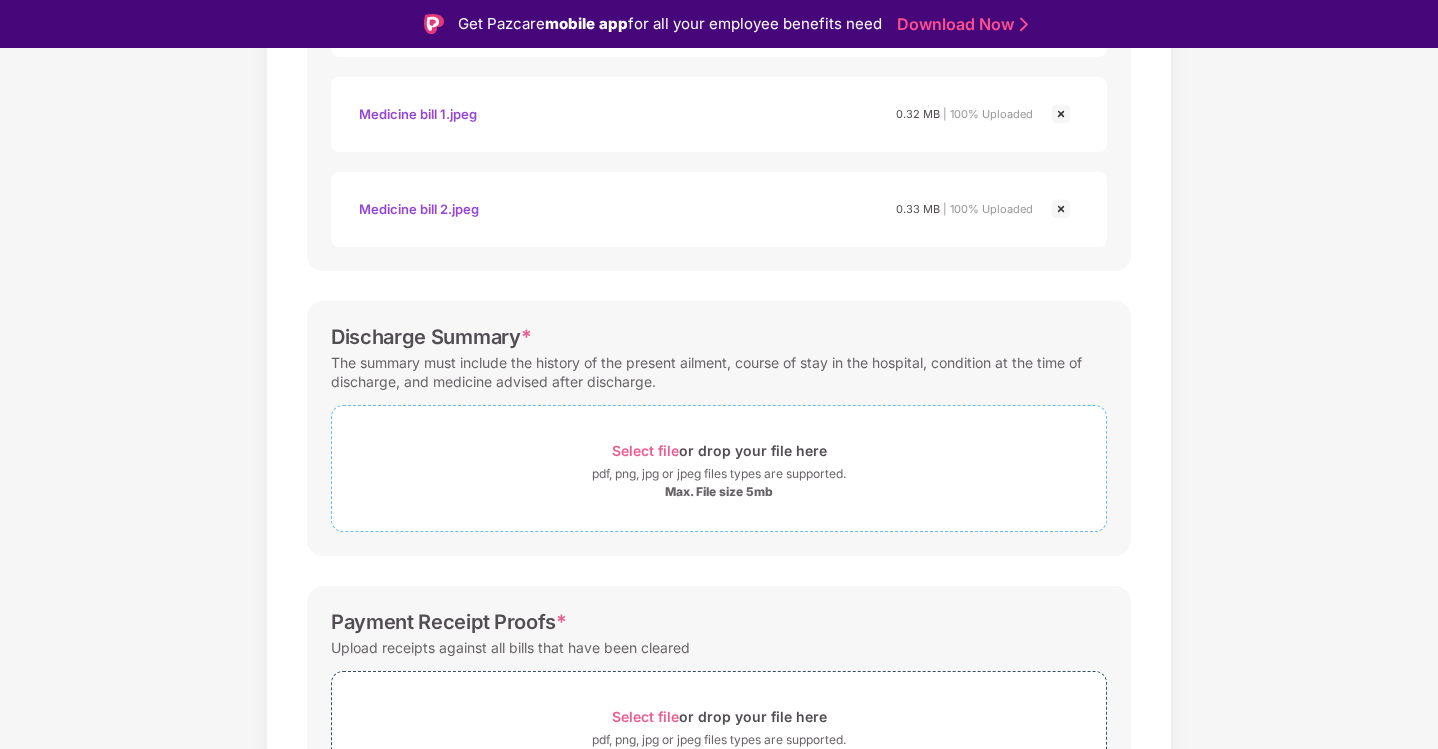 click on "Select file" at bounding box center [645, 450] 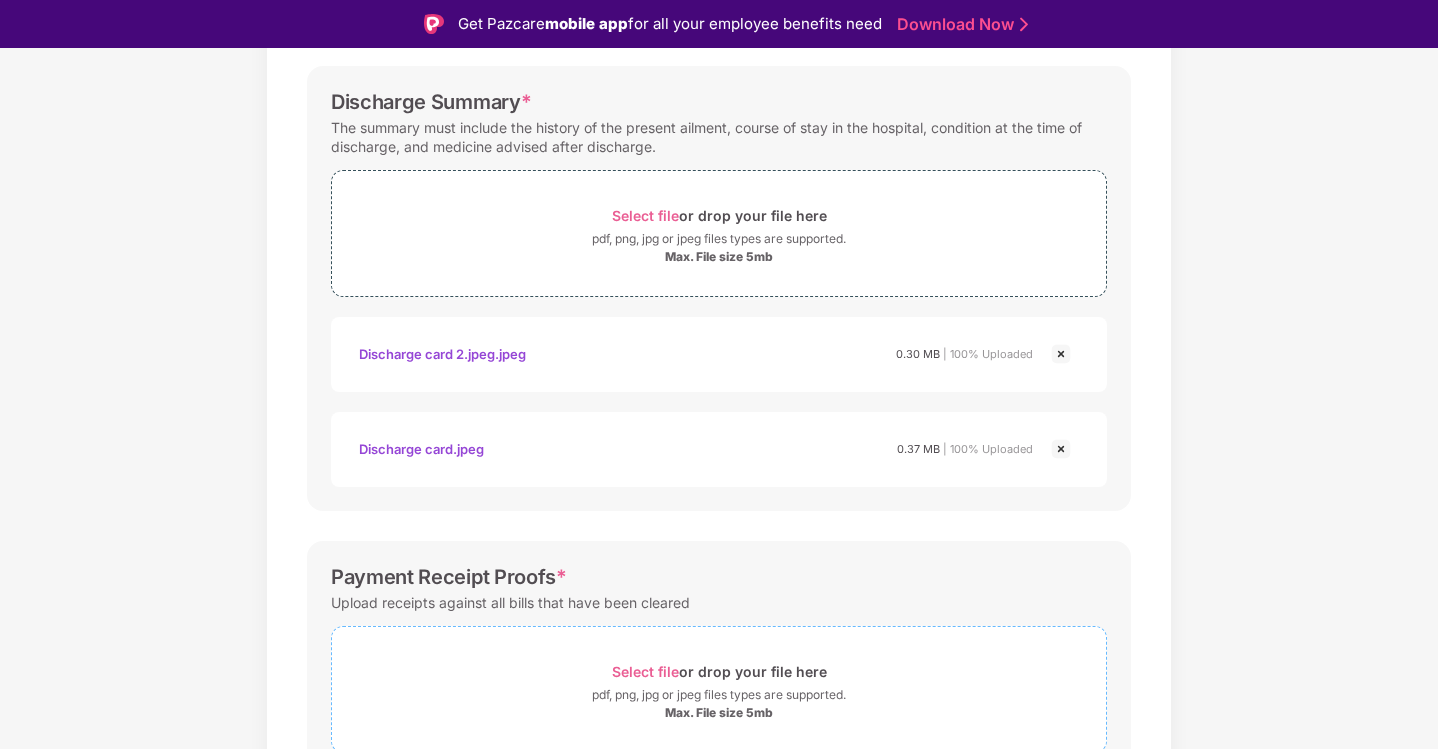 scroll, scrollTop: 936, scrollLeft: 0, axis: vertical 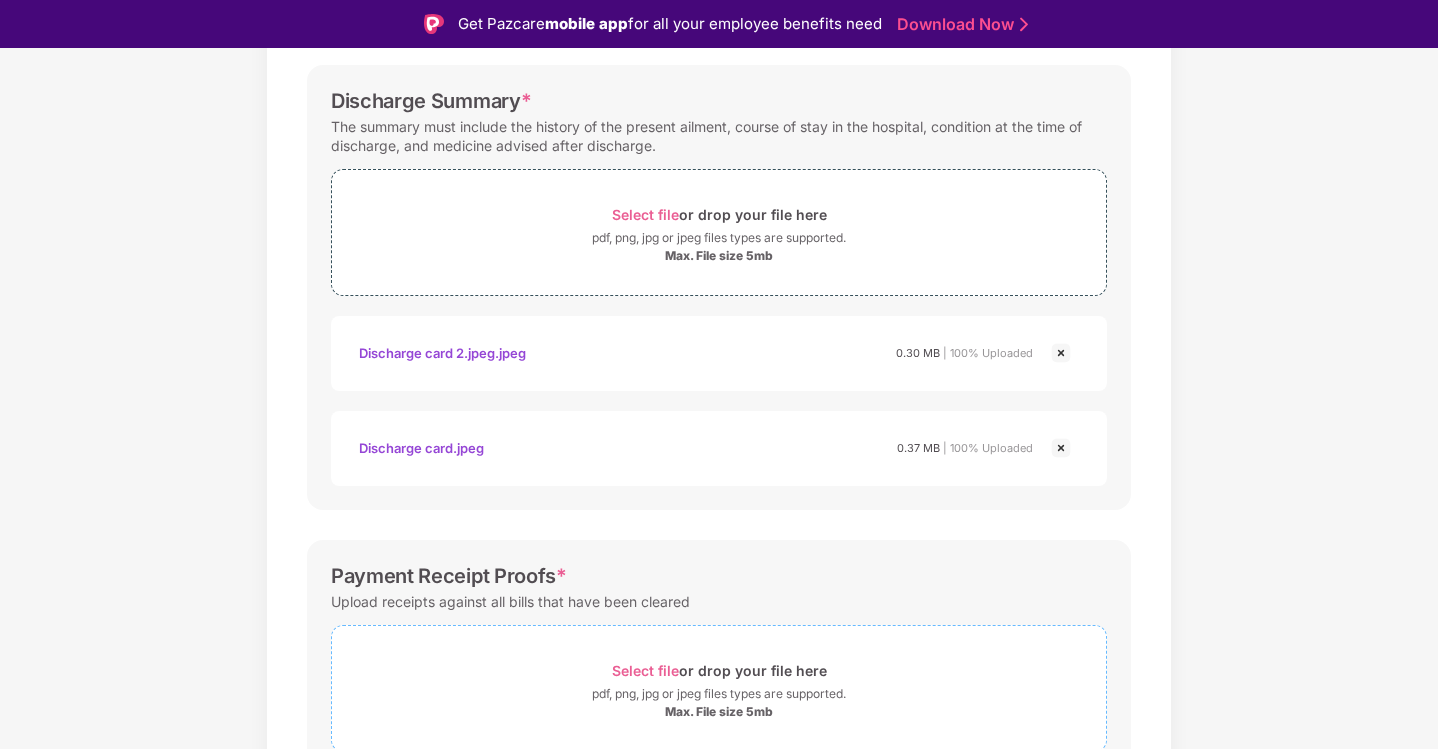 click on "Select file" at bounding box center (645, 670) 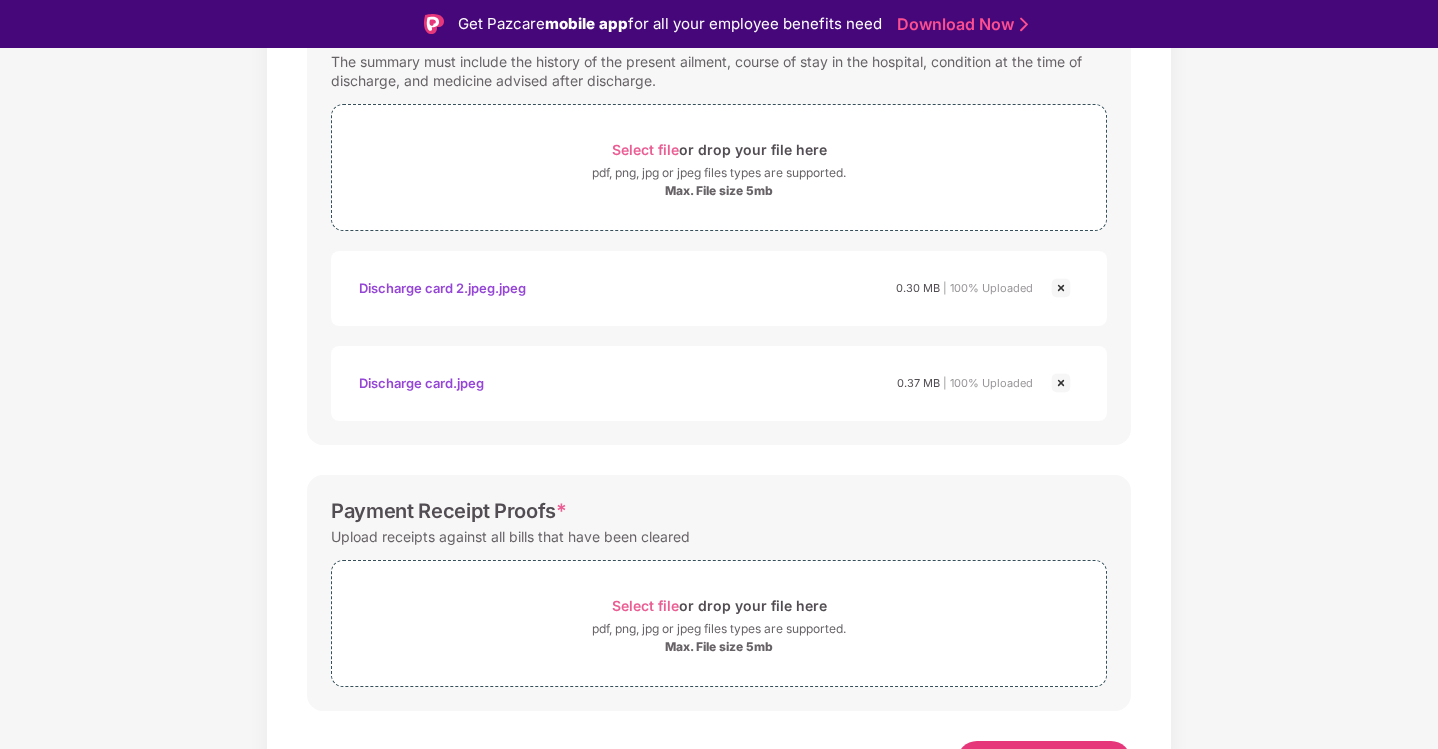 scroll, scrollTop: 1036, scrollLeft: 0, axis: vertical 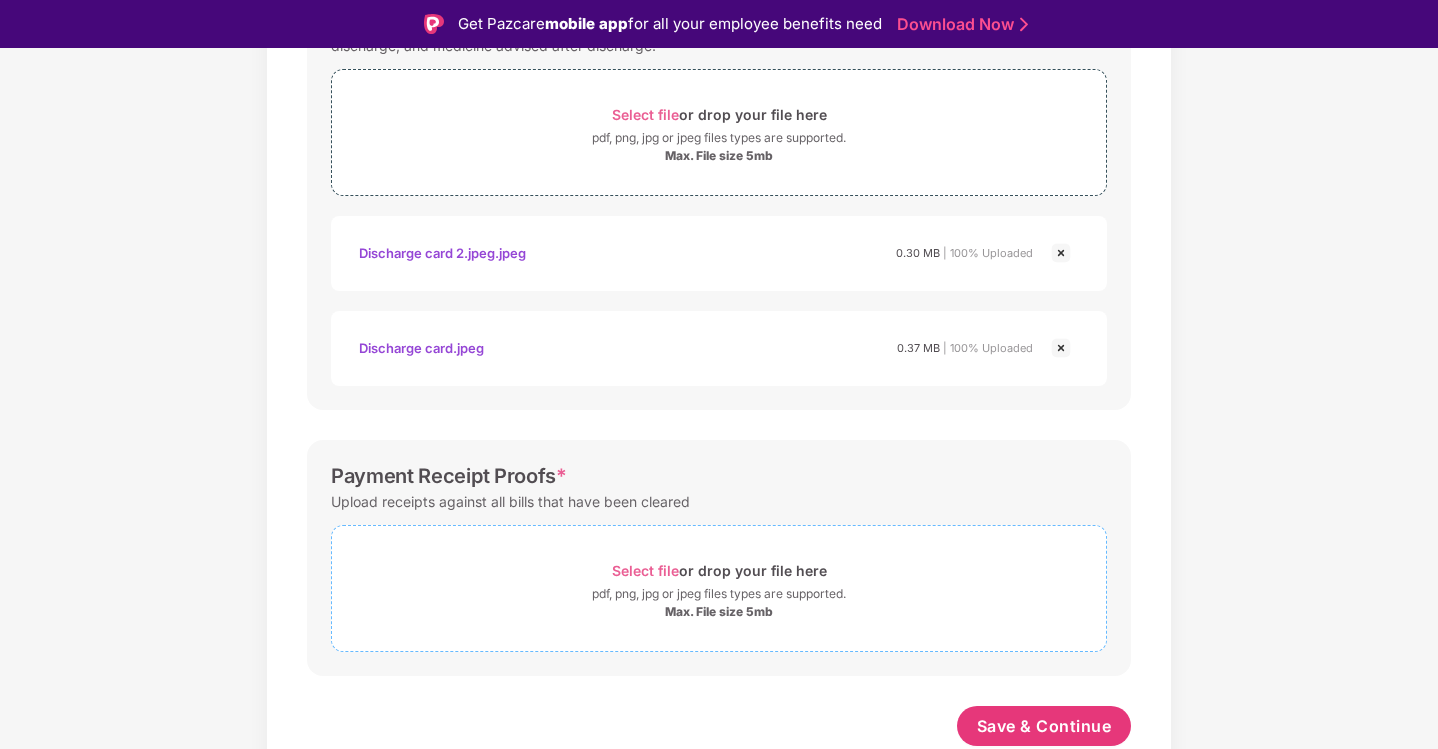 click on "Select file" at bounding box center (645, 570) 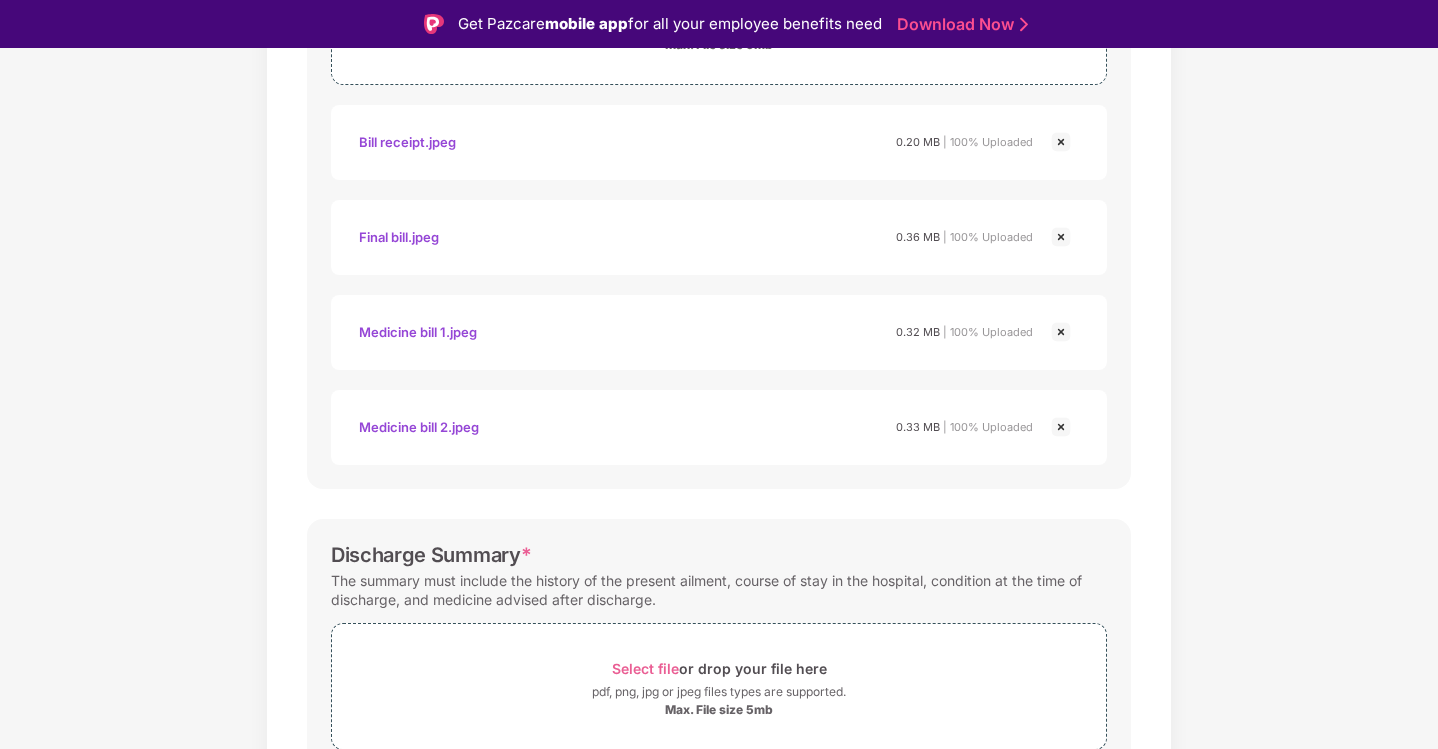 scroll, scrollTop: 236, scrollLeft: 0, axis: vertical 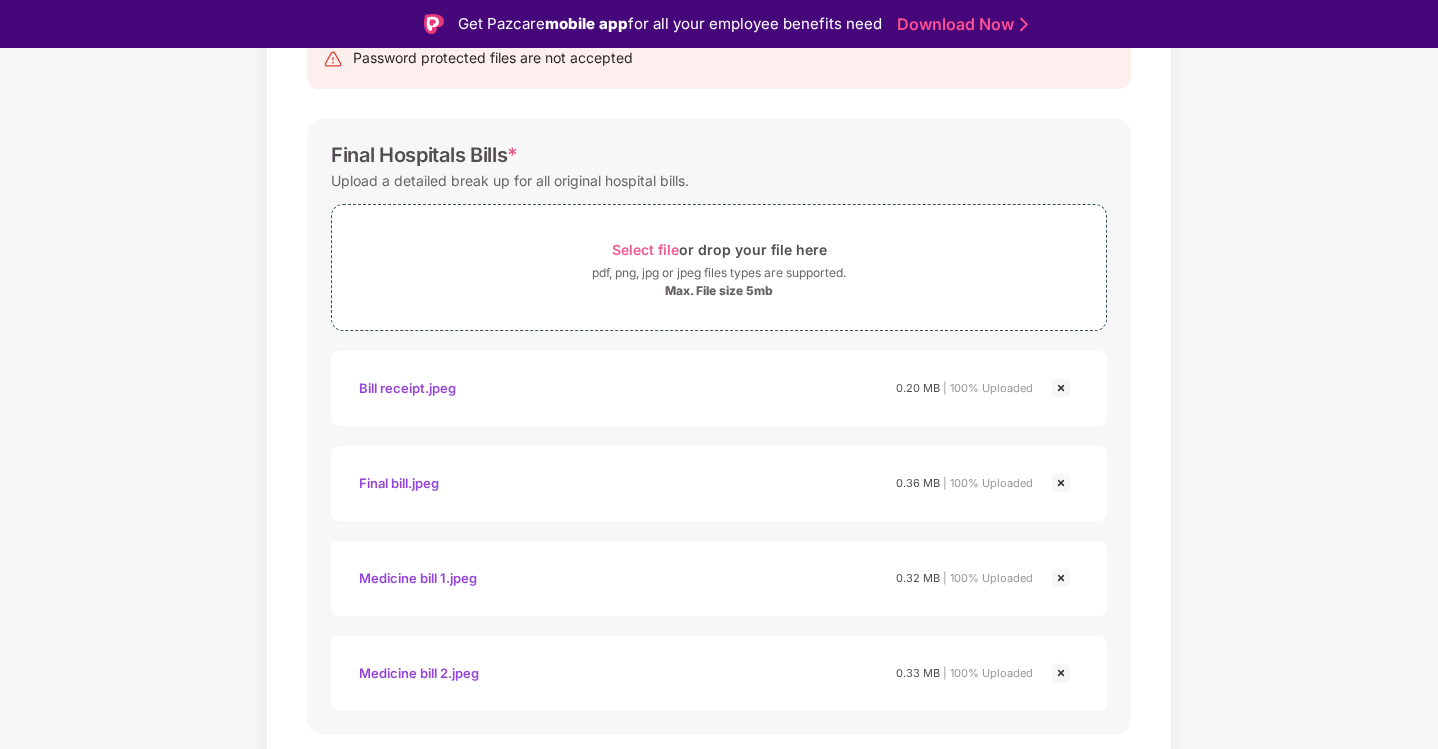 click at bounding box center (1061, 483) 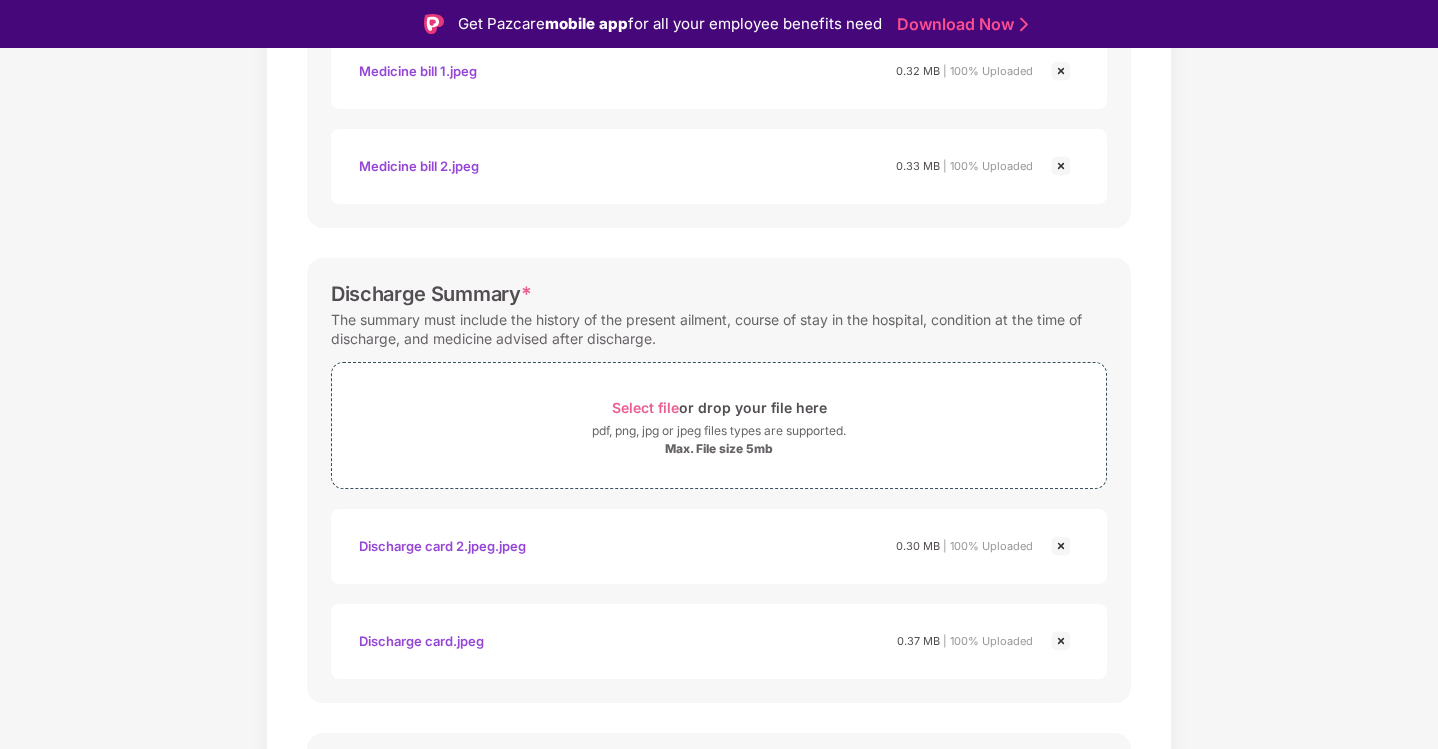 scroll, scrollTop: 641, scrollLeft: 0, axis: vertical 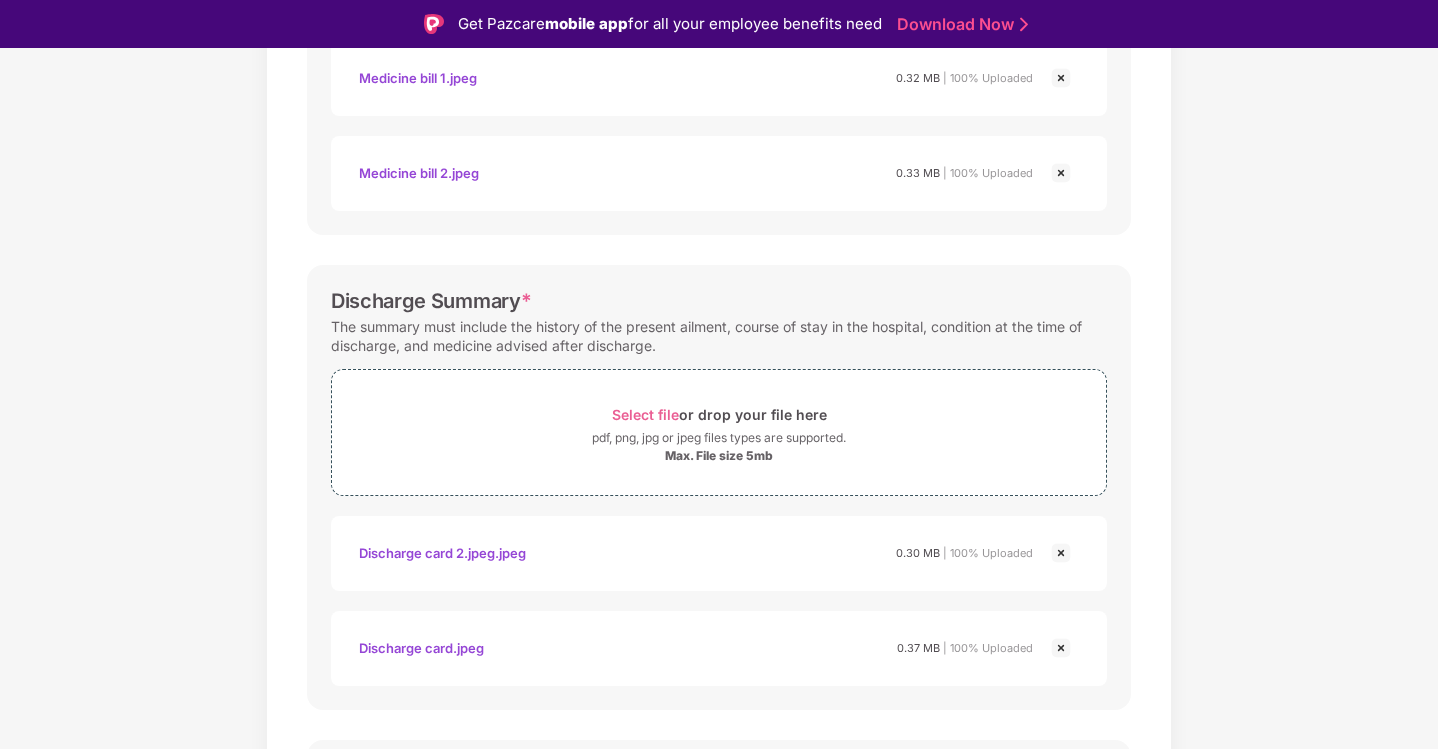 click on "Discharge Summary * The summary must include the history of the present ailment, course of stay in the hospital, condition at the time of discharge, and medicine advised after discharge.   Select file  or drop your file here pdf, png, jpg or jpeg files types are supported. Max. File size 5mb Medicine Bill 1.jpeg Medicine Bill 2.jpeg Discharge Card 2.jpeg.jpeg Discharge Card.jpeg   Discharge card 2.jpeg.jpeg 0.30 MB    | 100% Uploaded Discharge card.jpeg 0.37 MB    | 100% Uploaded" at bounding box center [719, 487] 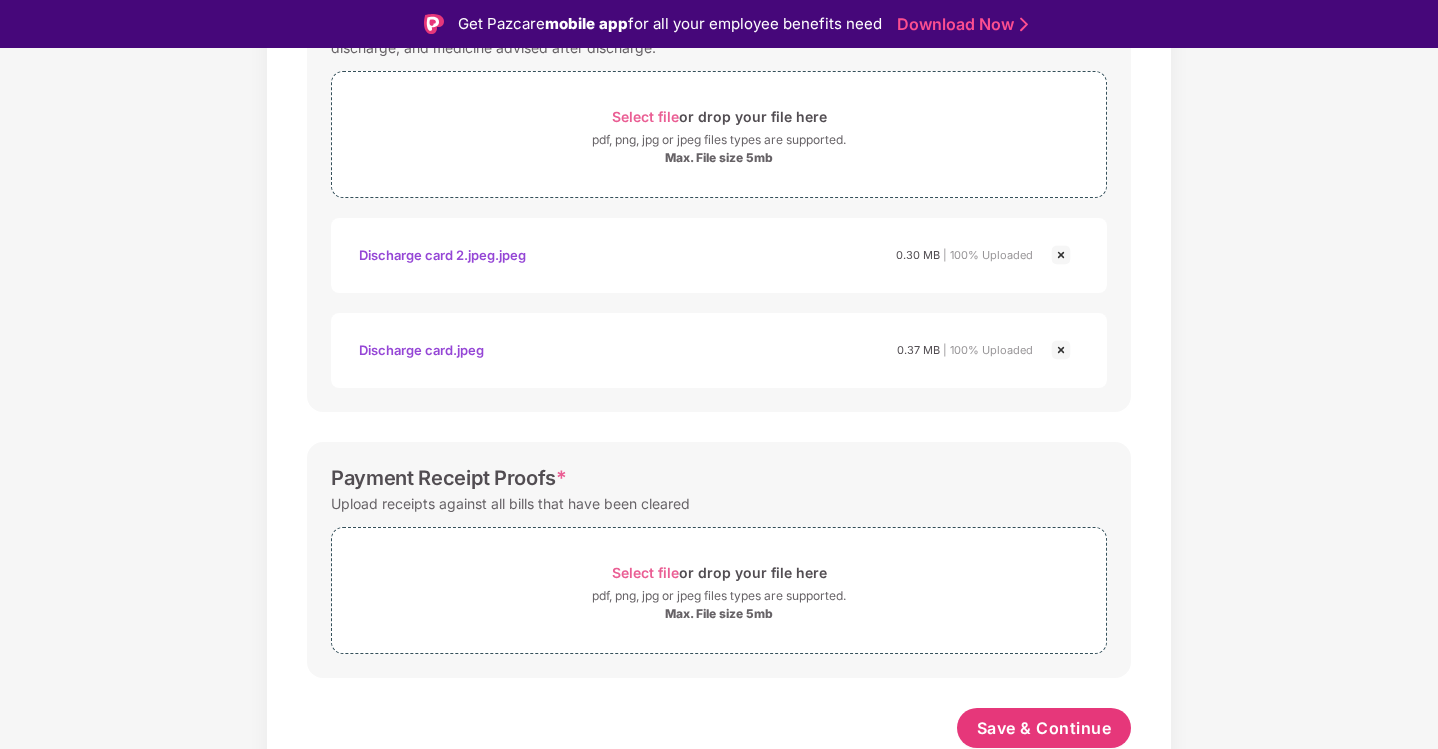 scroll, scrollTop: 941, scrollLeft: 0, axis: vertical 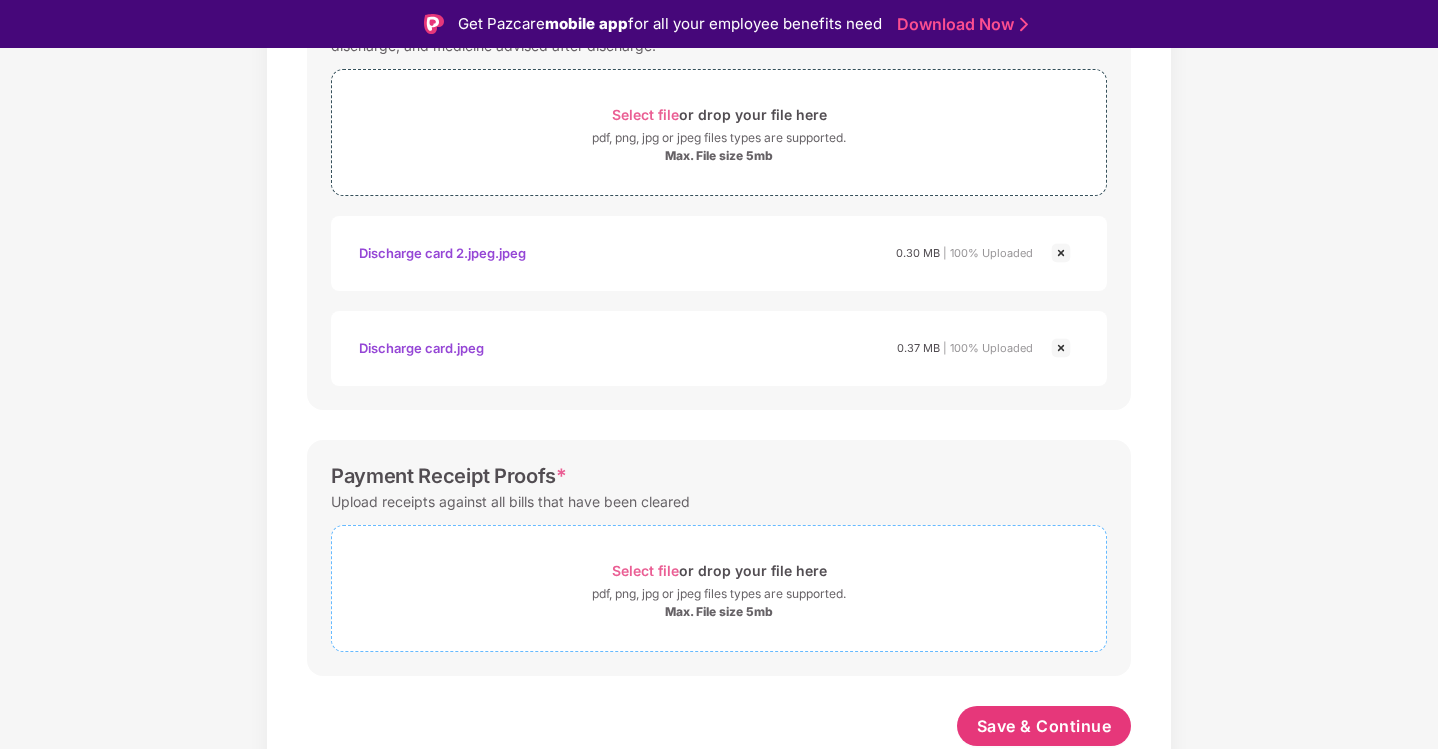 click on "Select file" at bounding box center (645, 570) 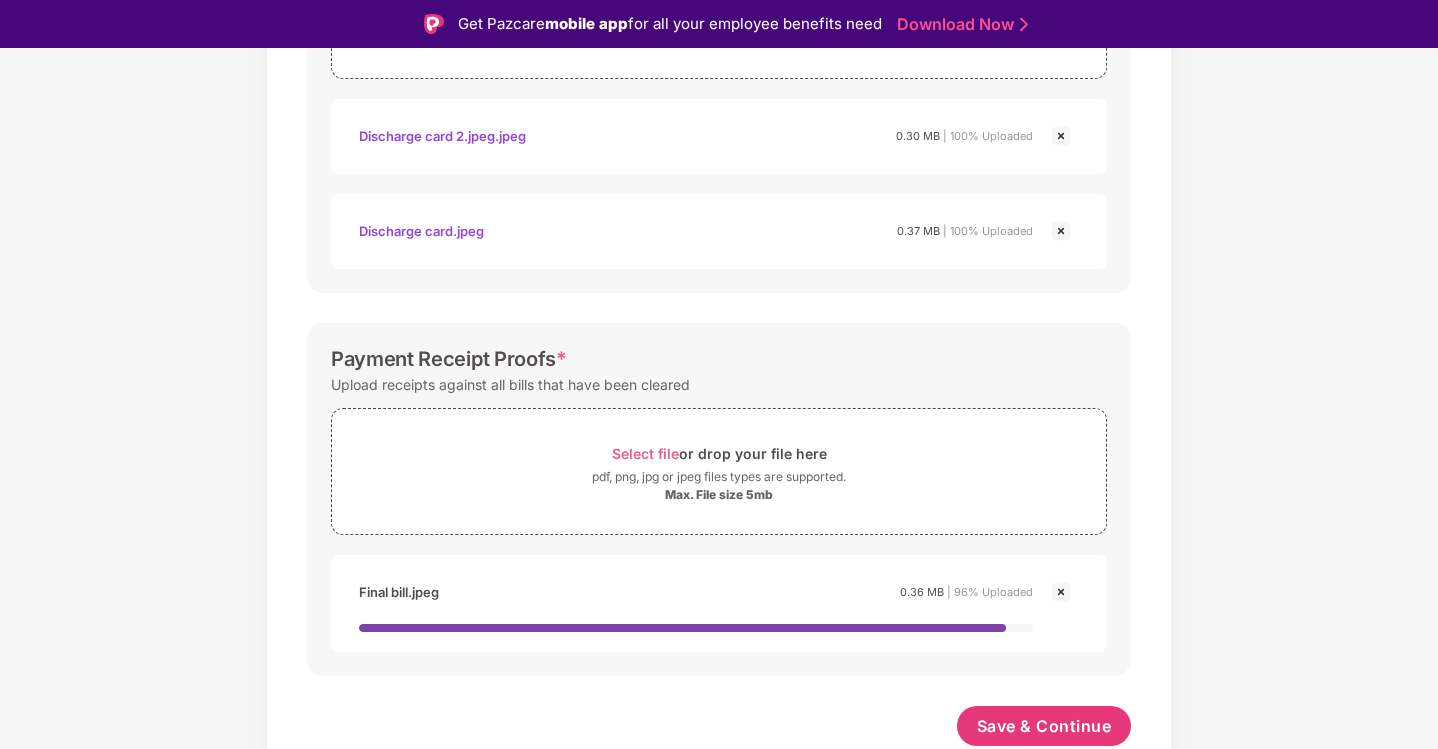 scroll, scrollTop: 1043, scrollLeft: 0, axis: vertical 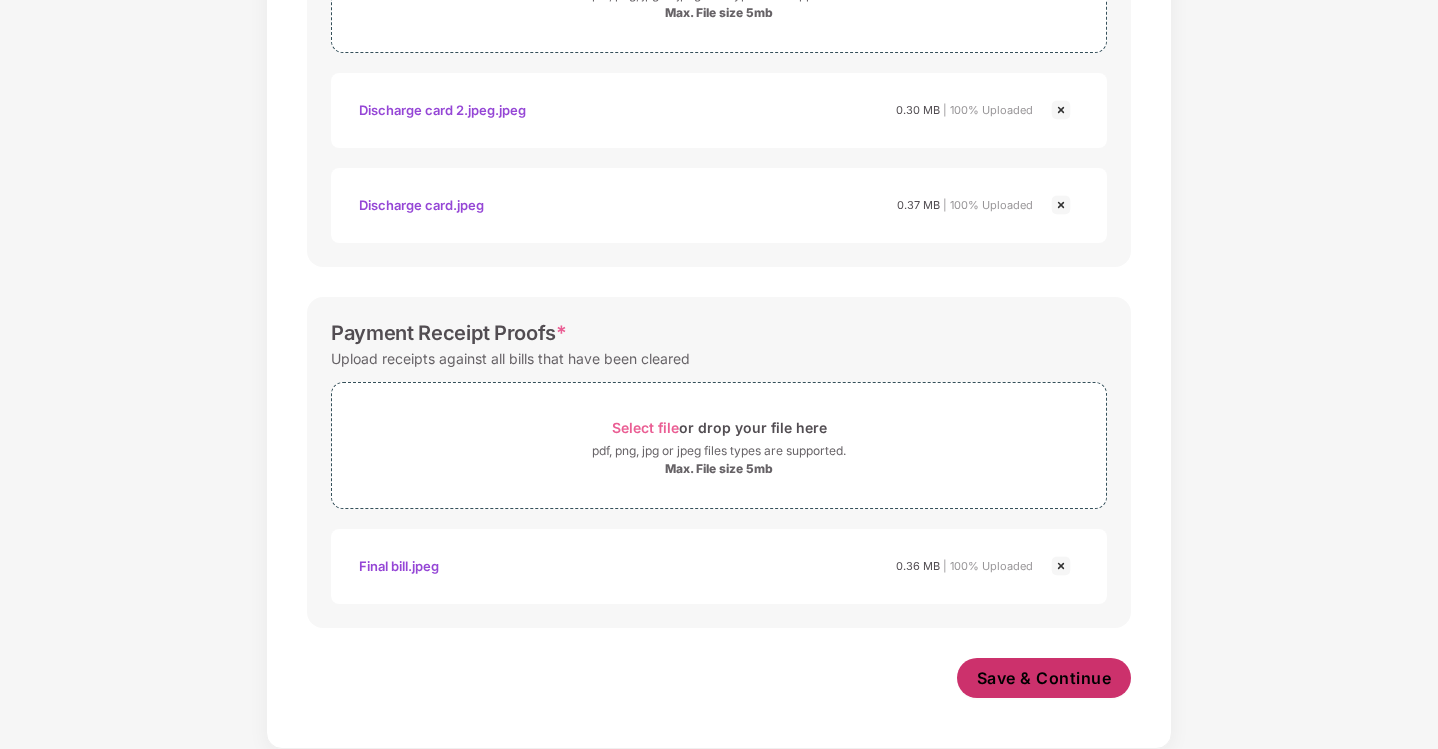 click on "Save & Continue" at bounding box center (1044, 678) 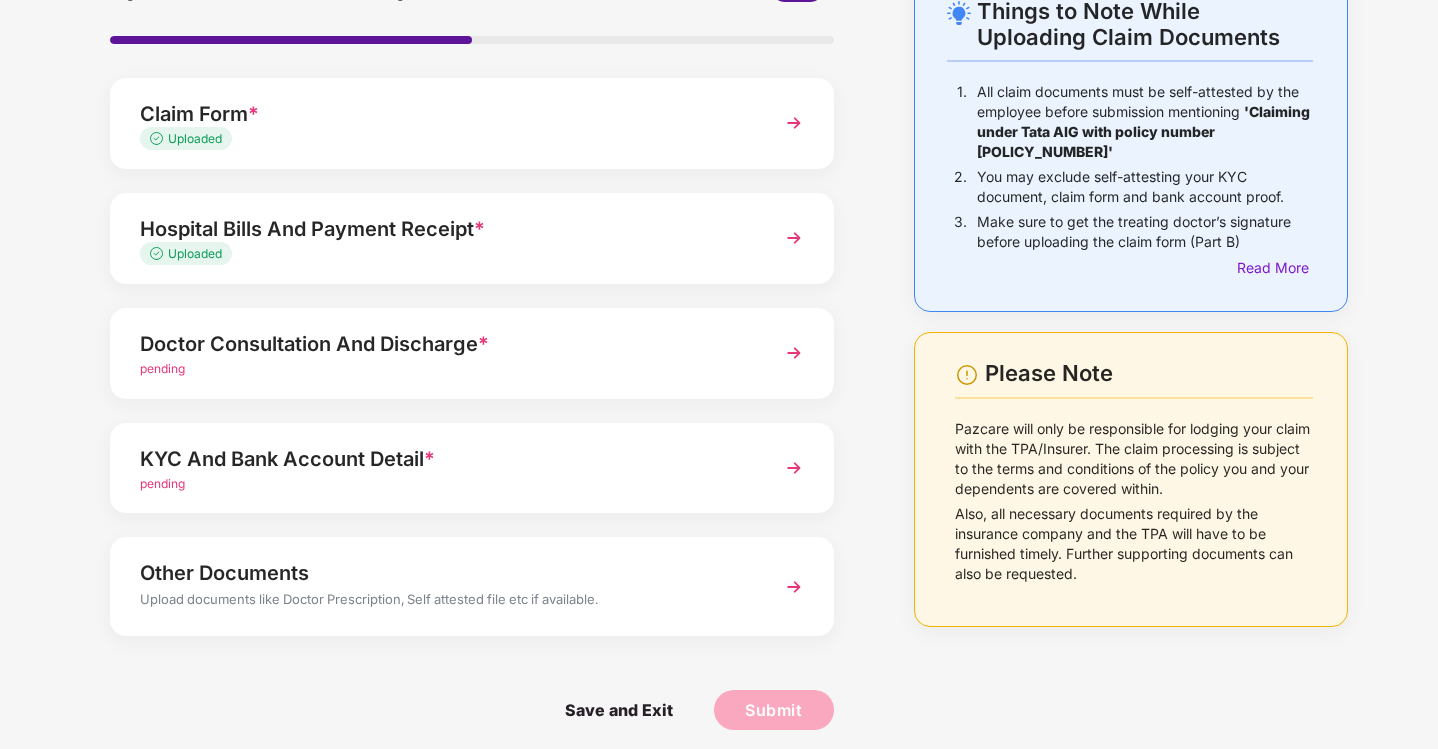 scroll, scrollTop: 135, scrollLeft: 0, axis: vertical 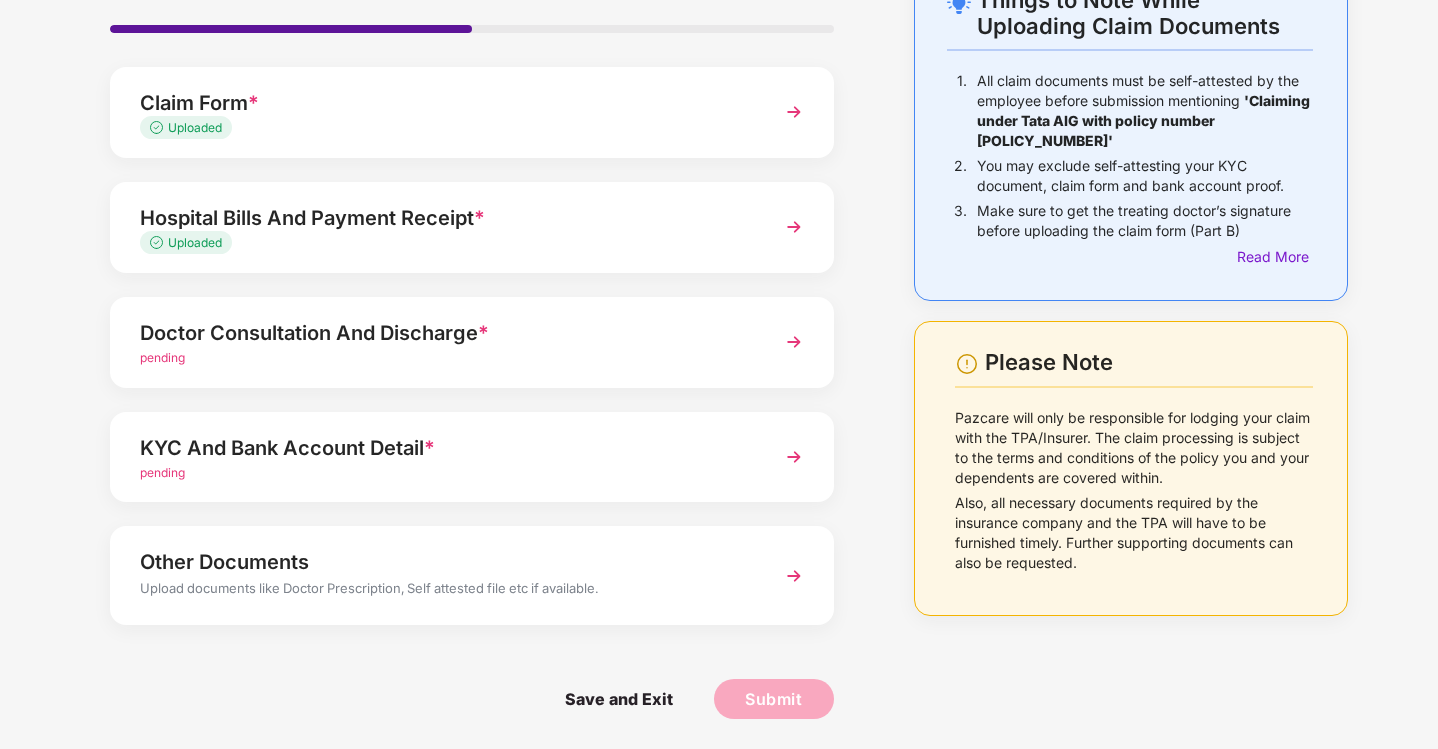 click on "Doctor Consultation And Discharge *" at bounding box center [444, 333] 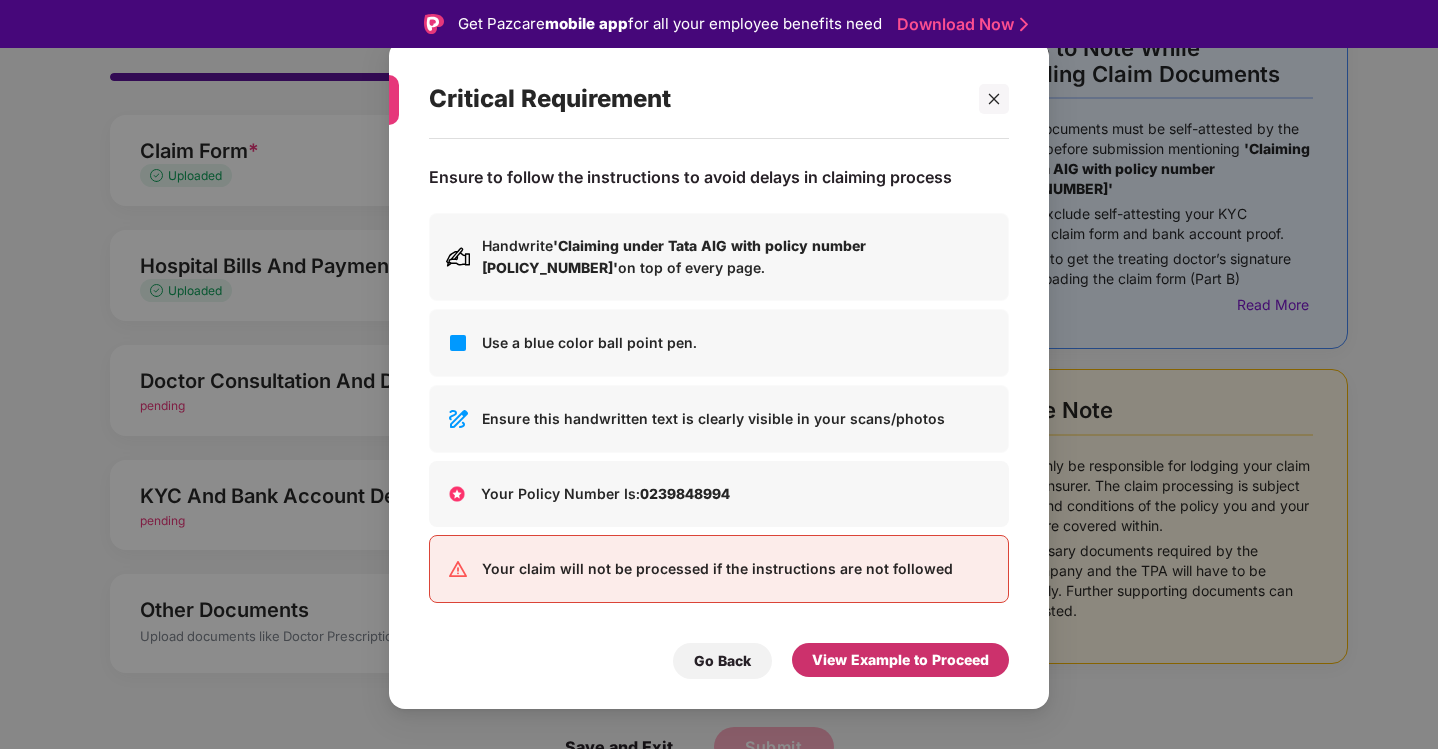 click on "View Example to Proceed" at bounding box center (900, 660) 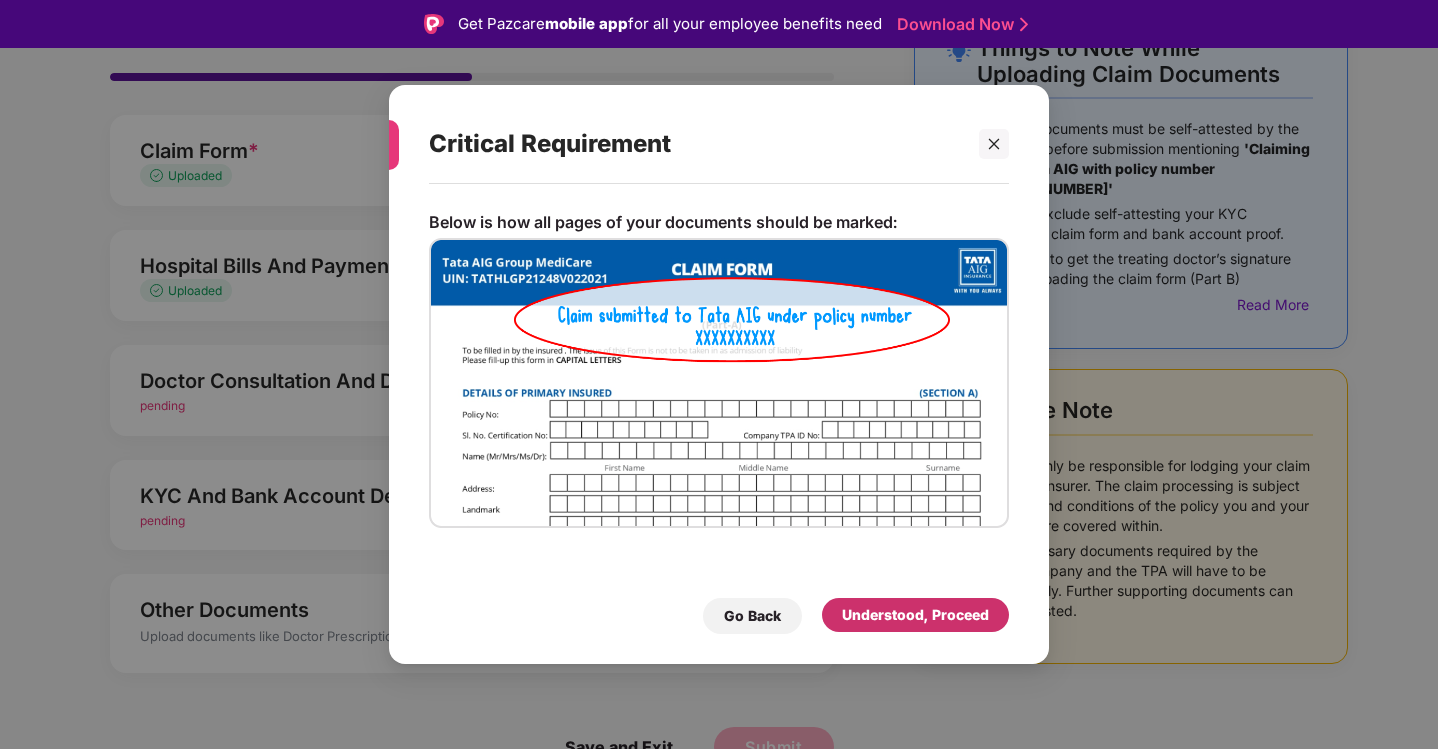 click on "Understood, Proceed" at bounding box center [915, 615] 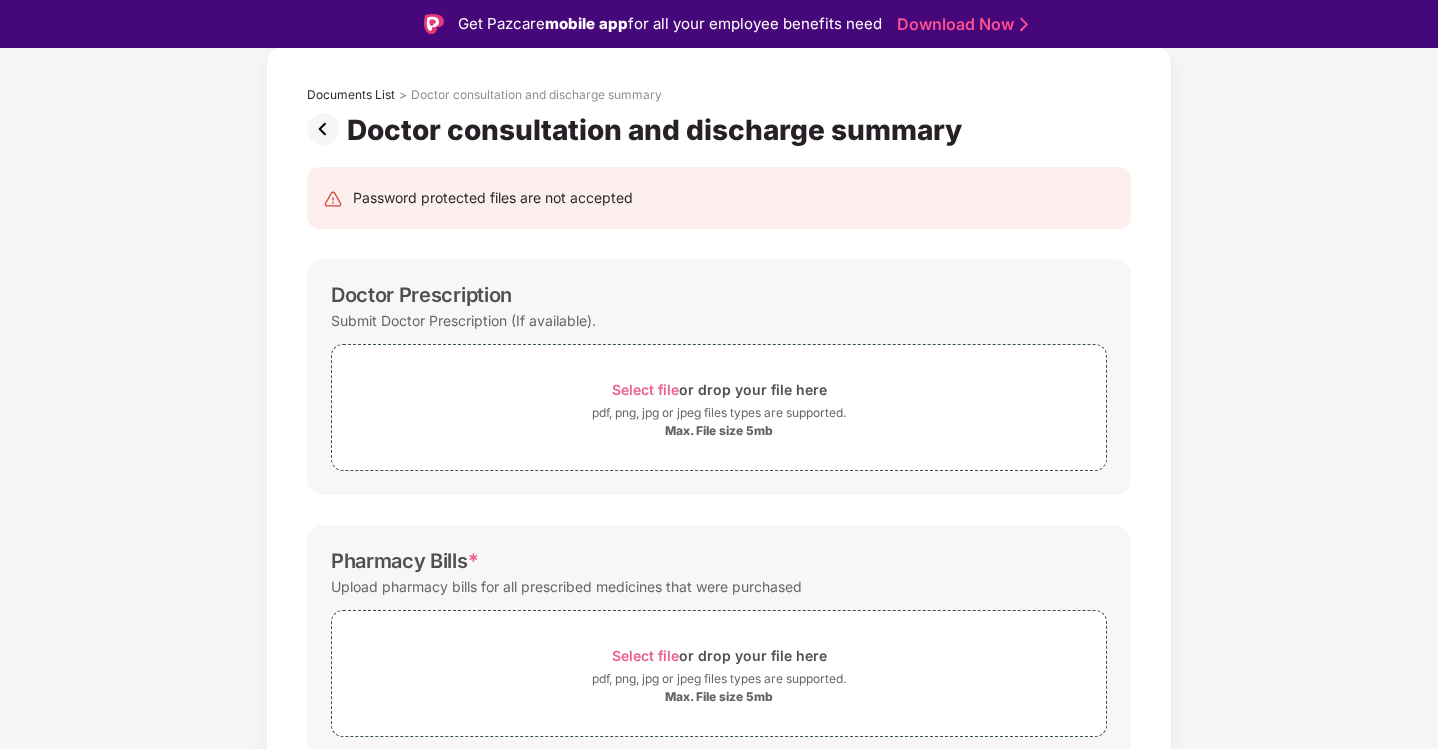 scroll, scrollTop: 141, scrollLeft: 0, axis: vertical 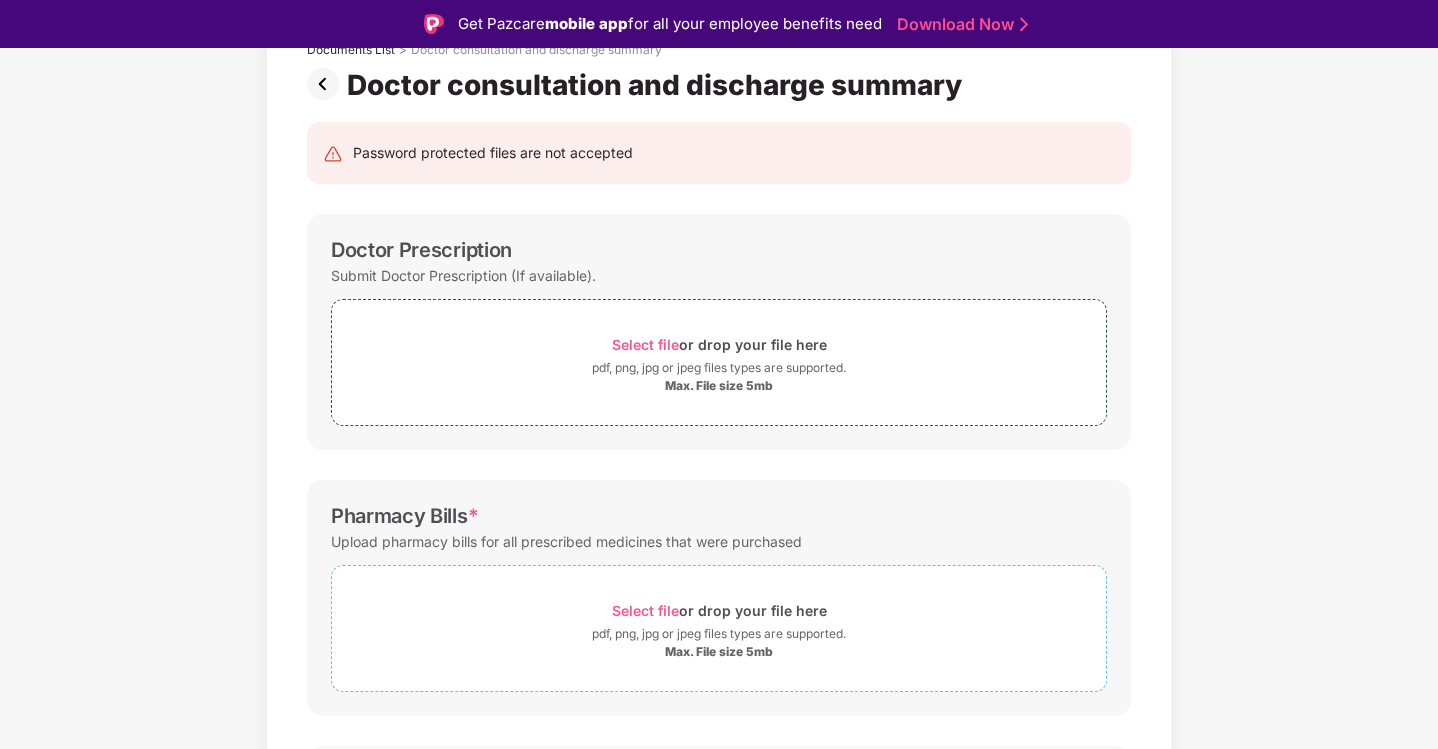 click on "Select file" at bounding box center (645, 610) 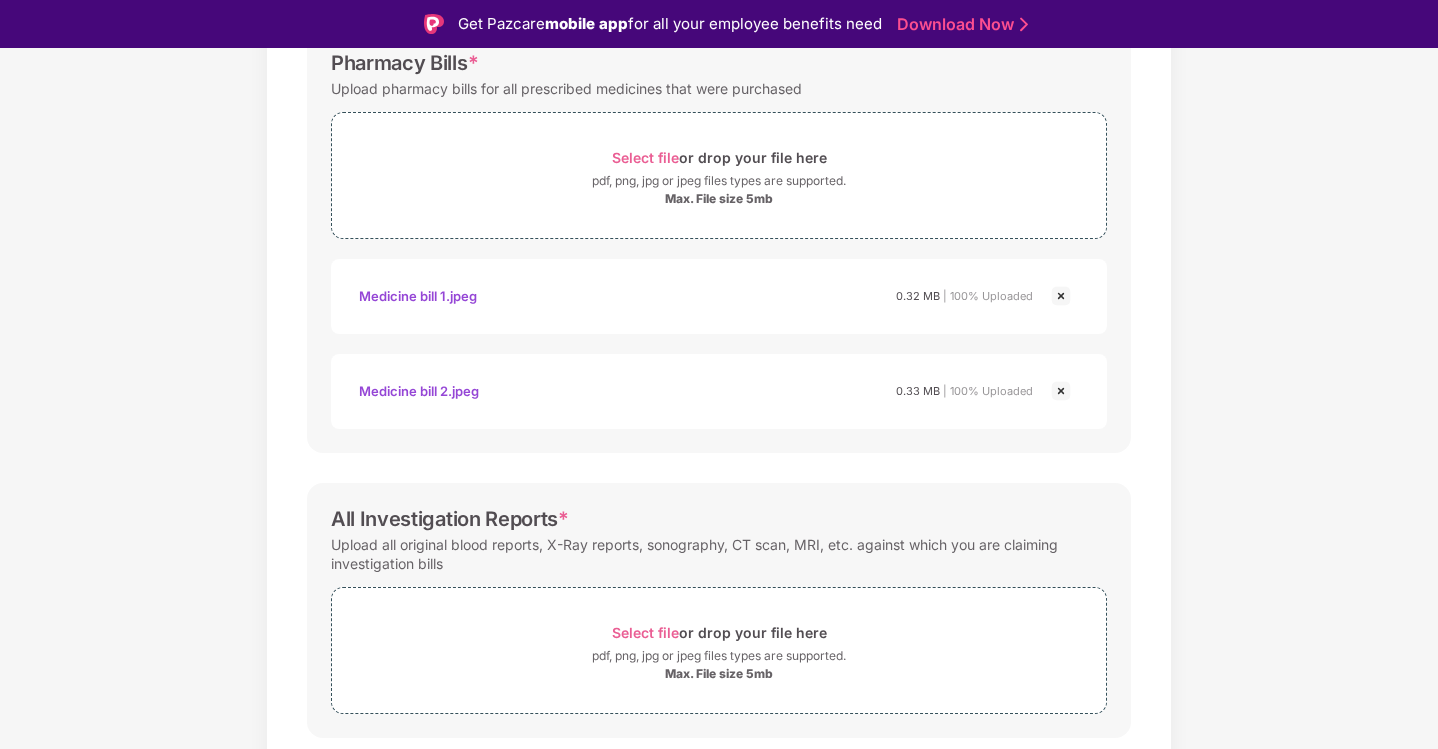 scroll, scrollTop: 641, scrollLeft: 0, axis: vertical 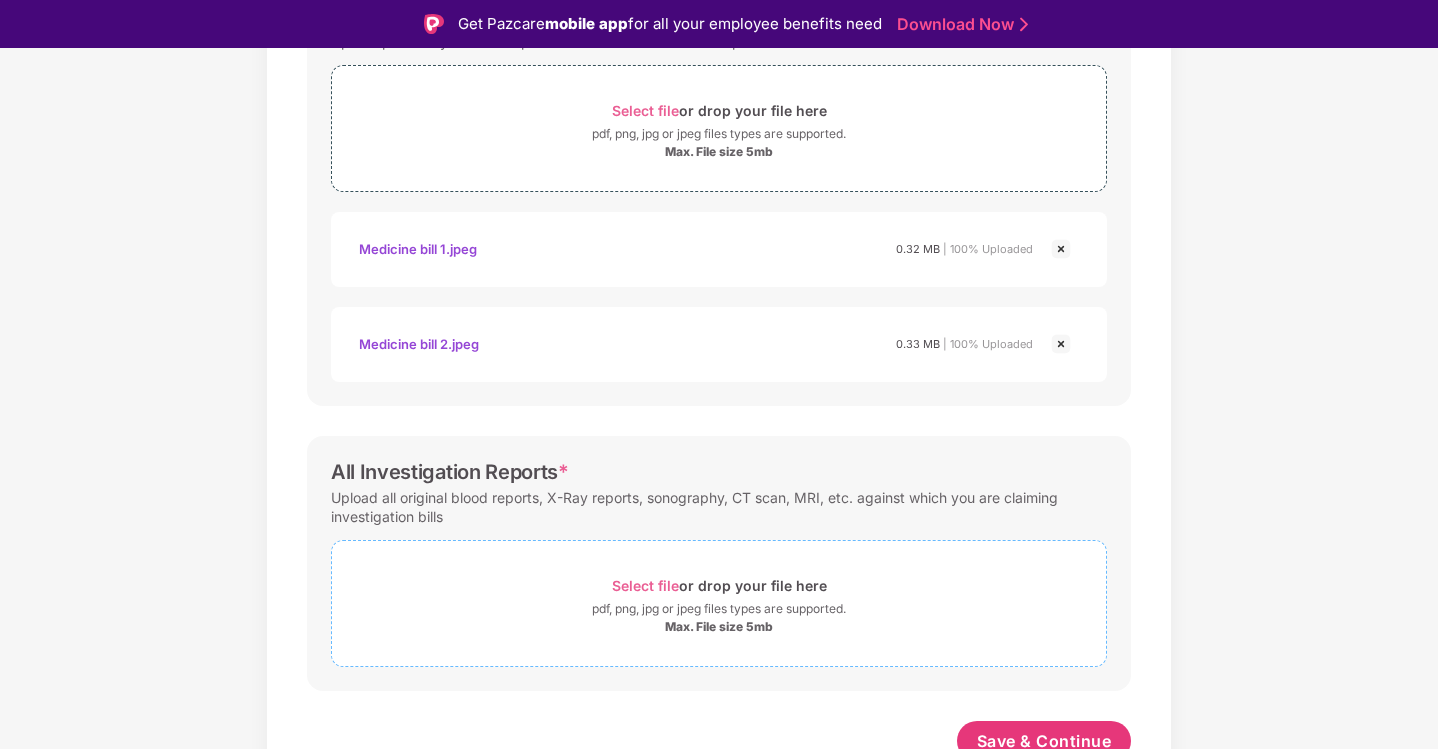 click on "Select file" at bounding box center [645, 585] 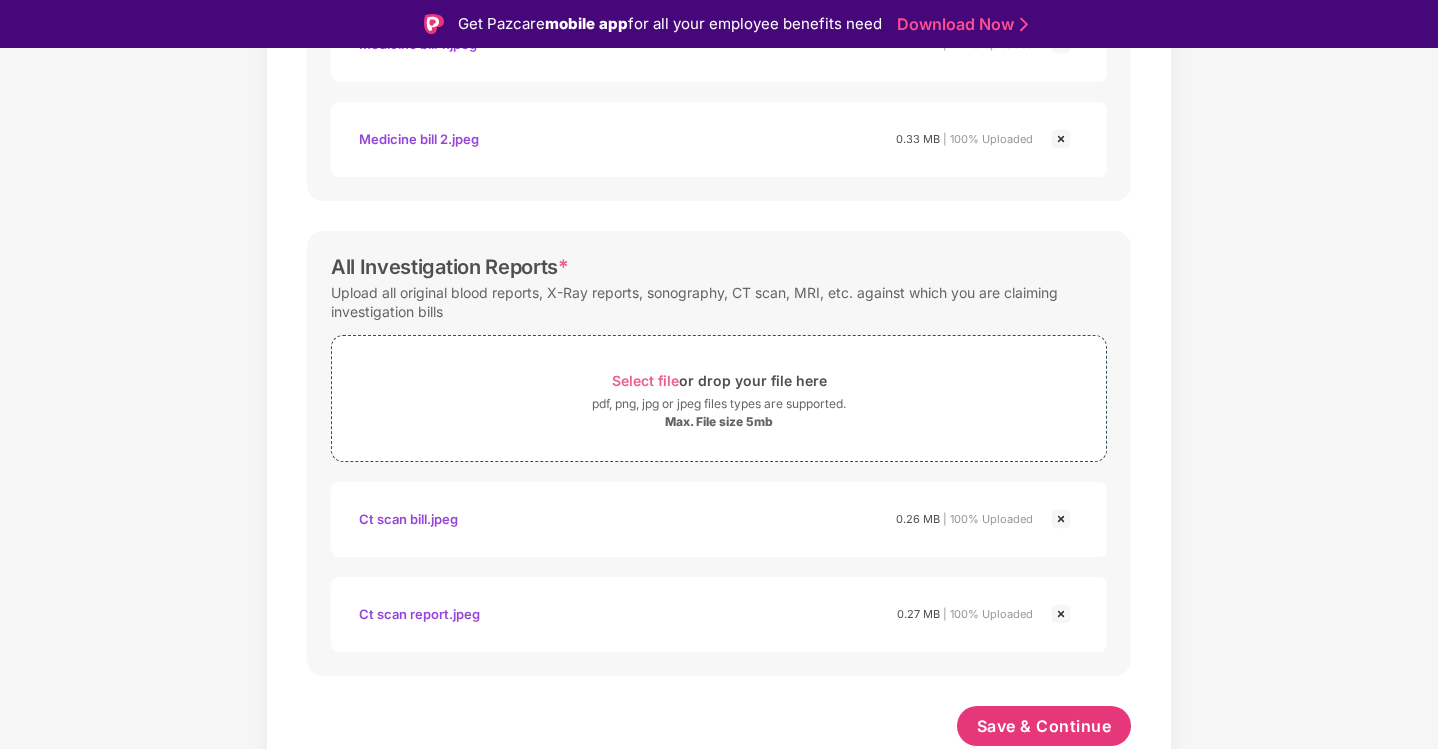 scroll, scrollTop: 846, scrollLeft: 0, axis: vertical 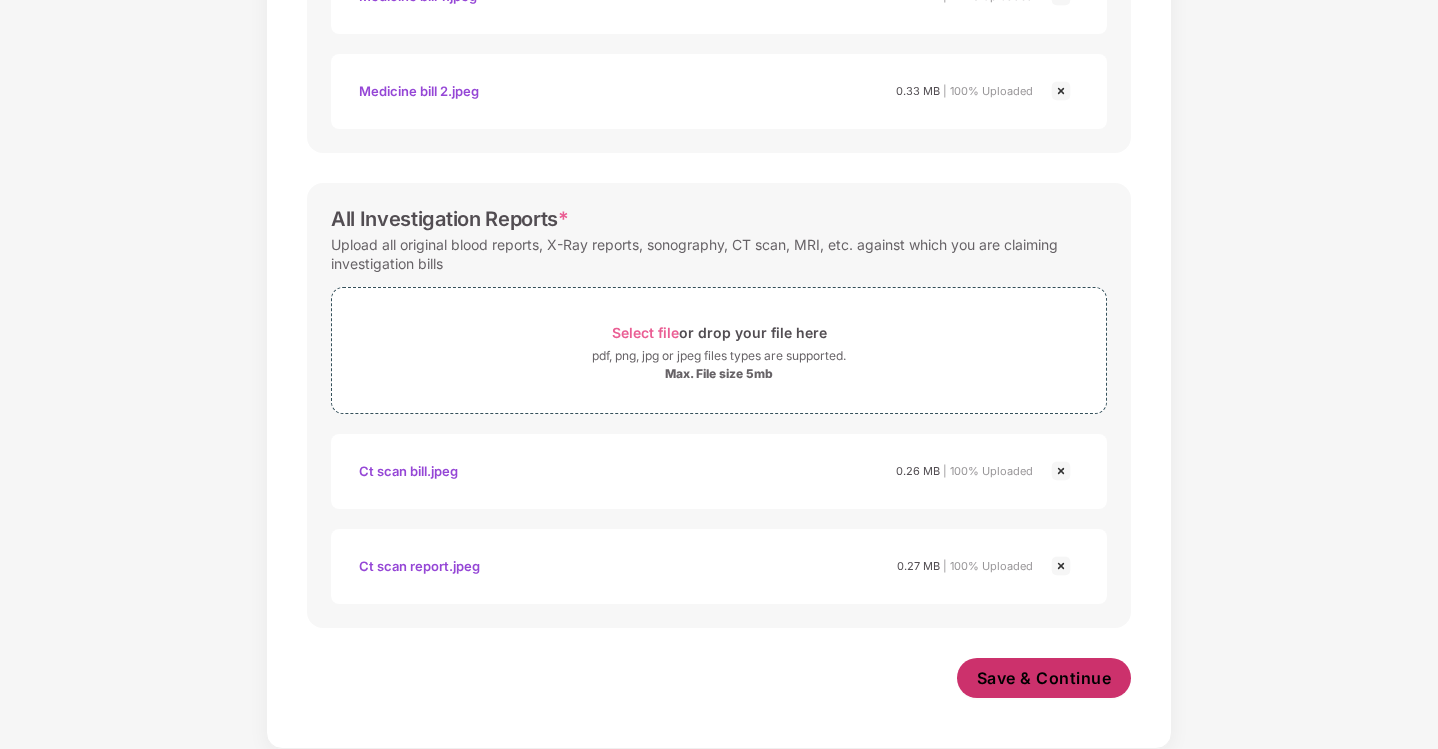 click on "Save & Continue" at bounding box center (1044, 678) 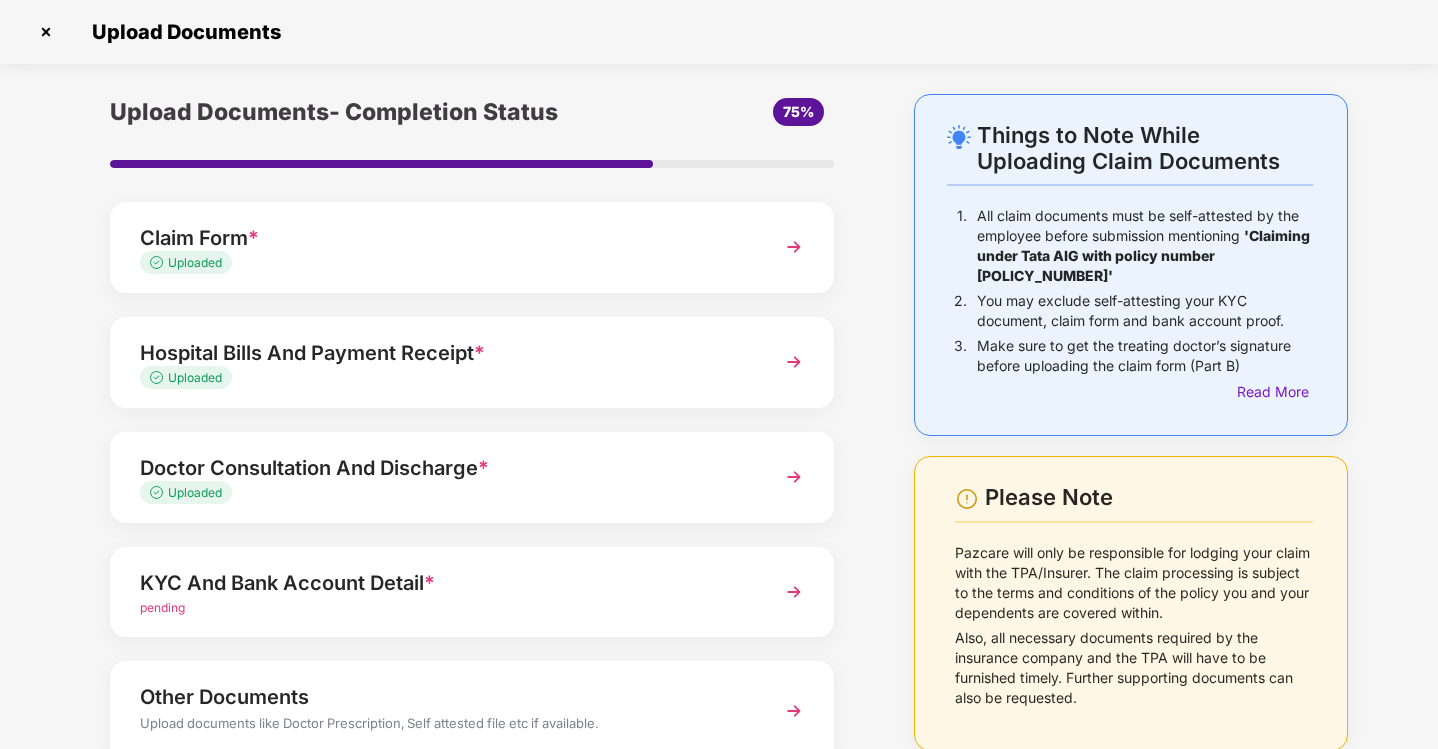 scroll, scrollTop: 100, scrollLeft: 0, axis: vertical 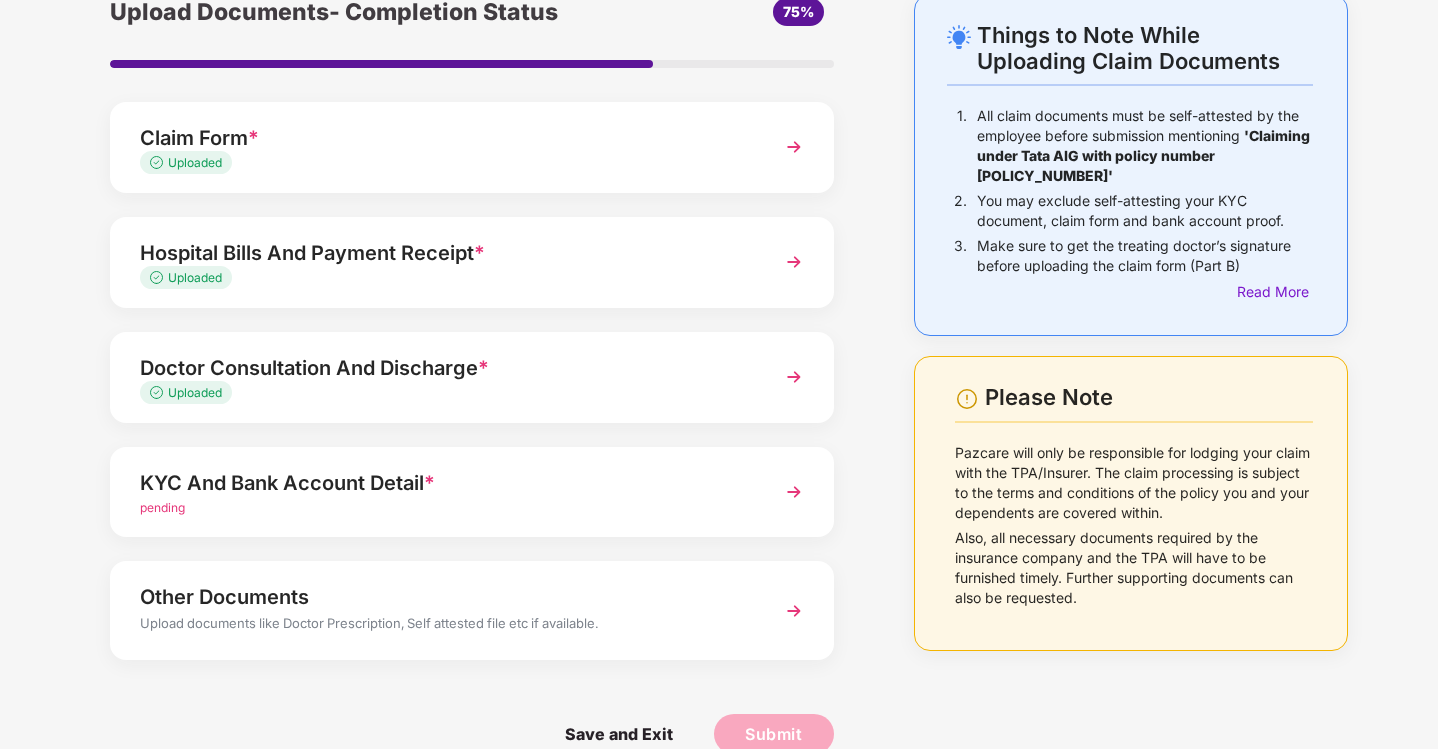 click on "KYC And Bank Account Detail *" at bounding box center [444, 483] 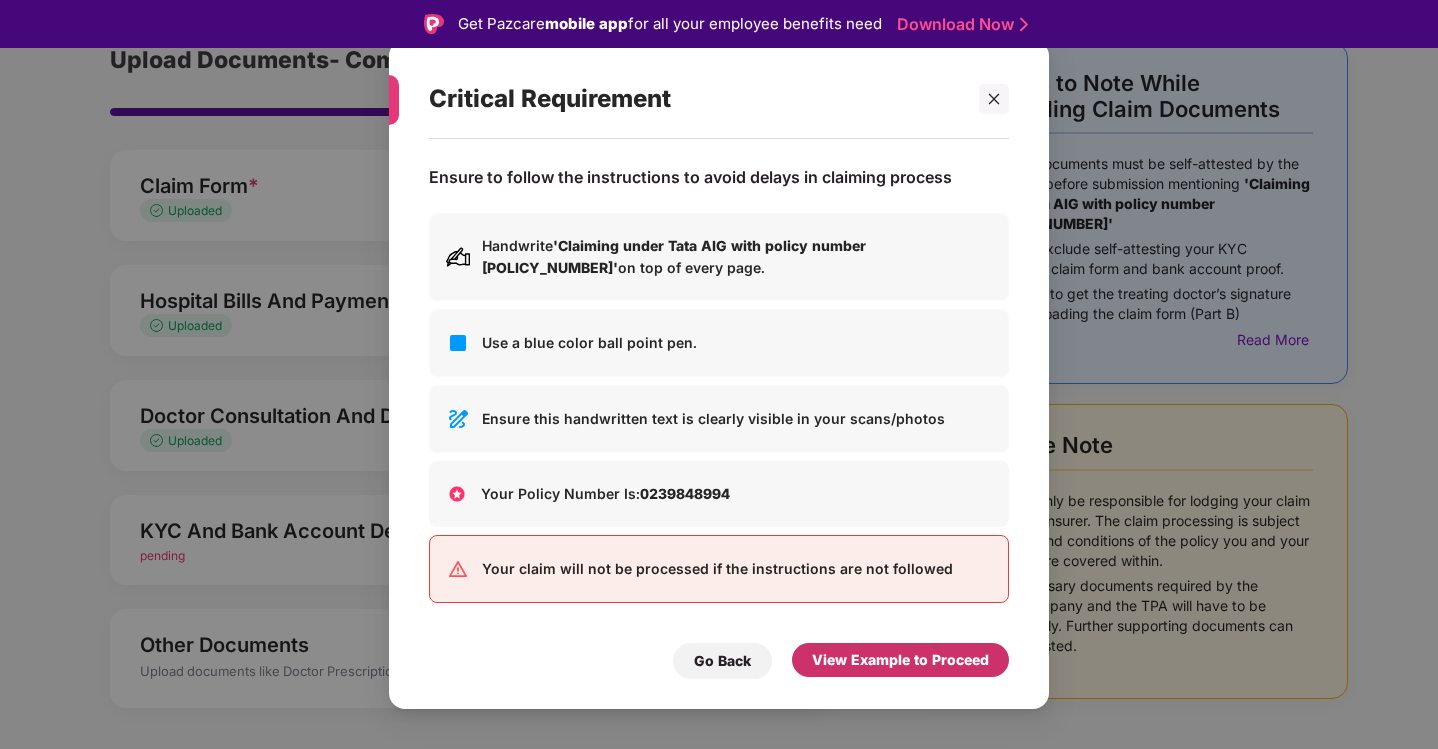 click on "View Example to Proceed" at bounding box center (900, 660) 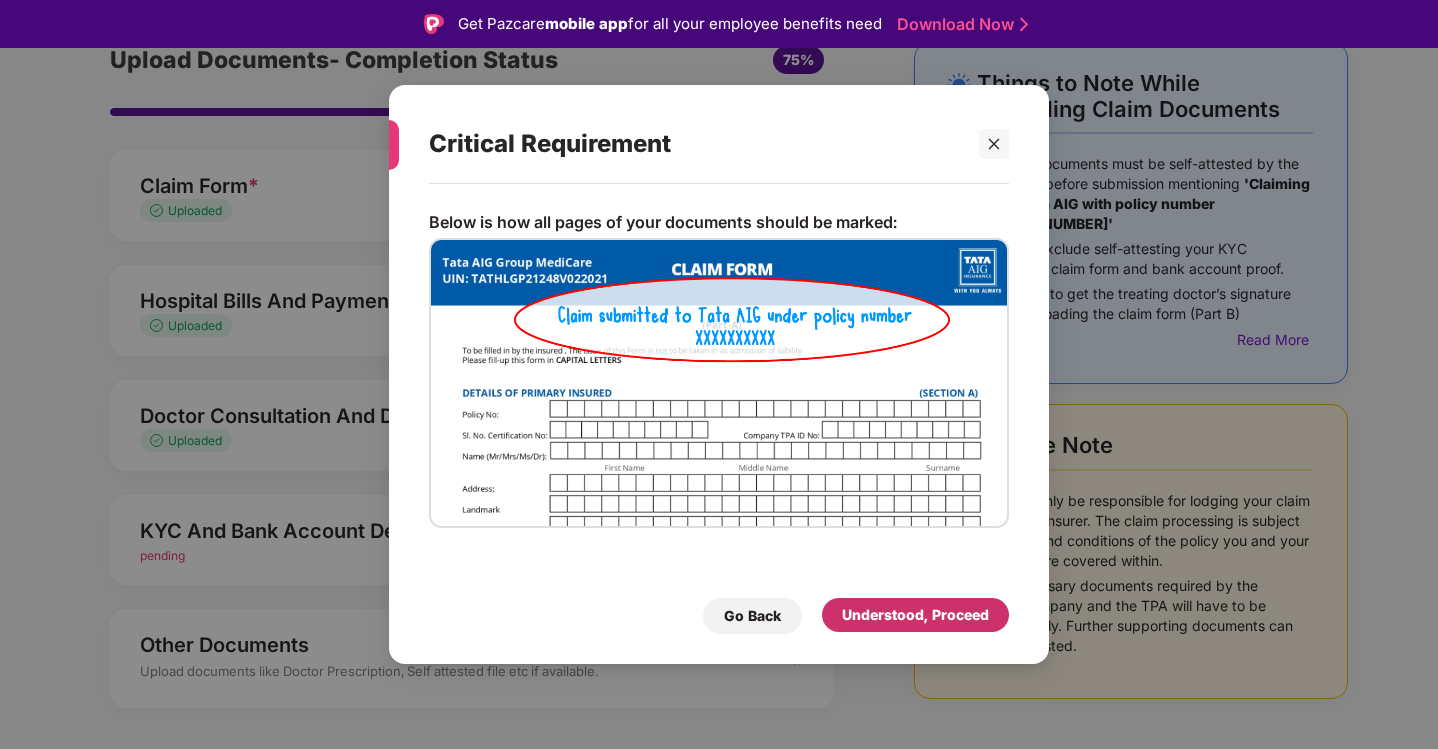 click on "Understood, Proceed" at bounding box center (915, 615) 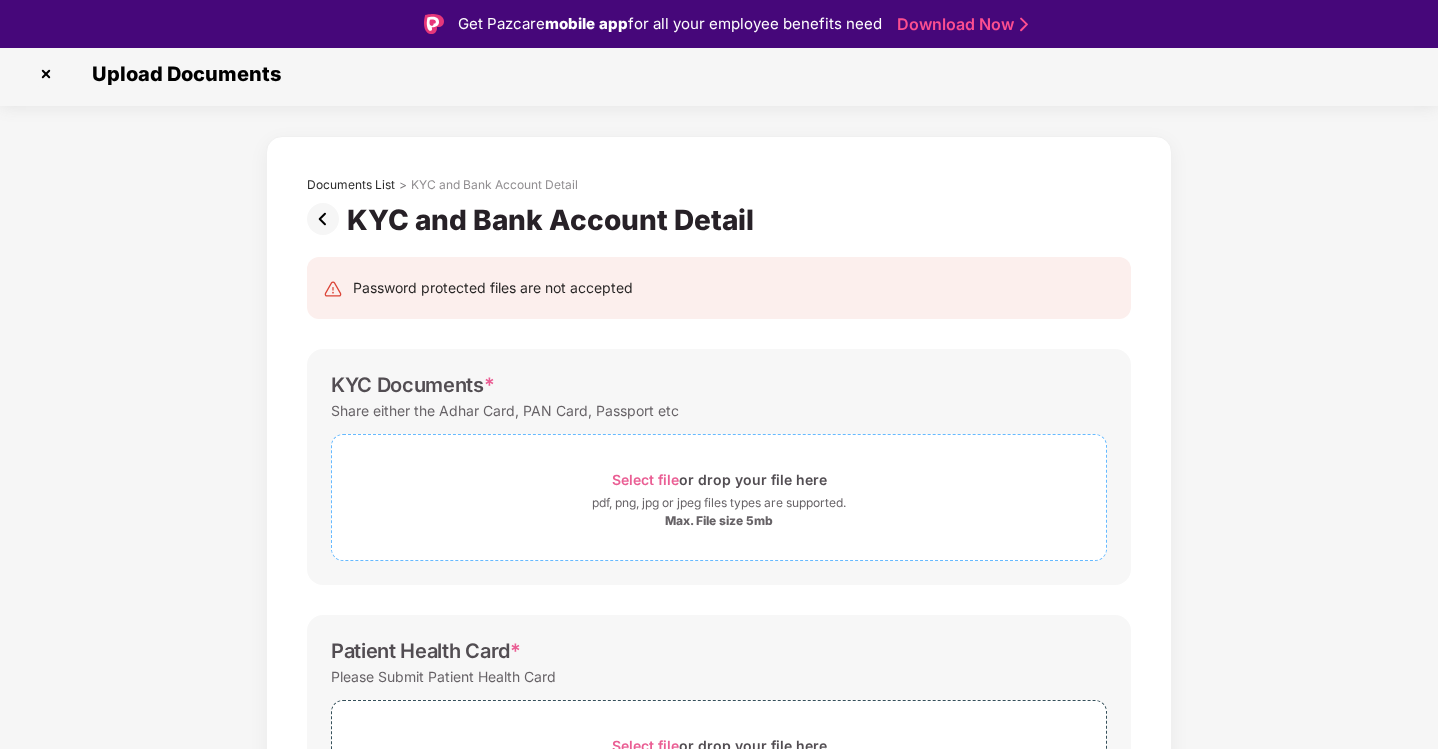 scroll, scrollTop: 106, scrollLeft: 0, axis: vertical 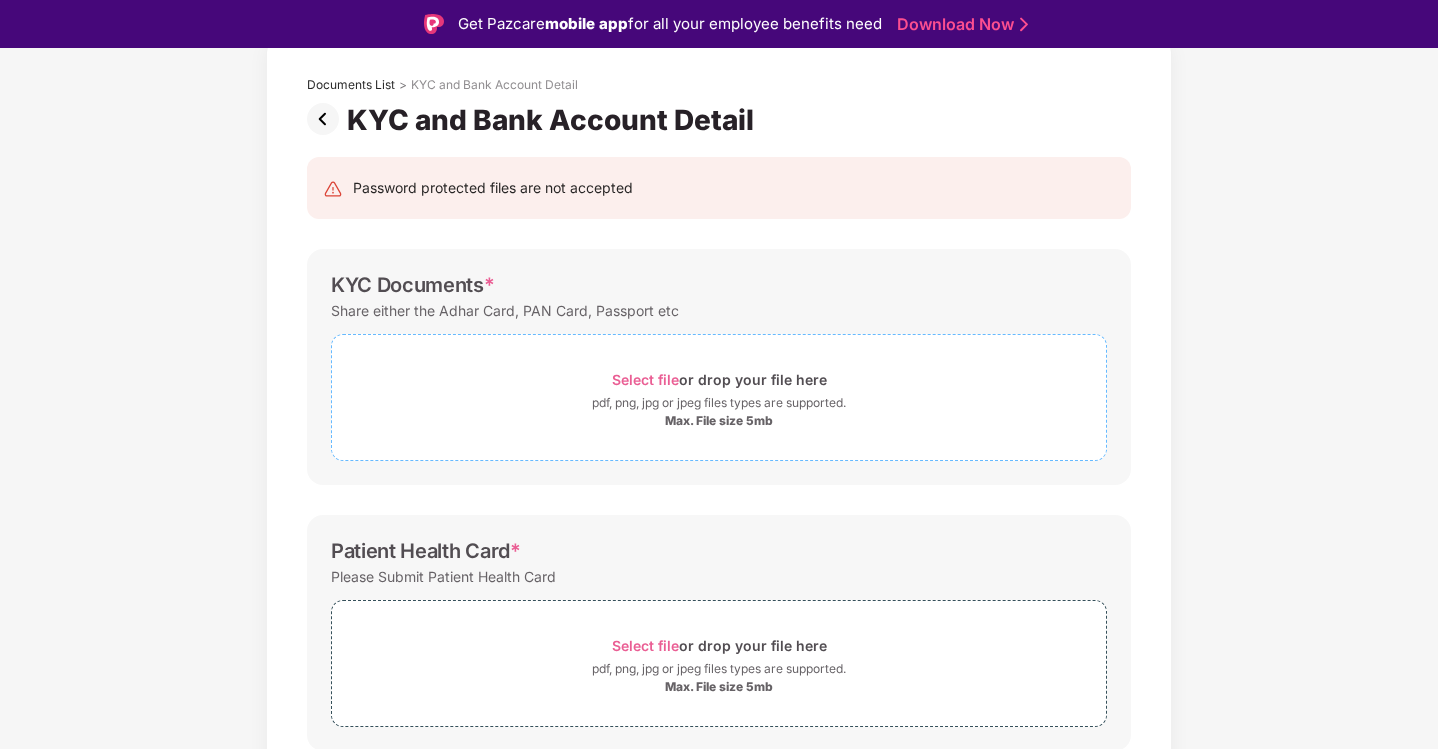 click on "Select file" at bounding box center (645, 379) 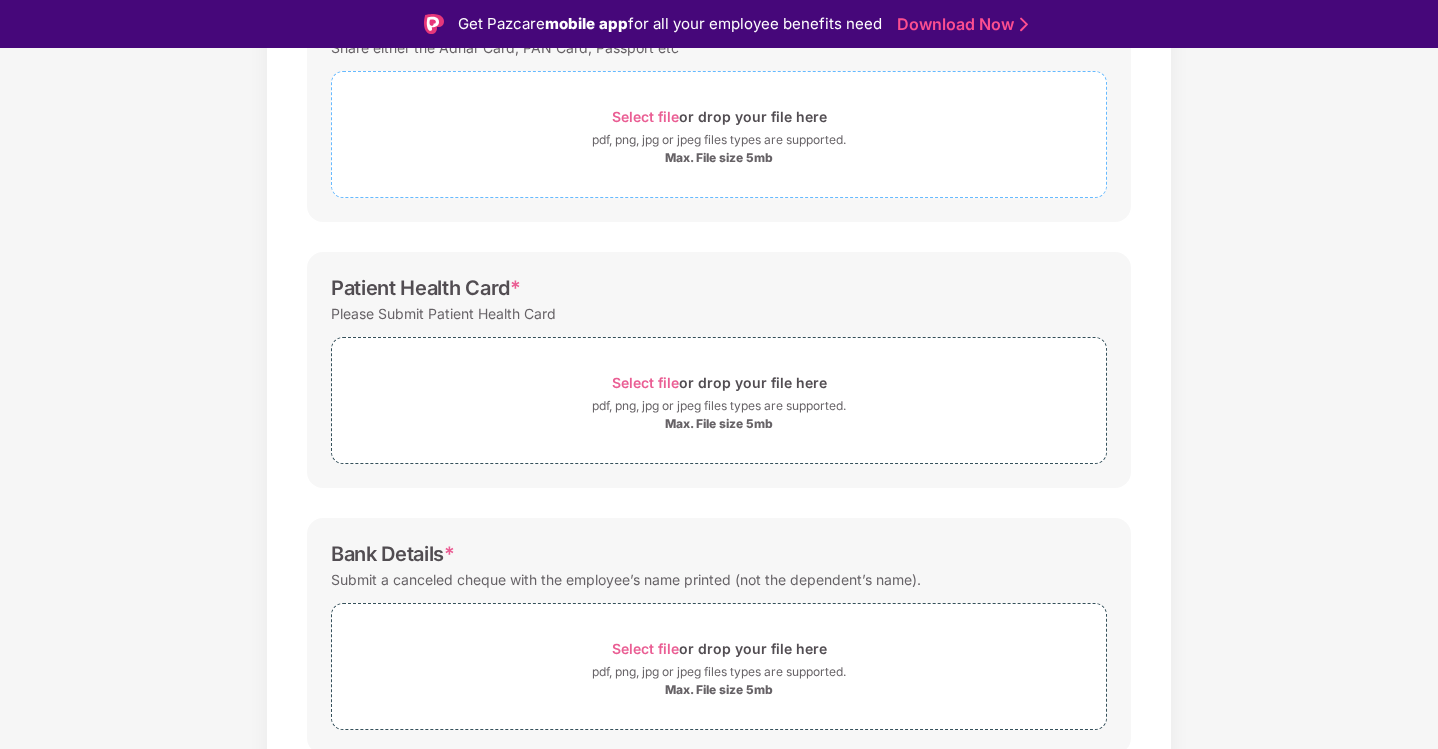 scroll, scrollTop: 400, scrollLeft: 0, axis: vertical 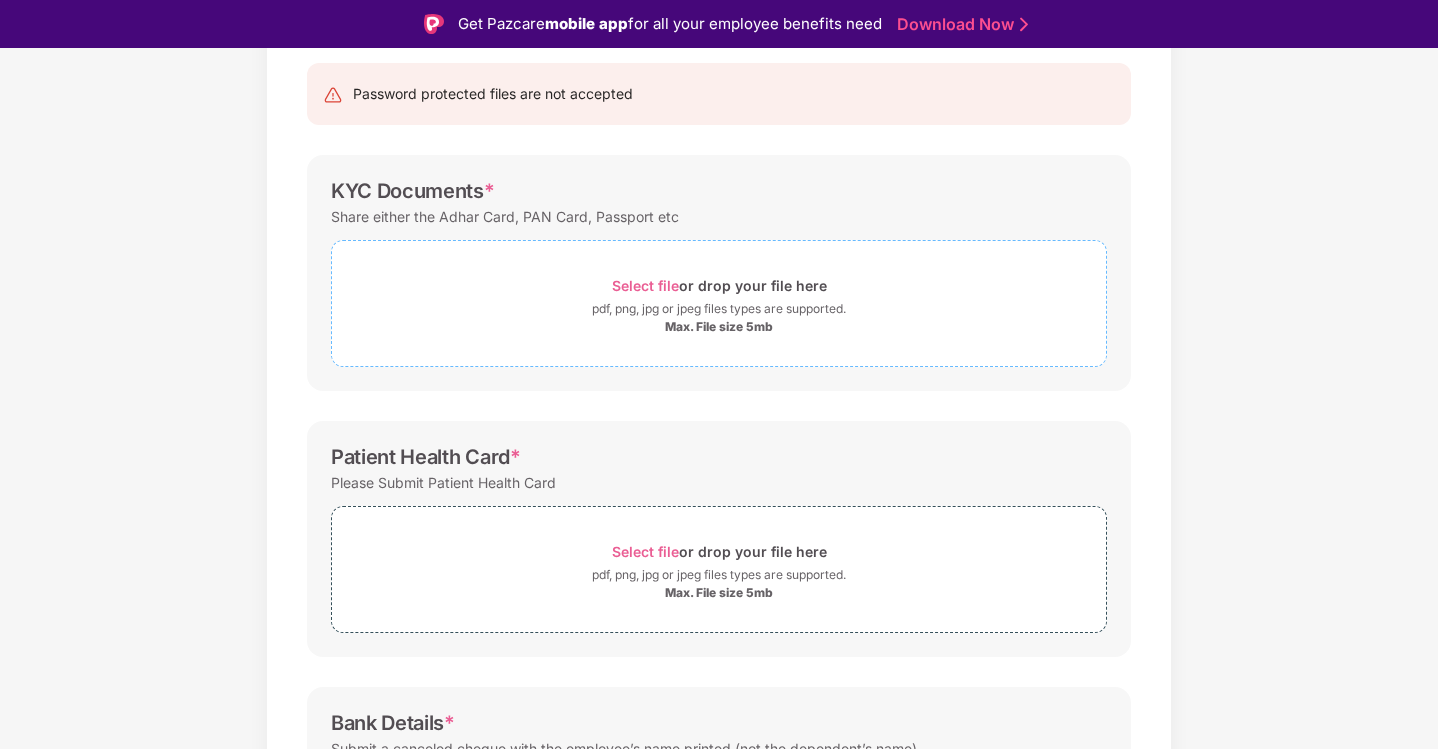 click on "Select file" at bounding box center [645, 285] 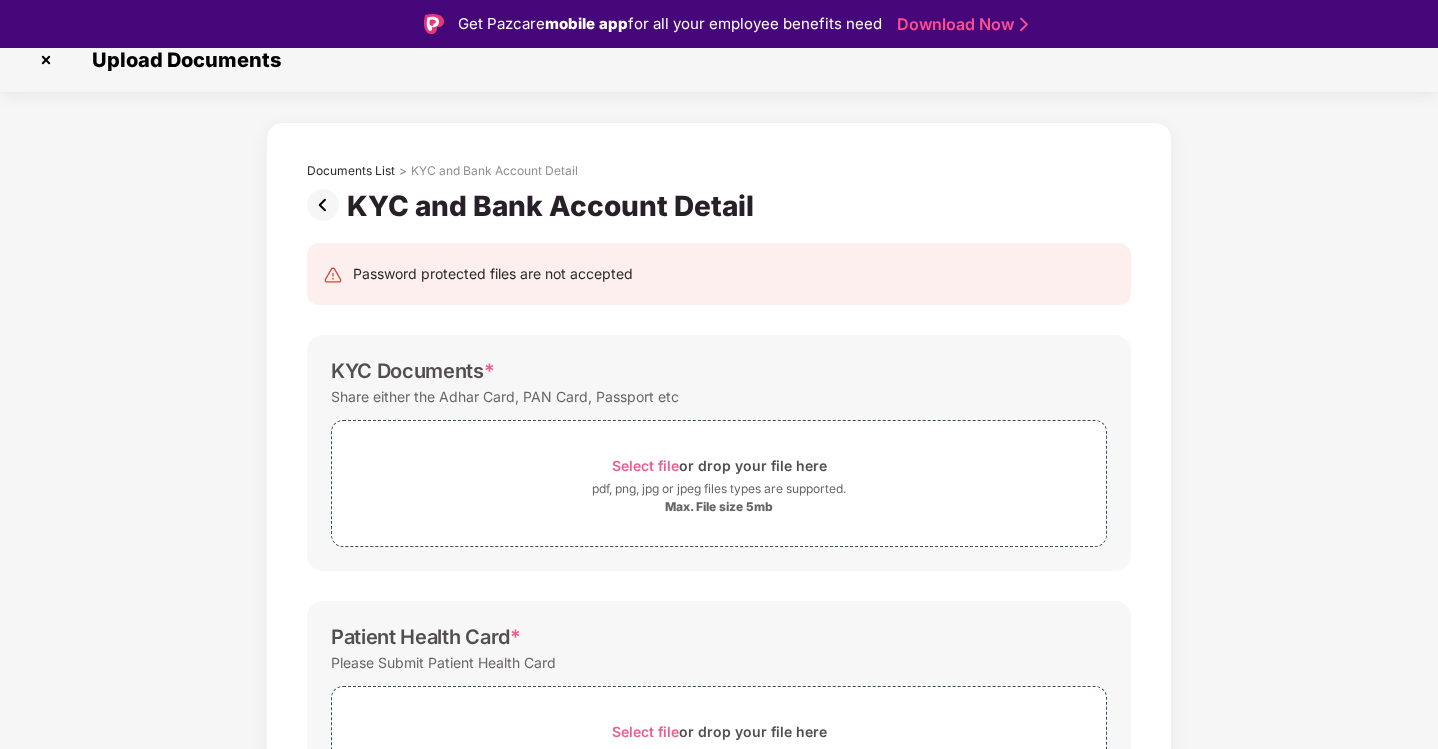 scroll, scrollTop: 0, scrollLeft: 0, axis: both 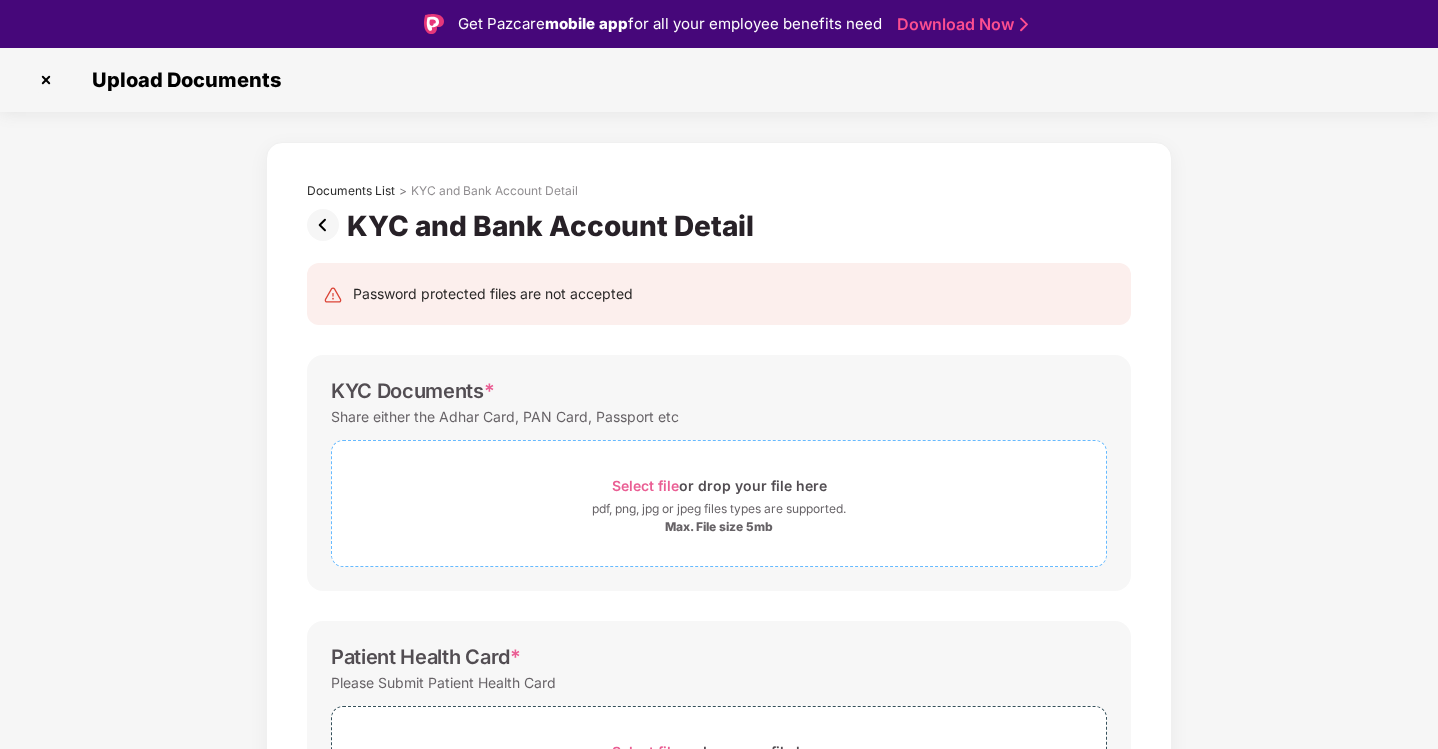 click on "Select file" at bounding box center (645, 485) 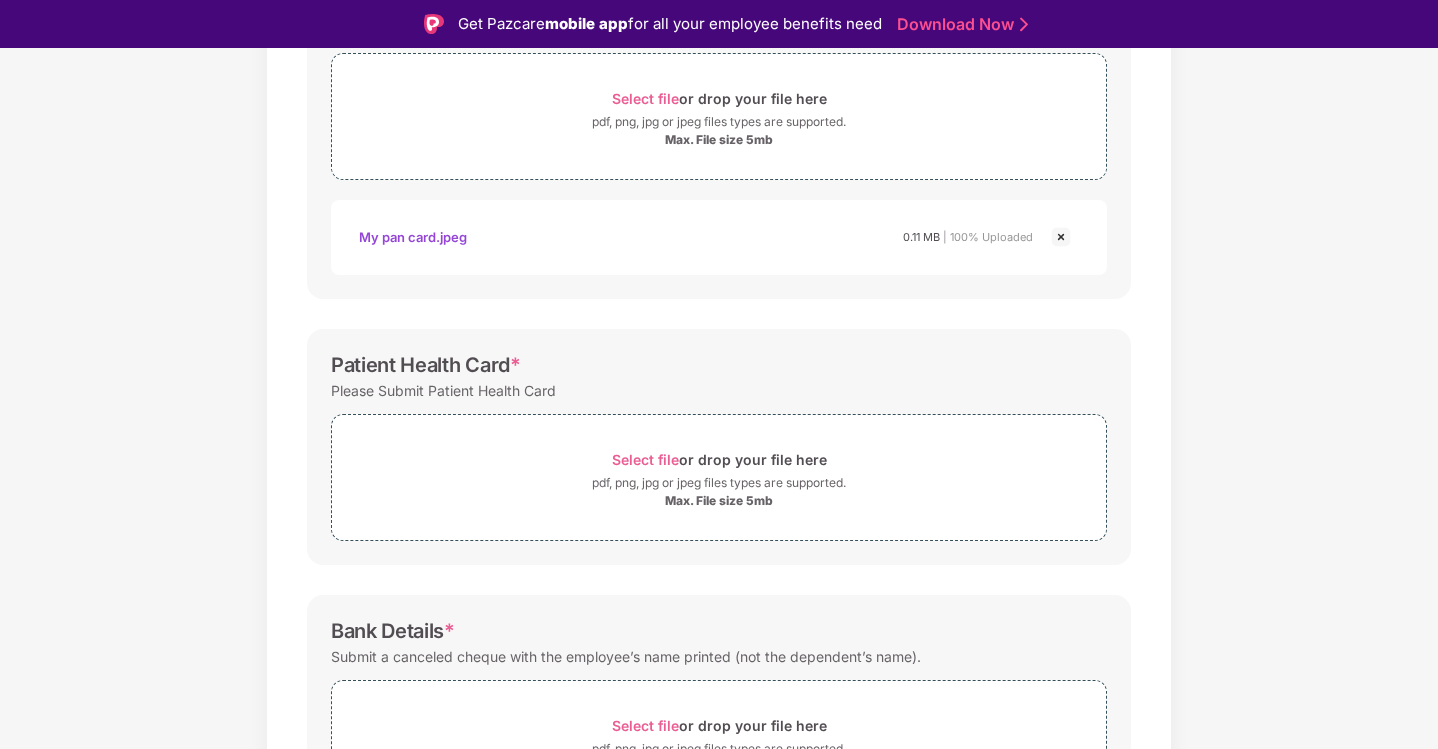scroll, scrollTop: 400, scrollLeft: 0, axis: vertical 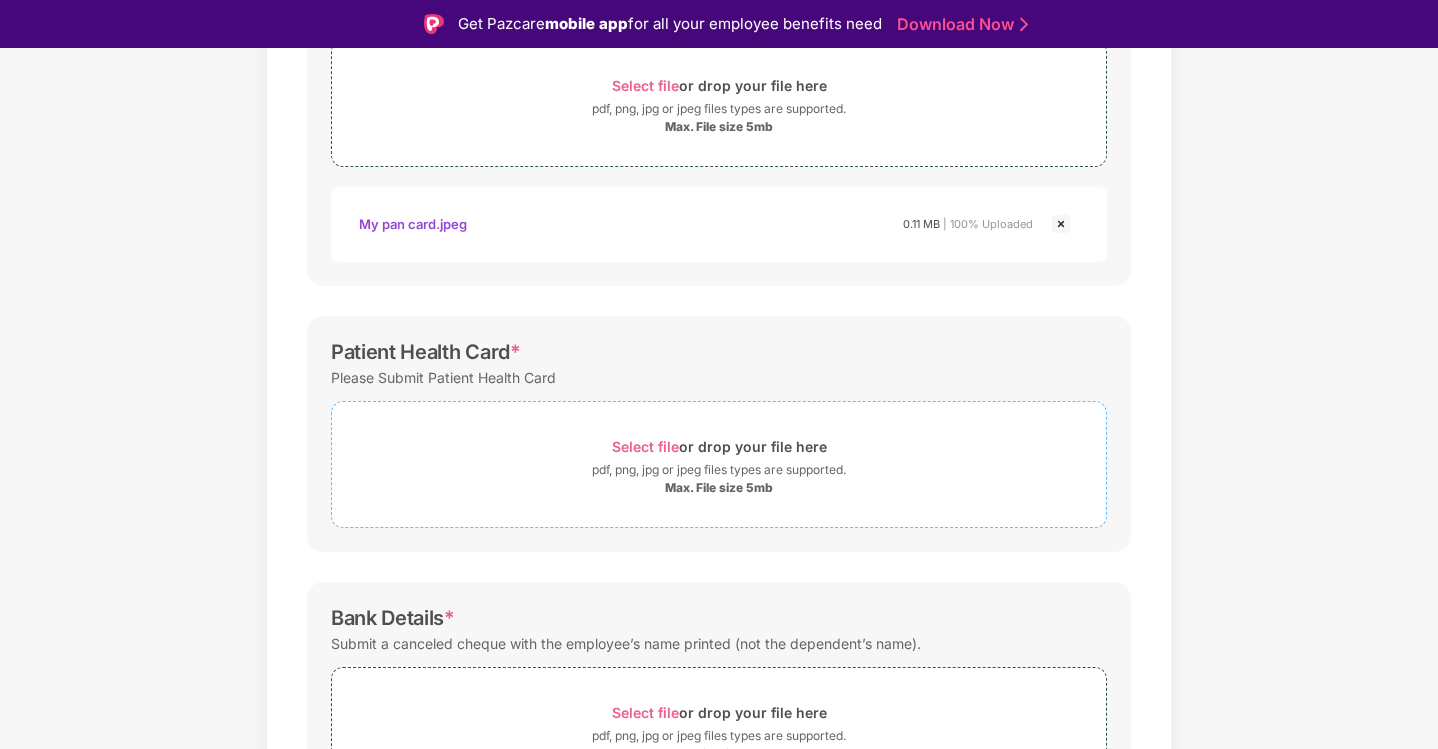 click on "Select file" at bounding box center (645, 446) 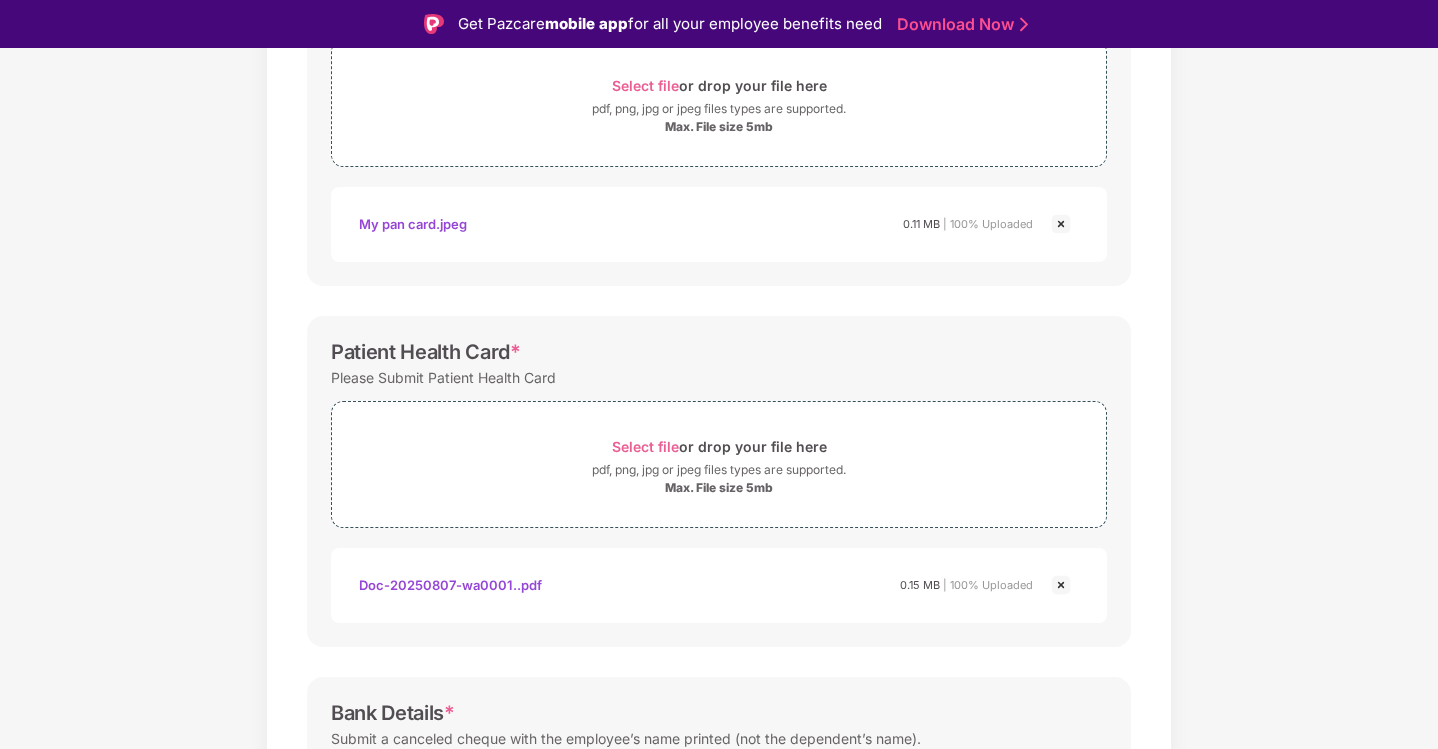 scroll, scrollTop: 500, scrollLeft: 0, axis: vertical 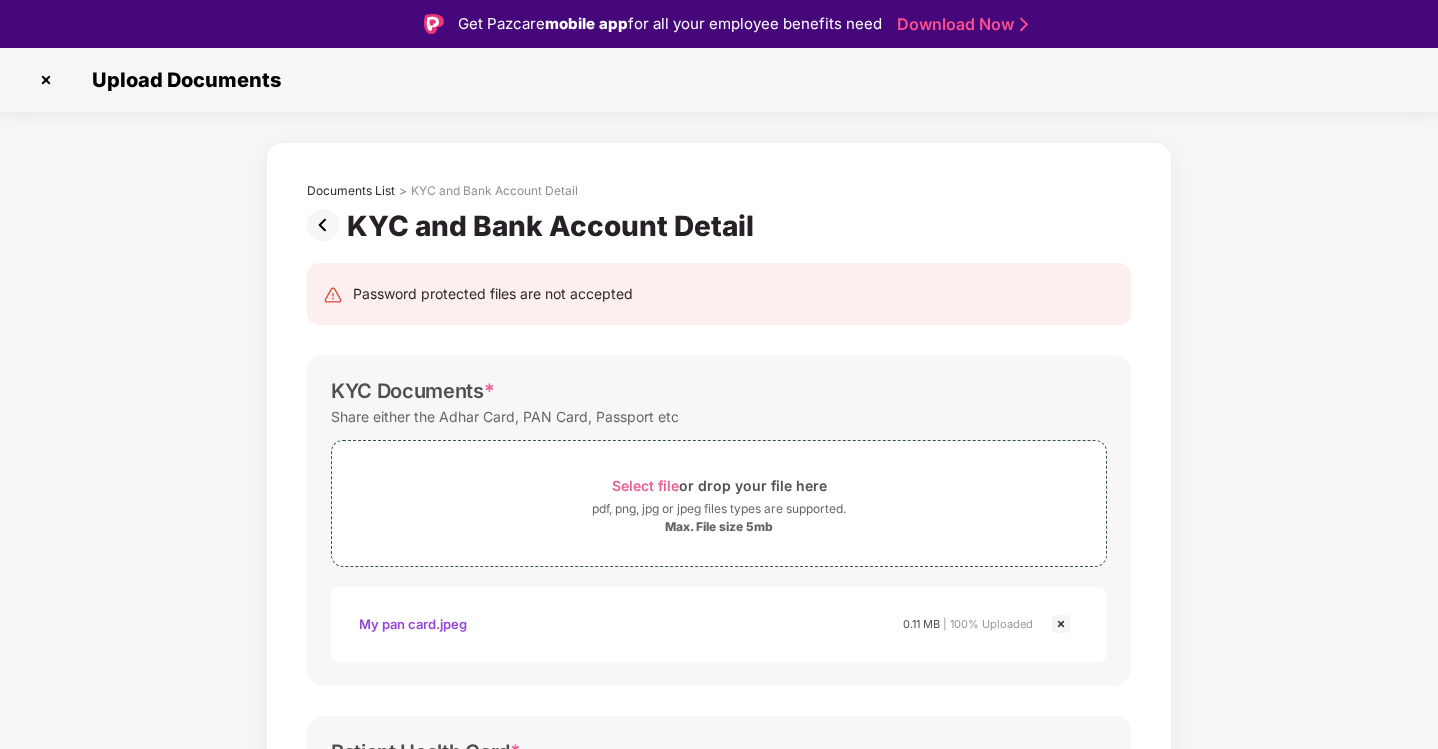 click at bounding box center (1061, 624) 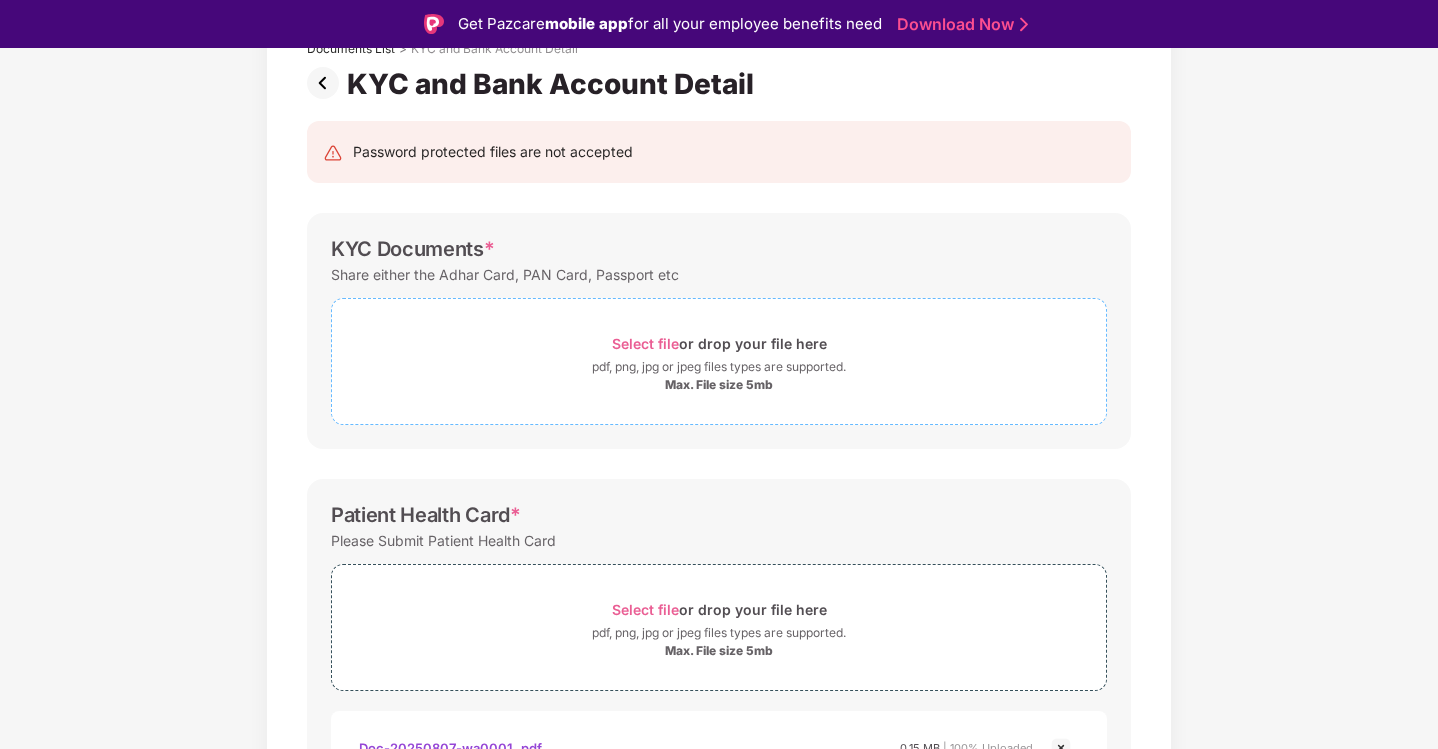 scroll, scrollTop: 0, scrollLeft: 0, axis: both 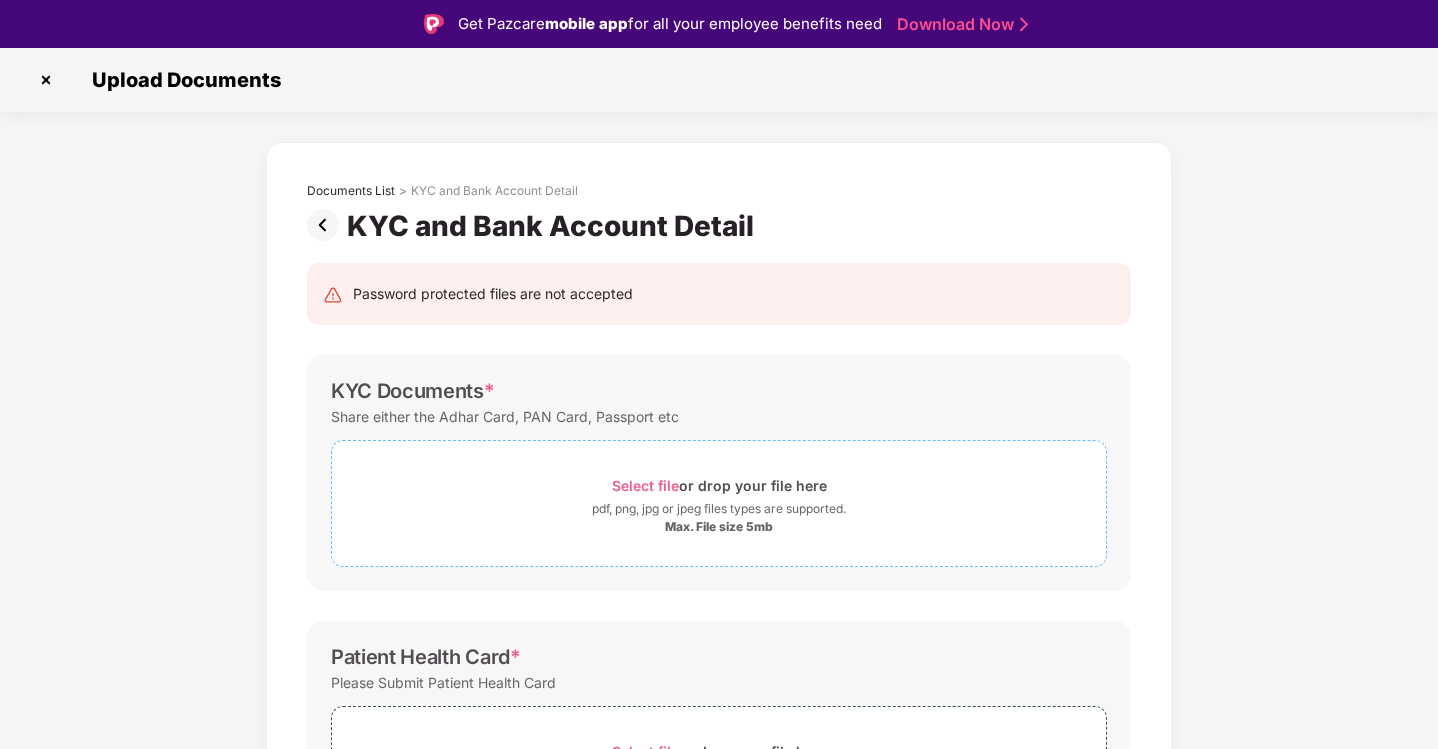click on "Select file" at bounding box center [645, 485] 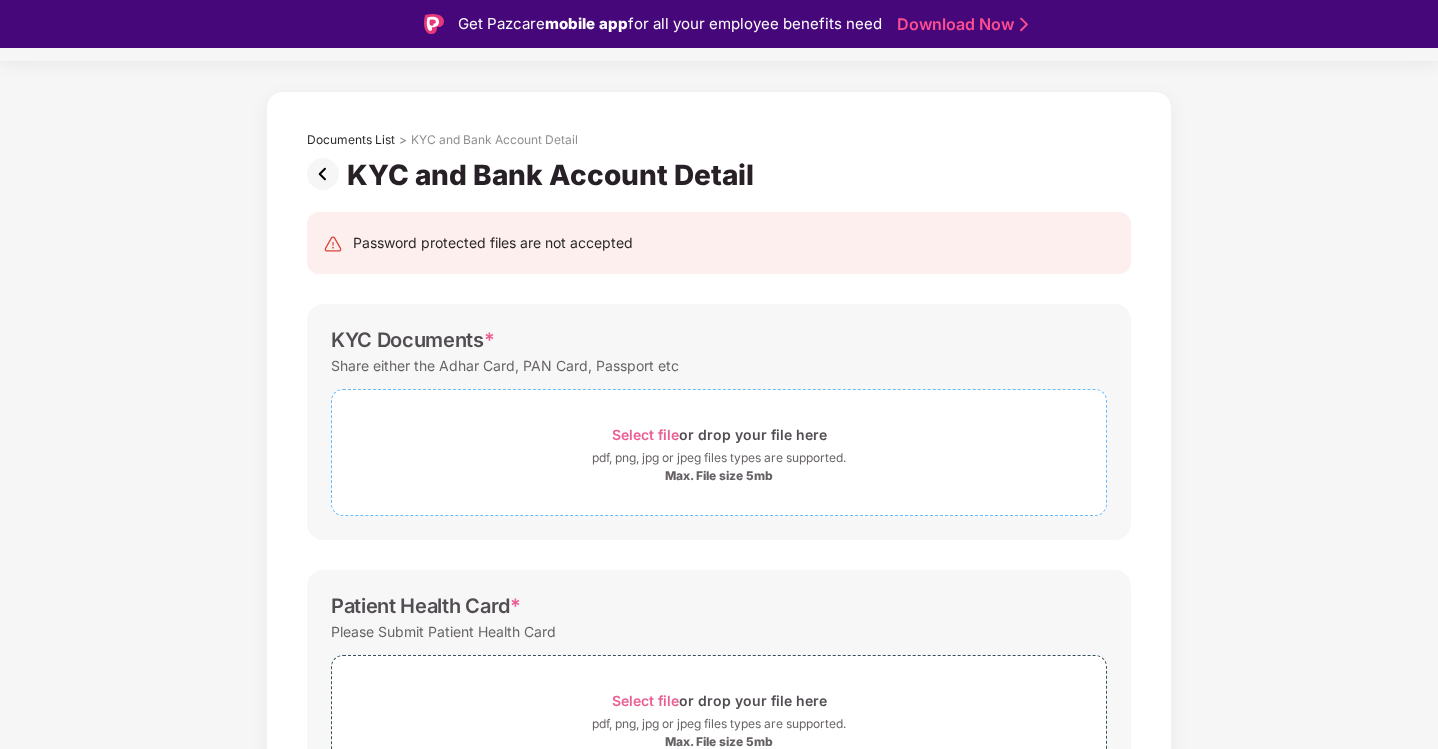 scroll, scrollTop: 100, scrollLeft: 0, axis: vertical 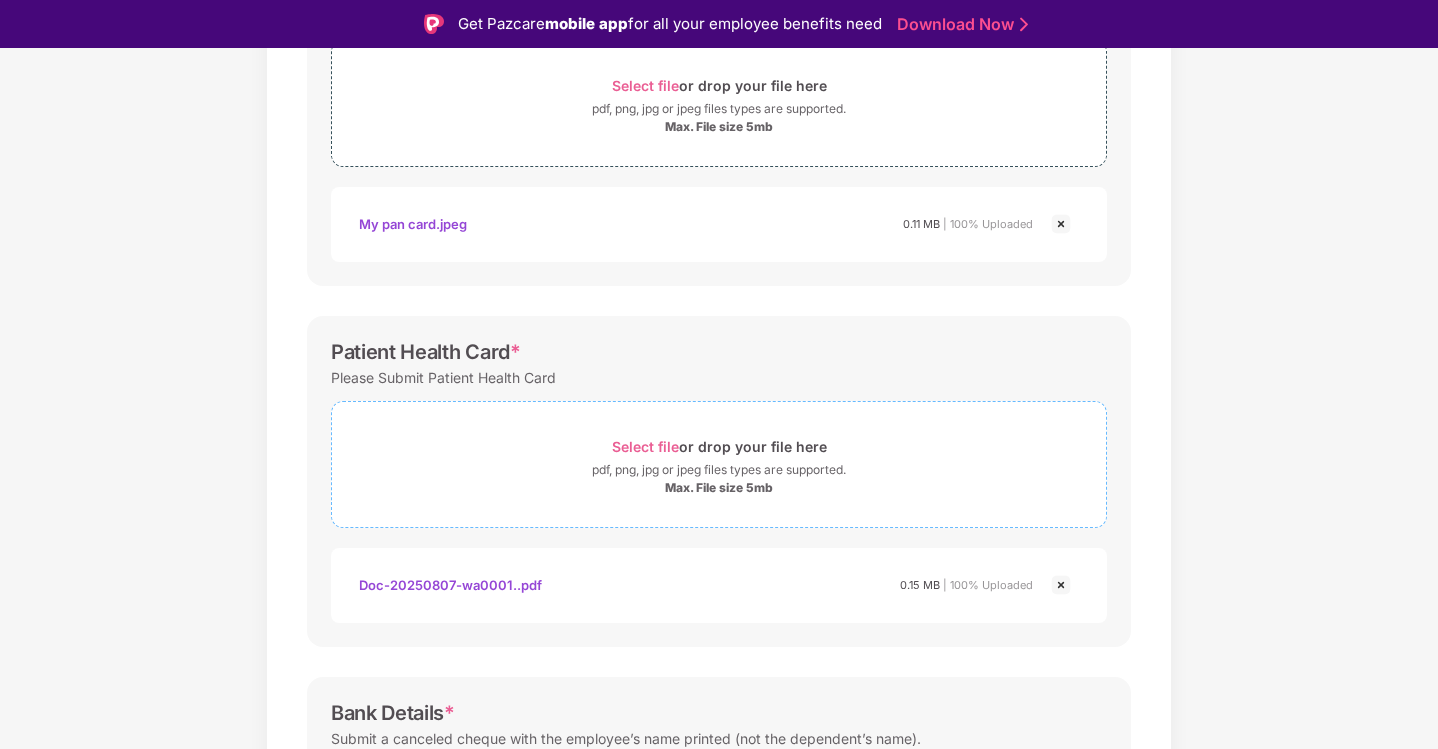 click on "Select file" at bounding box center [645, 446] 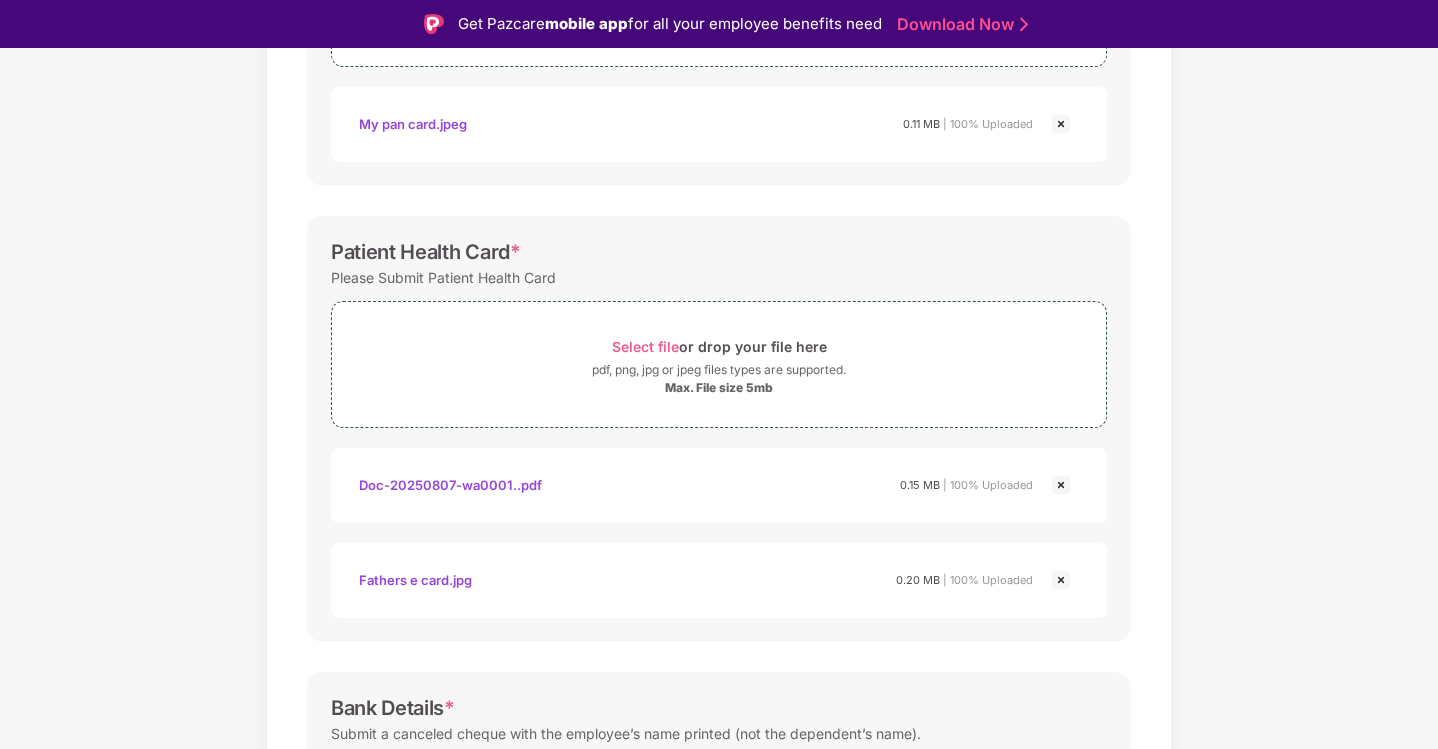 scroll, scrollTop: 400, scrollLeft: 0, axis: vertical 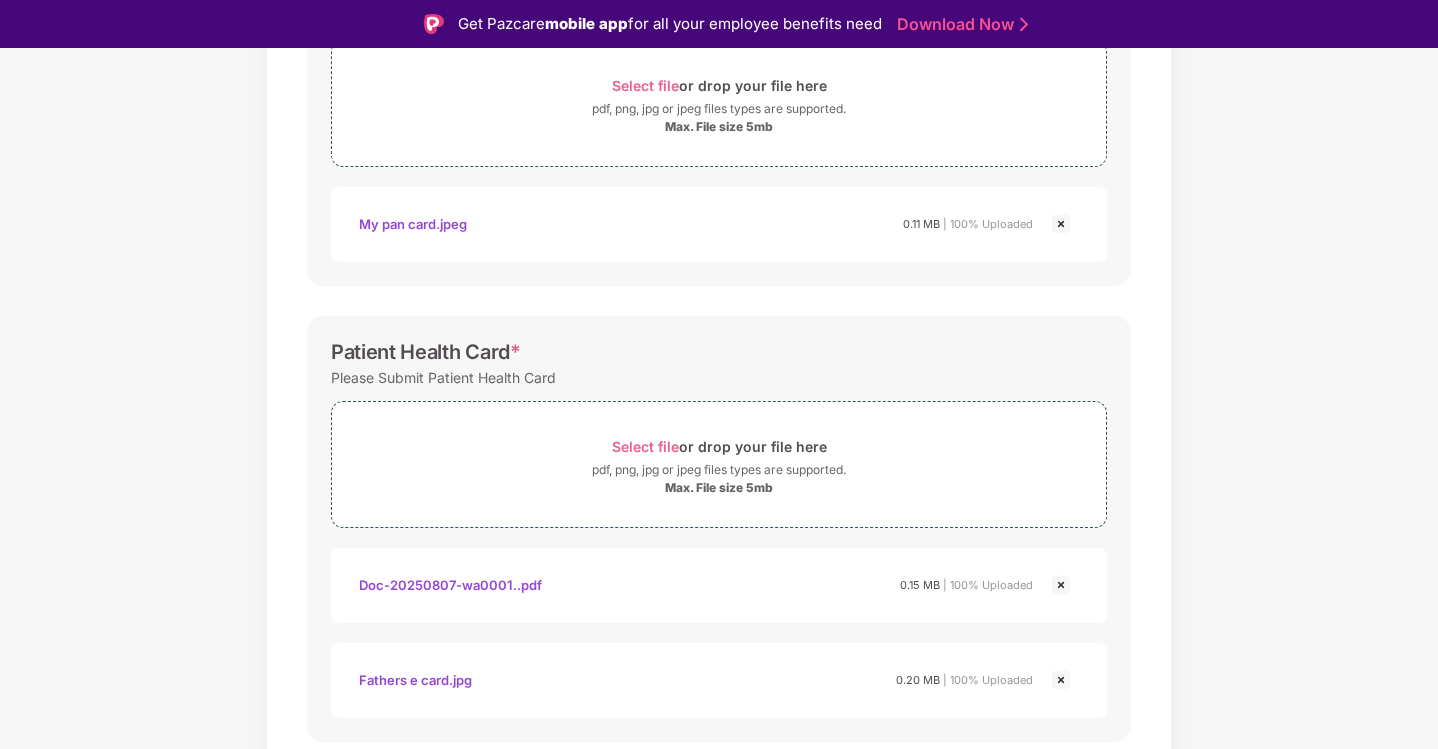 click at bounding box center (1061, 585) 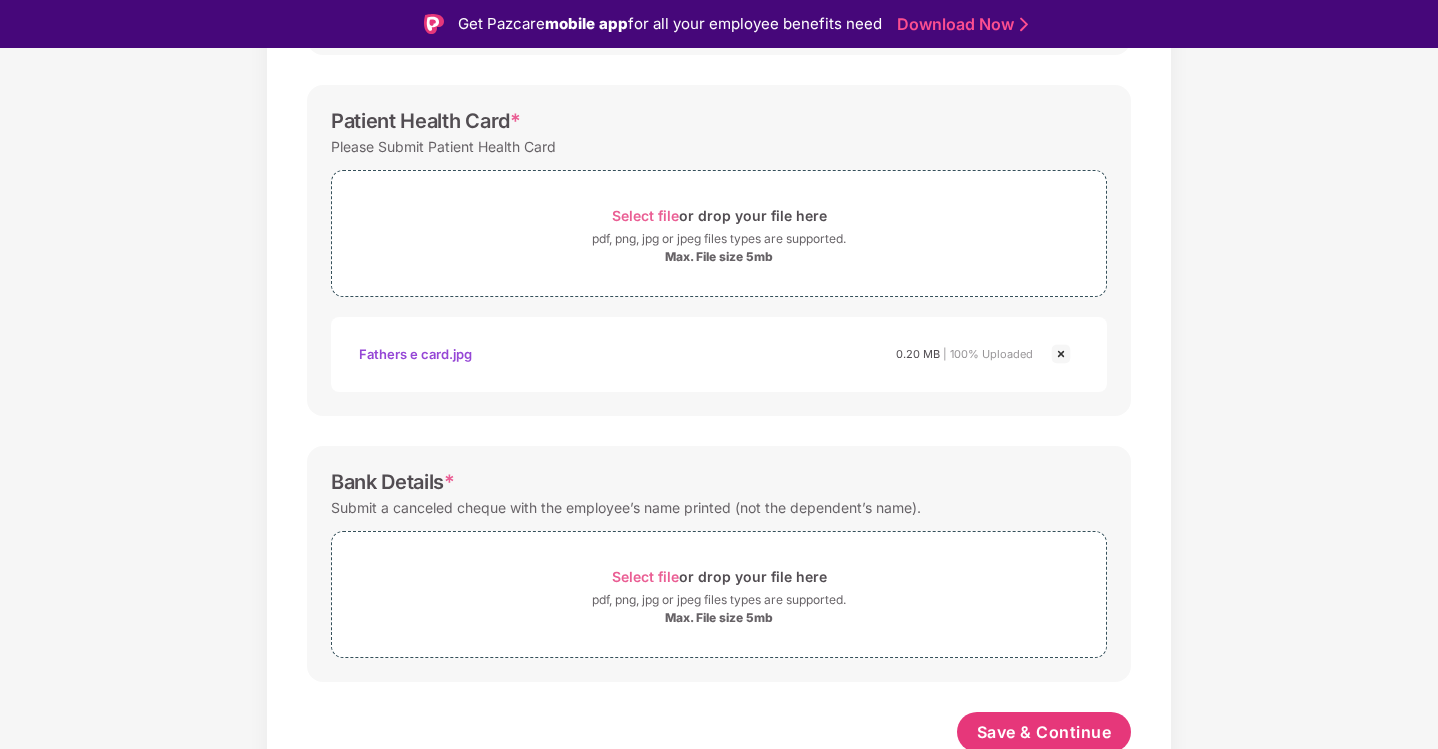 scroll, scrollTop: 637, scrollLeft: 0, axis: vertical 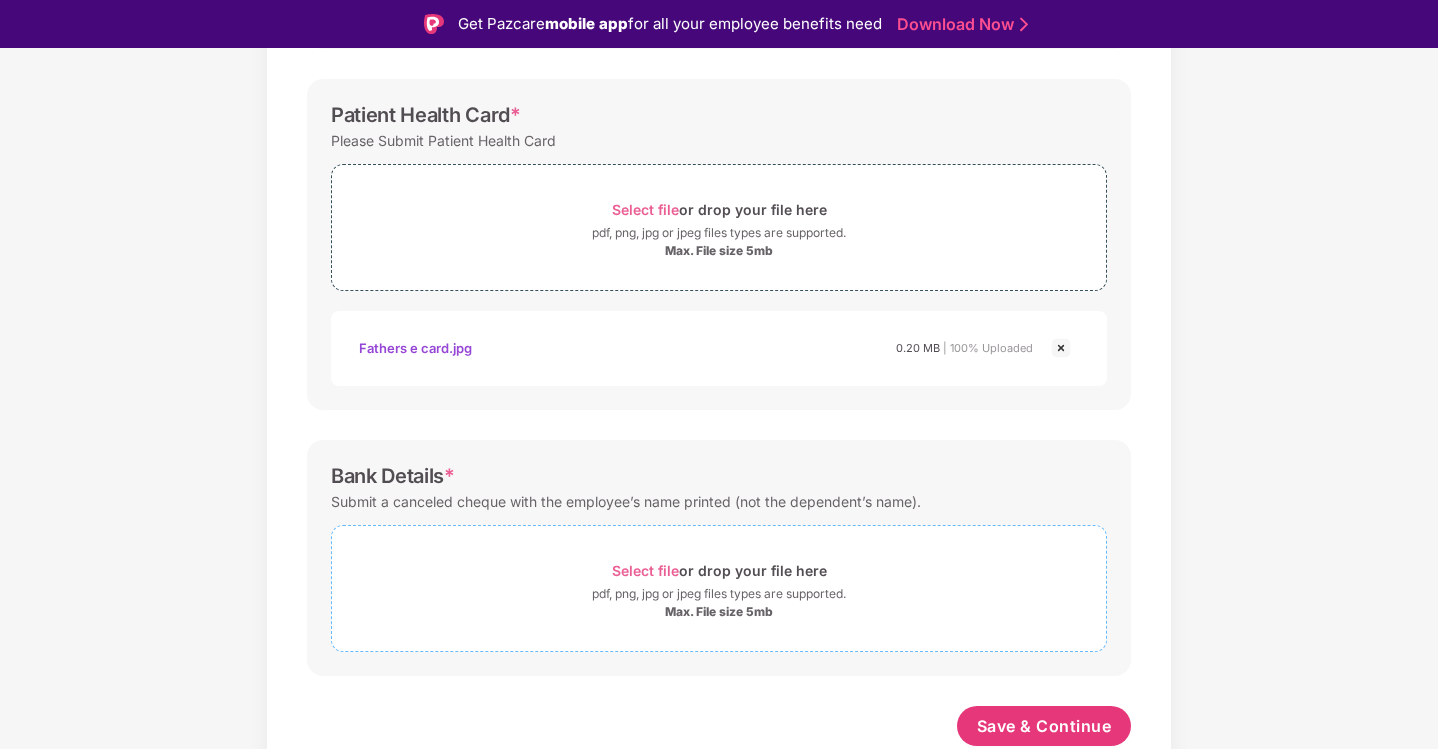 click on "Select file" at bounding box center (645, 570) 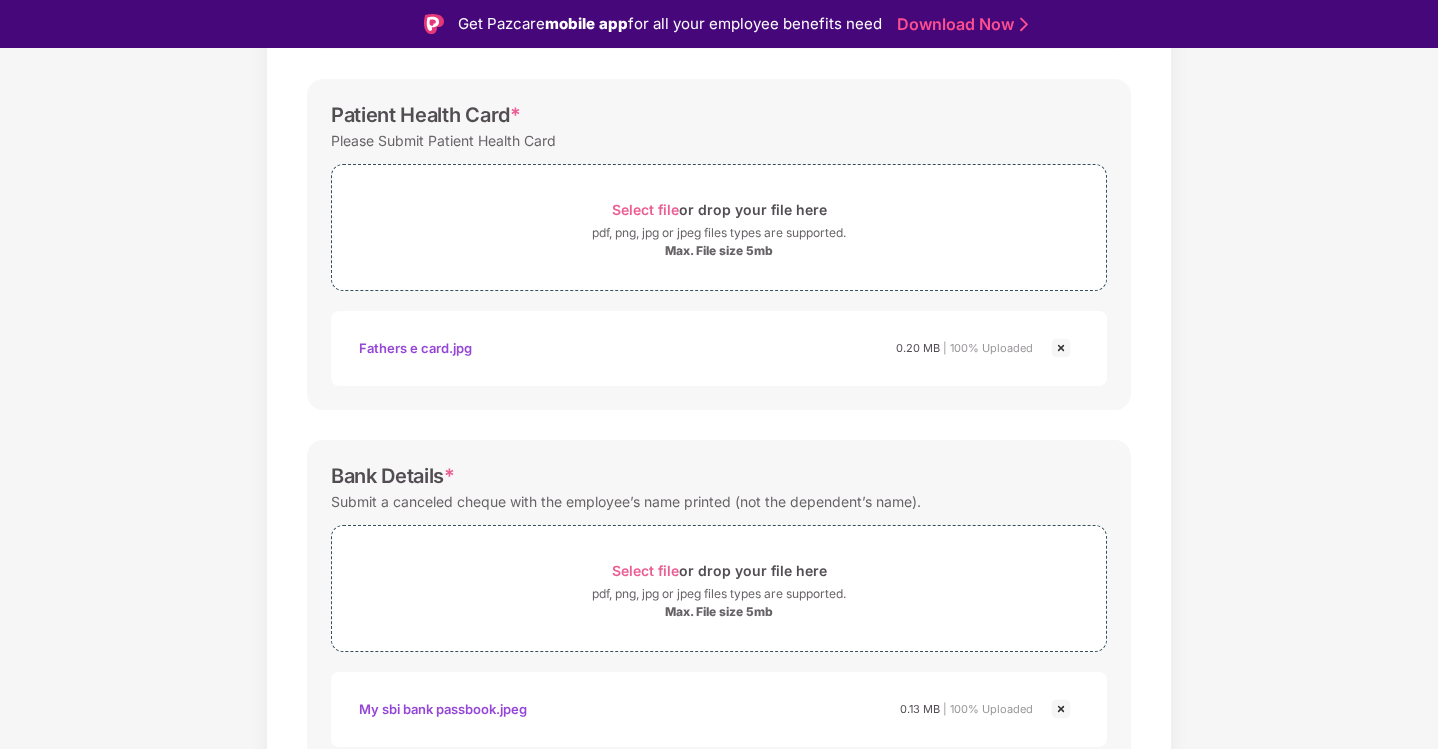 scroll, scrollTop: 732, scrollLeft: 0, axis: vertical 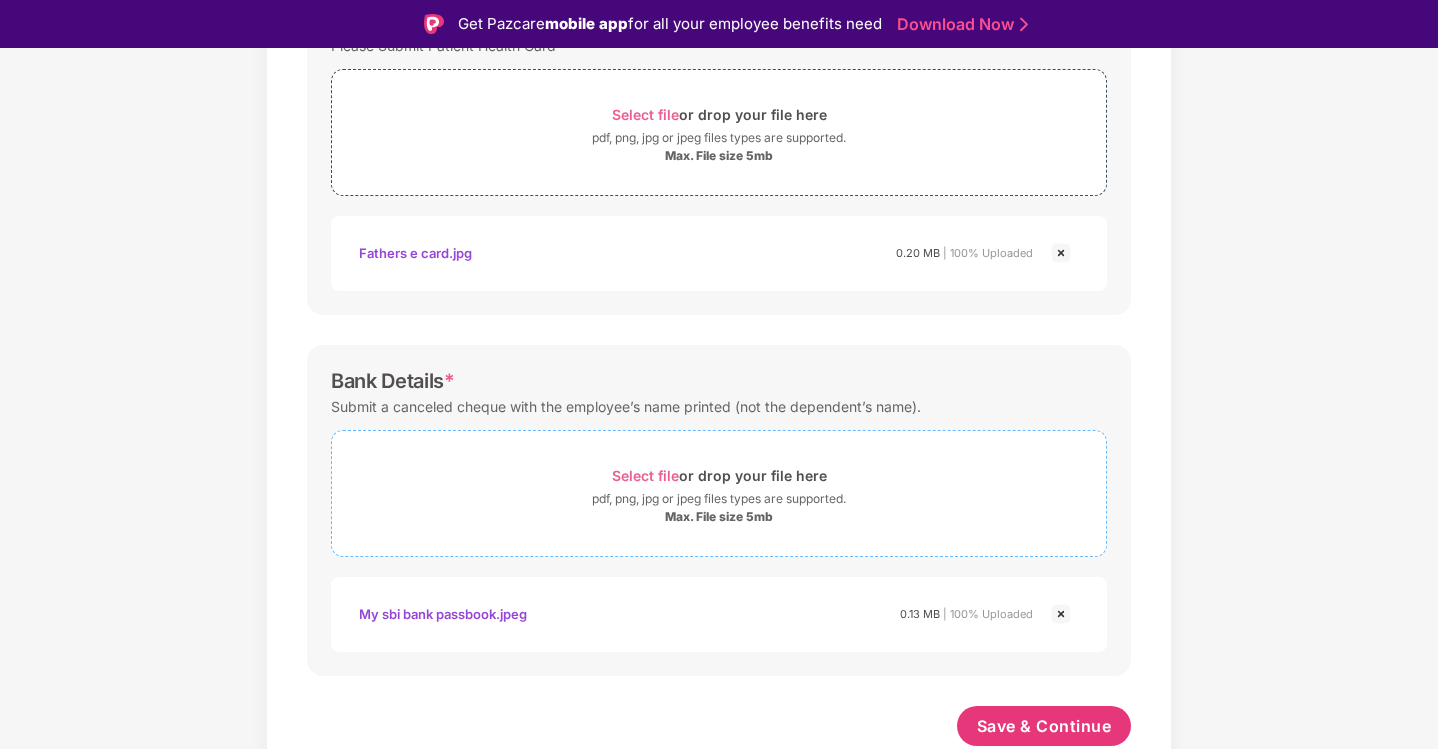 click on "Select file" at bounding box center (645, 475) 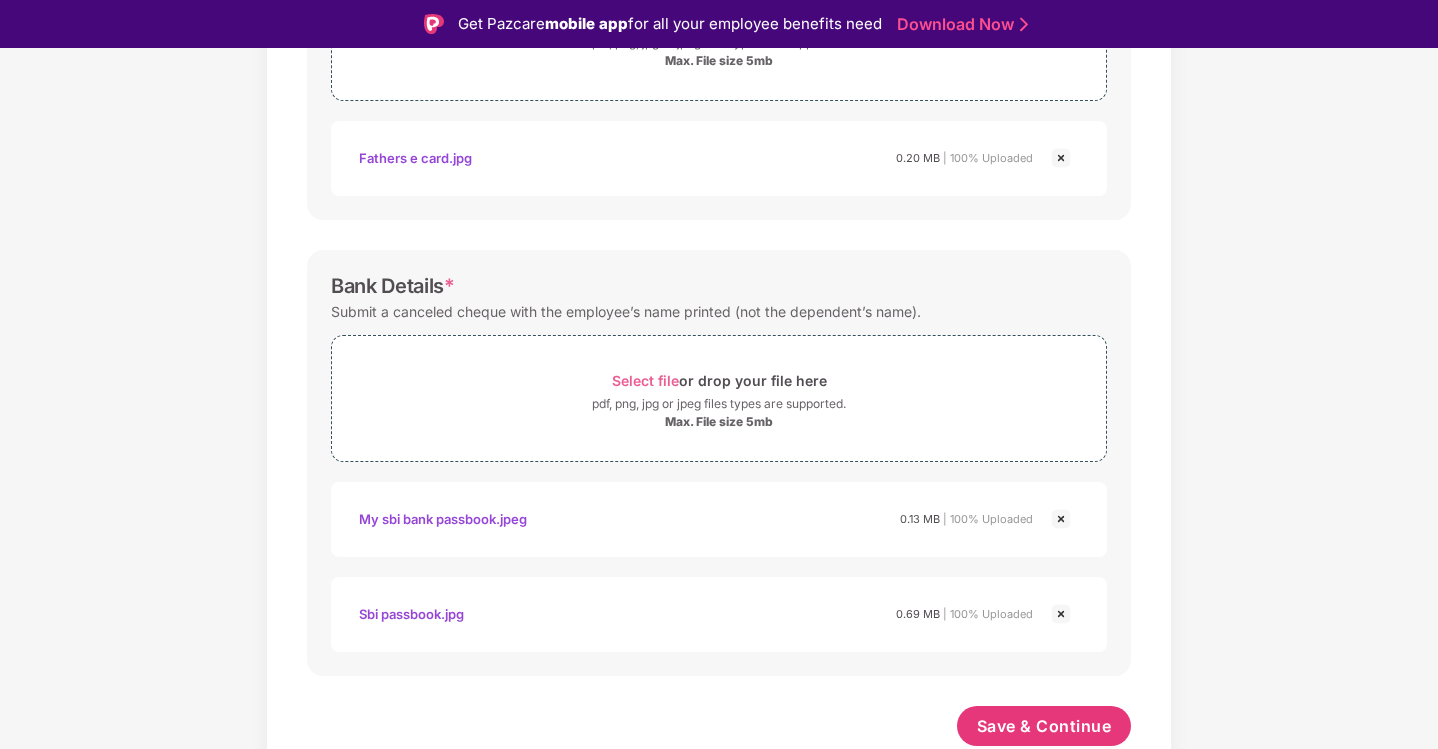 scroll, scrollTop: 827, scrollLeft: 0, axis: vertical 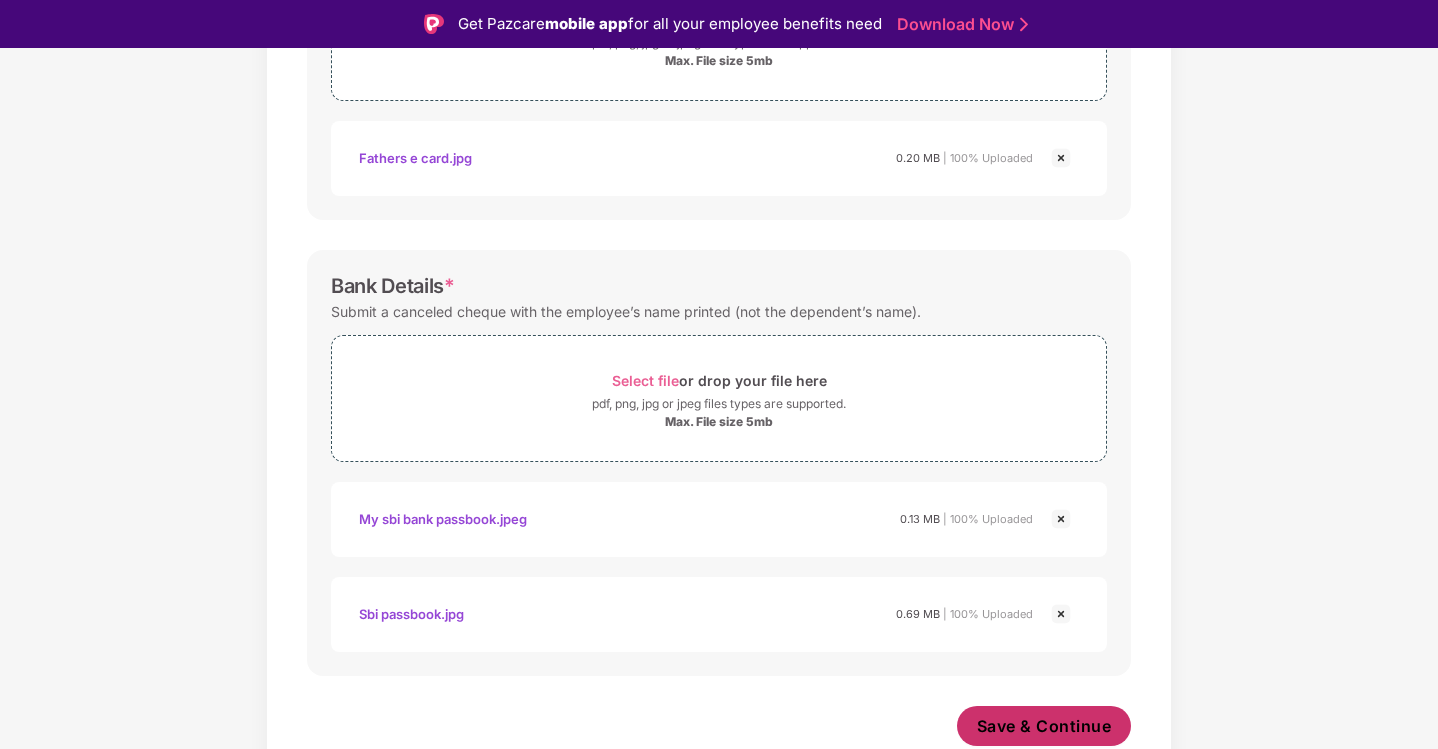 click on "Save & Continue" at bounding box center (1044, 726) 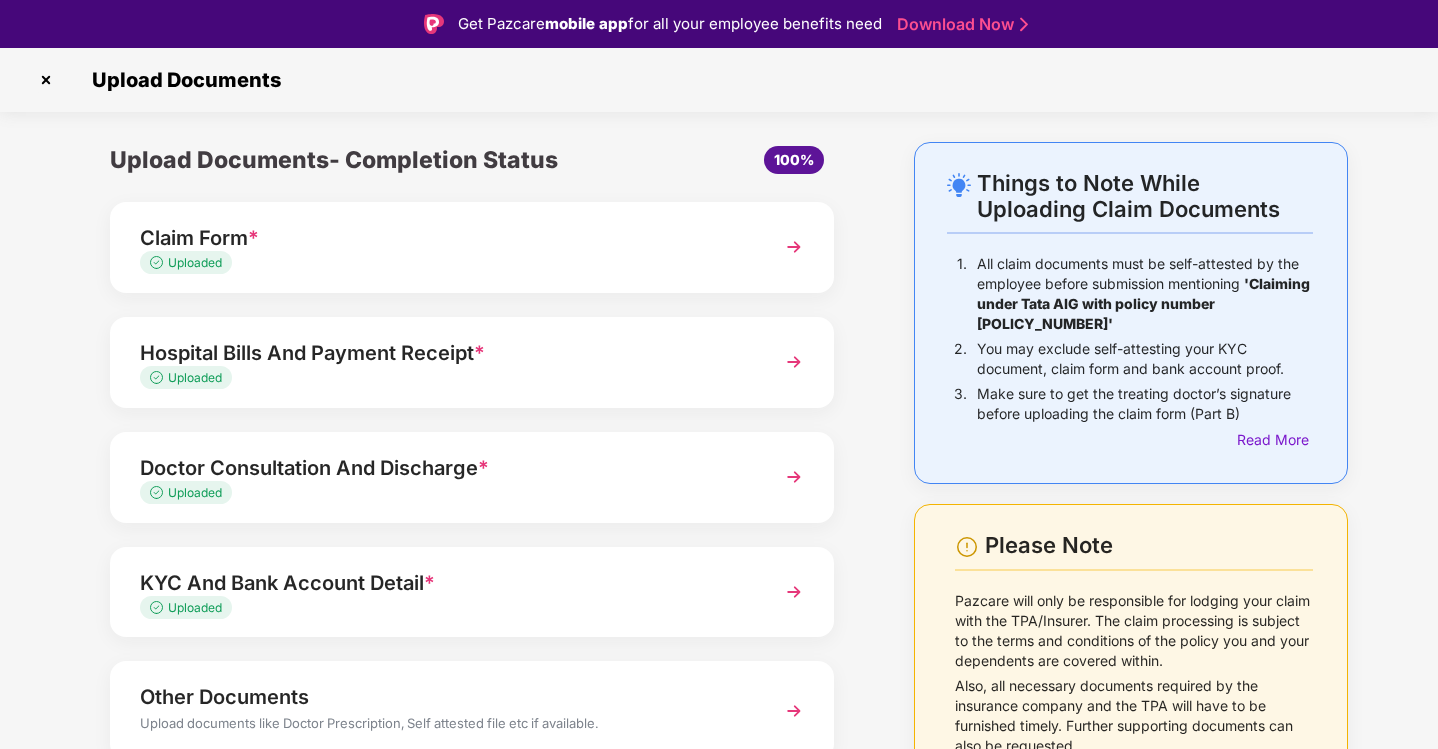 scroll, scrollTop: 87, scrollLeft: 0, axis: vertical 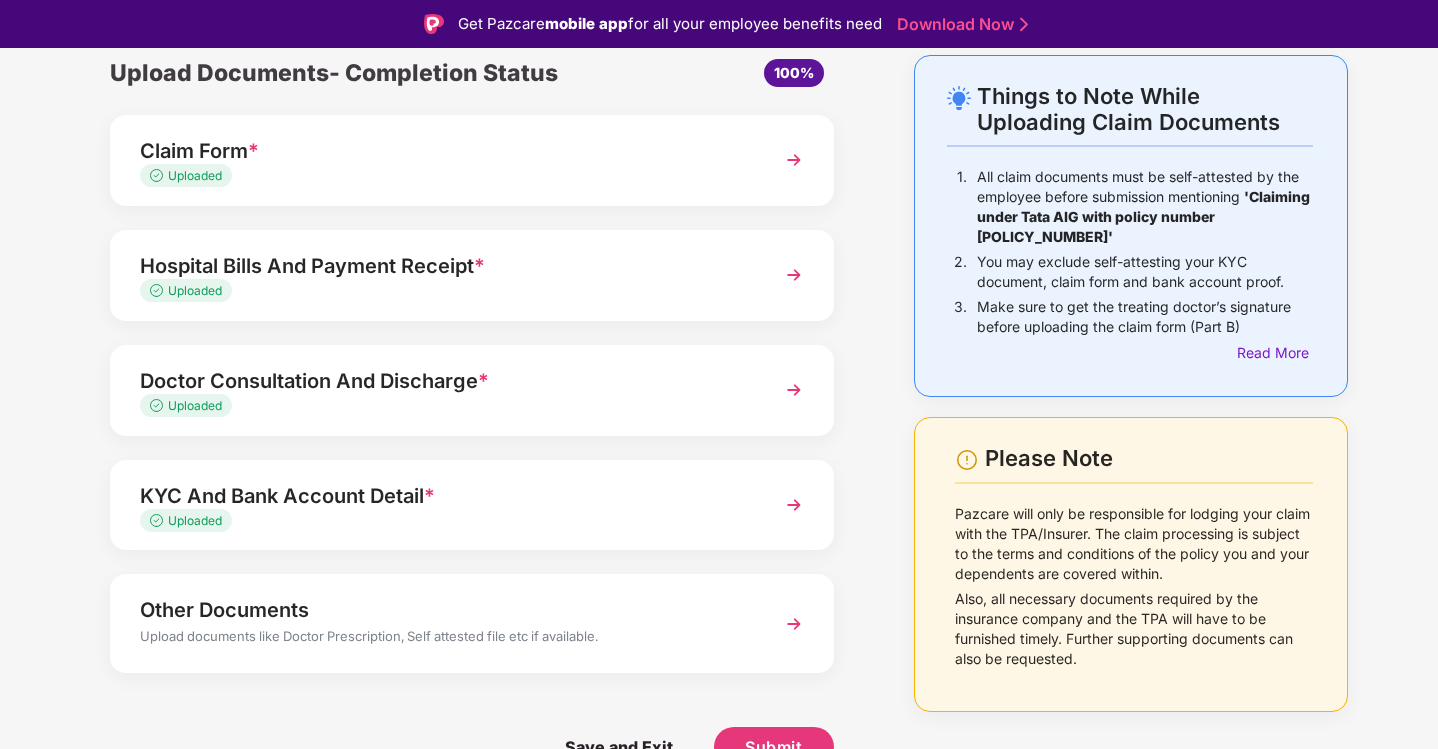 click on "KYC And Bank Account Detail *" at bounding box center (444, 496) 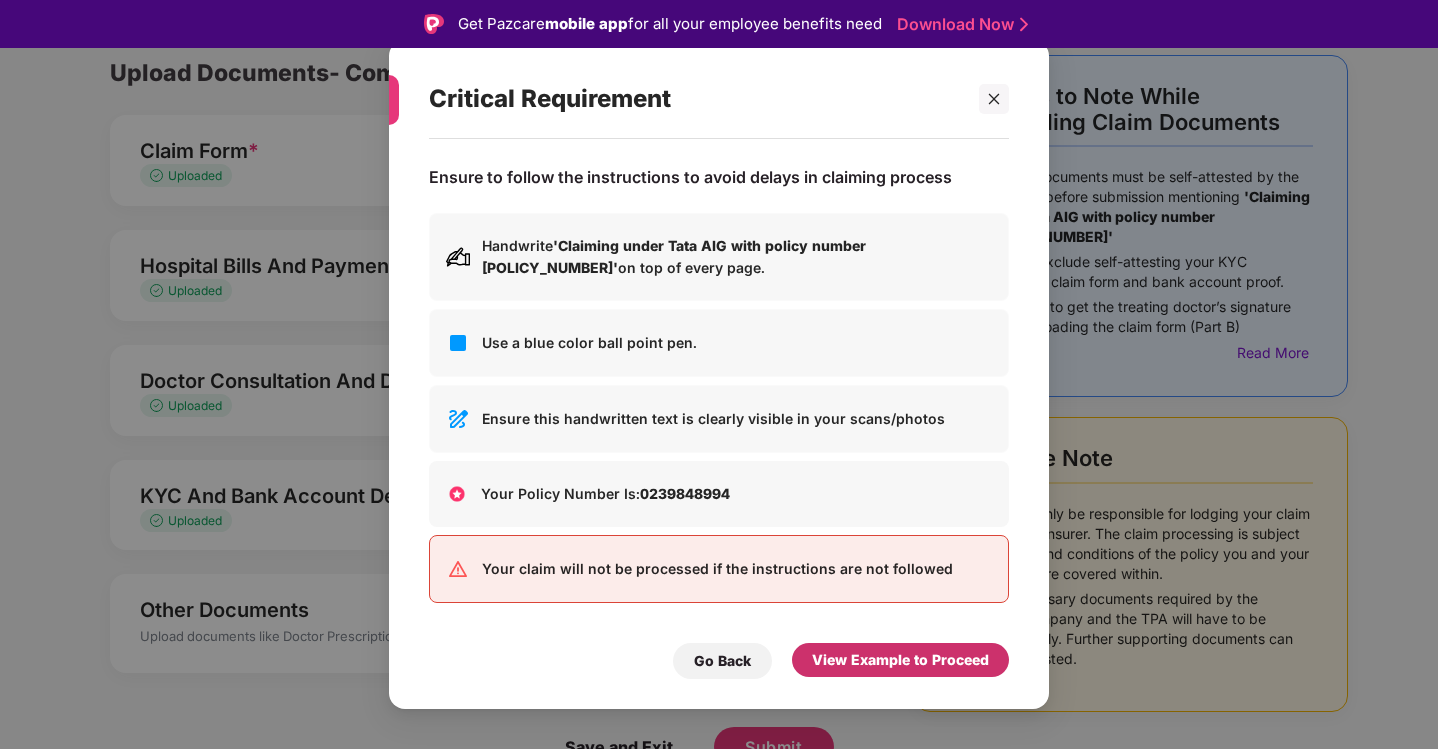 click on "View Example to Proceed" at bounding box center [900, 660] 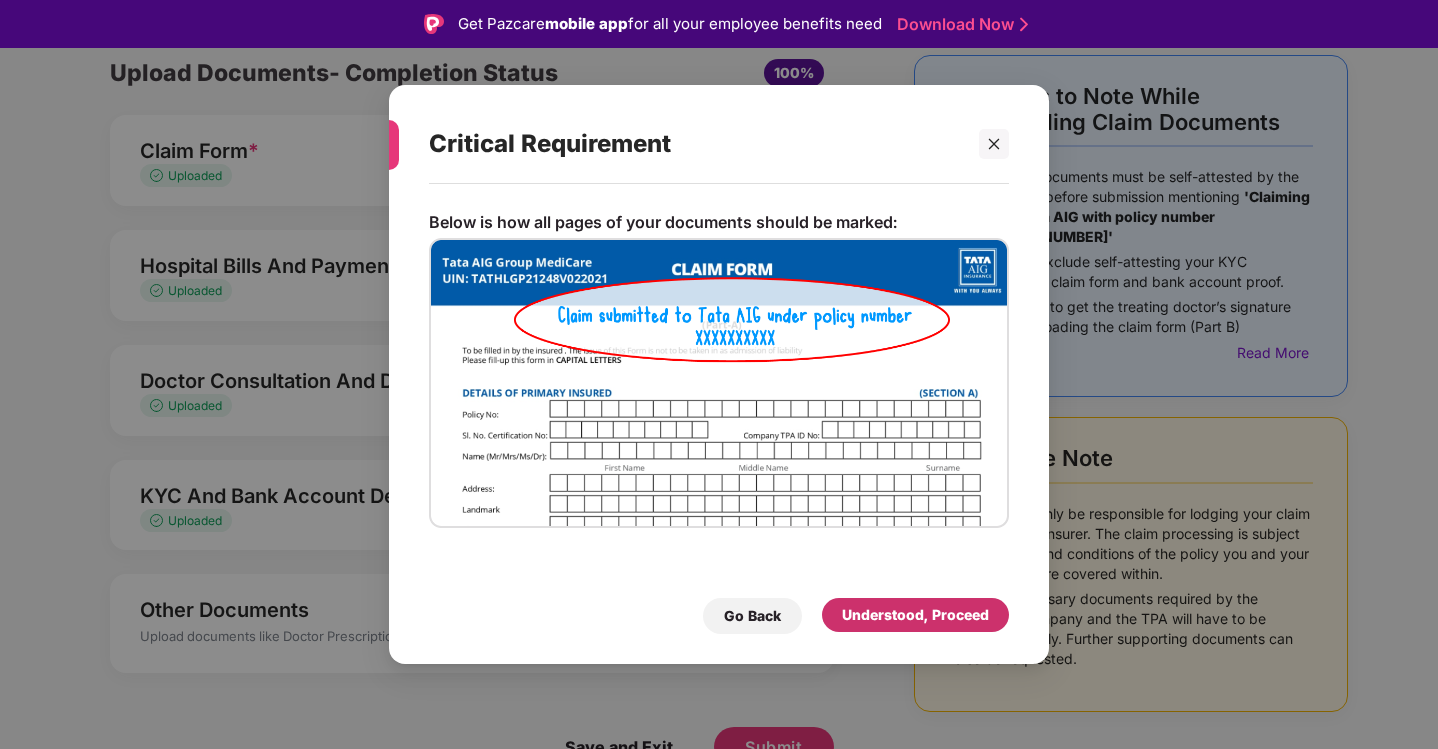 click on "Understood, Proceed" at bounding box center [915, 615] 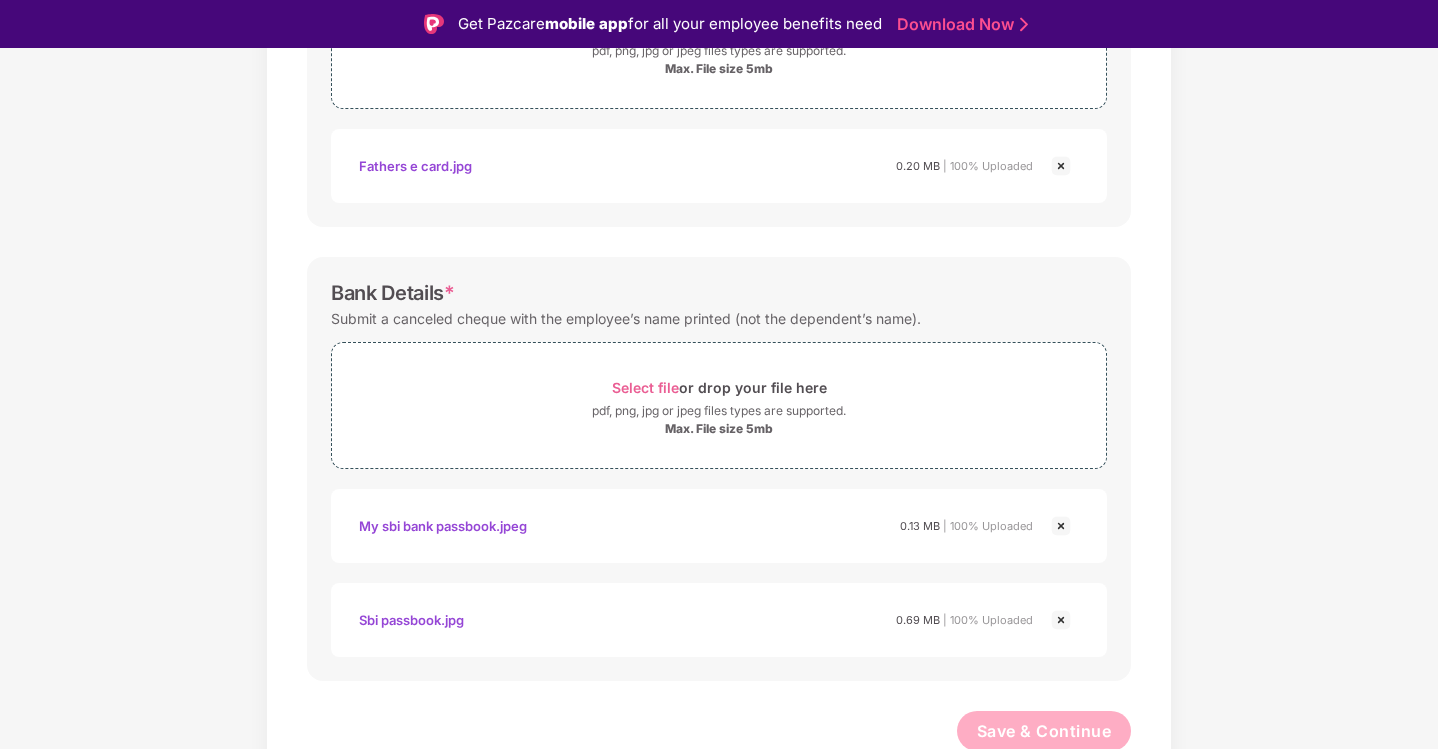 scroll, scrollTop: 823, scrollLeft: 0, axis: vertical 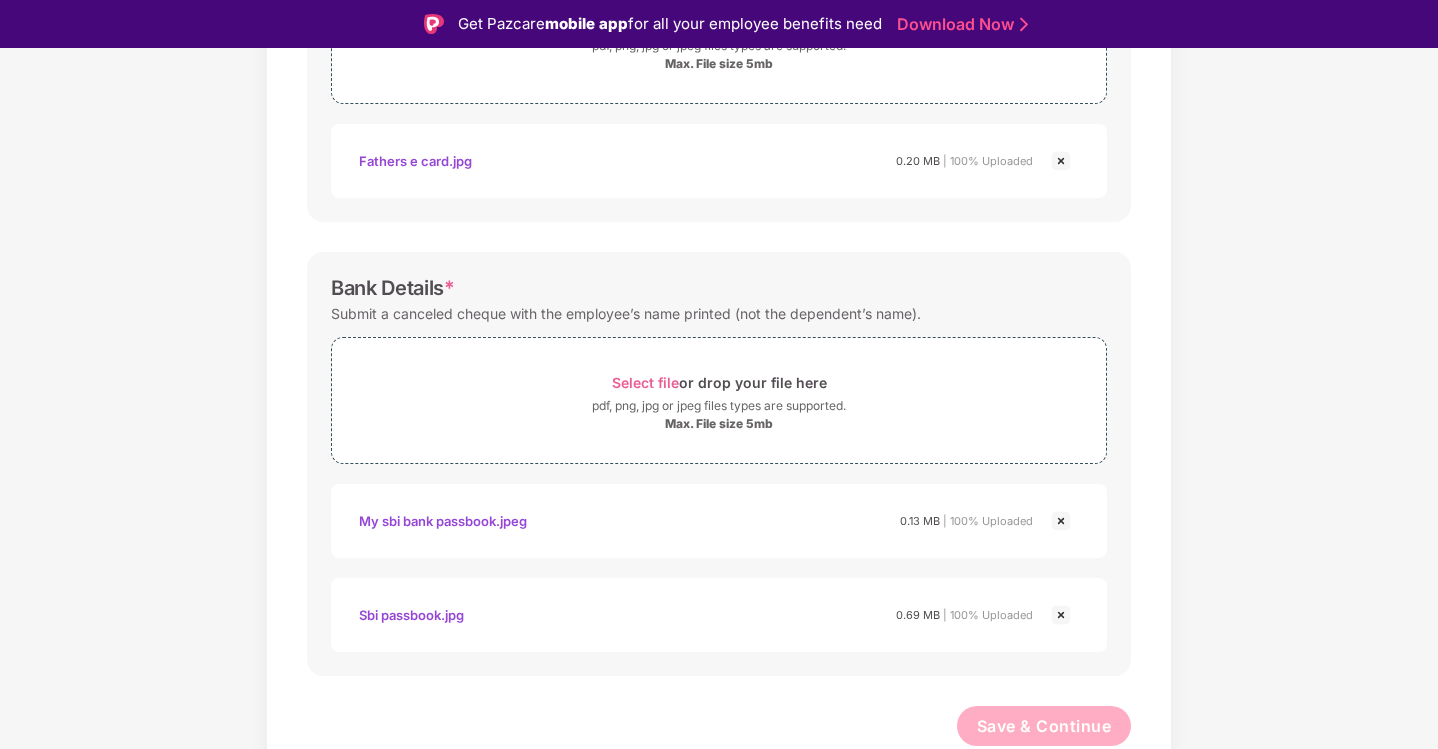 click at bounding box center (1061, 521) 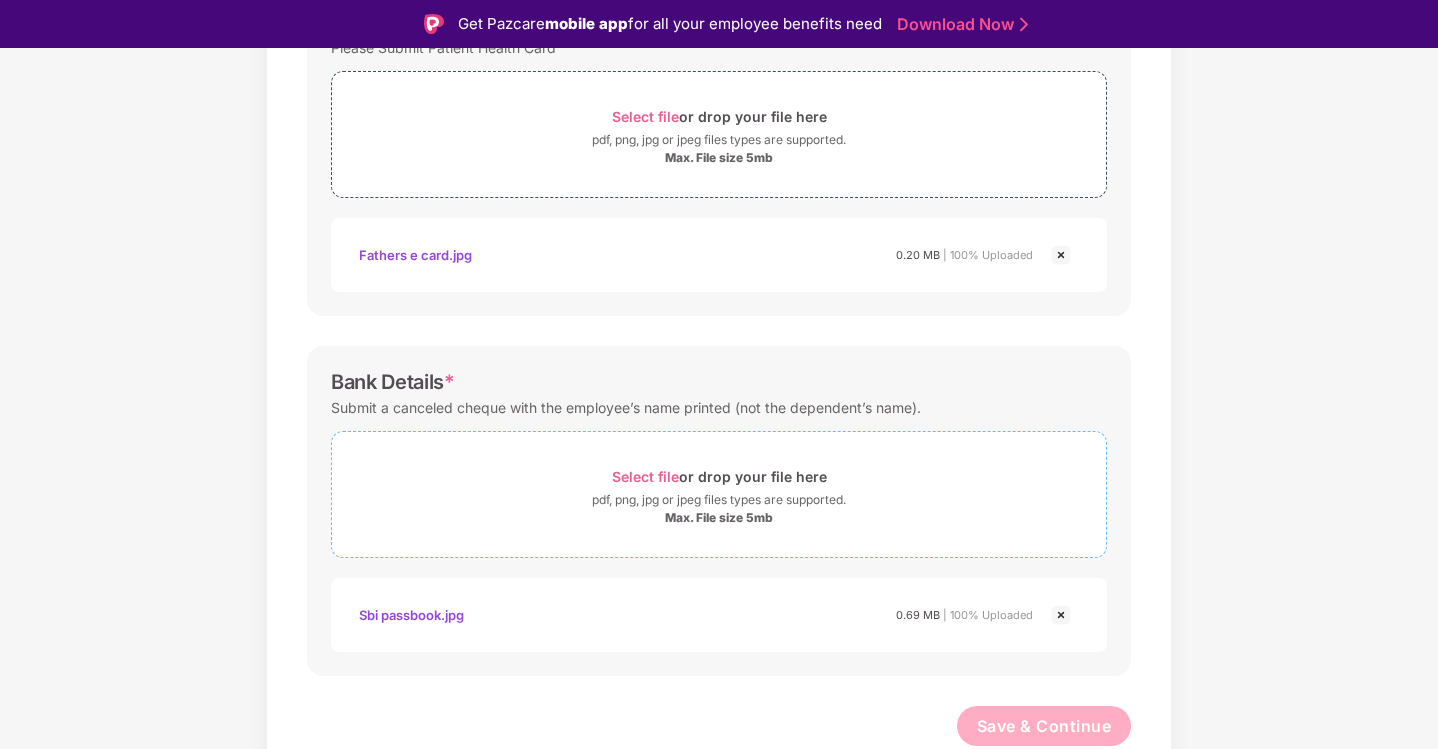 scroll, scrollTop: 729, scrollLeft: 0, axis: vertical 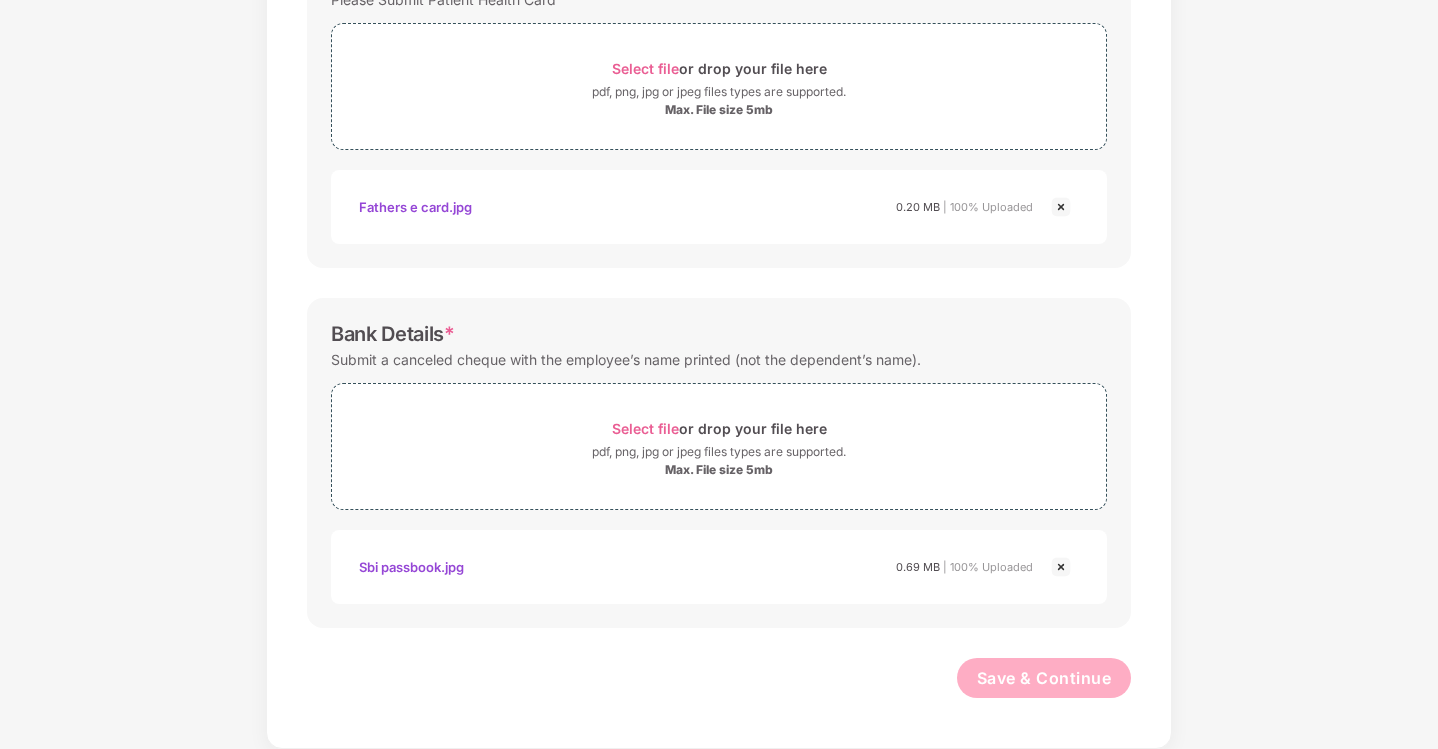 click on "Bank Details * Submit a canceled cheque with the employee’s name printed (not the dependent’s name).   Select file  or drop your file here pdf, png, jpg or jpeg files types are supported. Max. File size 5mb   Sbi passbook.jpg 0.69 MB    | 100% Uploaded" at bounding box center (719, 463) 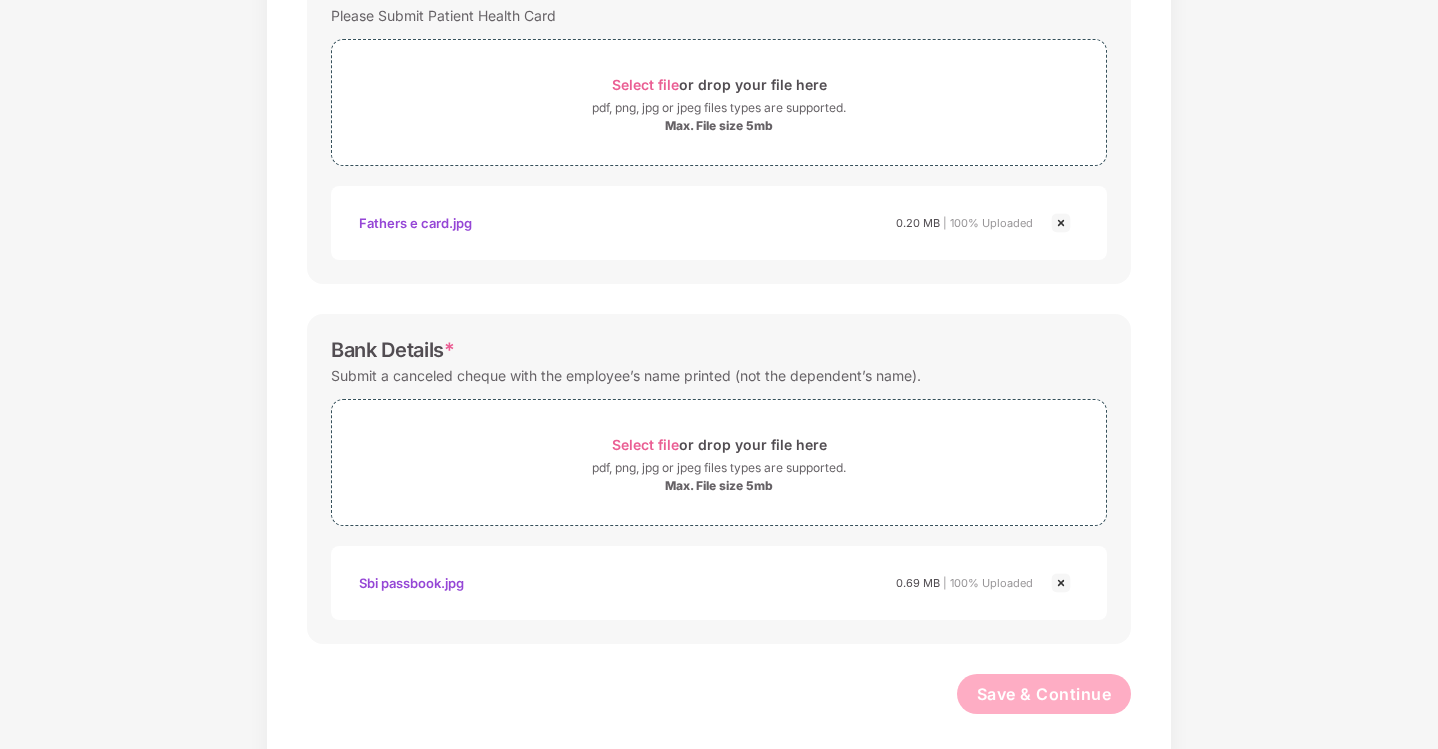 scroll, scrollTop: 729, scrollLeft: 0, axis: vertical 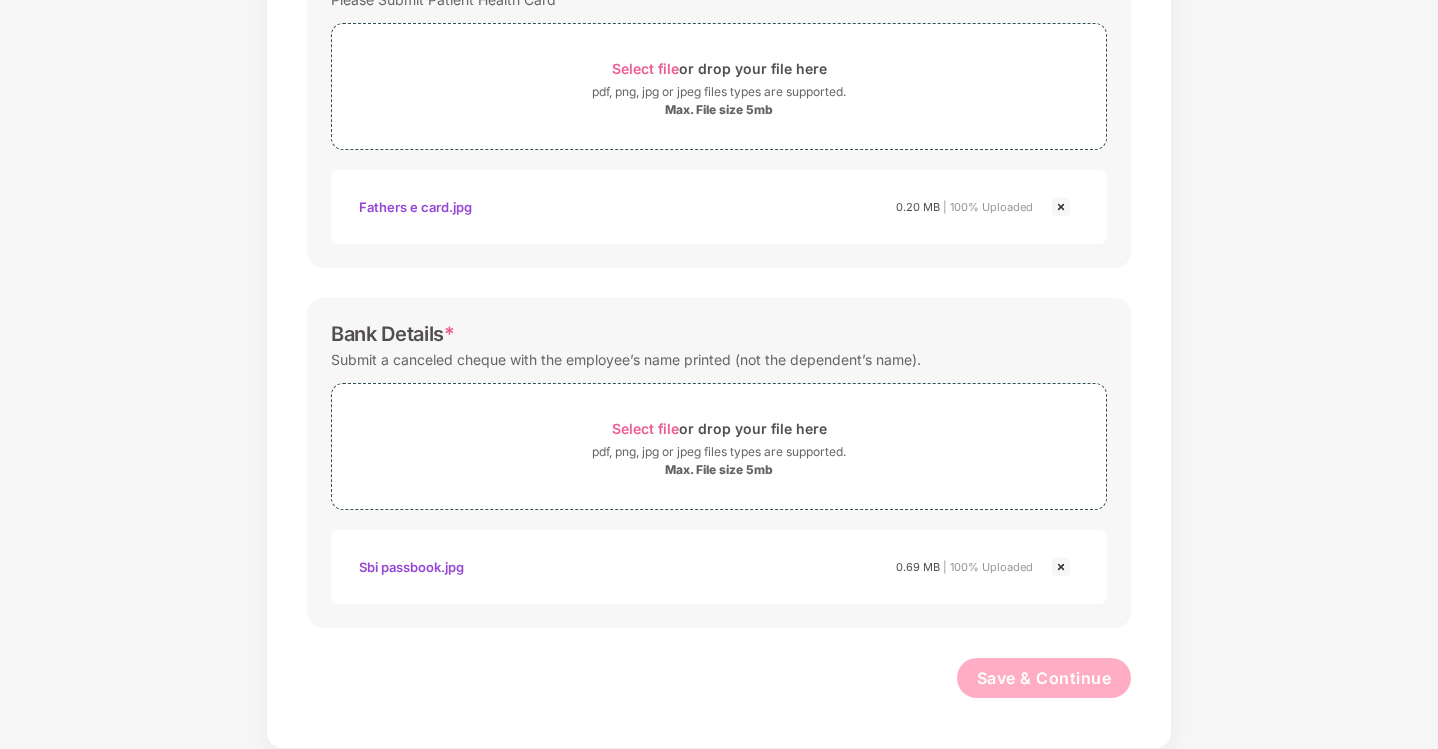 click on "Password protected files are not accepted KYC Documents * Share either the Adhar Card, PAN Card, Passport etc   Select file  or drop your file here pdf, png, jpg or jpeg files types are supported. Max. File size 5mb   My pan card.jpeg 0.11 MB    | 100% Uploaded Patient Health Card * Please Submit Patient Health Card    Select file  or drop your file here pdf, png, jpg or jpeg files types are supported. Max. File size 5mb   Fathers e card.jpg 0.20 MB    | 100% Uploaded Bank Details * Submit a canceled cheque with the employee’s name printed (not the dependent’s name).   Select file  or drop your file here pdf, png, jpg or jpeg files types are supported. Max. File size 5mb   Sbi passbook.jpg 0.69 MB    | 100% Uploaded  Save & Continue" at bounding box center [719, 102] 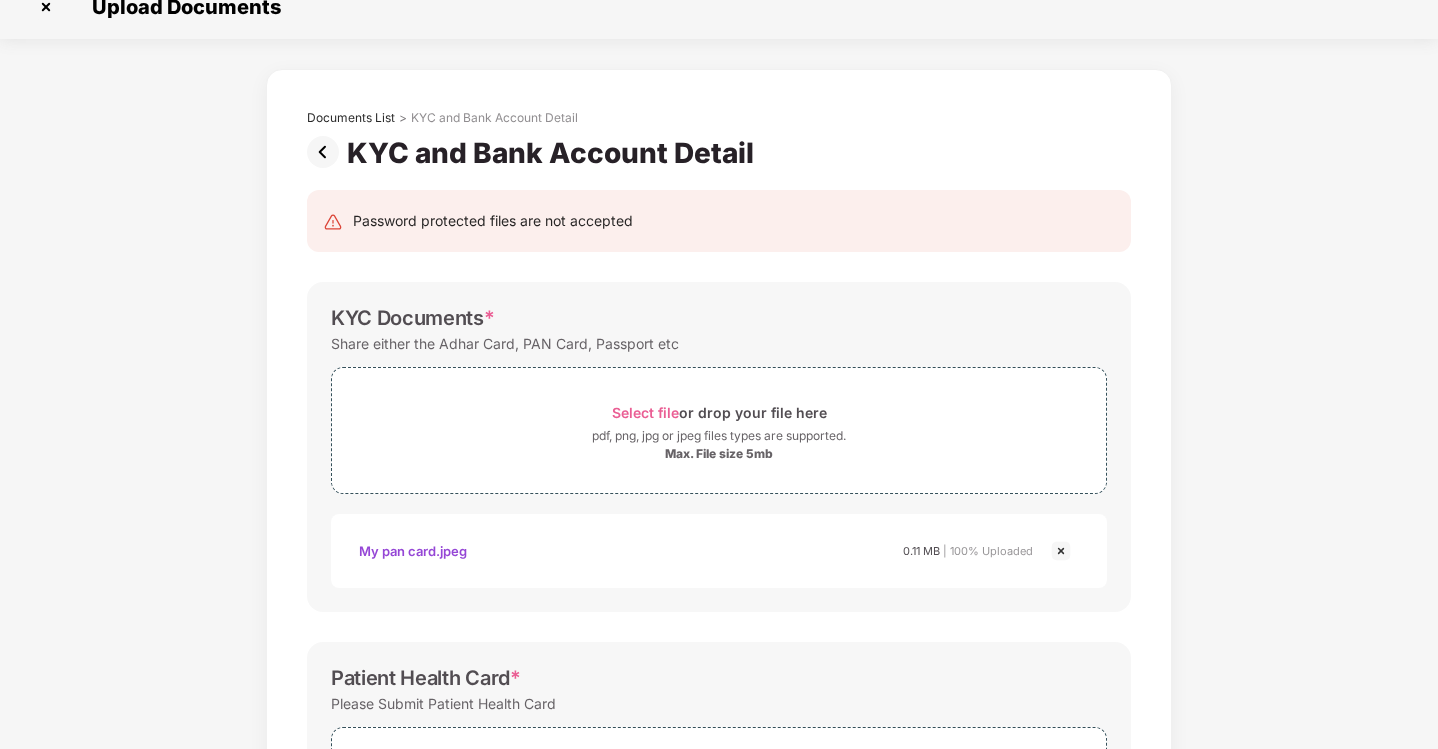 scroll, scrollTop: 0, scrollLeft: 0, axis: both 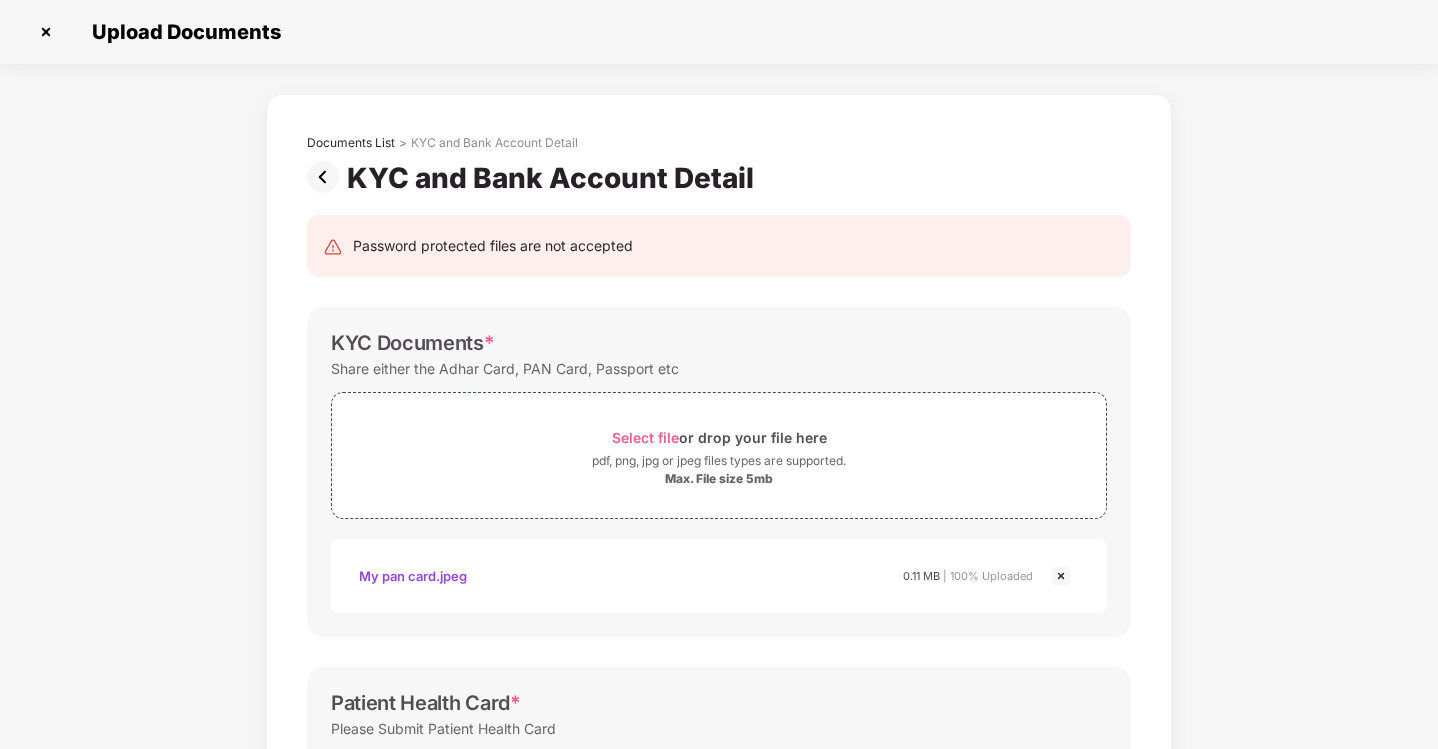 click on "Documents List > KYC and Bank Account Detail   KYC and Bank Account Detail" at bounding box center (719, 150) 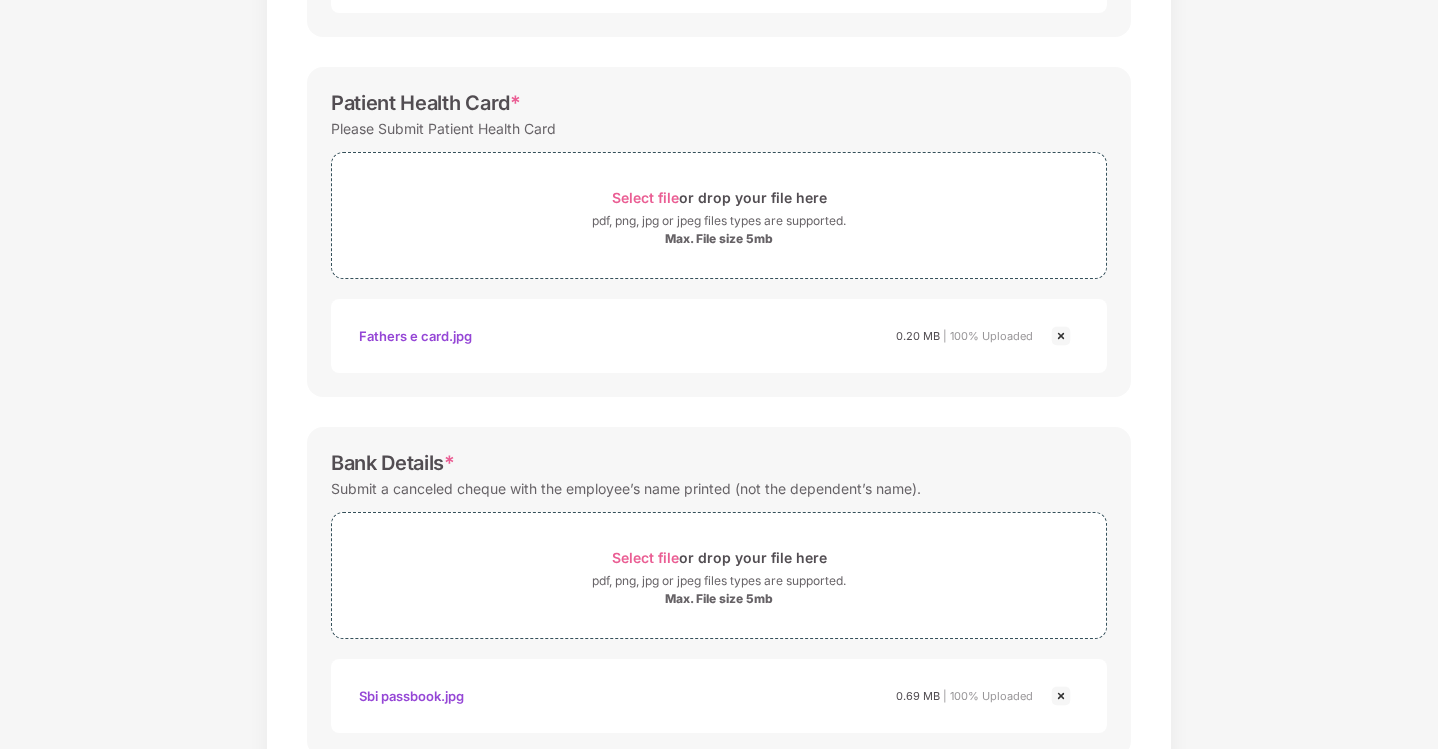 scroll, scrollTop: 729, scrollLeft: 0, axis: vertical 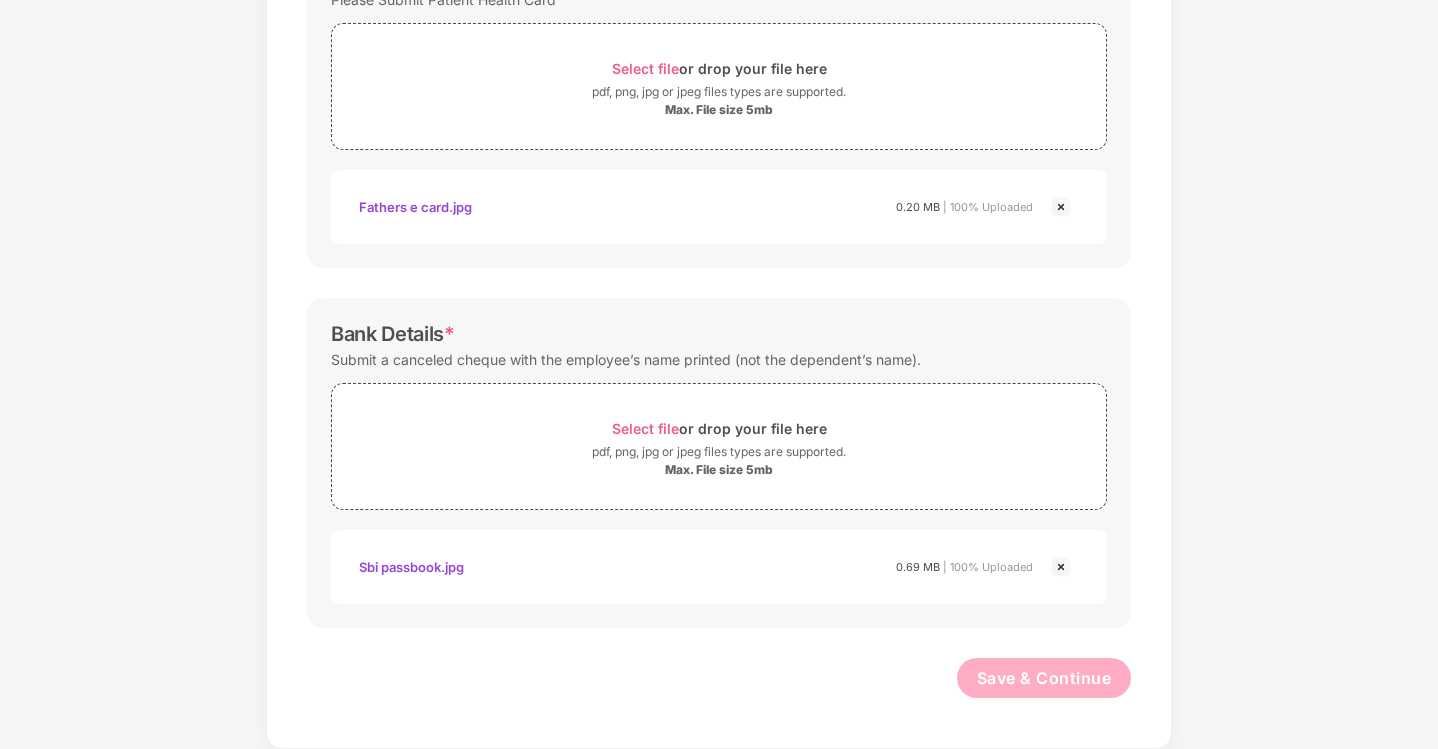click on "Password protected files are not accepted KYC Documents * Share either the Adhar Card, PAN Card, Passport etc   Select file  or drop your file here pdf, png, jpg or jpeg files types are supported. Max. File size 5mb   My pan card.jpeg 0.11 MB    | 100% Uploaded Patient Health Card * Please Submit Patient Health Card    Select file  or drop your file here pdf, png, jpg or jpeg files types are supported. Max. File size 5mb   Fathers e card.jpg 0.20 MB    | 100% Uploaded Bank Details * Submit a canceled cheque with the employee’s name printed (not the dependent’s name).   Select file  or drop your file here pdf, png, jpg or jpeg files types are supported. Max. File size 5mb   Sbi passbook.jpg 0.69 MB    | 100% Uploaded  Save & Continue" at bounding box center (719, 102) 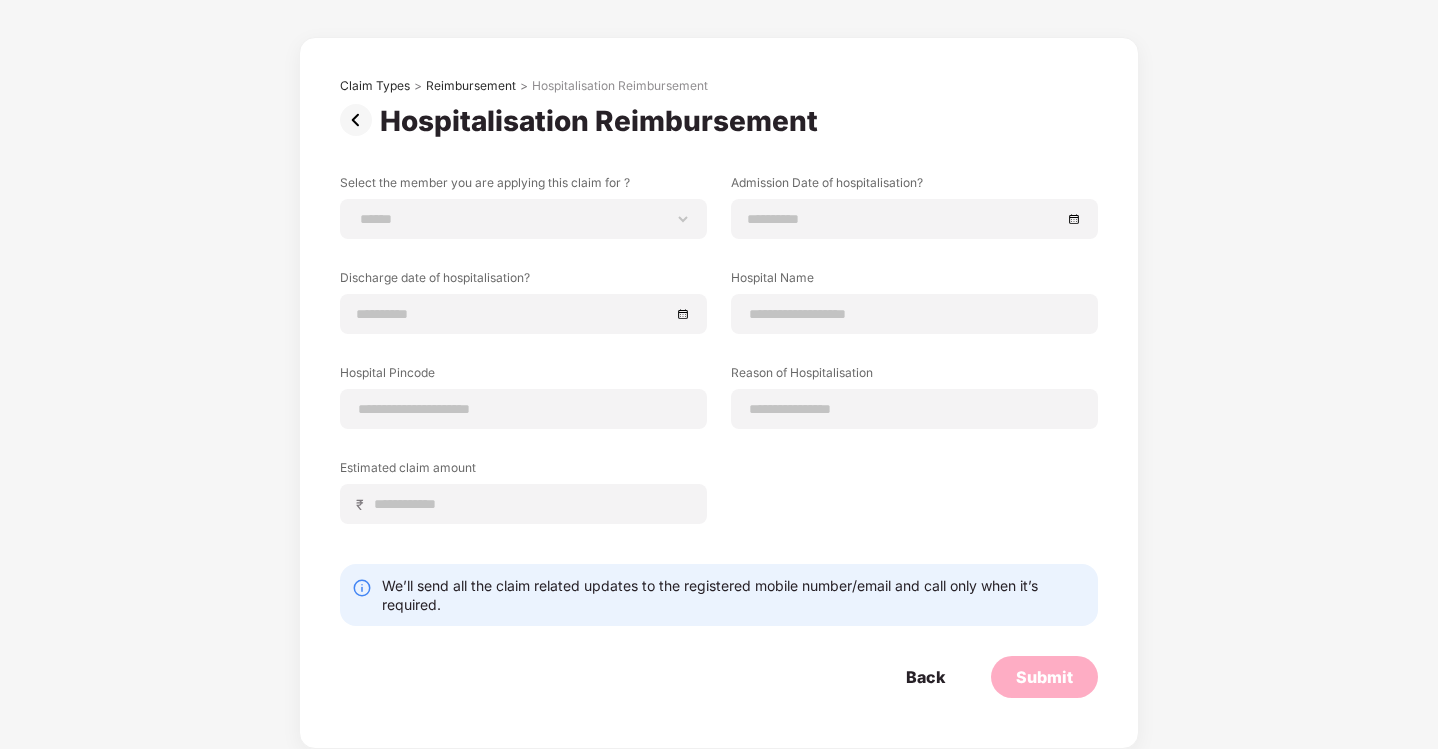 scroll, scrollTop: 67, scrollLeft: 0, axis: vertical 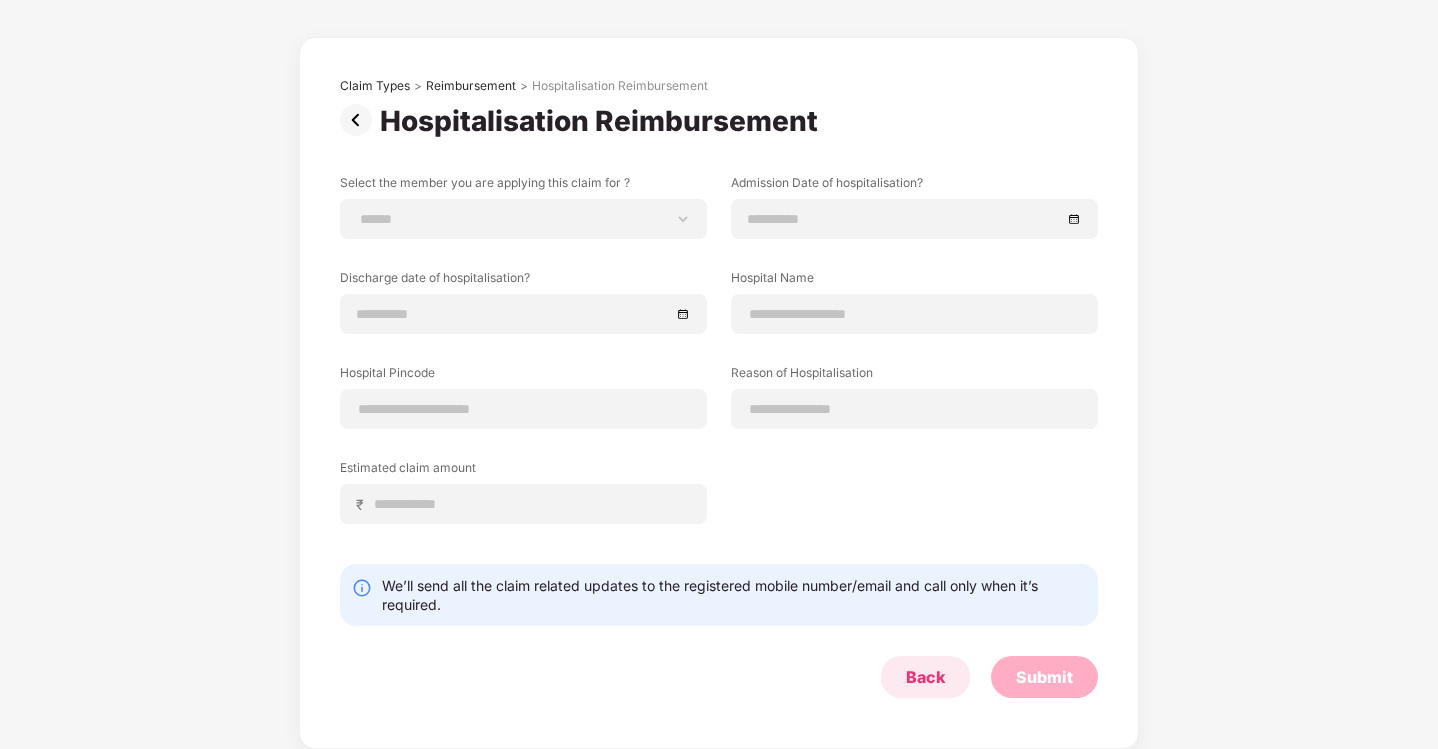 click on "Back" at bounding box center (925, 677) 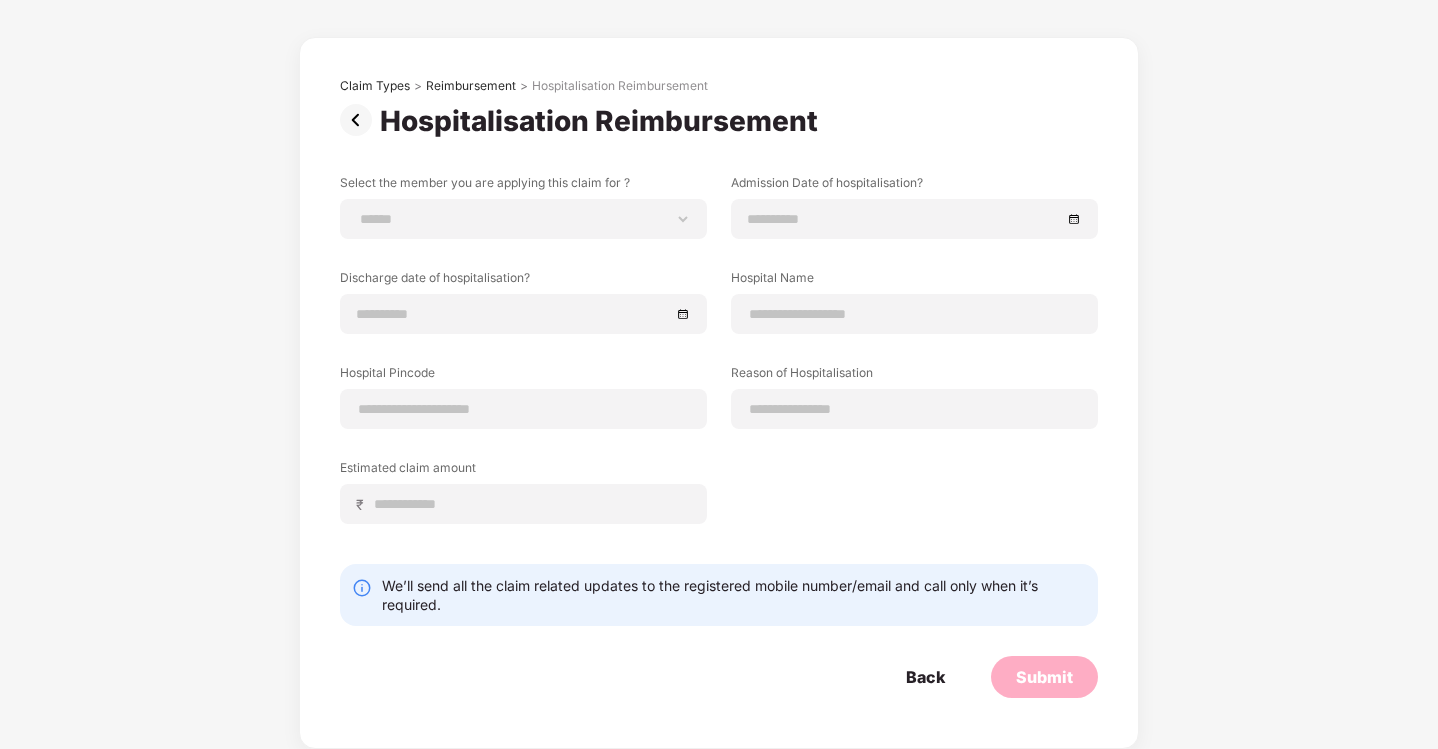scroll, scrollTop: 0, scrollLeft: 0, axis: both 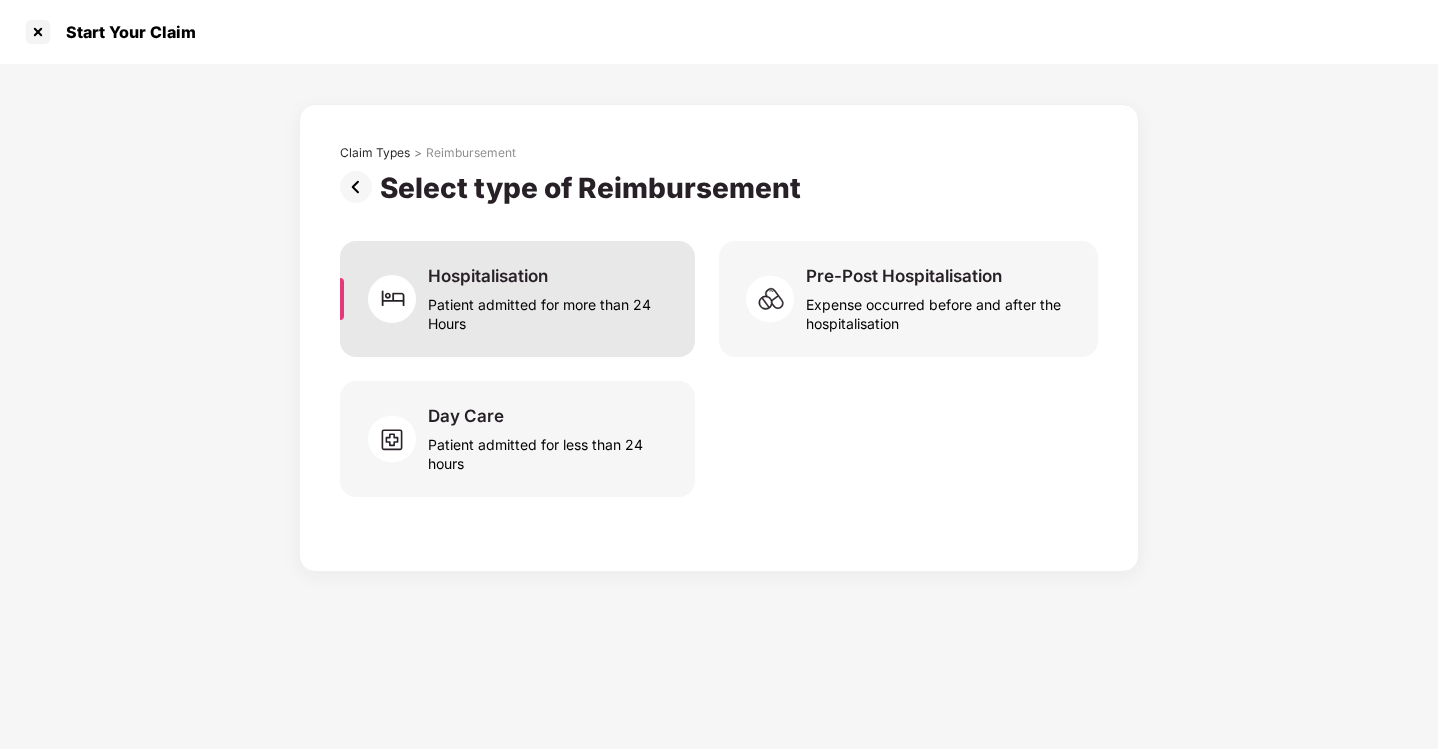 click on "Patient admitted for more than 24 Hours" at bounding box center (549, 310) 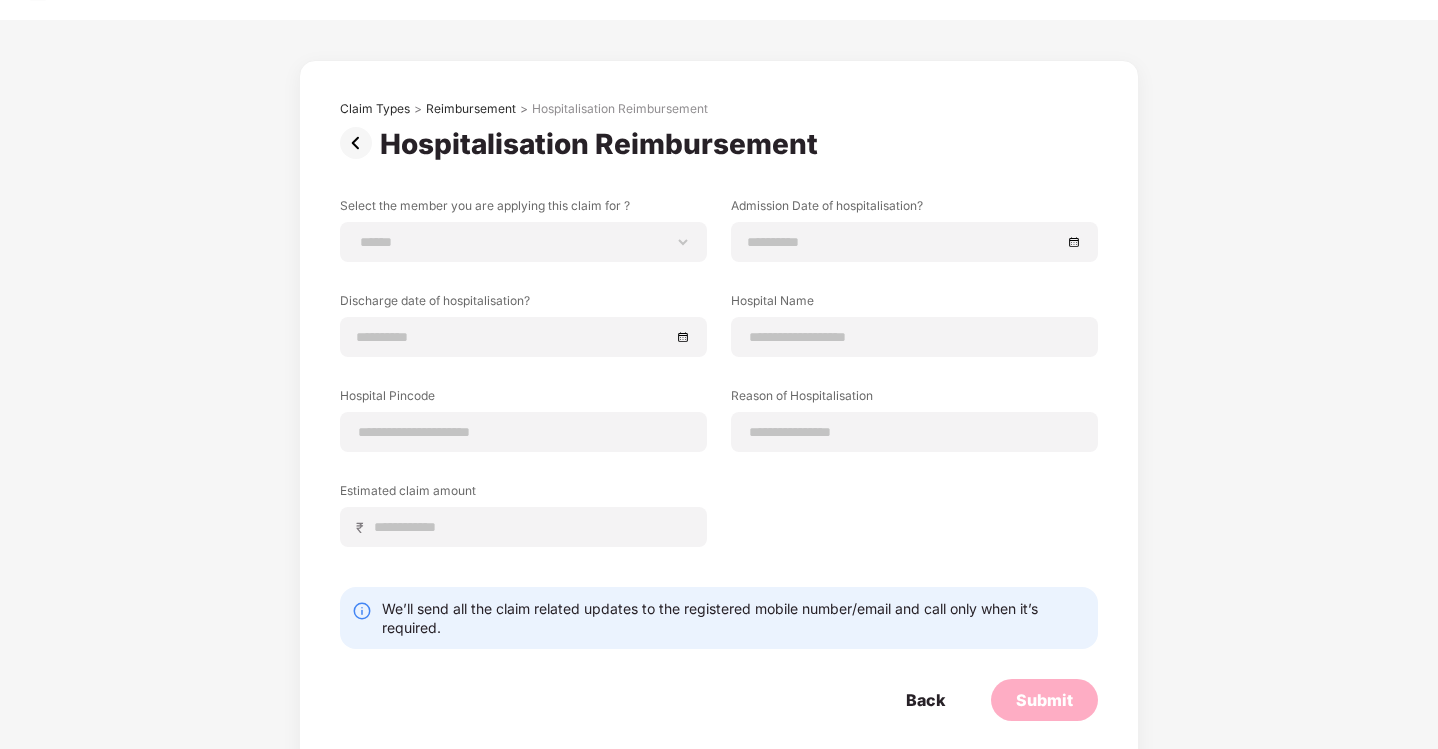 scroll, scrollTop: 67, scrollLeft: 0, axis: vertical 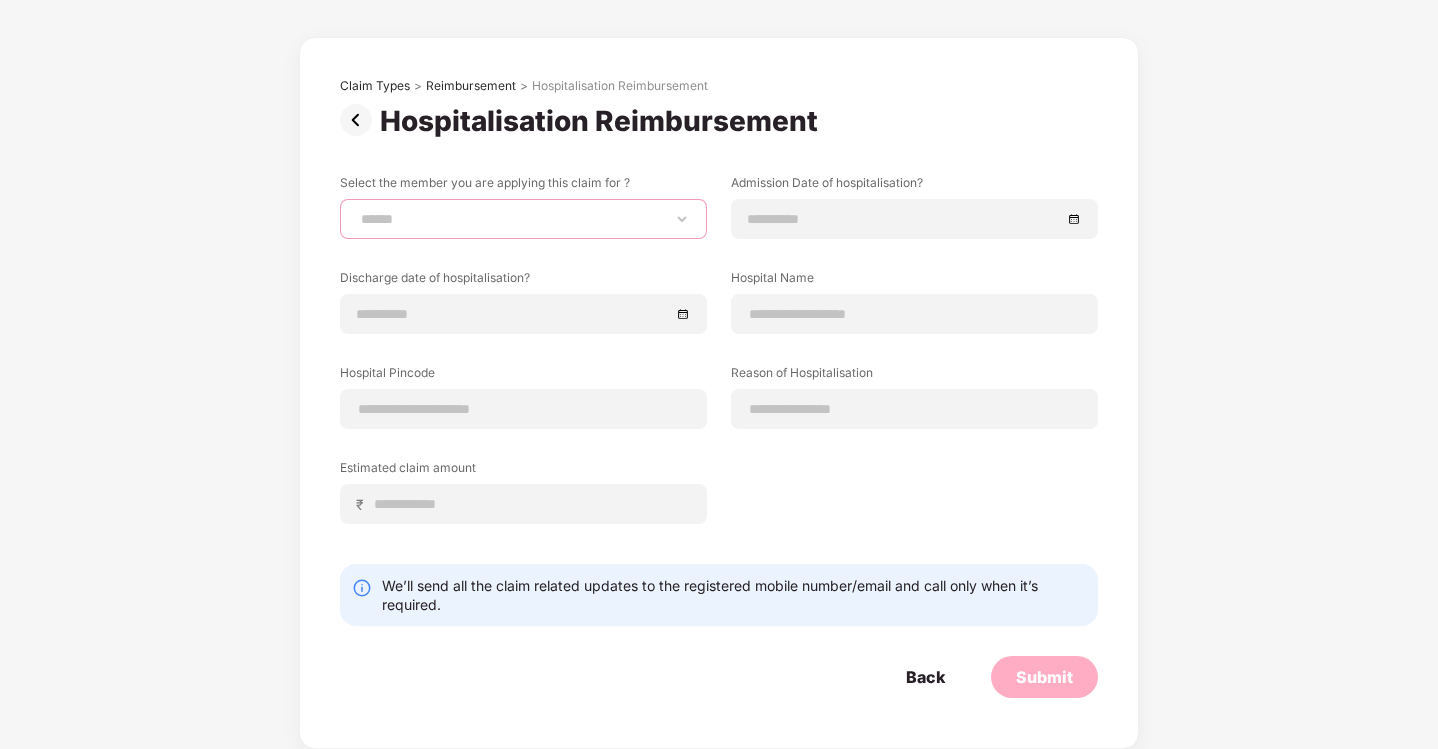 click on "**********" at bounding box center [523, 219] 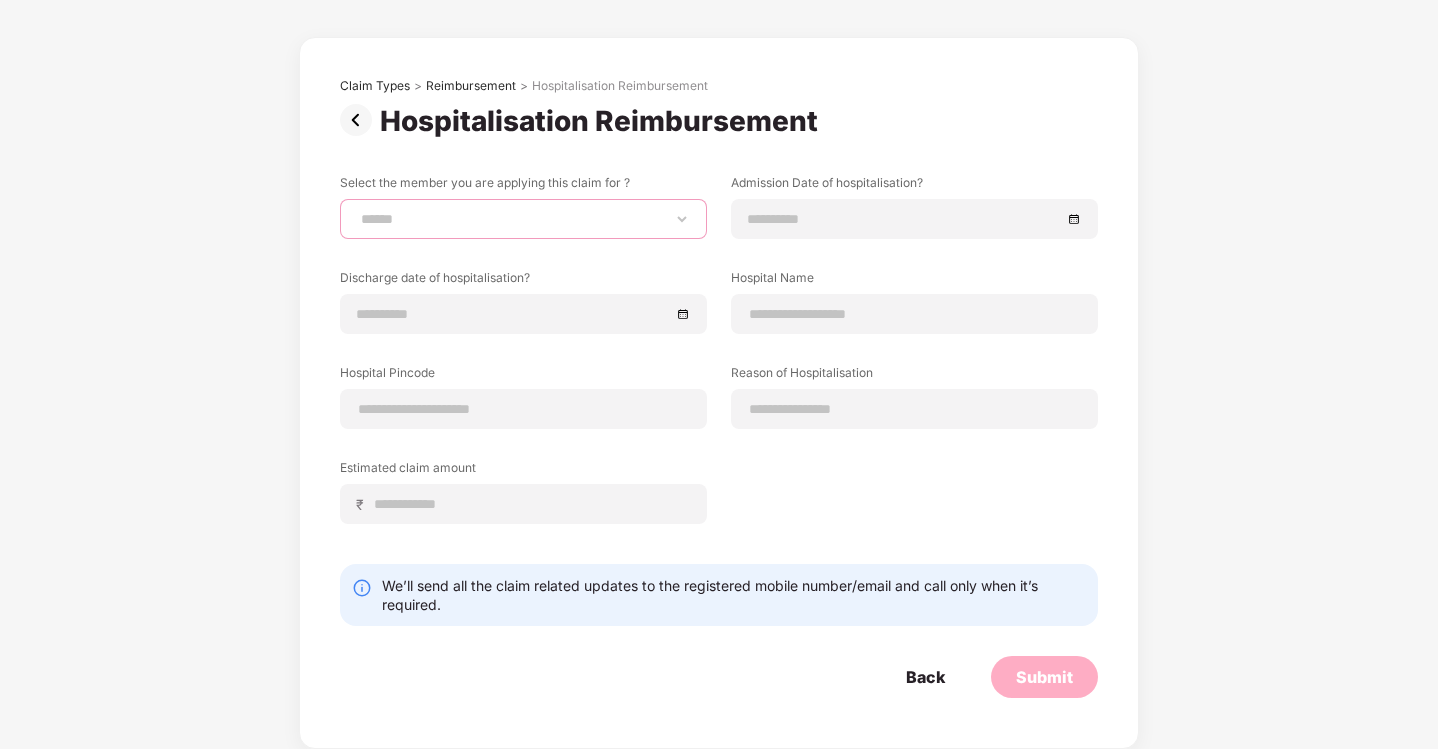 select on "**********" 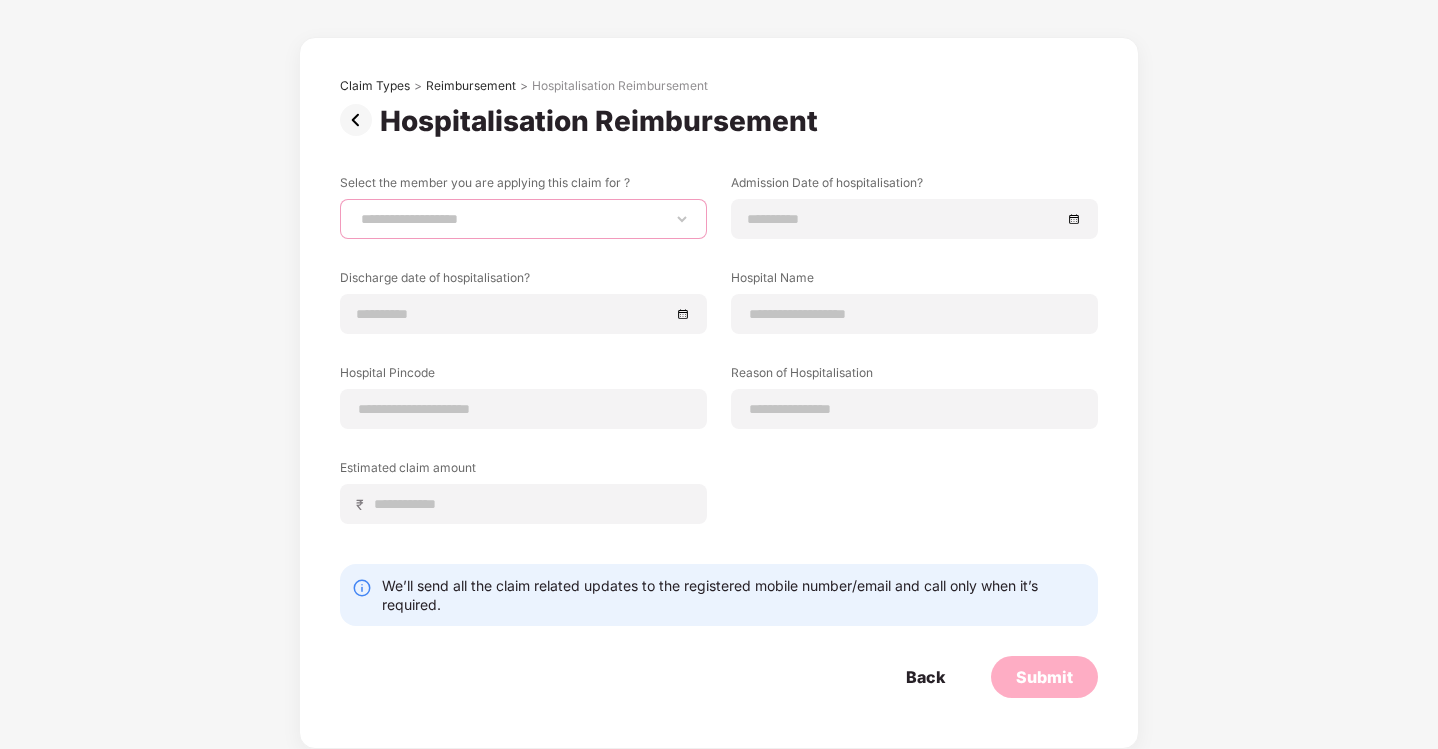 click on "**********" at bounding box center (523, 219) 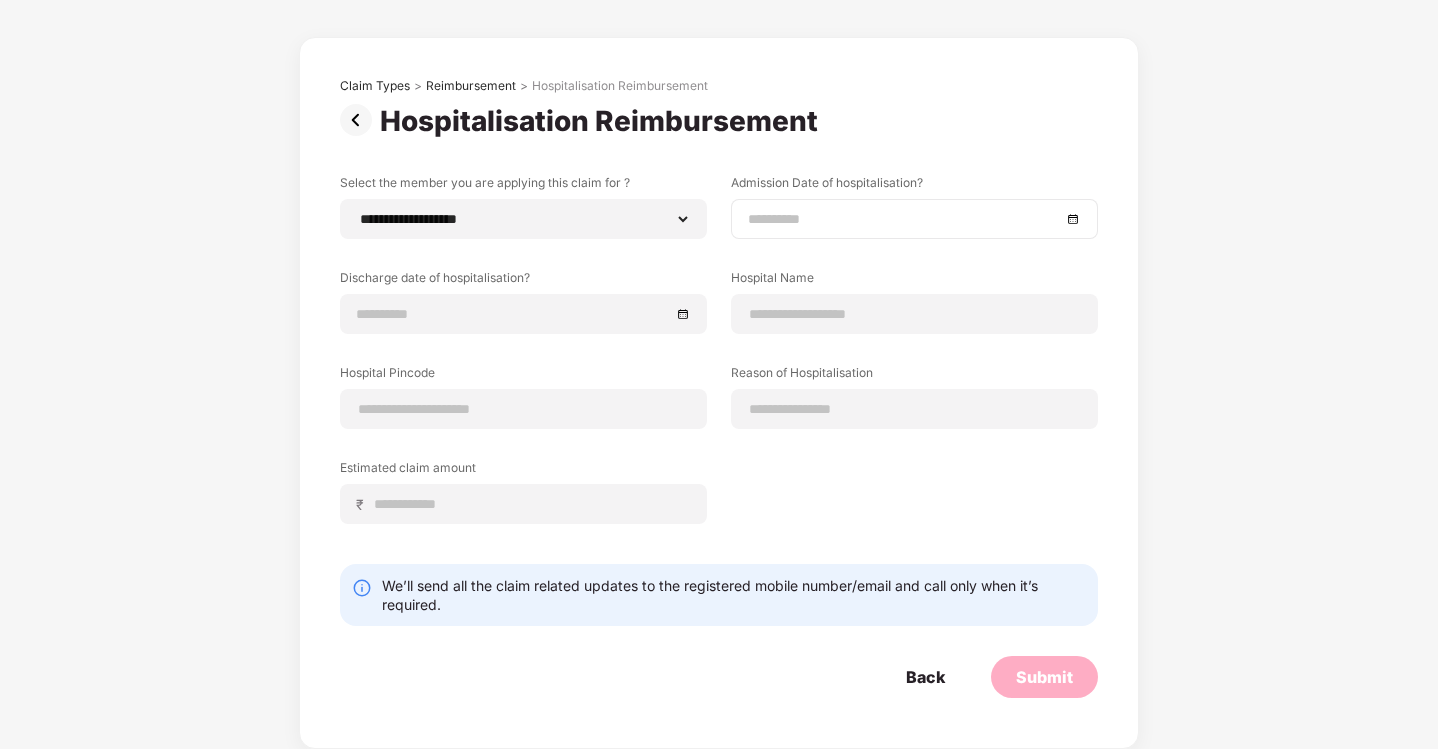 click at bounding box center (904, 219) 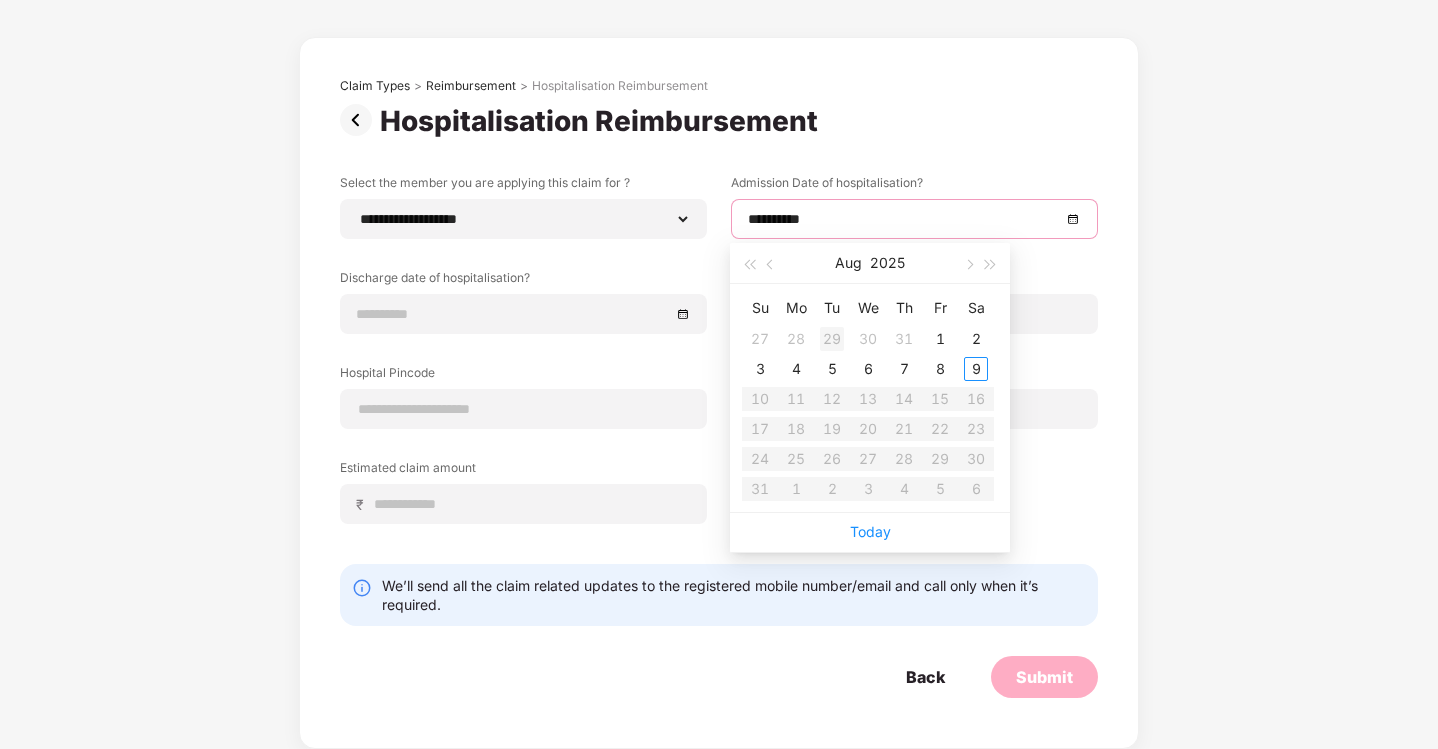 type on "**********" 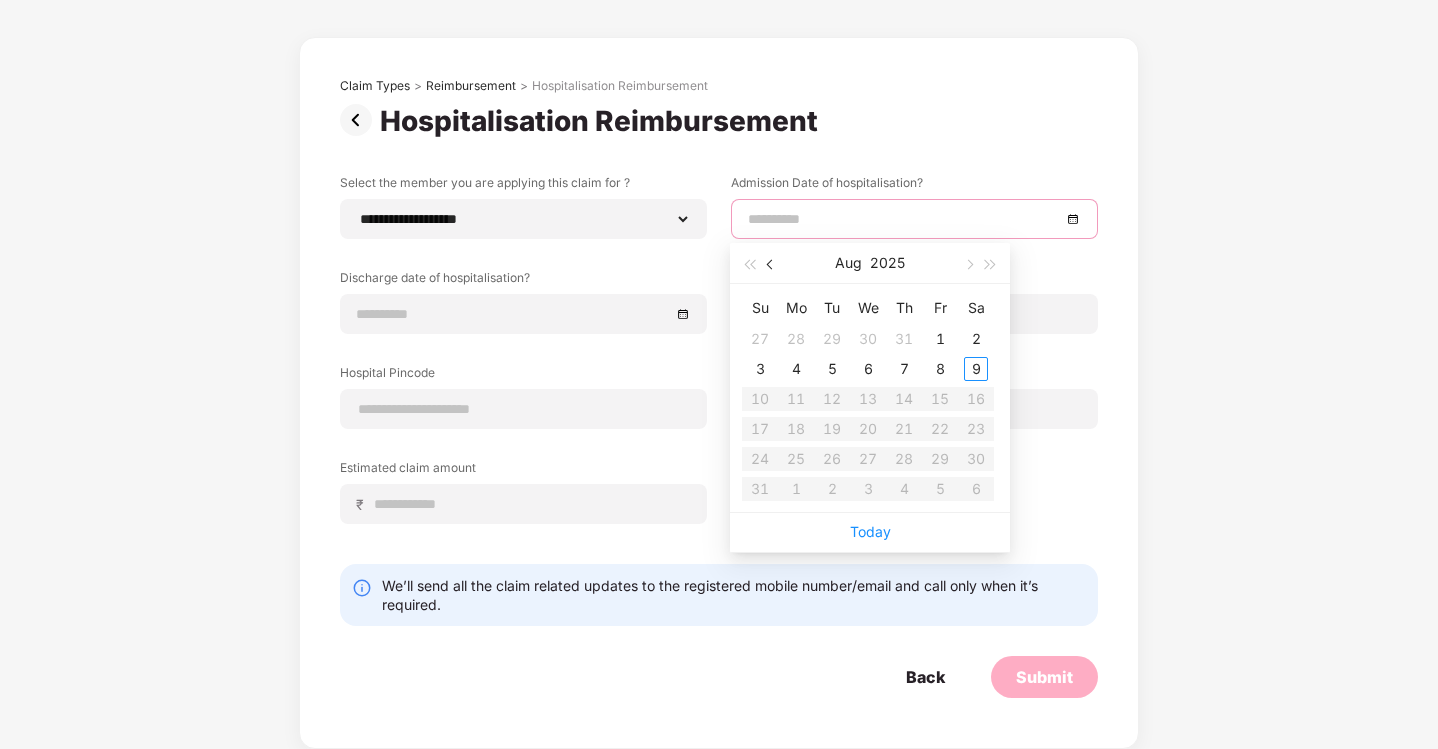 click at bounding box center [772, 265] 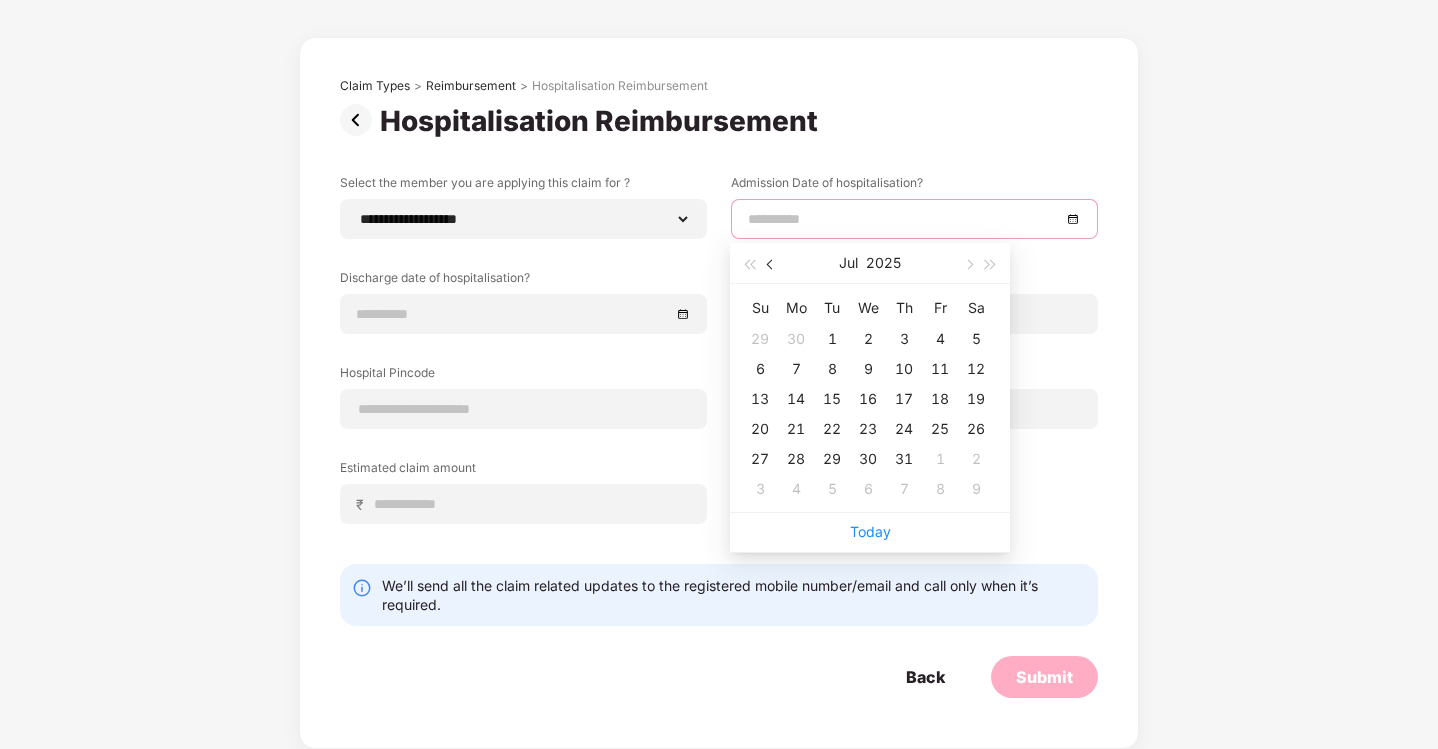 click at bounding box center [772, 265] 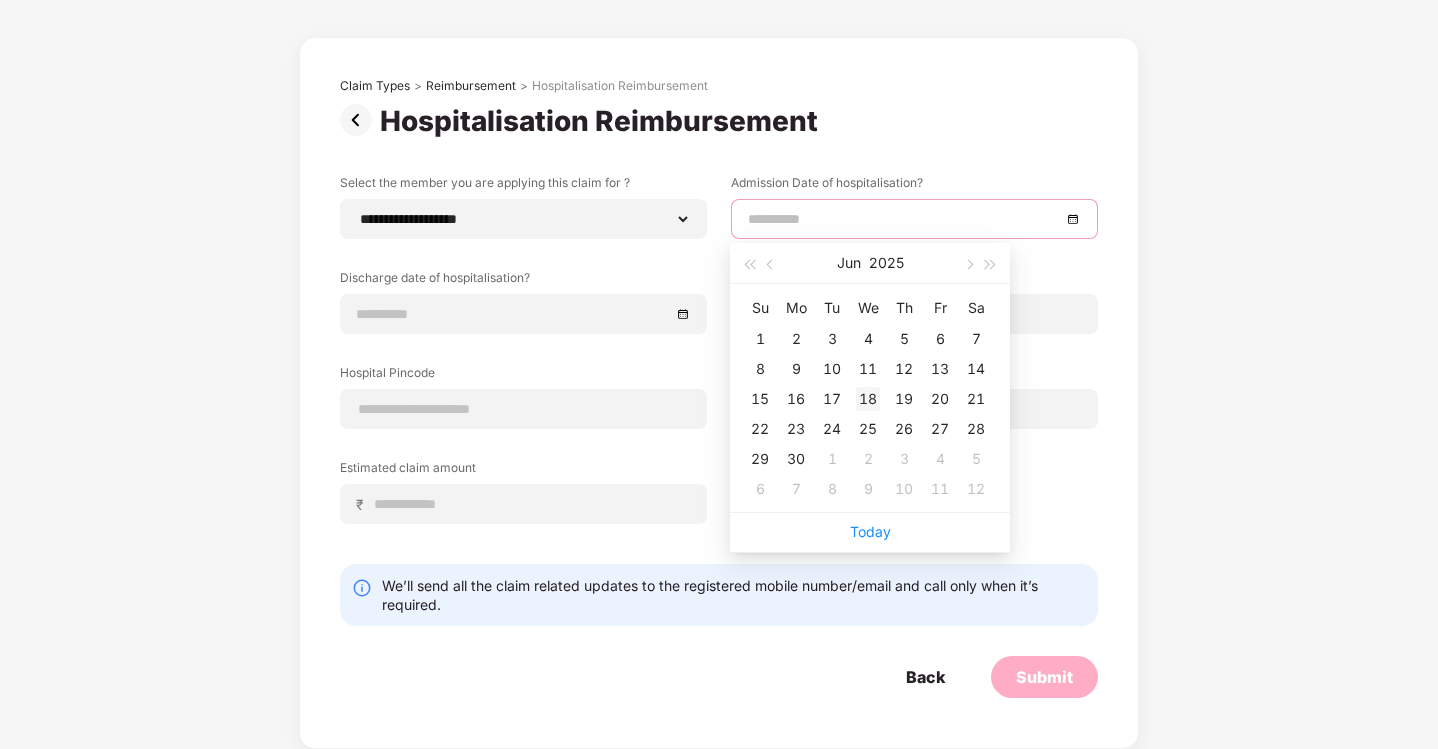 type on "**********" 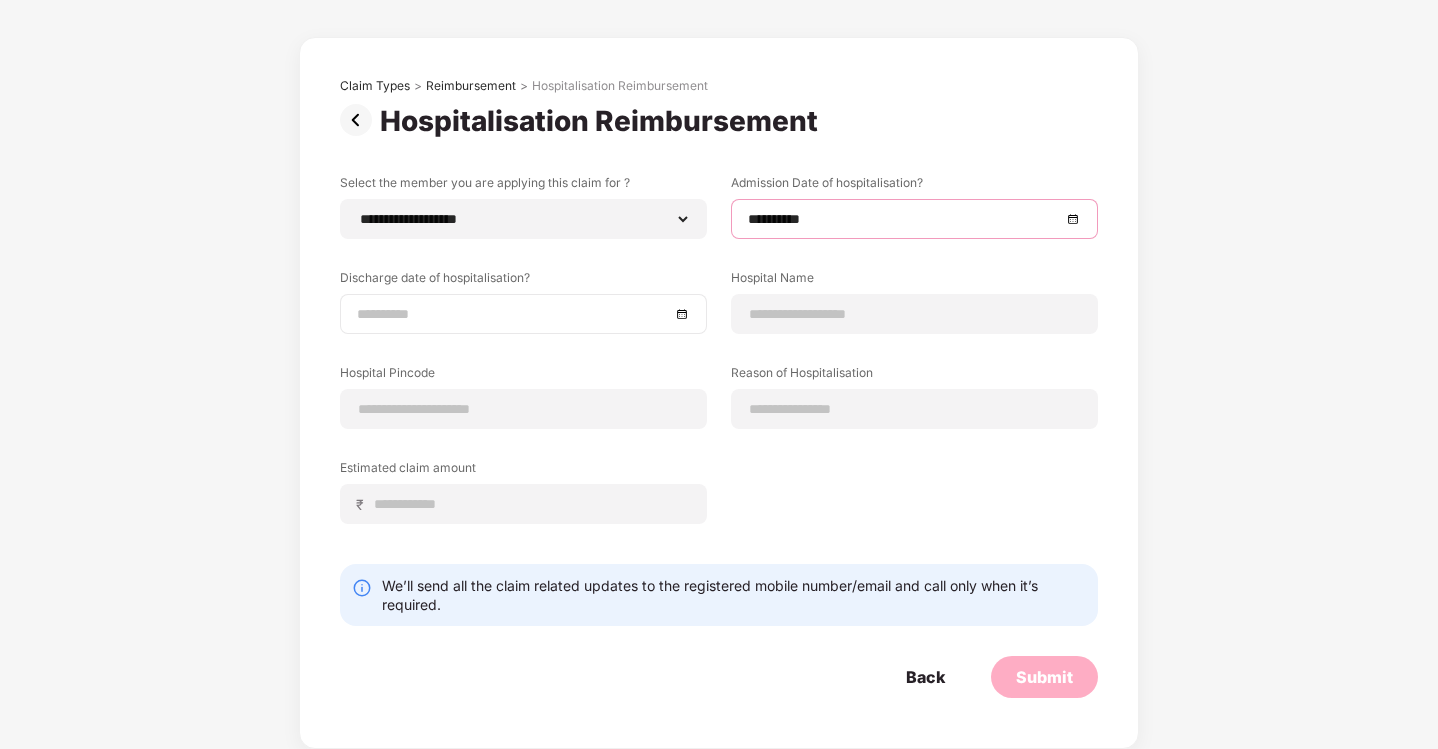 click at bounding box center (513, 314) 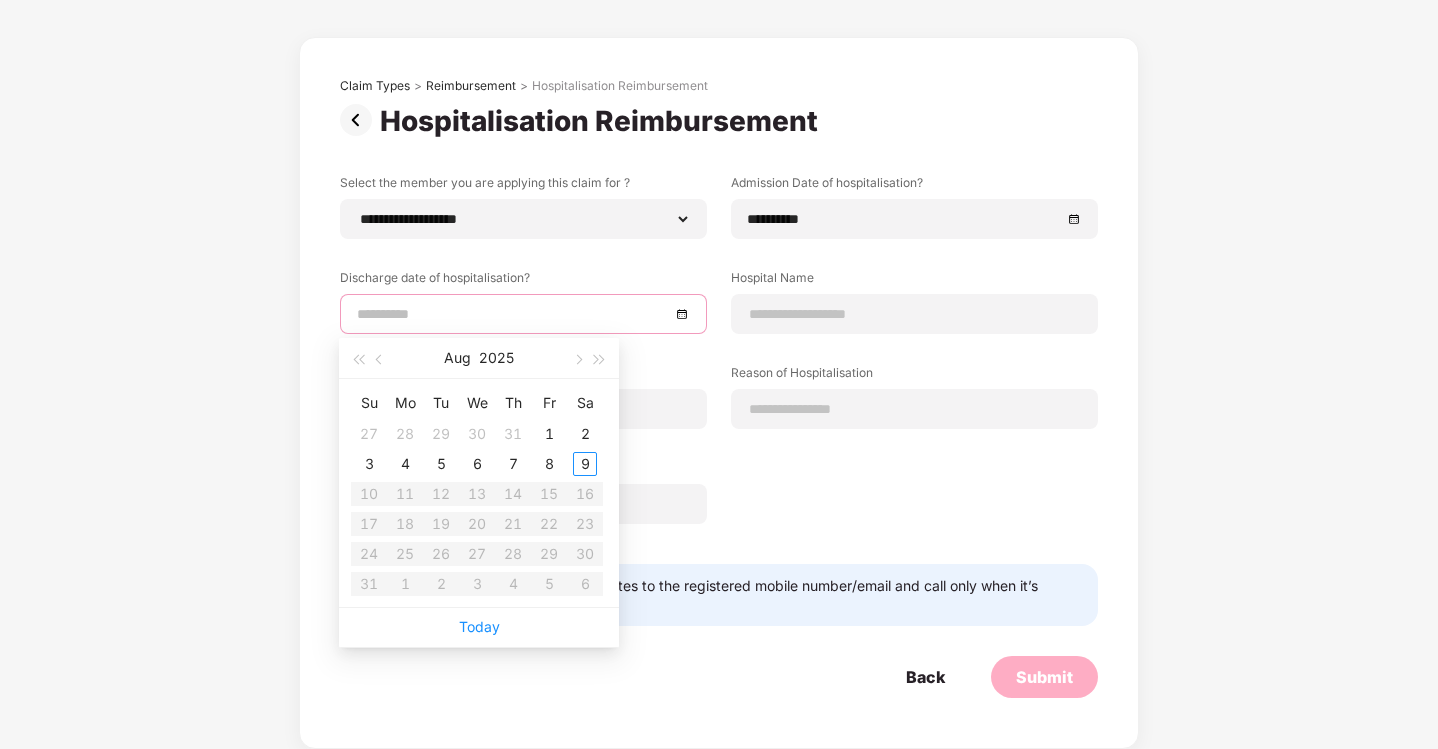 type on "**********" 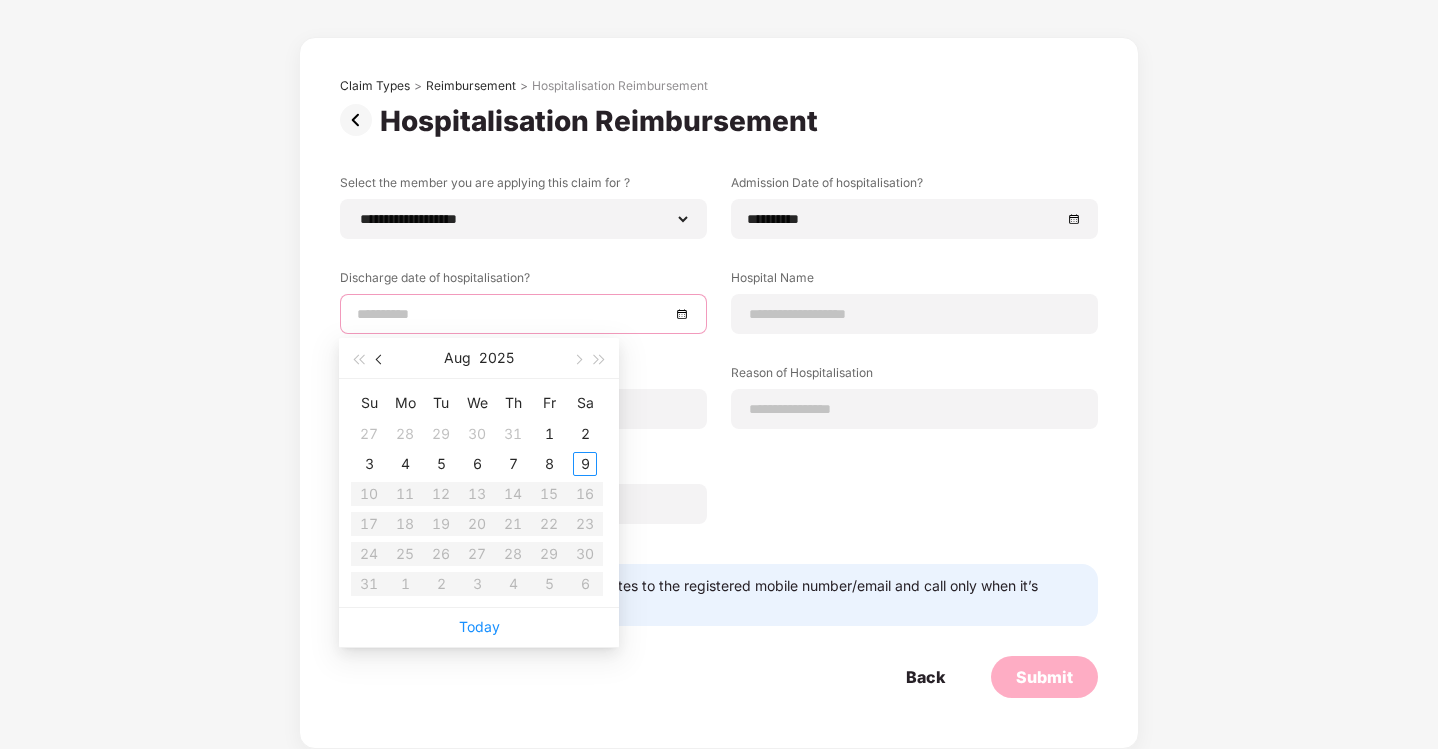 click at bounding box center [381, 360] 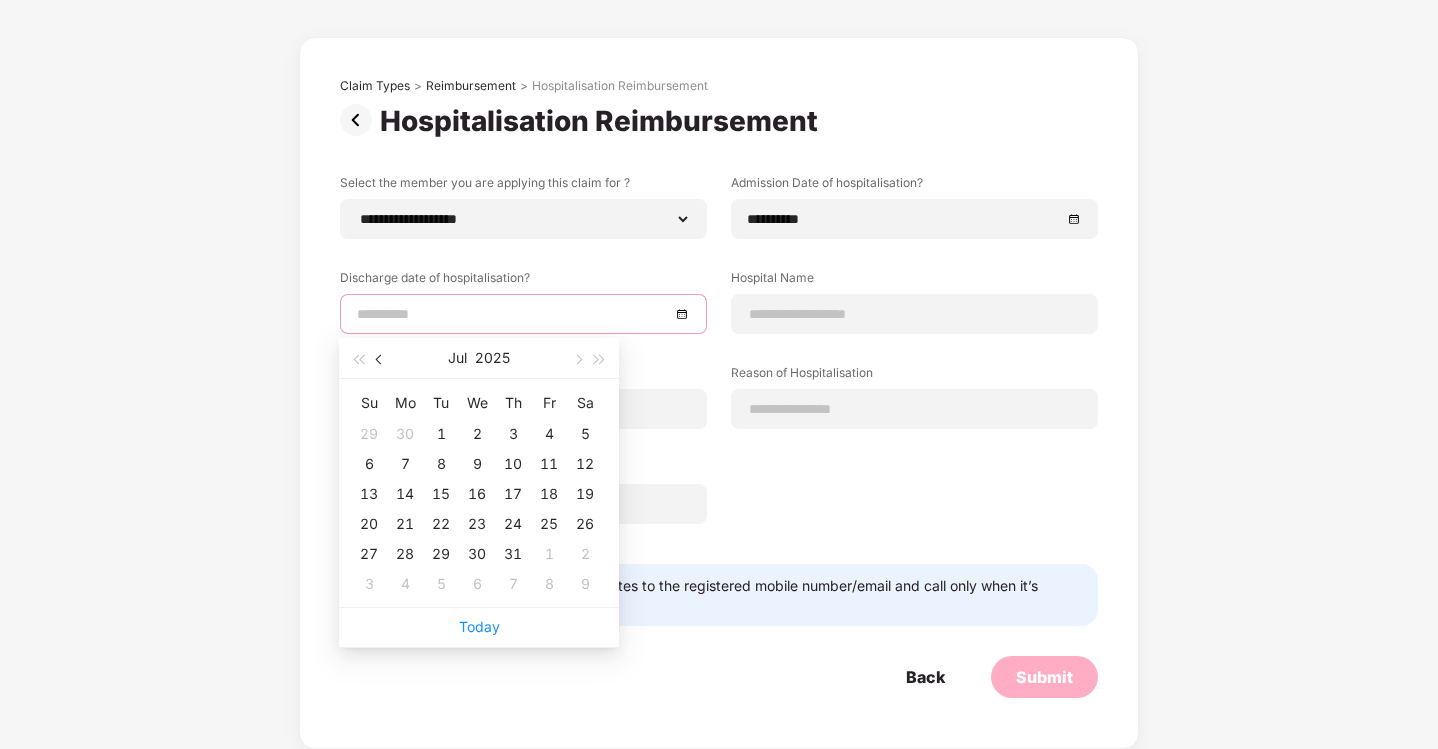 click at bounding box center (381, 360) 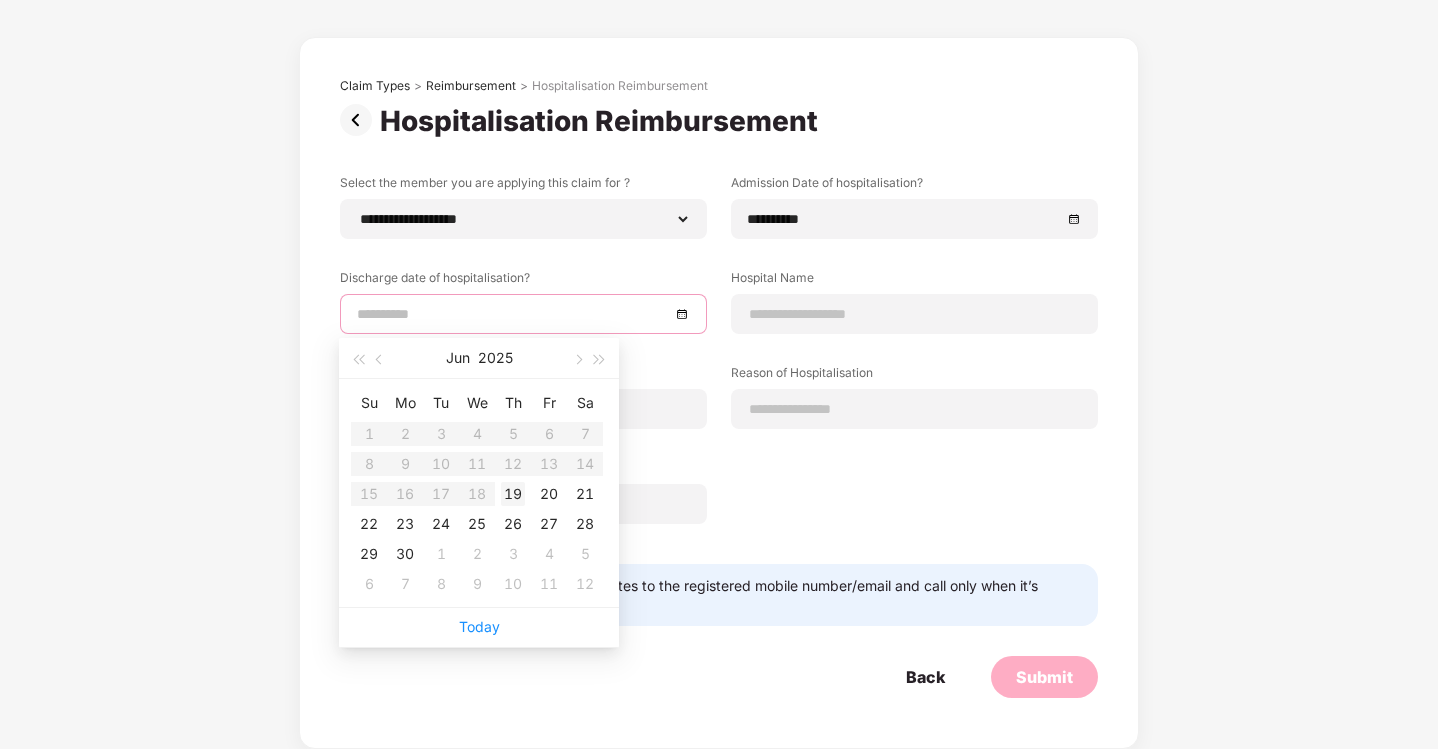 type on "**********" 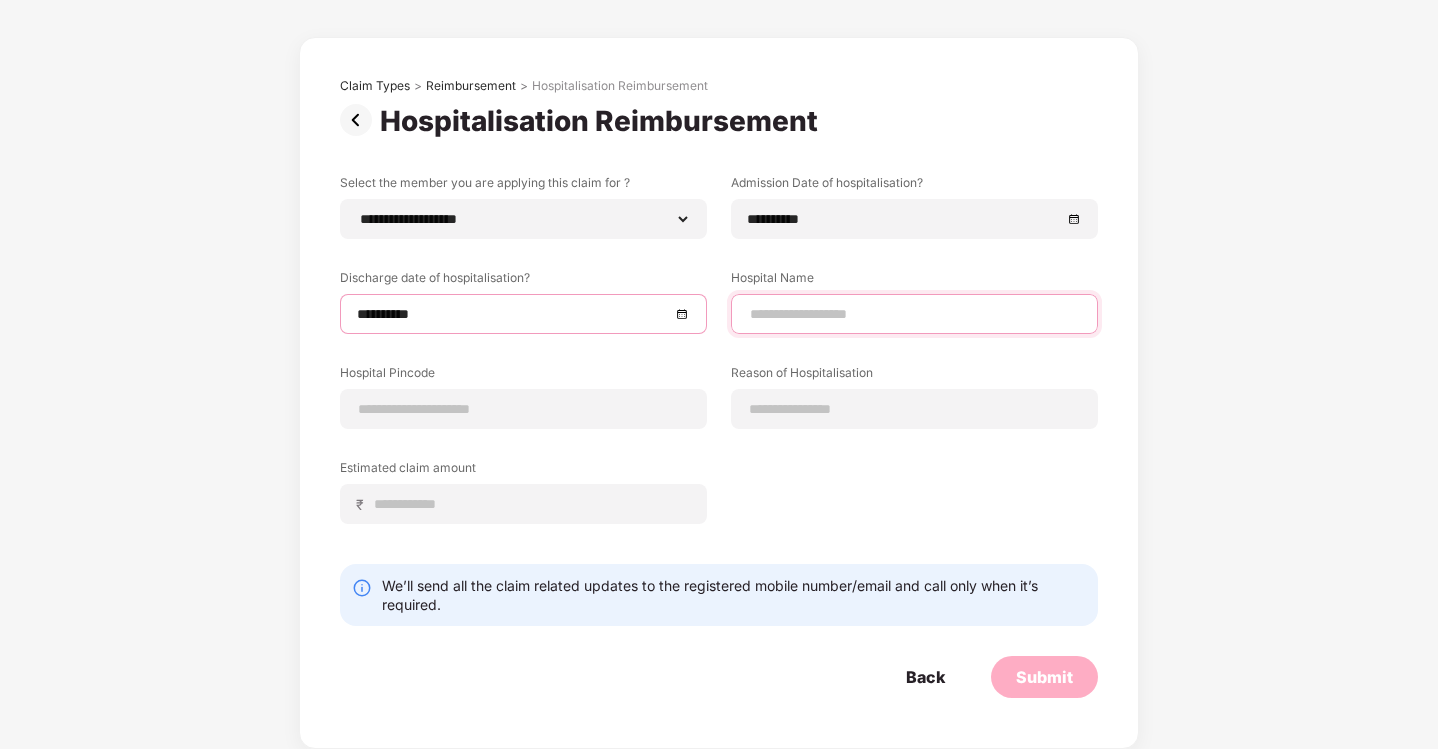click at bounding box center (914, 314) 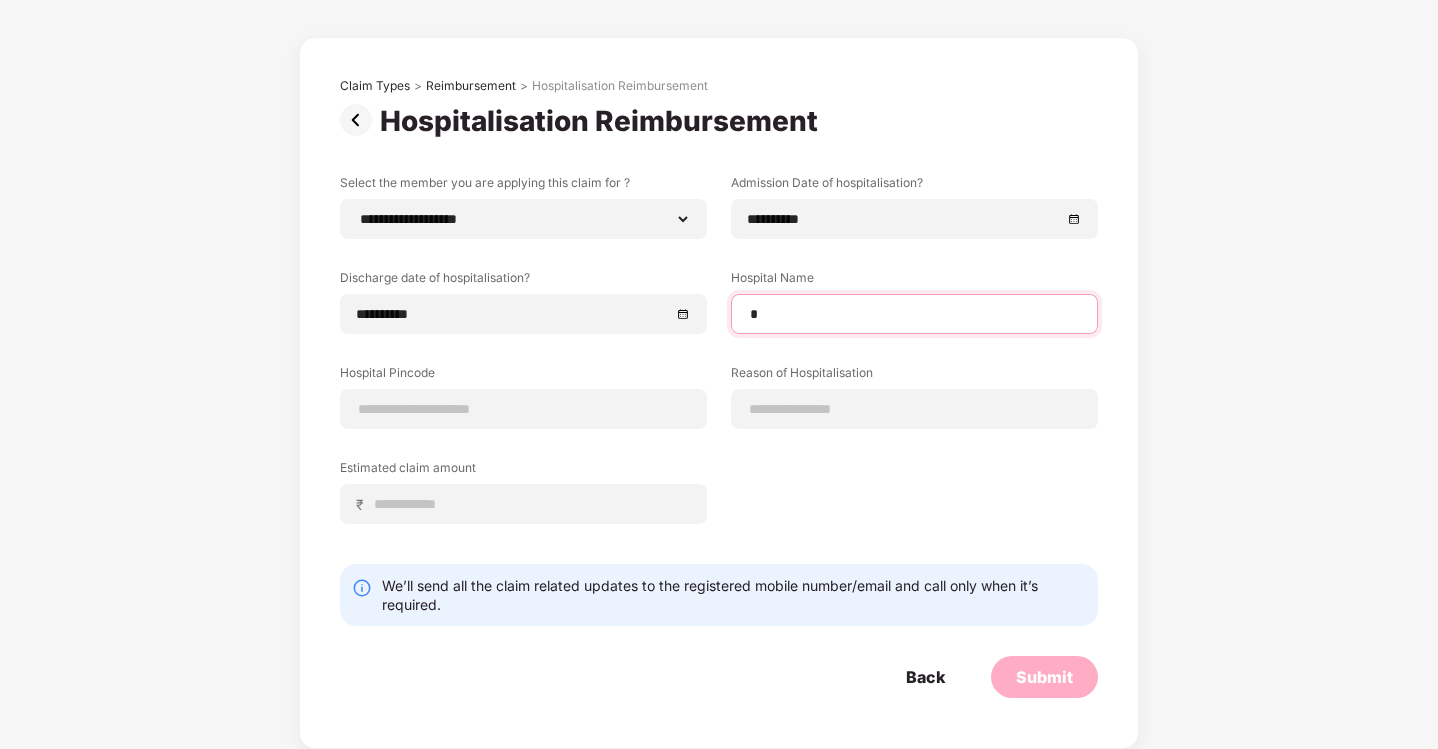 type on "**********" 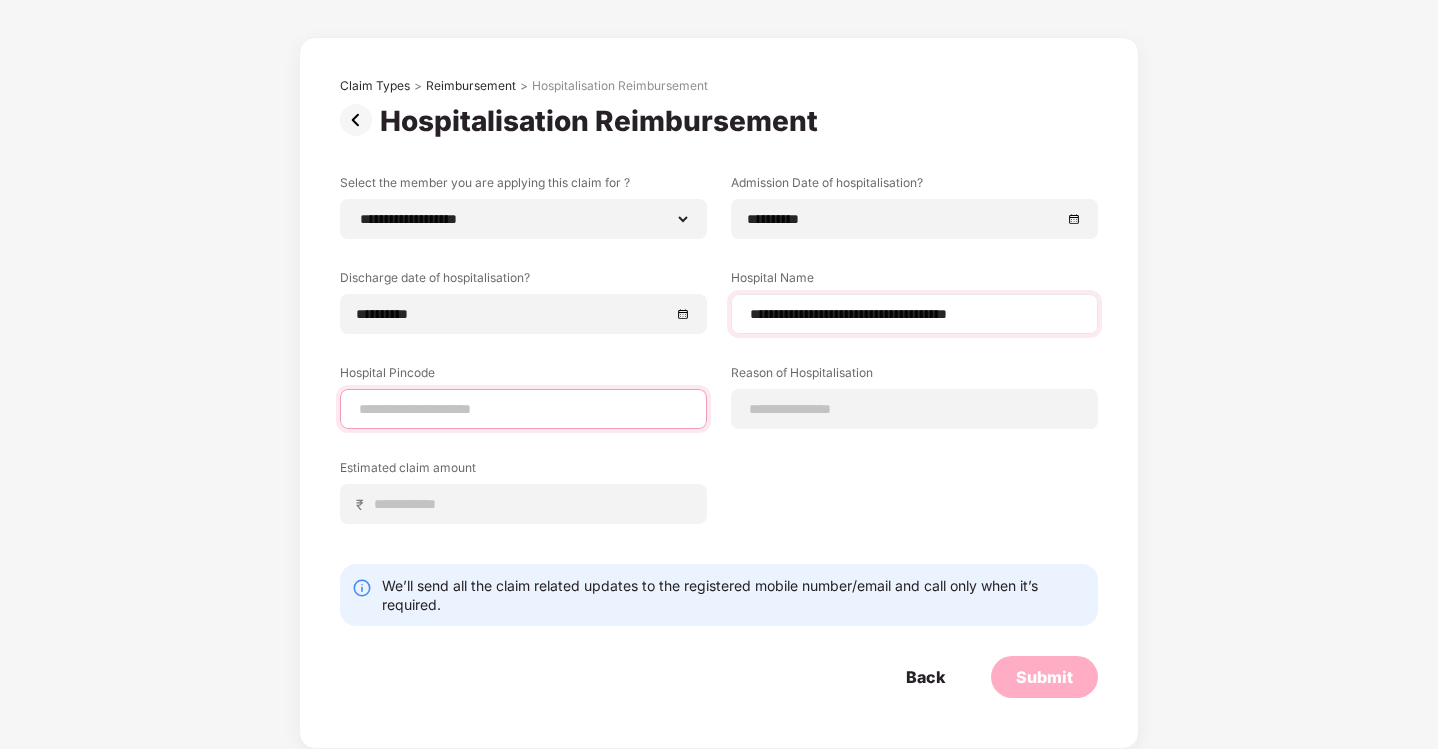 type on "******" 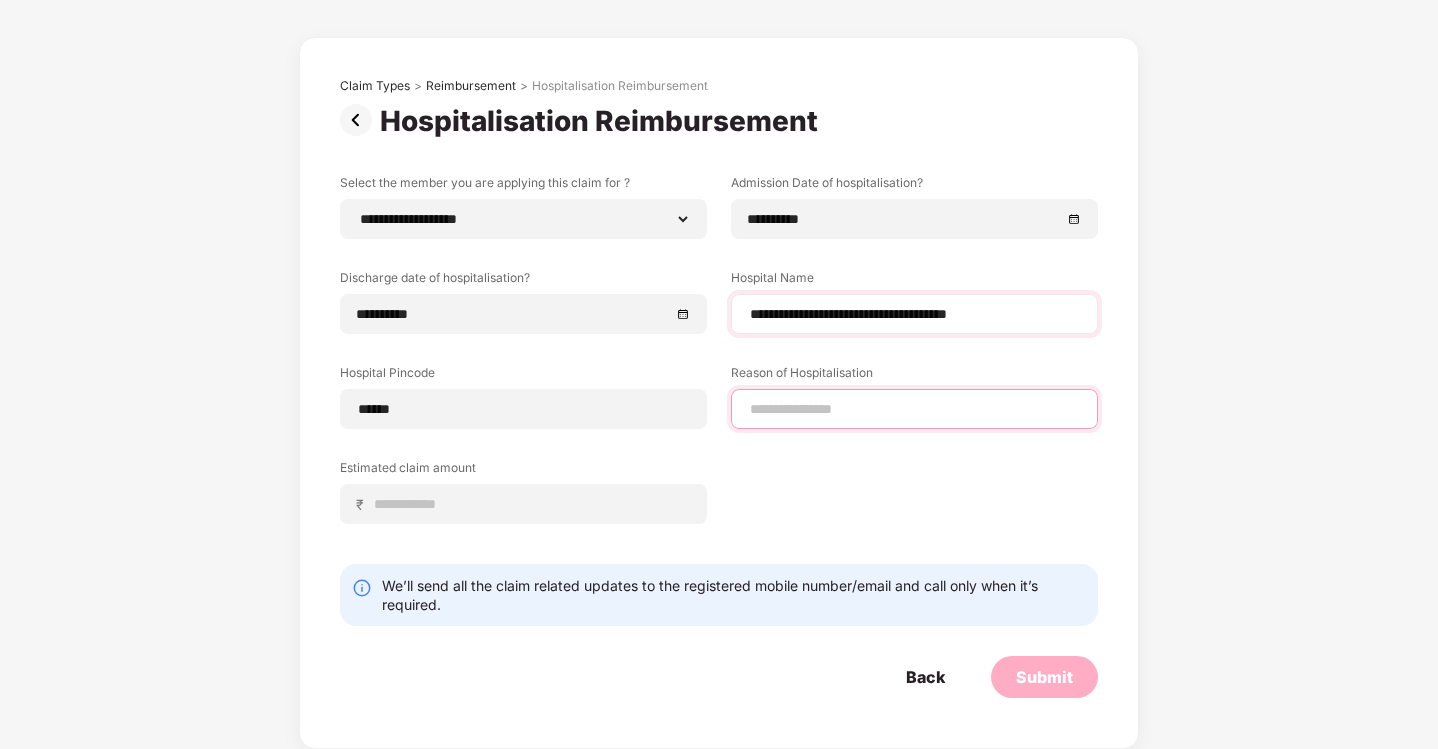 type on "******" 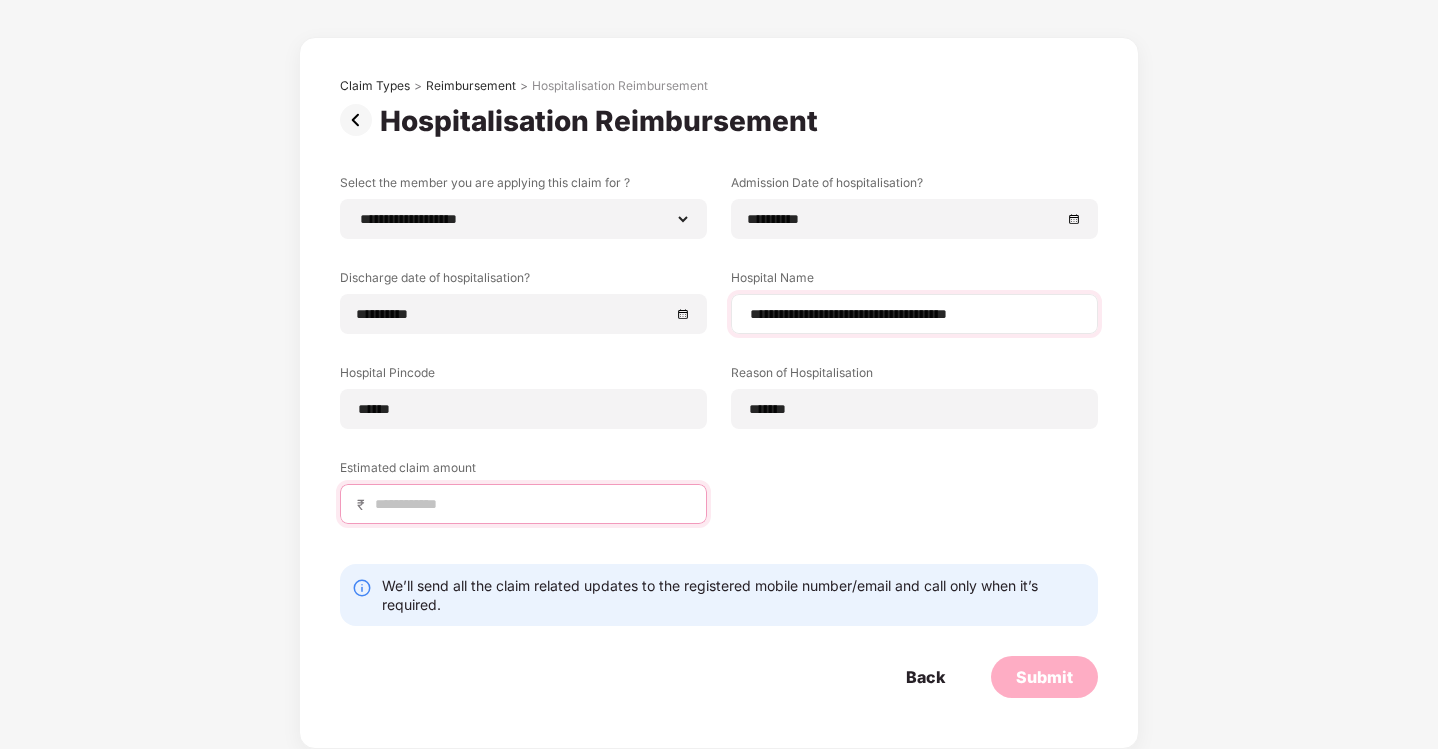 type on "****" 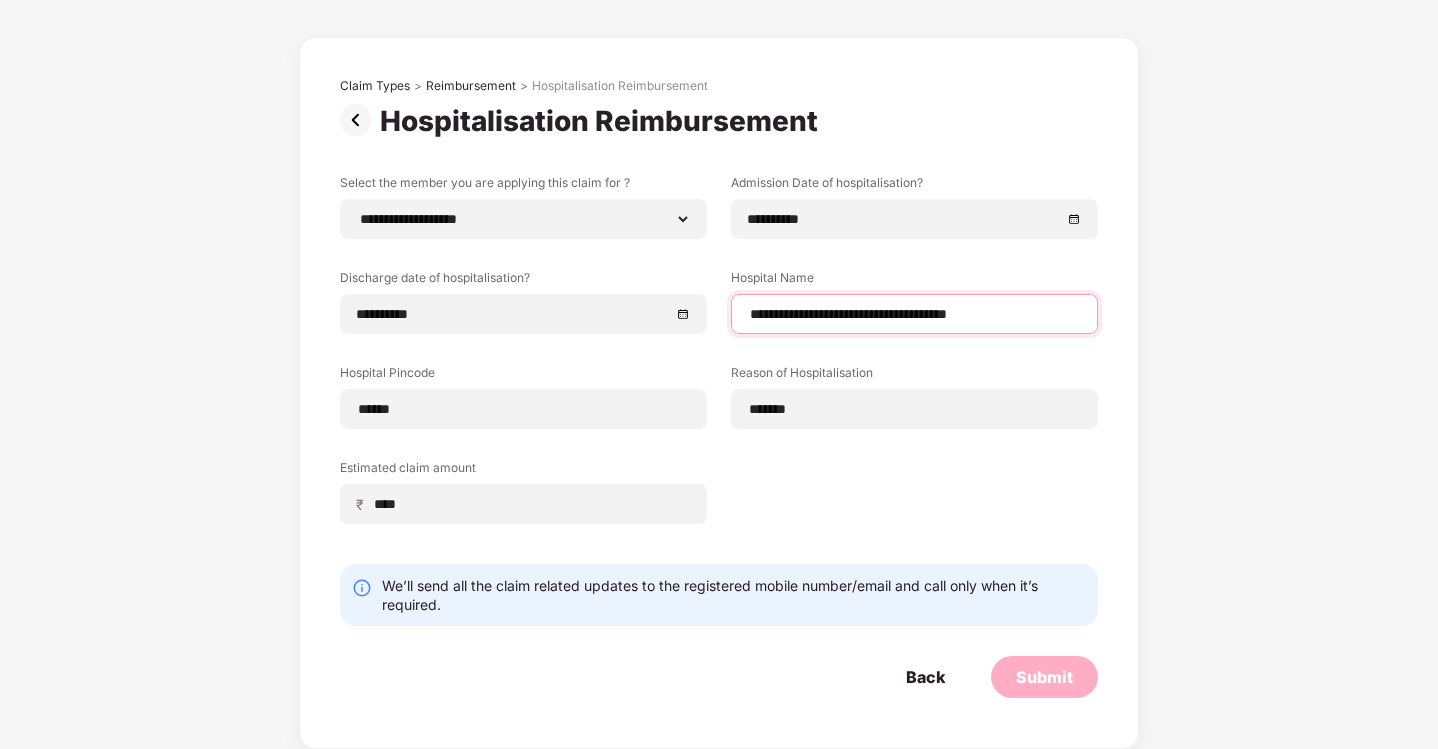 select on "*******" 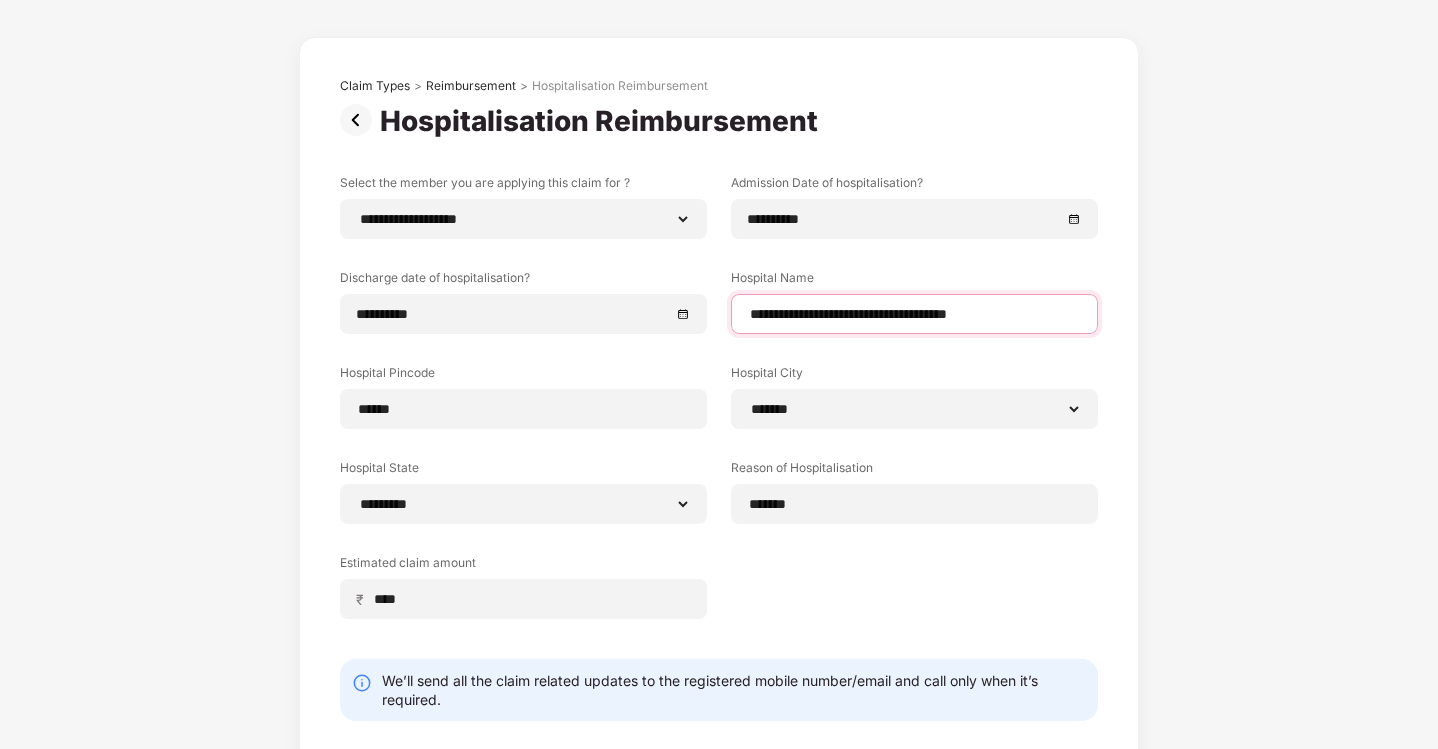 scroll, scrollTop: 162, scrollLeft: 0, axis: vertical 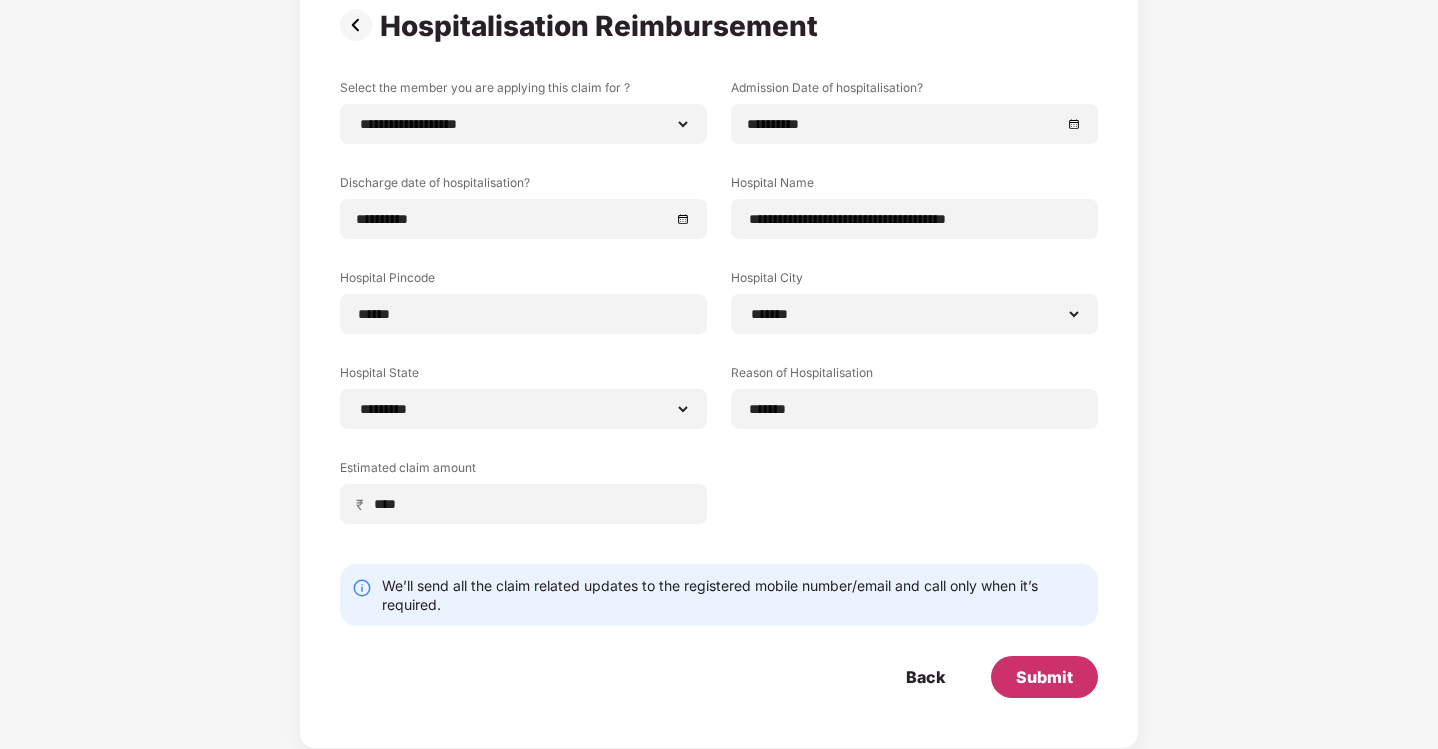 click on "Submit" at bounding box center (1044, 677) 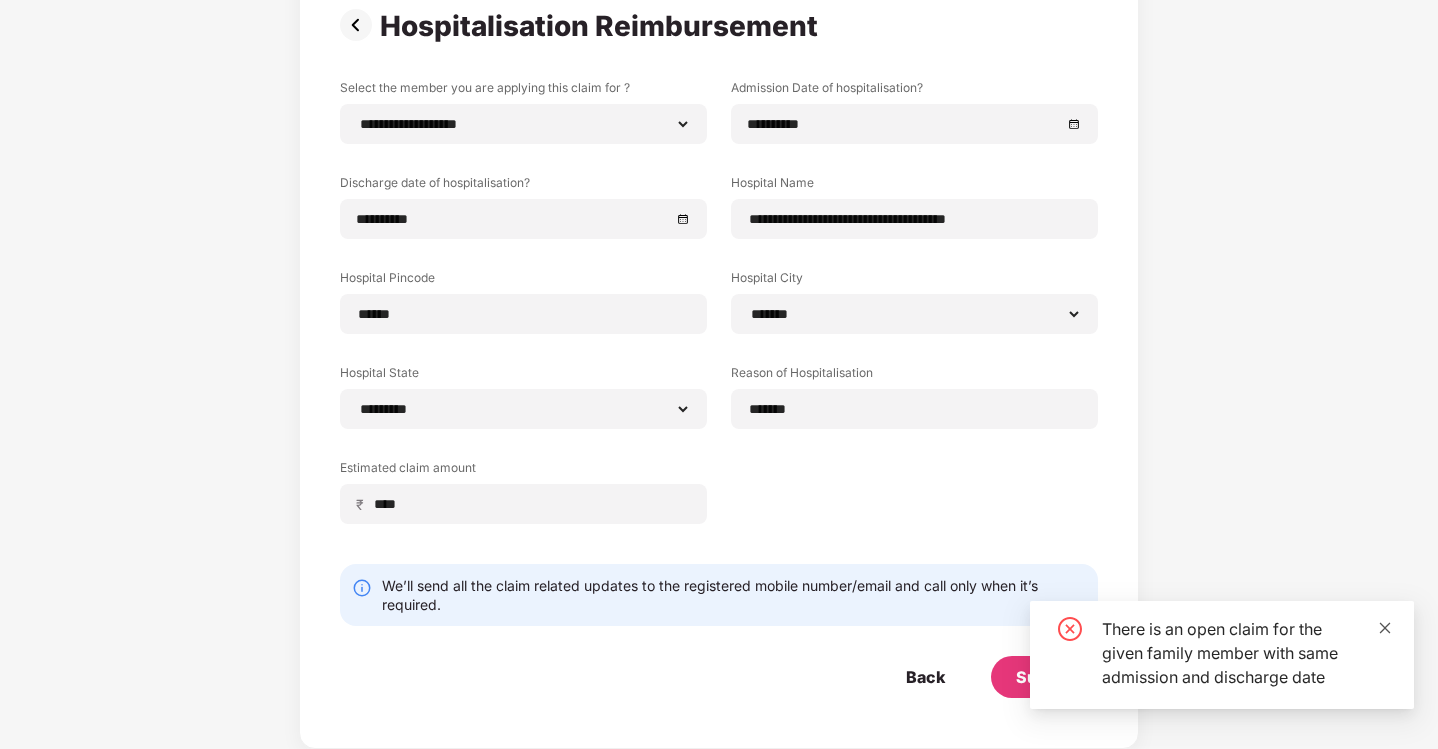 click at bounding box center [1385, 628] 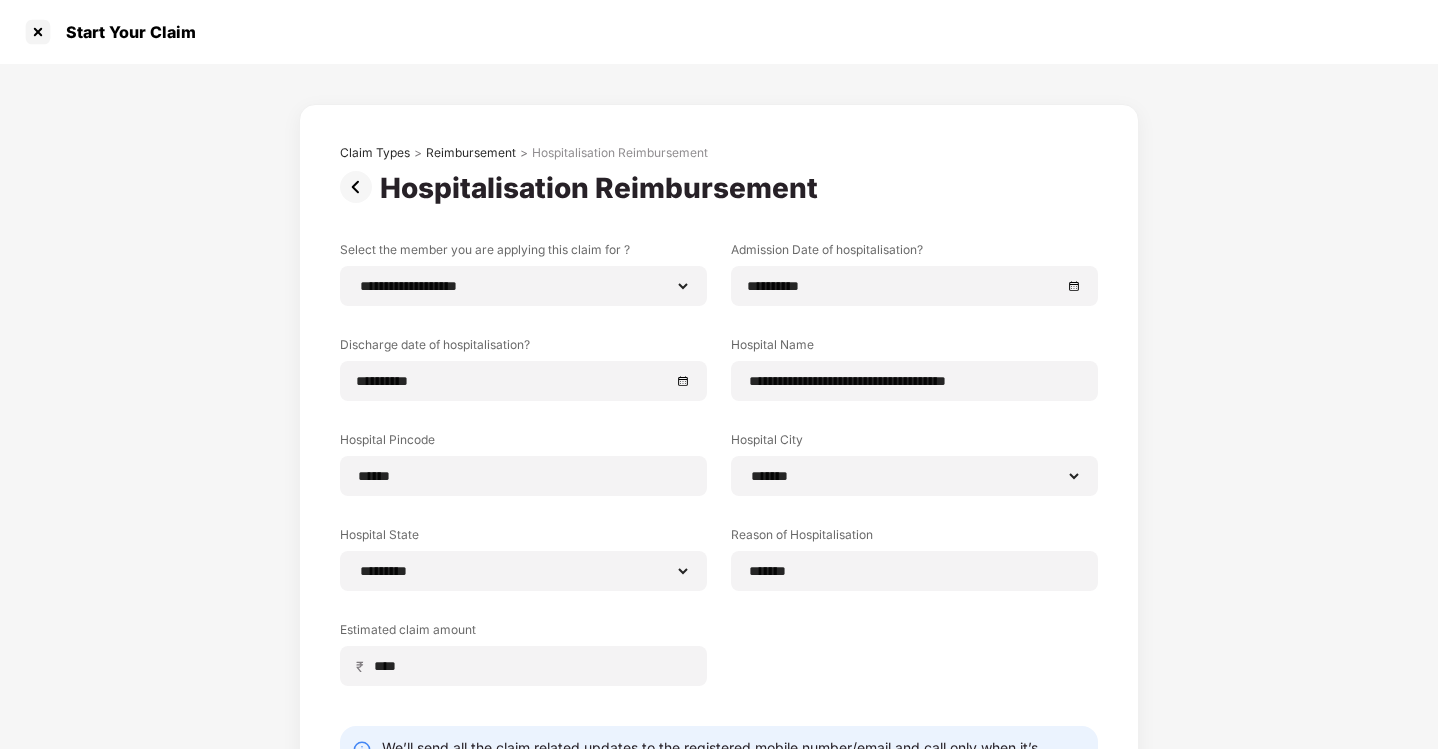 scroll, scrollTop: 162, scrollLeft: 0, axis: vertical 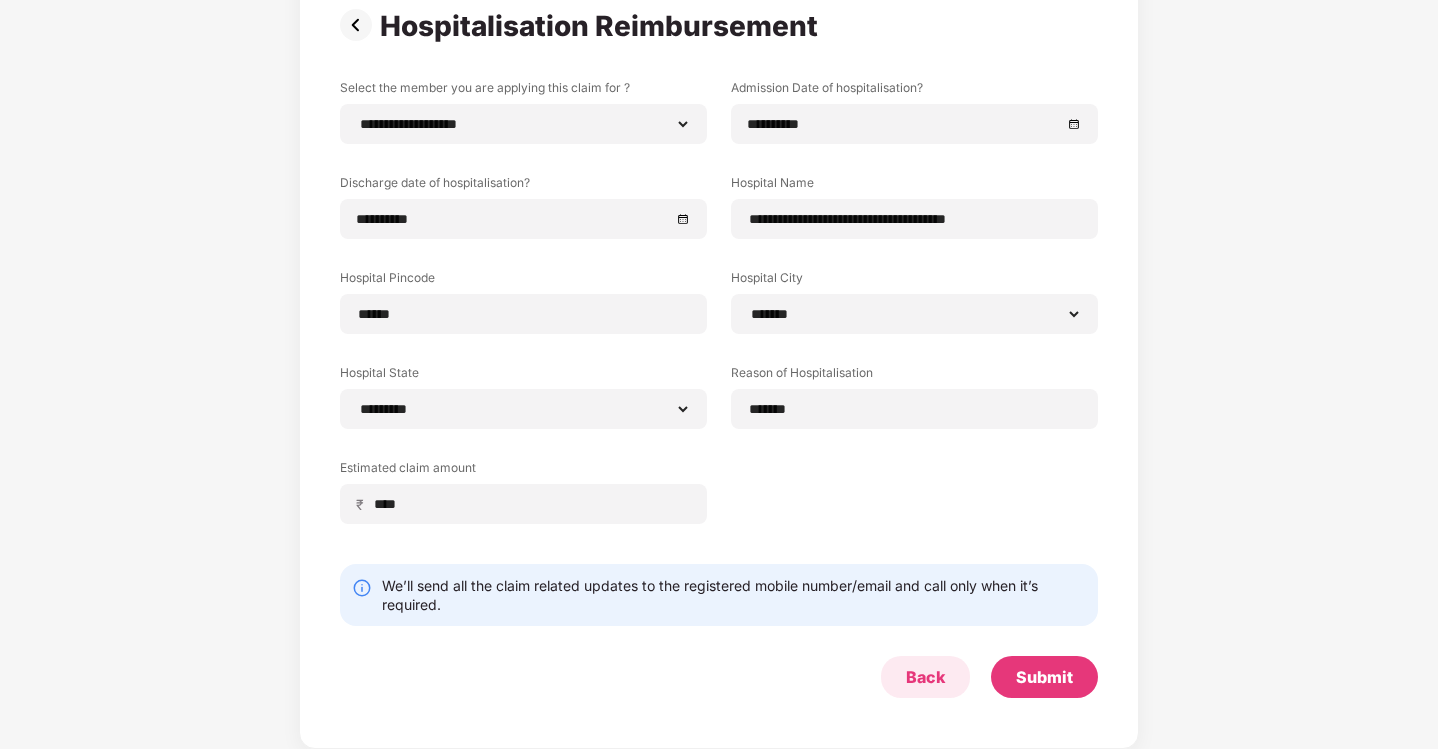 click on "Back" at bounding box center (925, 677) 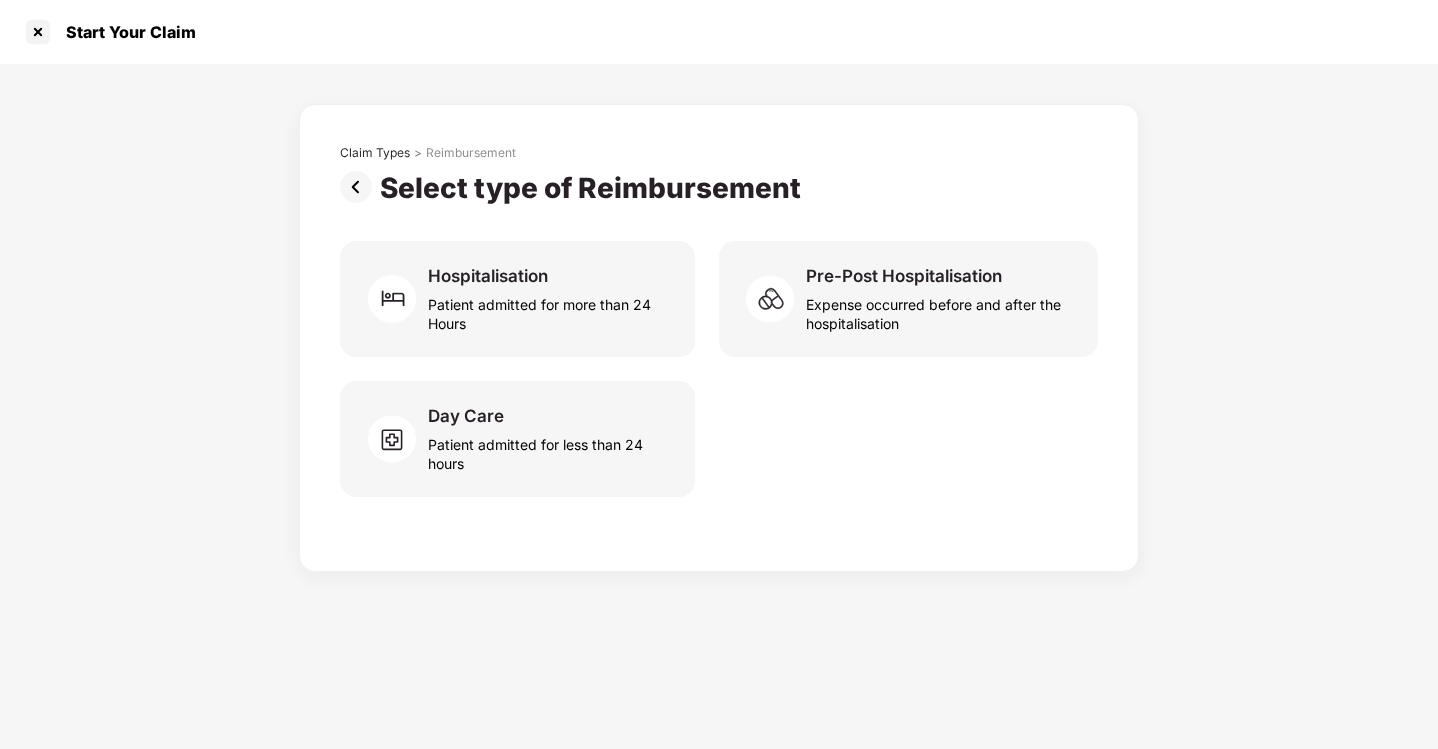 click at bounding box center (360, 187) 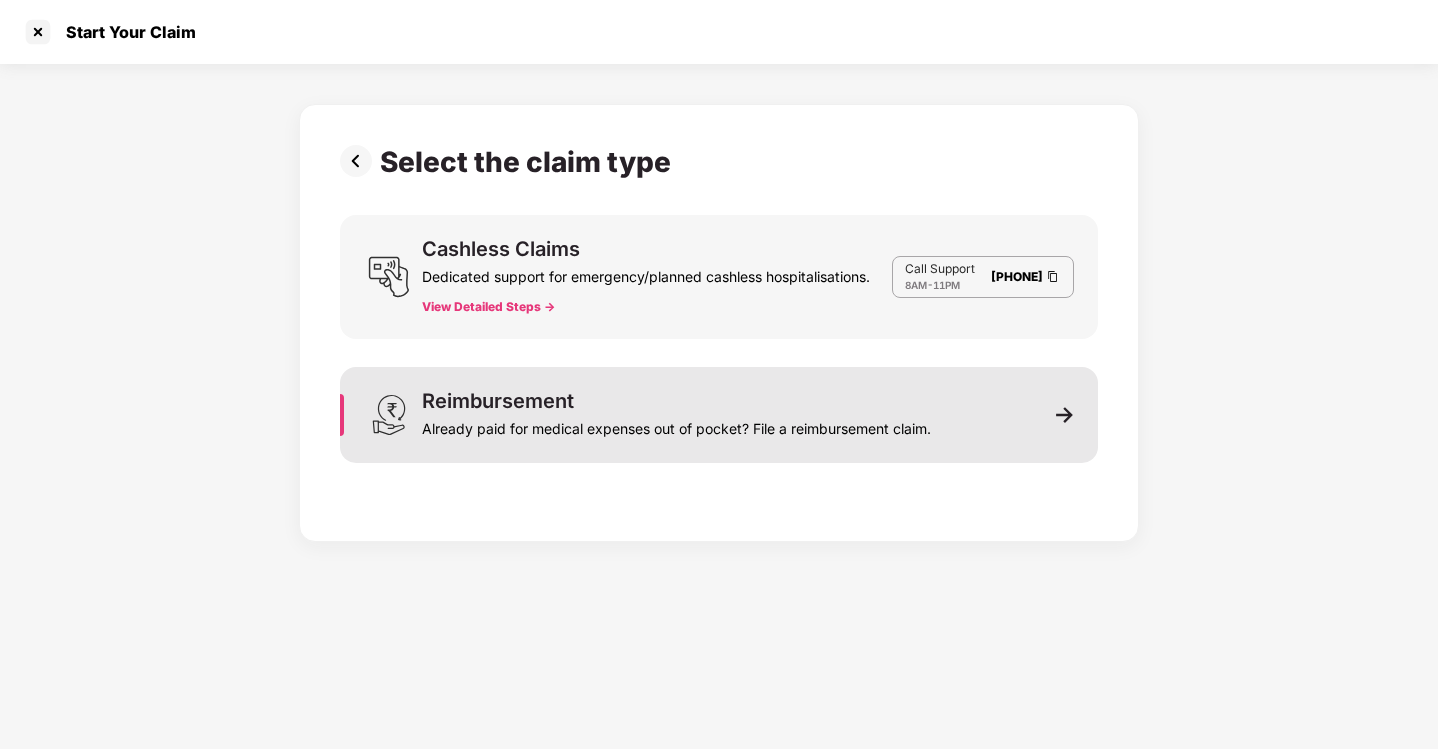 click on "Already paid for medical expenses out of pocket? File a reimbursement claim." at bounding box center [676, 425] 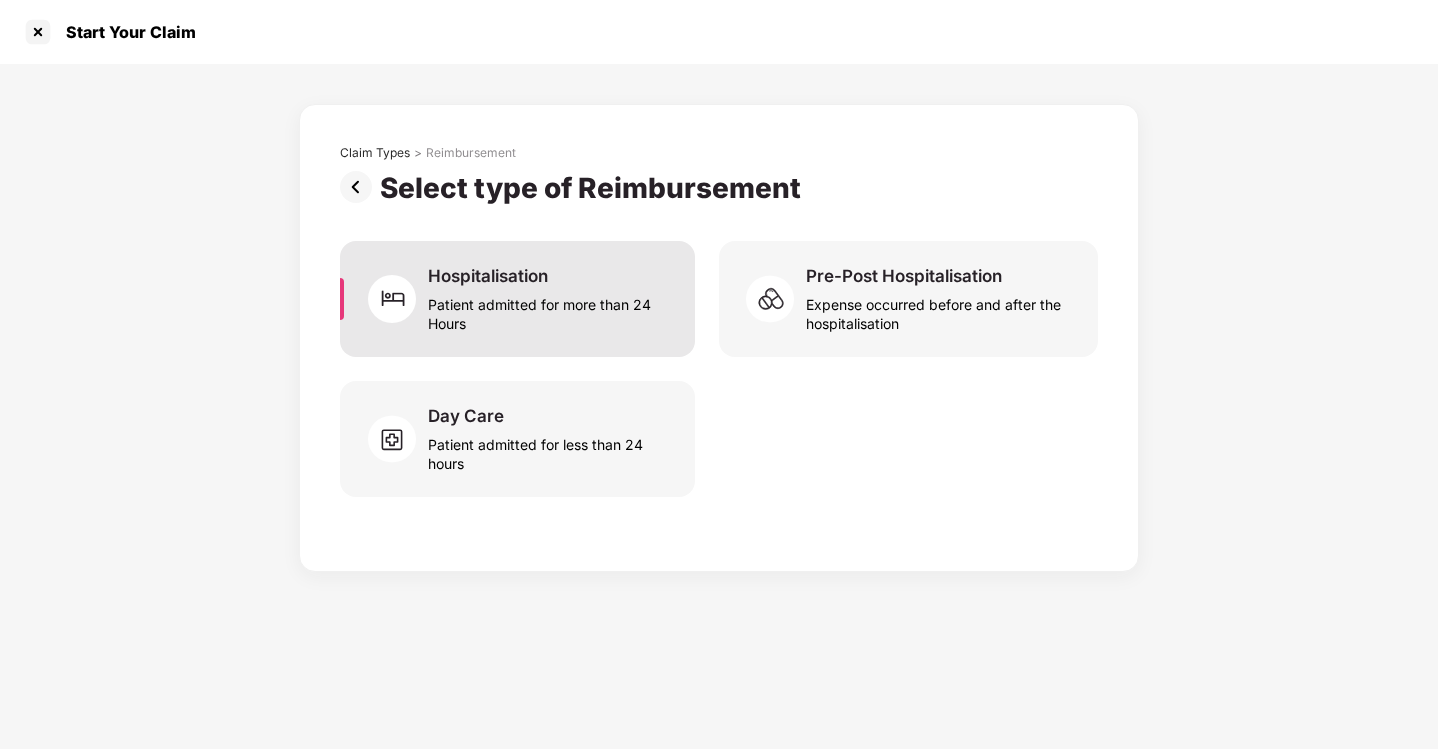 click on "Hospitalisation" at bounding box center (488, 276) 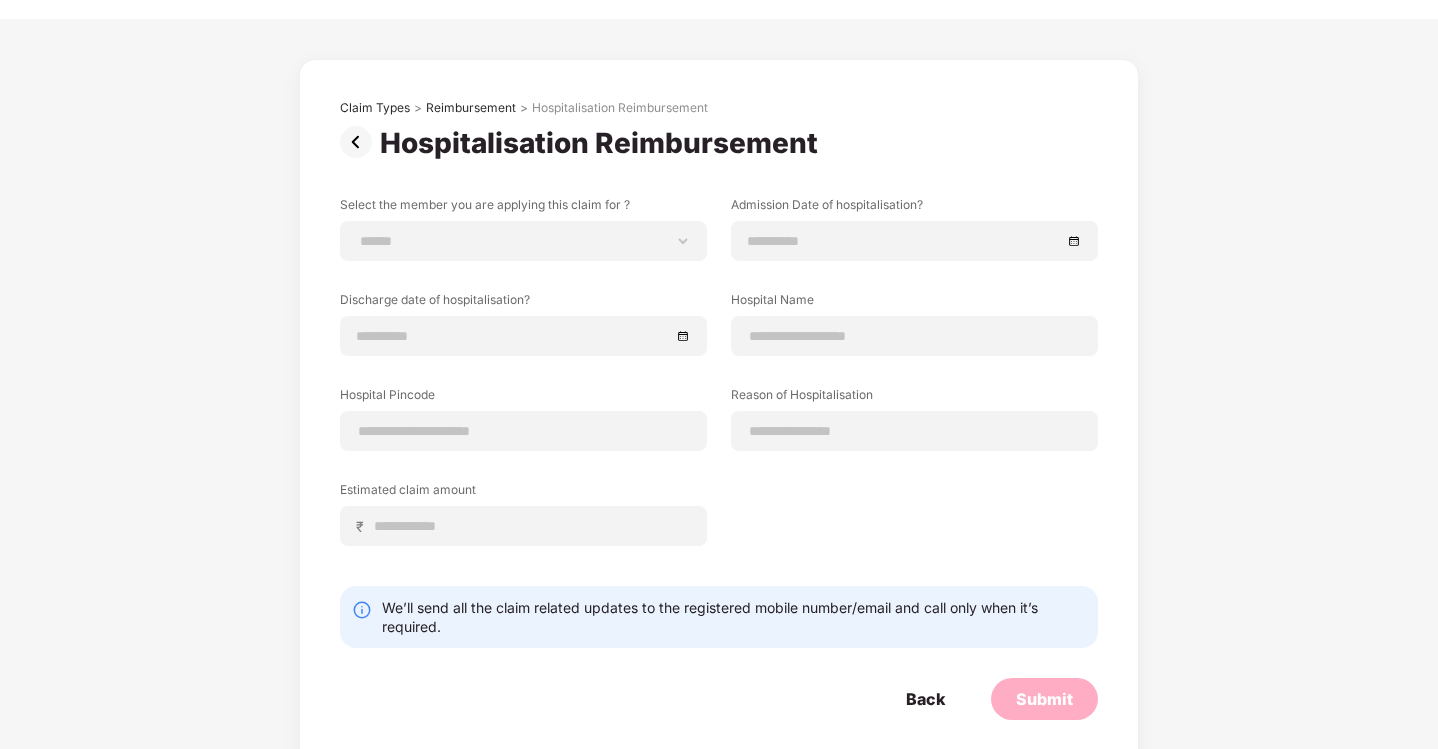scroll, scrollTop: 67, scrollLeft: 0, axis: vertical 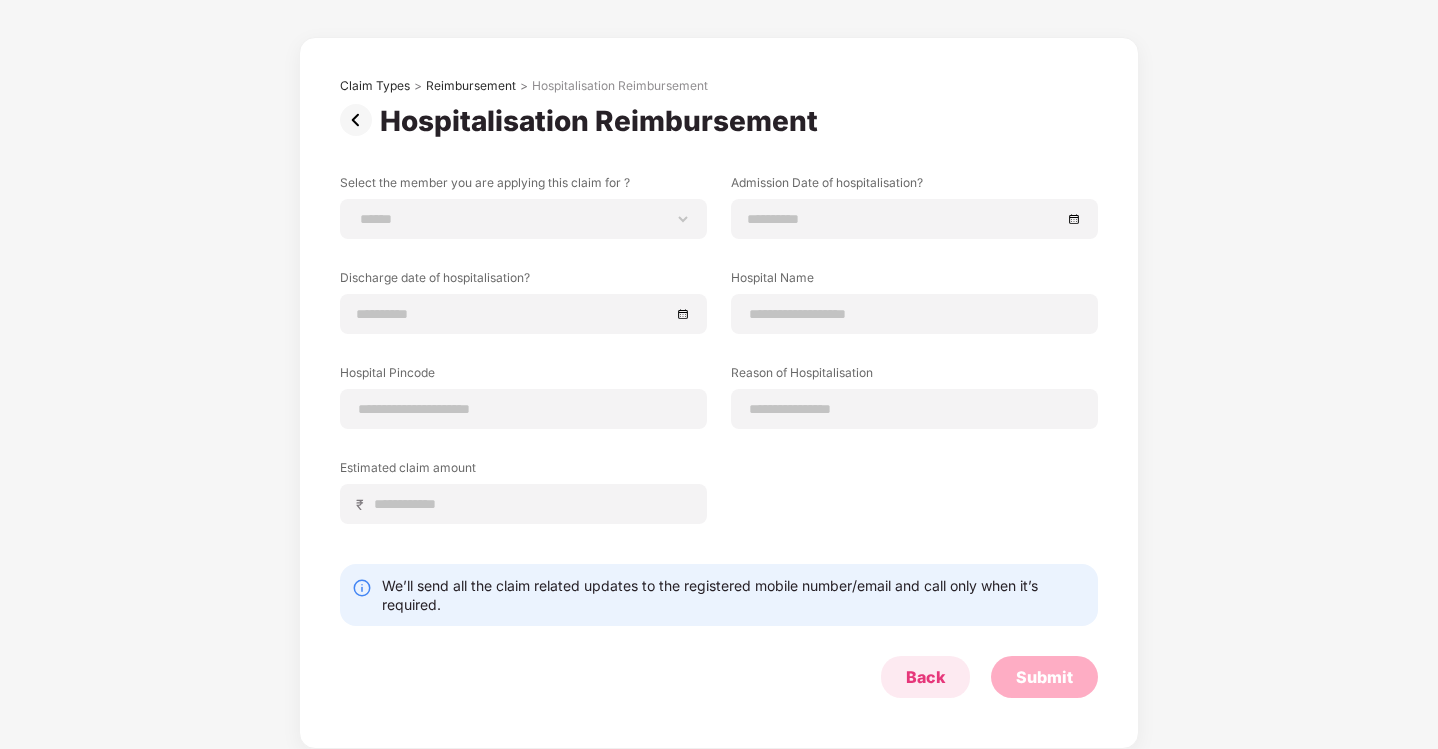 click on "Back" at bounding box center (925, 677) 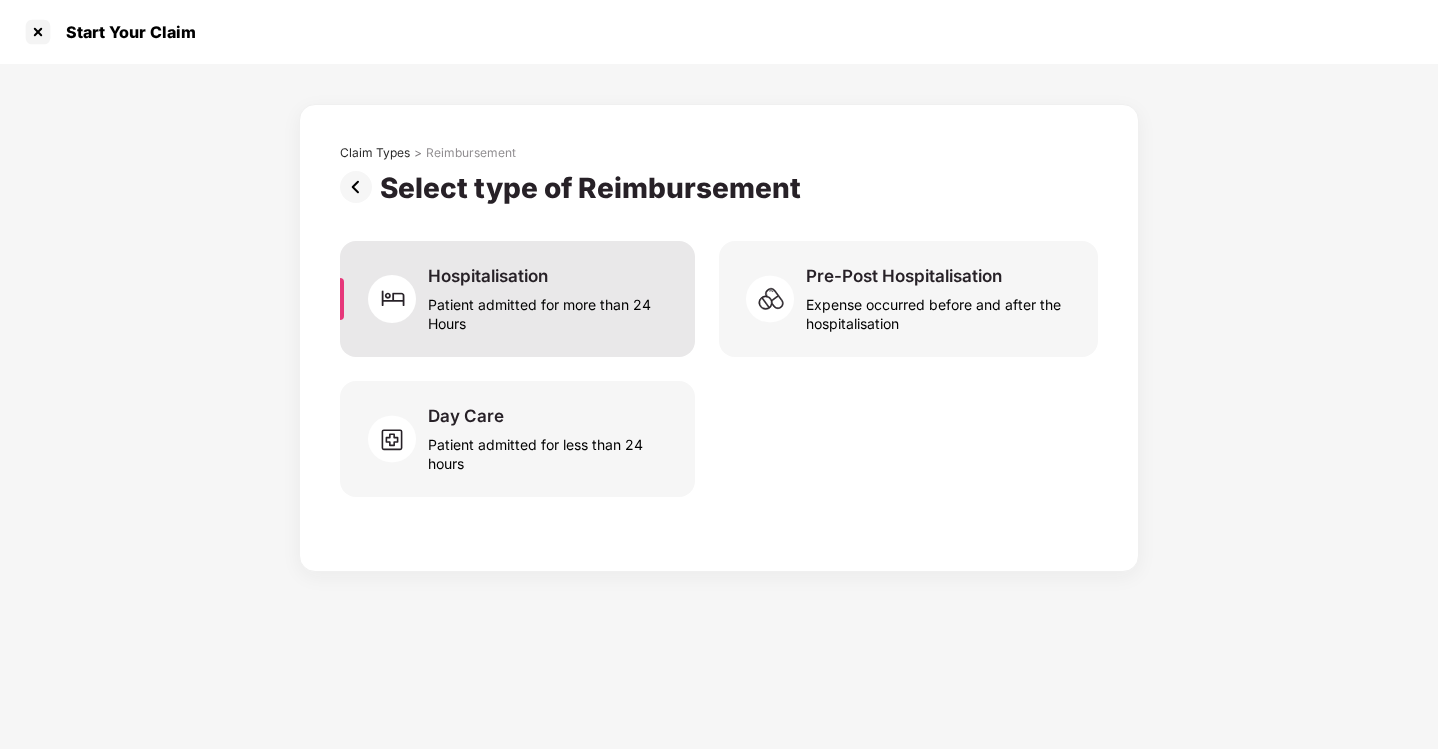 click on "Patient admitted for more than 24 Hours" at bounding box center [549, 310] 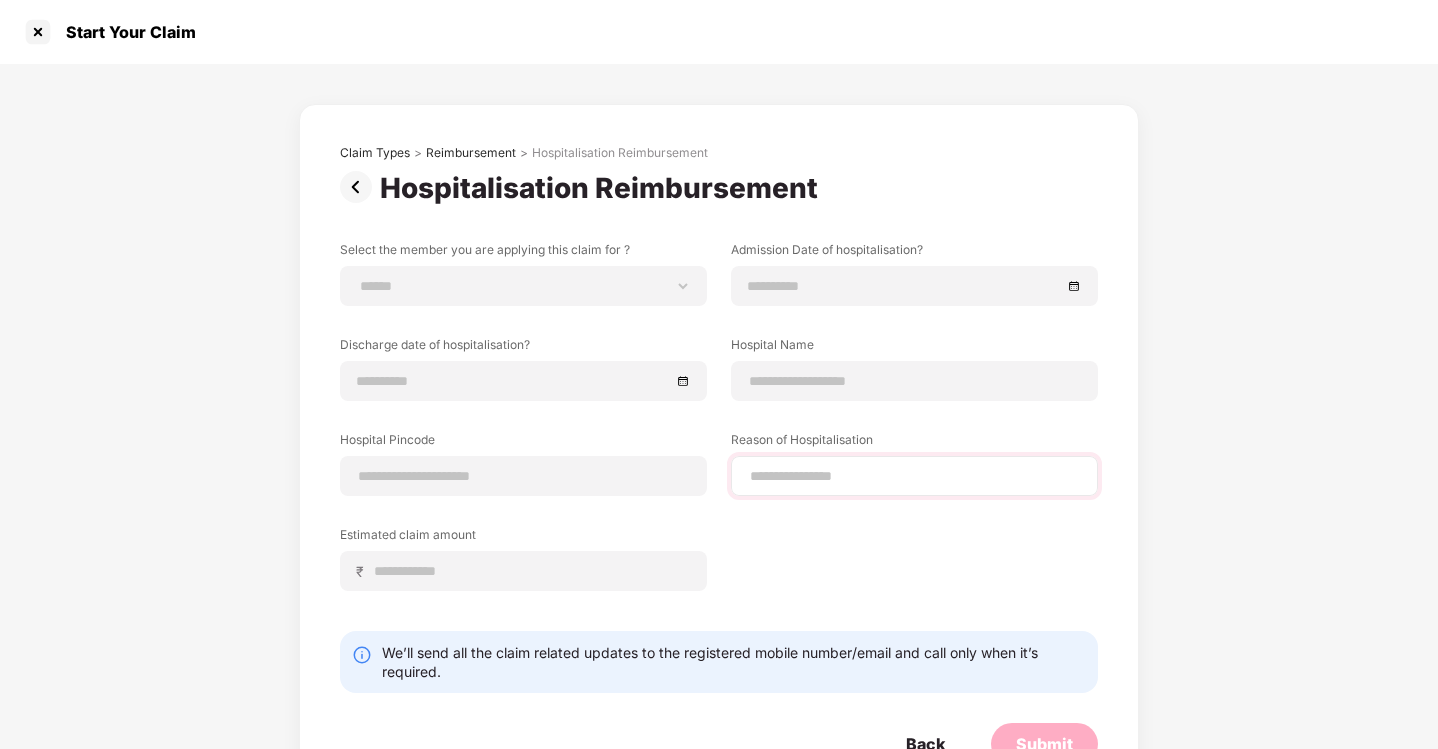 scroll, scrollTop: 67, scrollLeft: 0, axis: vertical 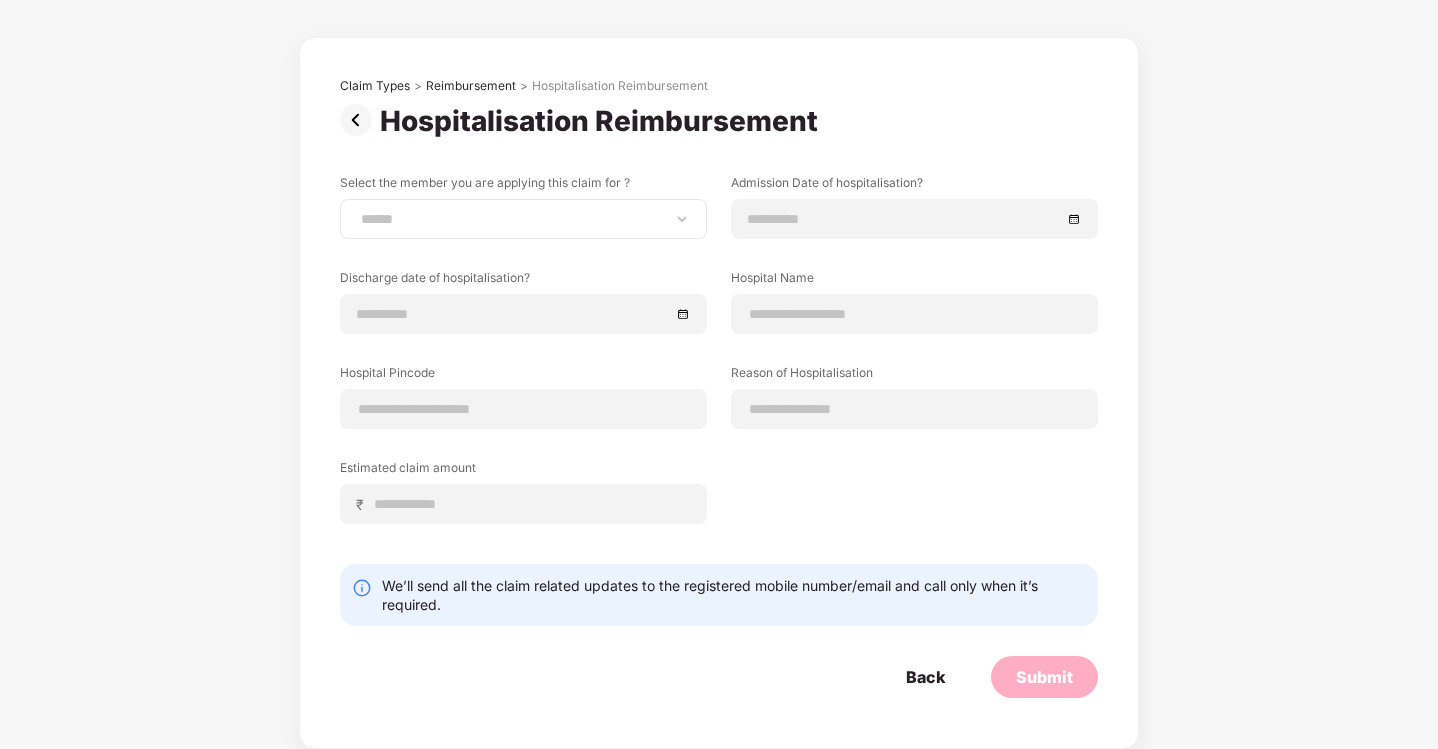 click on "**********" at bounding box center [523, 219] 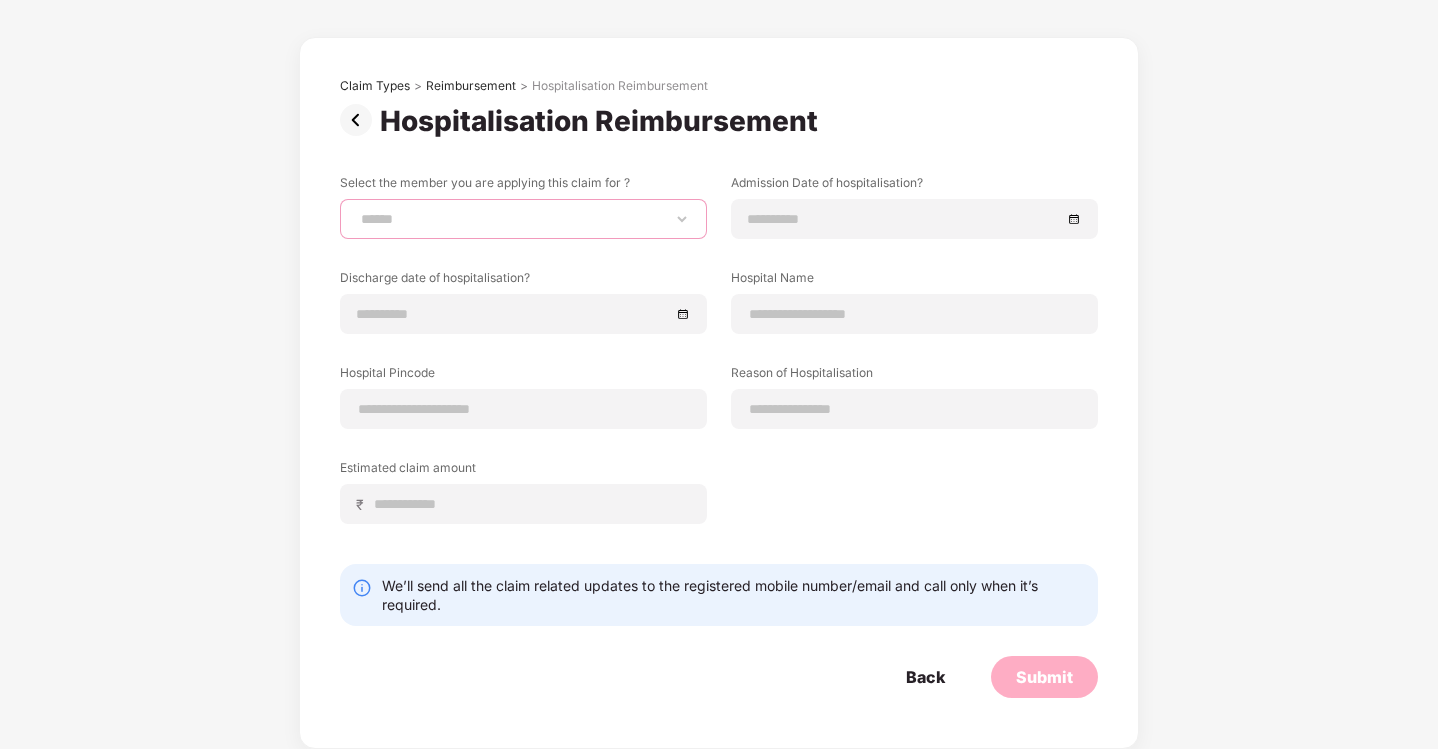 click on "**********" at bounding box center [523, 219] 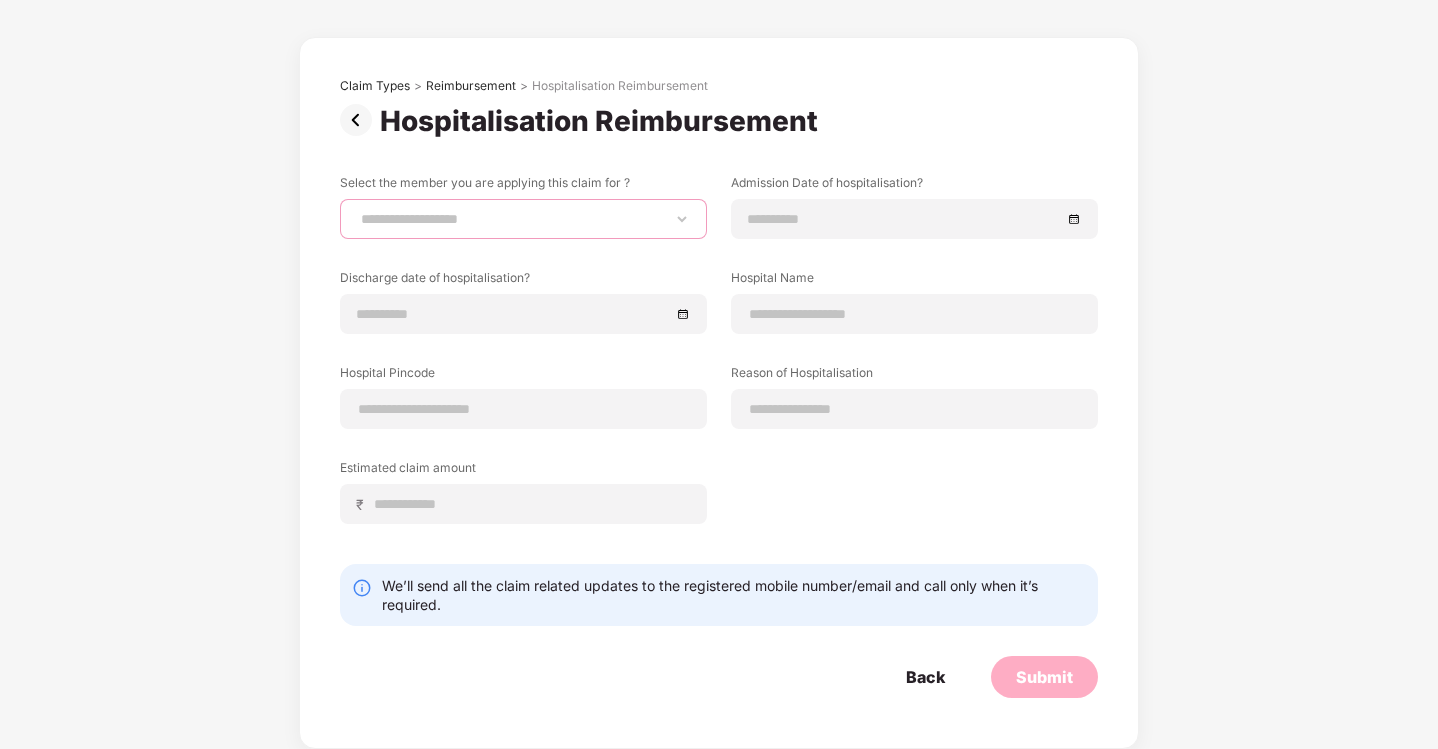 click on "**********" at bounding box center [523, 219] 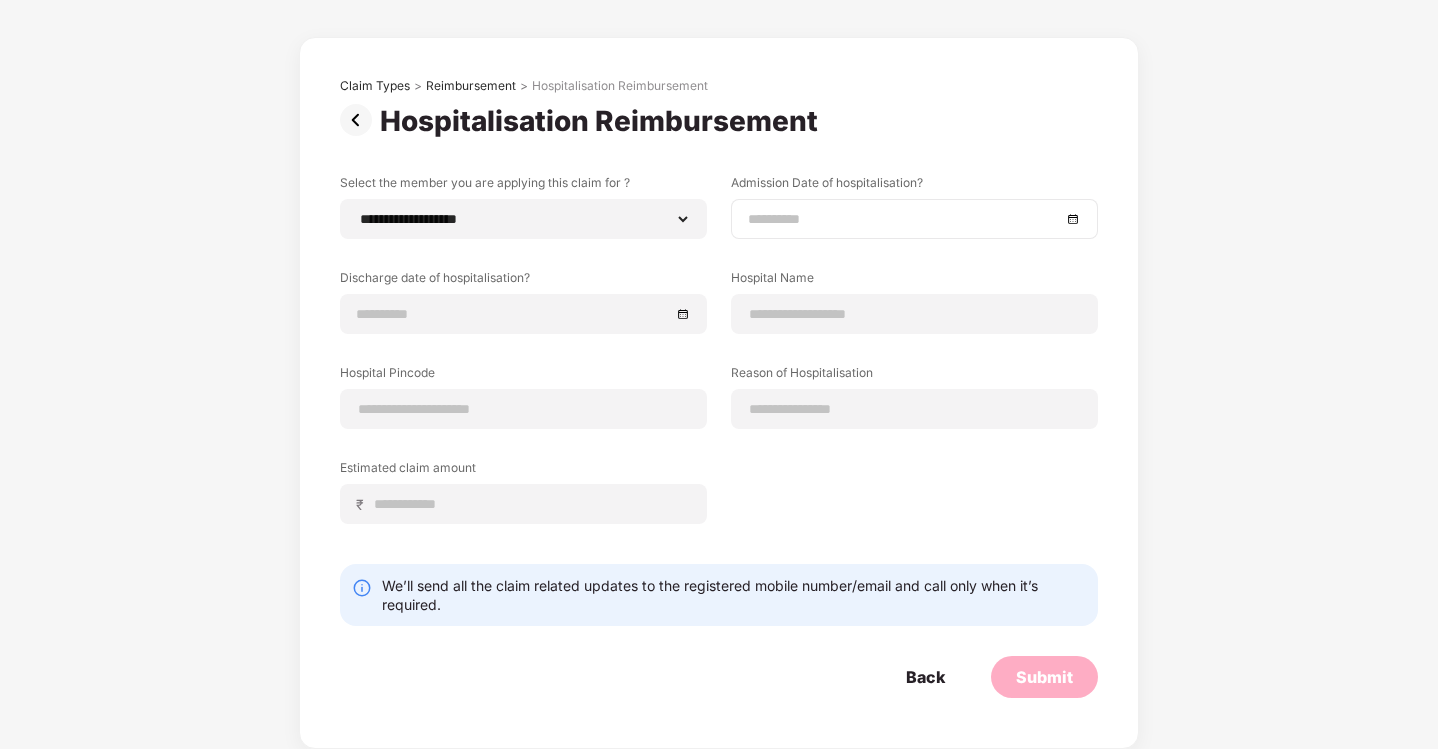 click at bounding box center (904, 219) 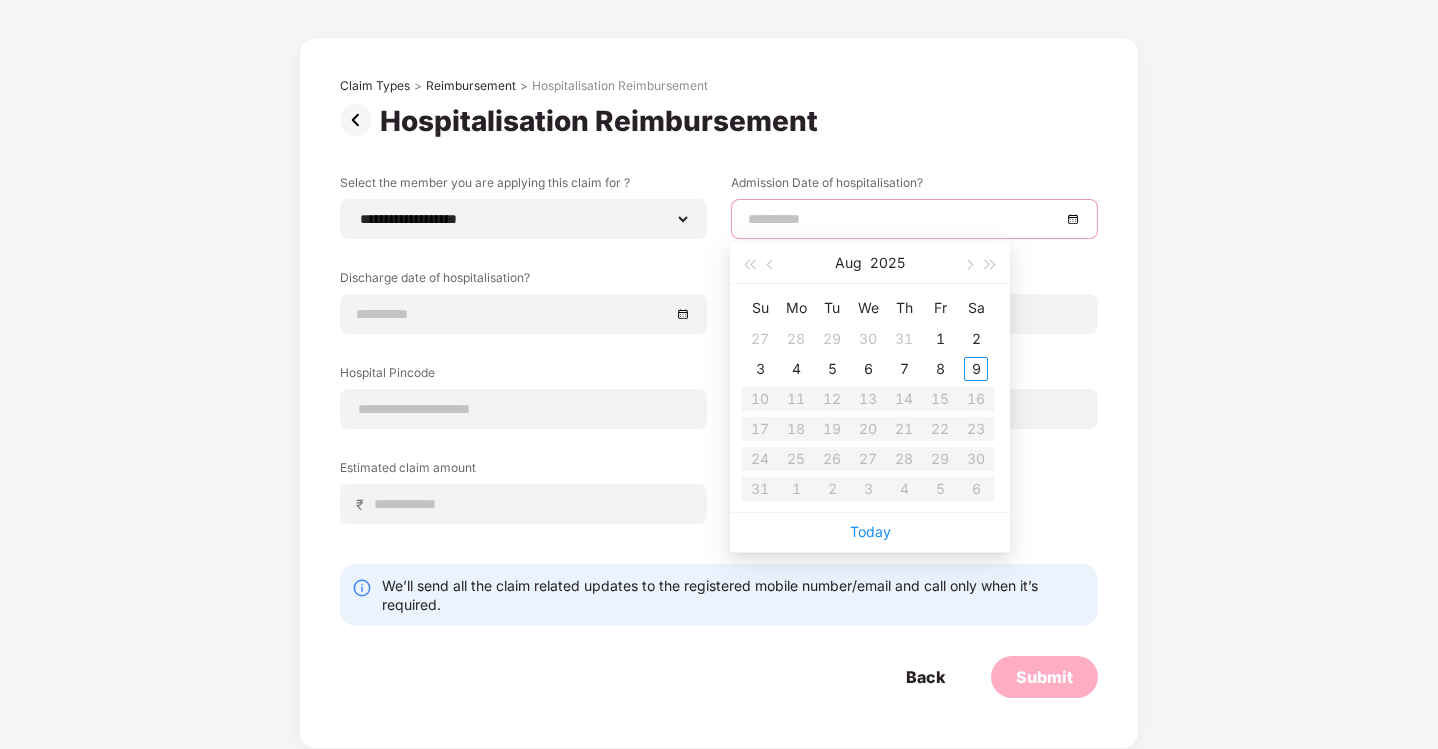 type on "**********" 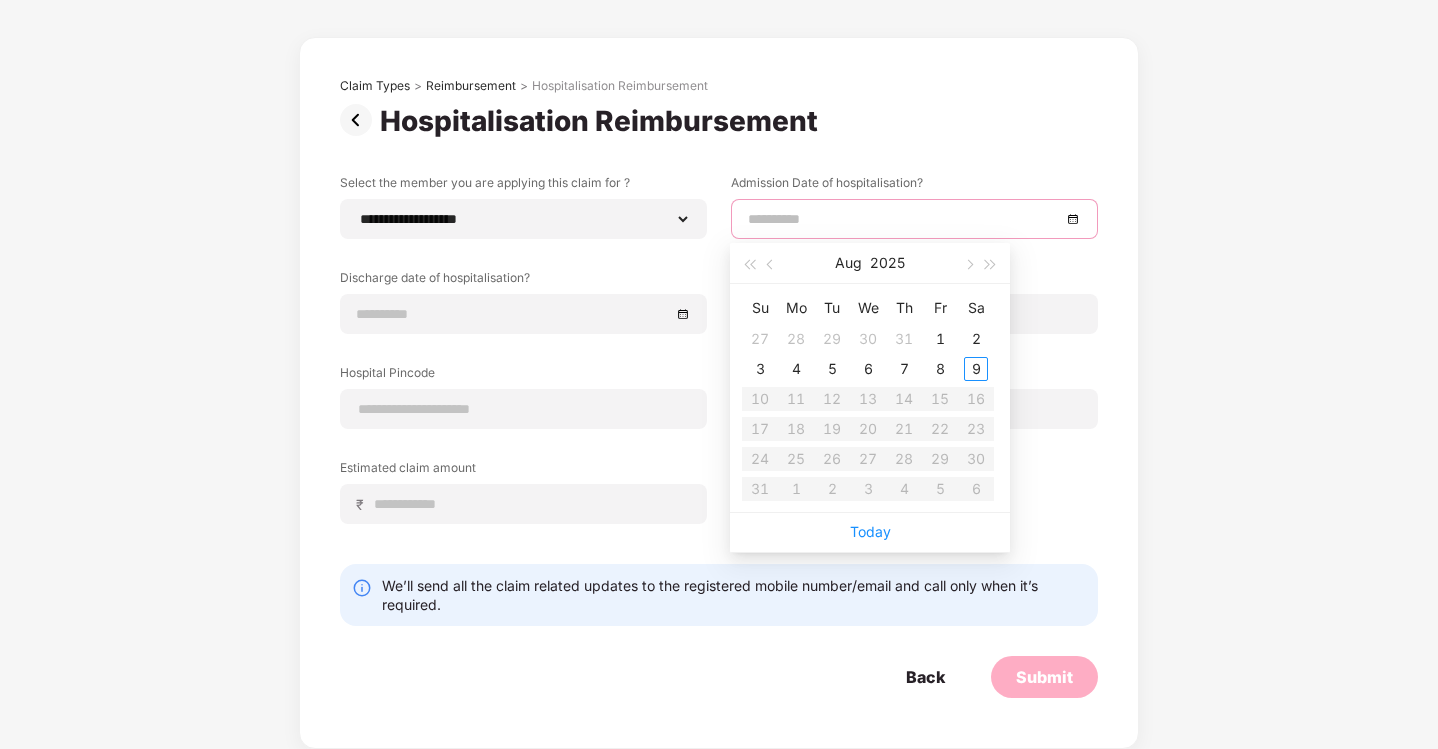 type on "**********" 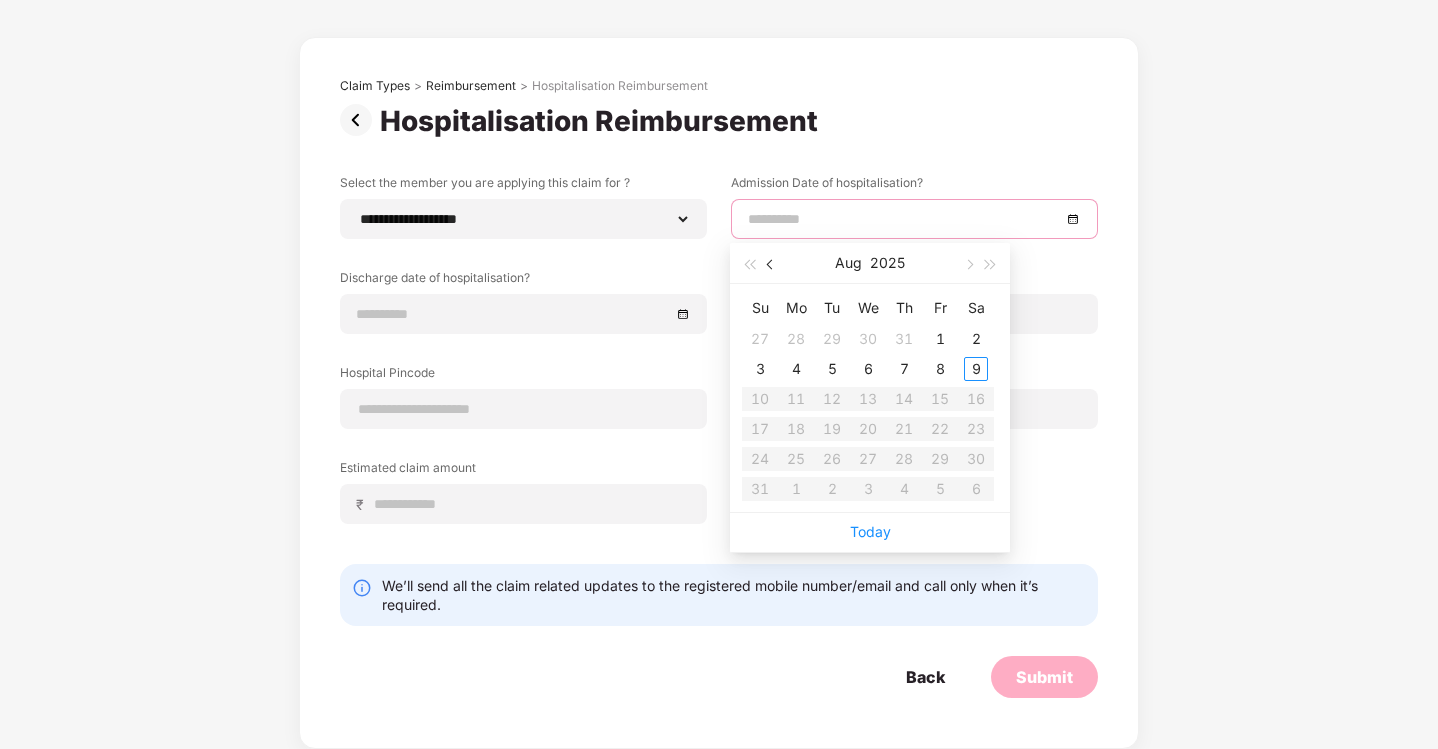 click at bounding box center [771, 263] 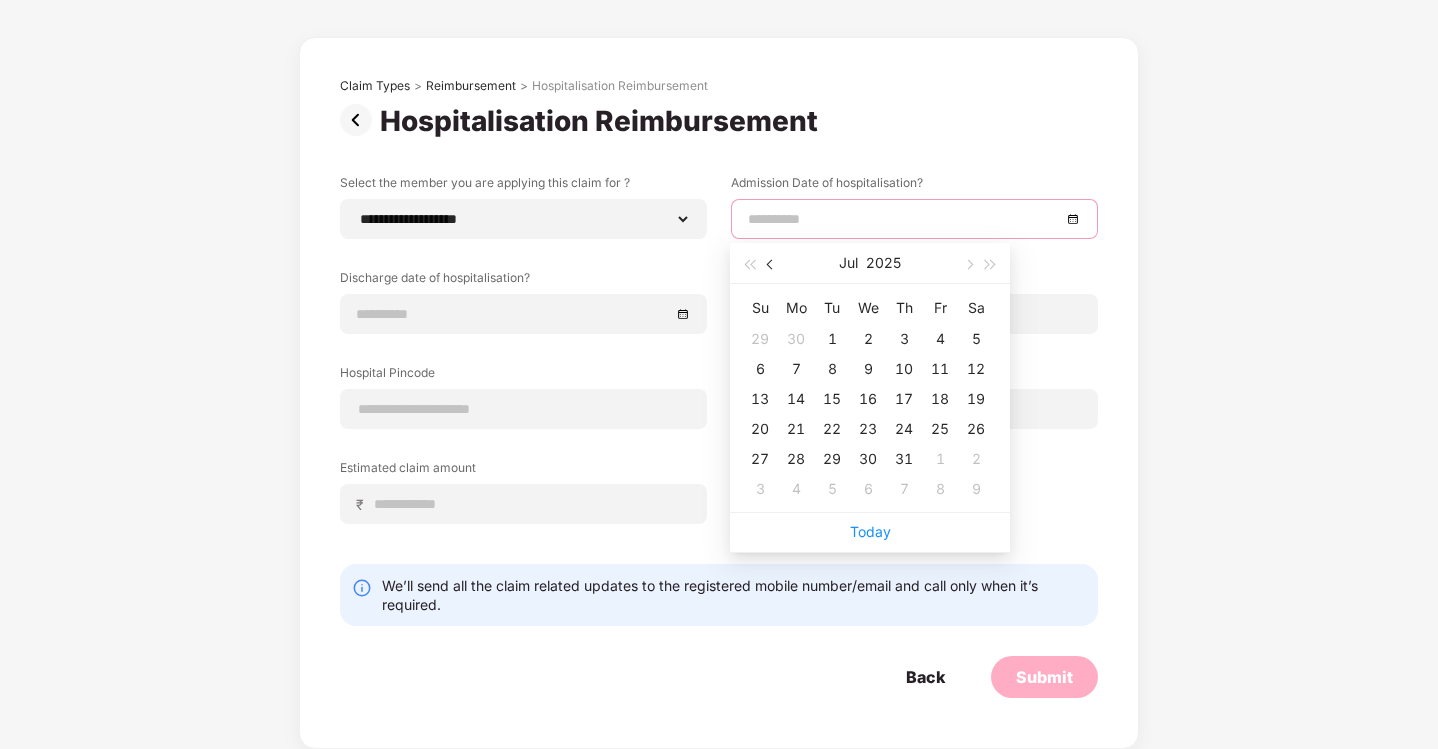 click at bounding box center [771, 263] 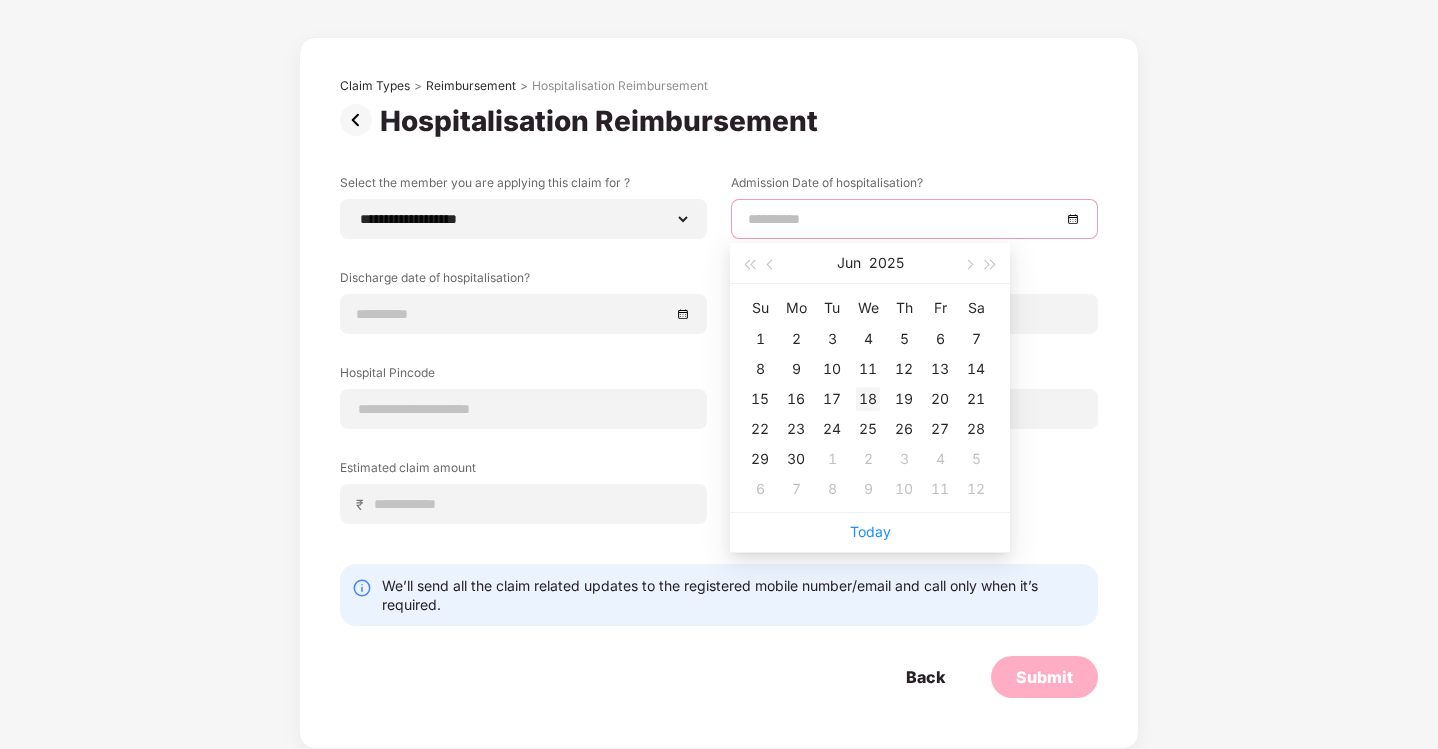 type on "**********" 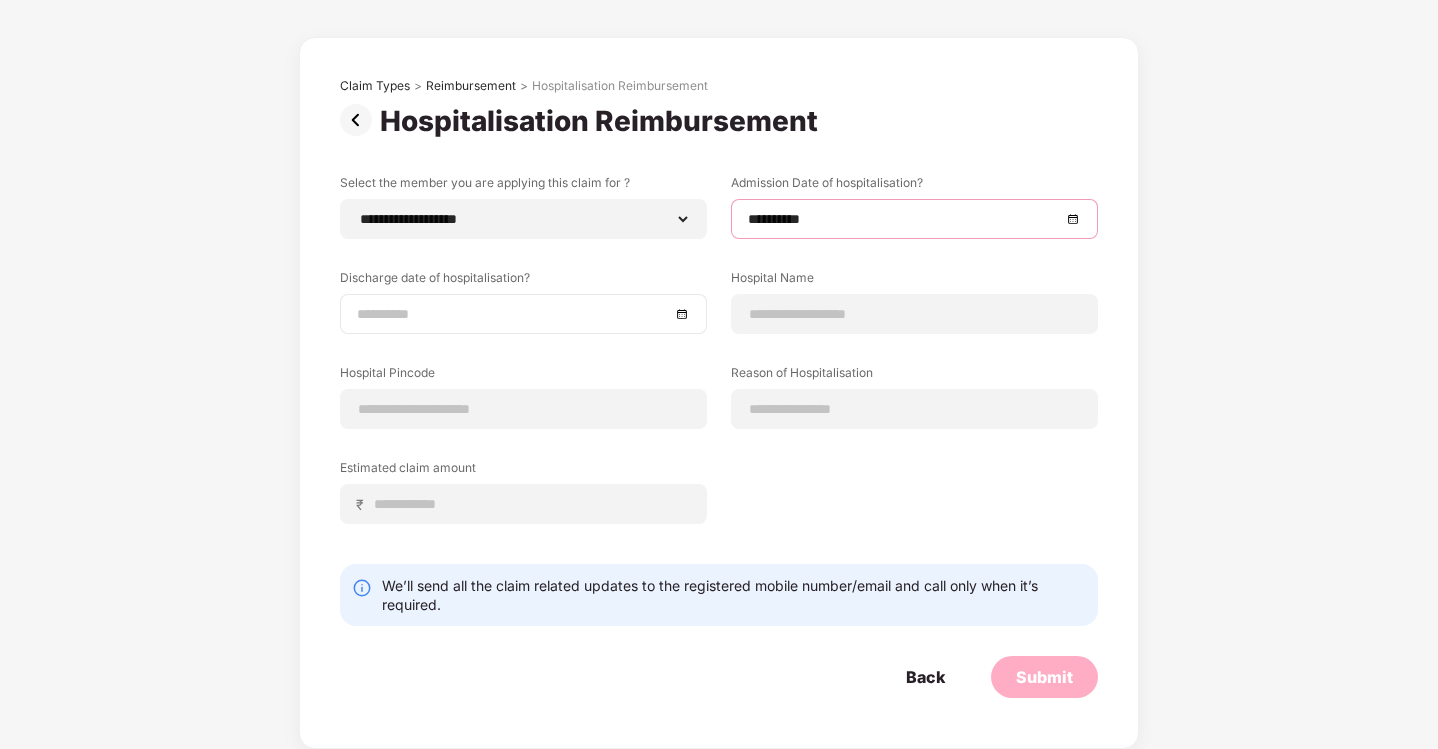 click at bounding box center (513, 314) 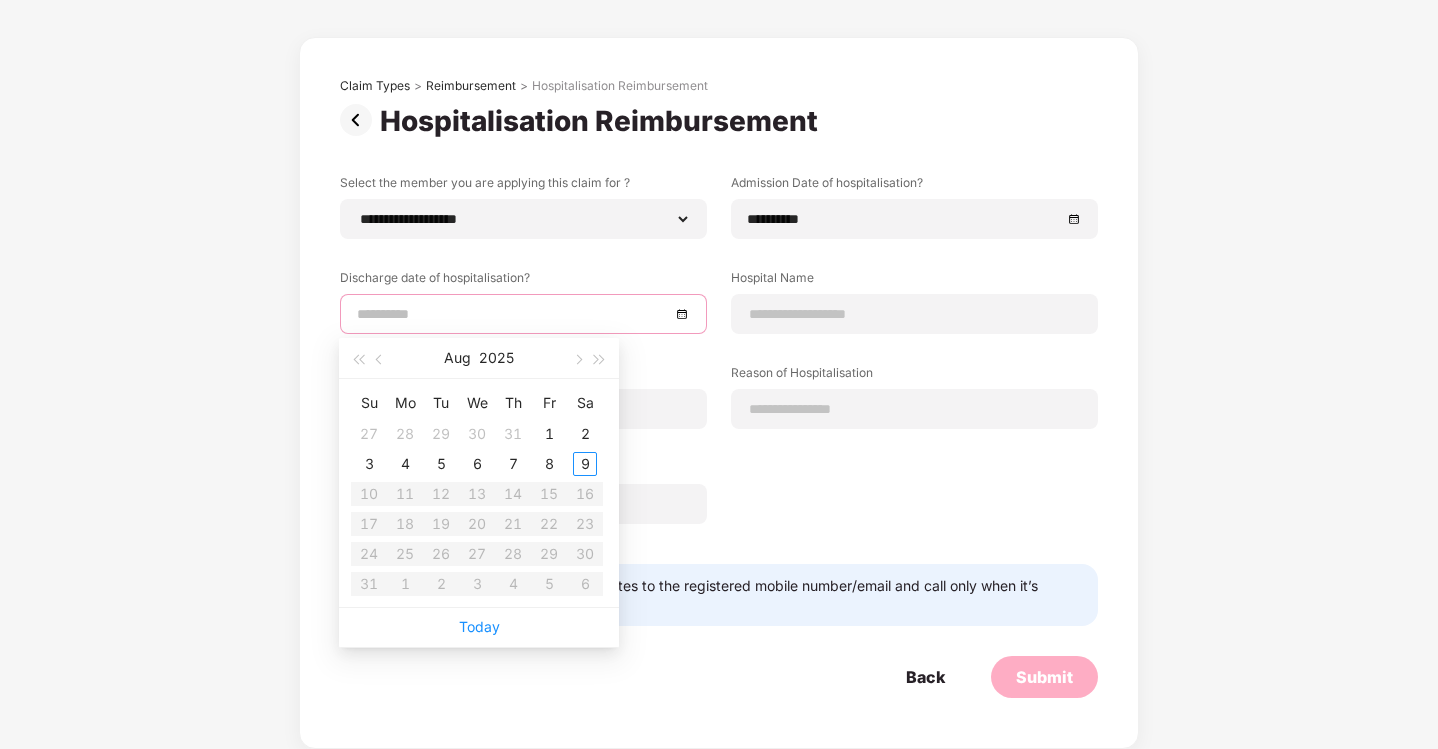 type on "**********" 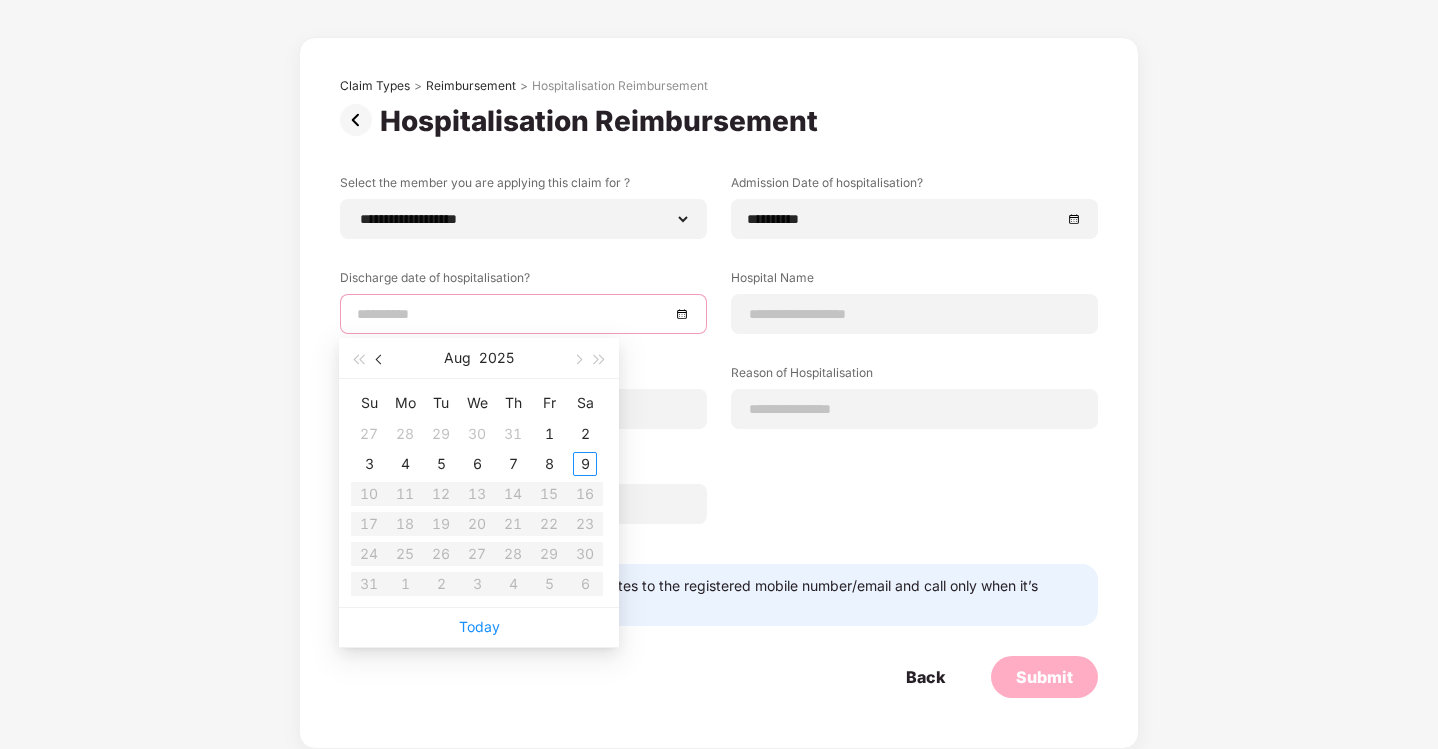 click at bounding box center [380, 358] 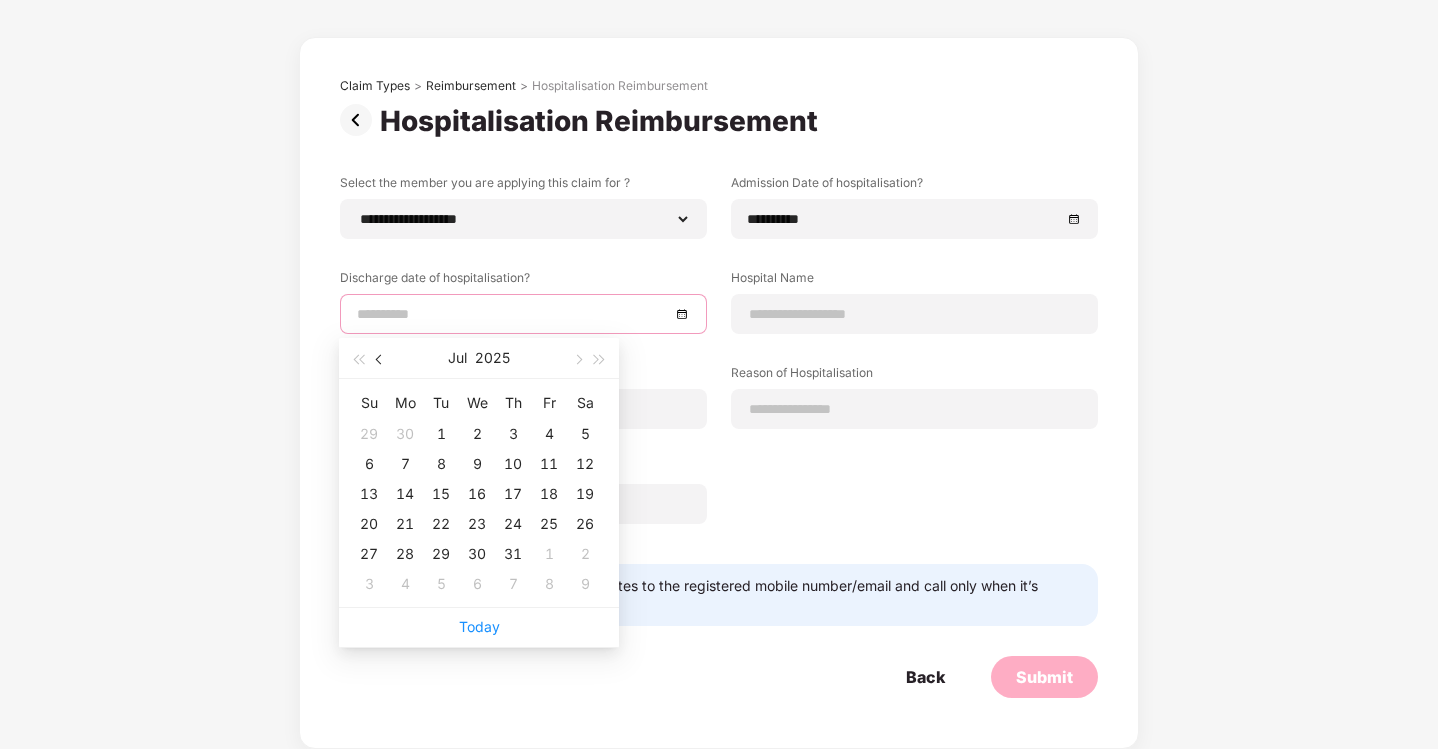 click at bounding box center [380, 358] 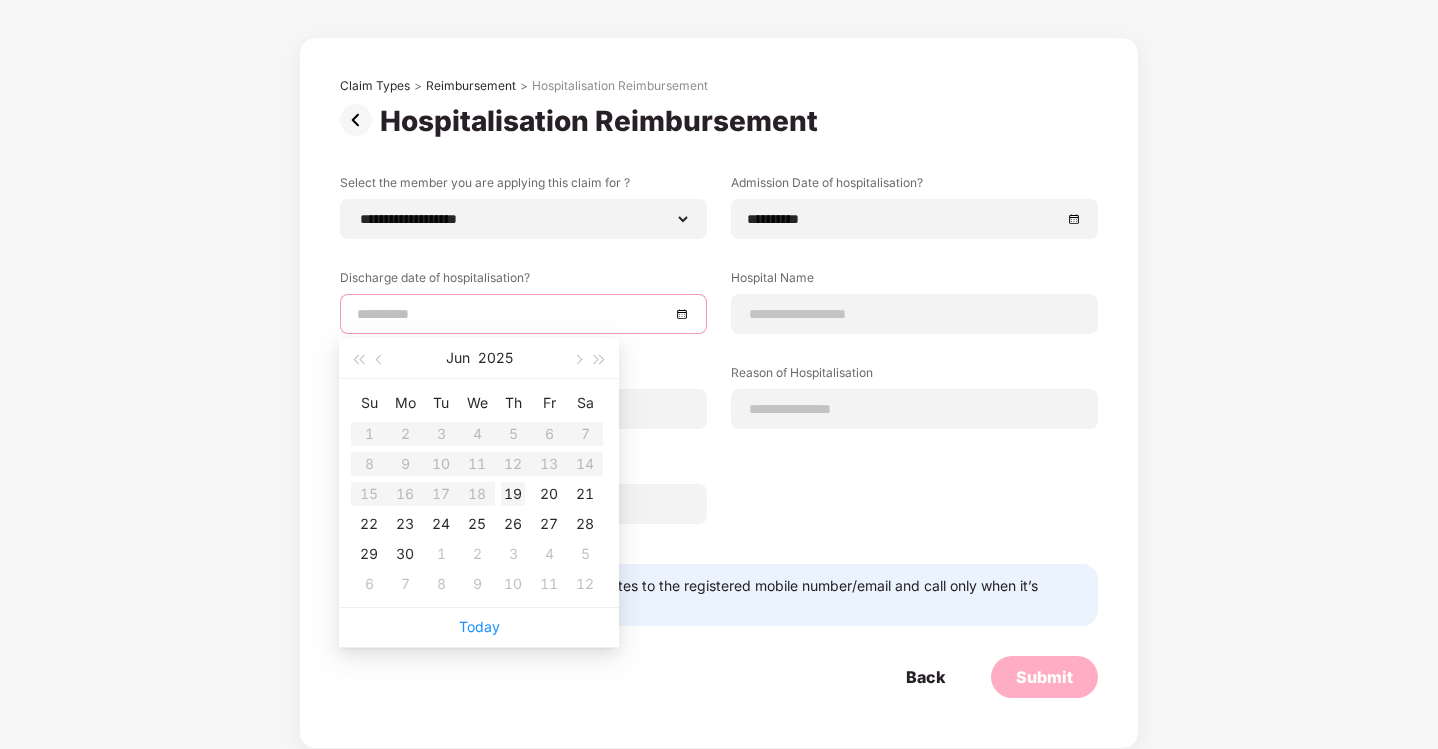 type on "**********" 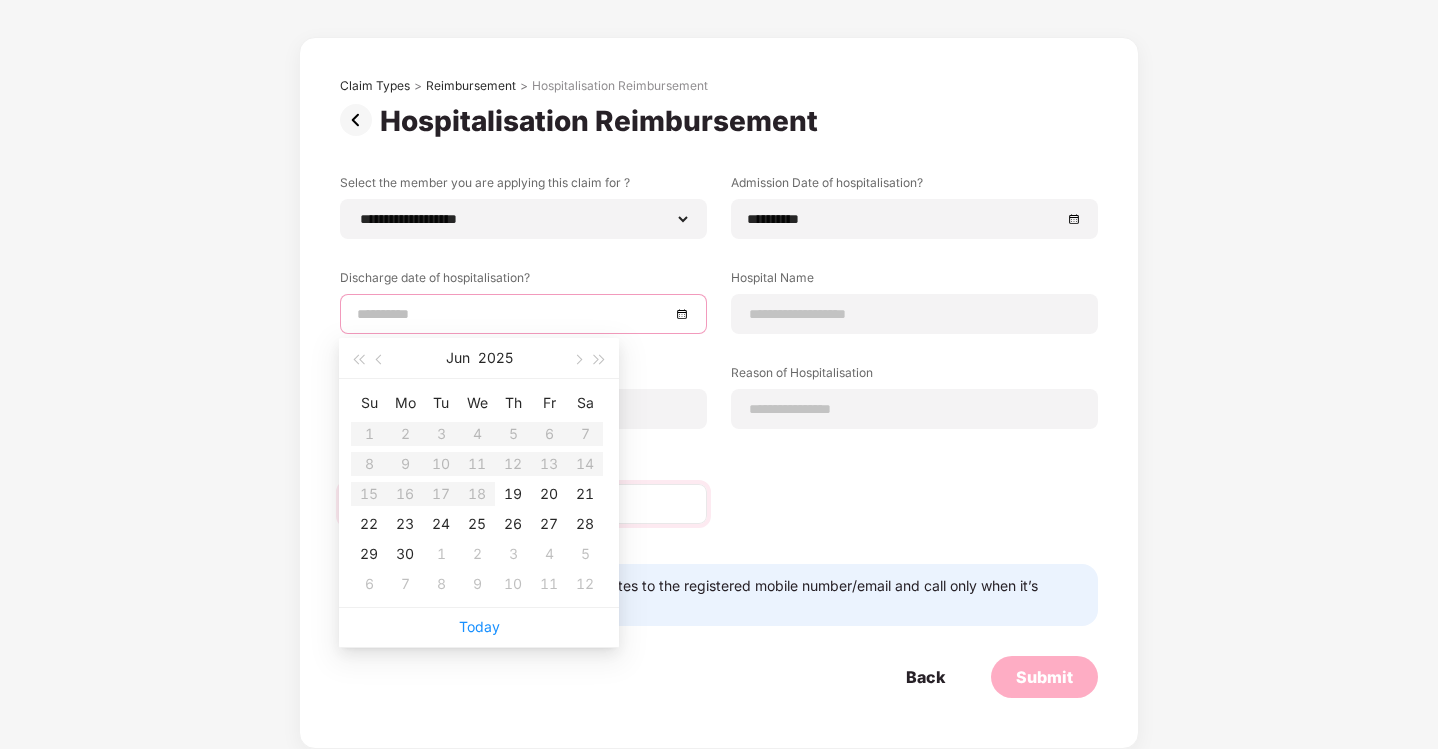 click on "19" at bounding box center [513, 494] 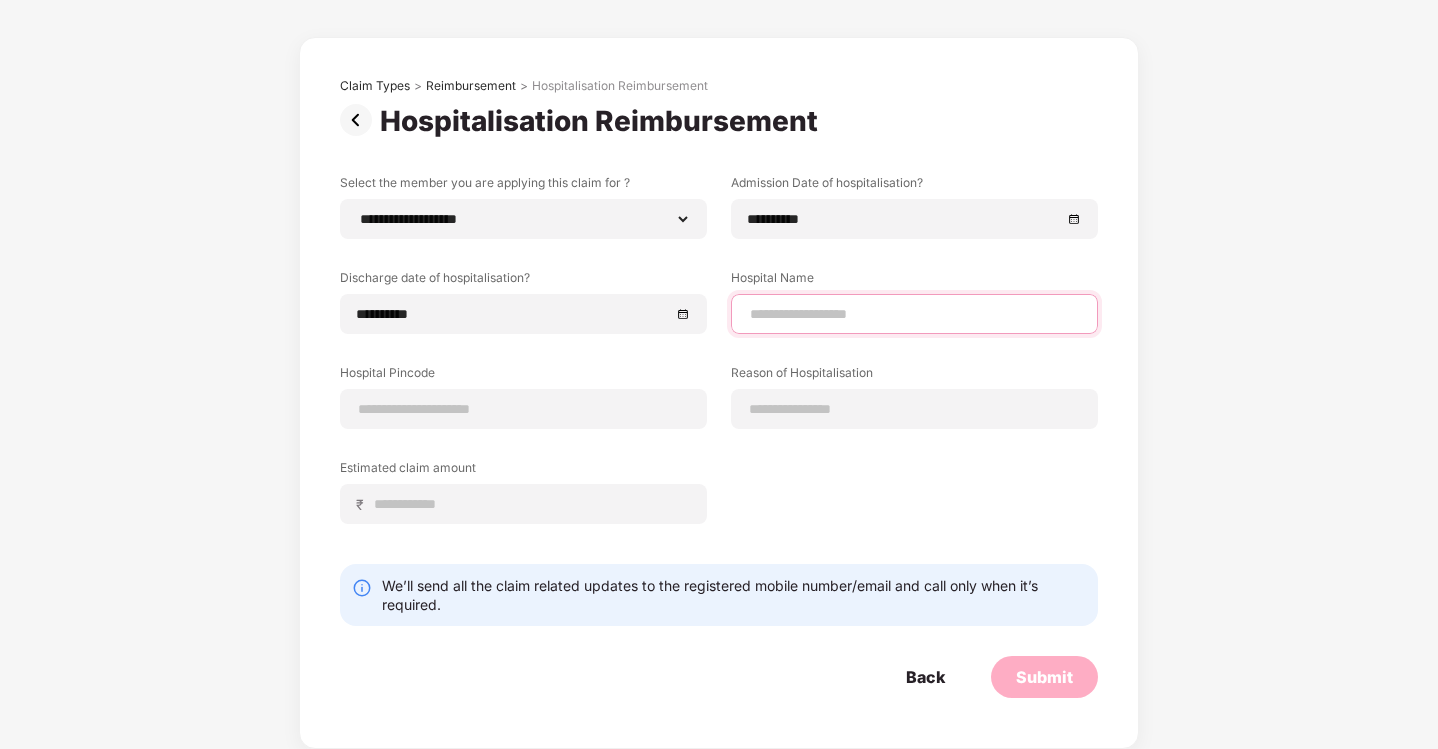 click at bounding box center (914, 314) 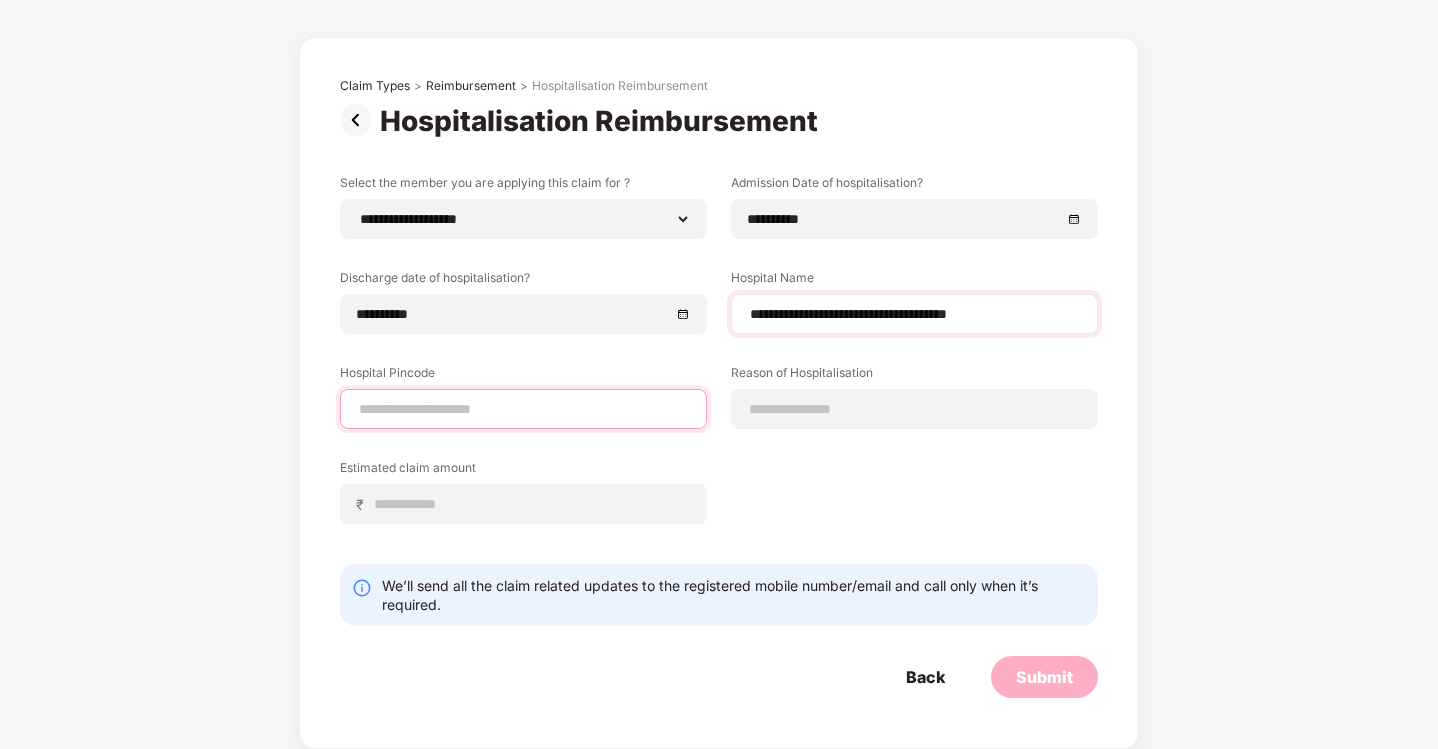 type on "******" 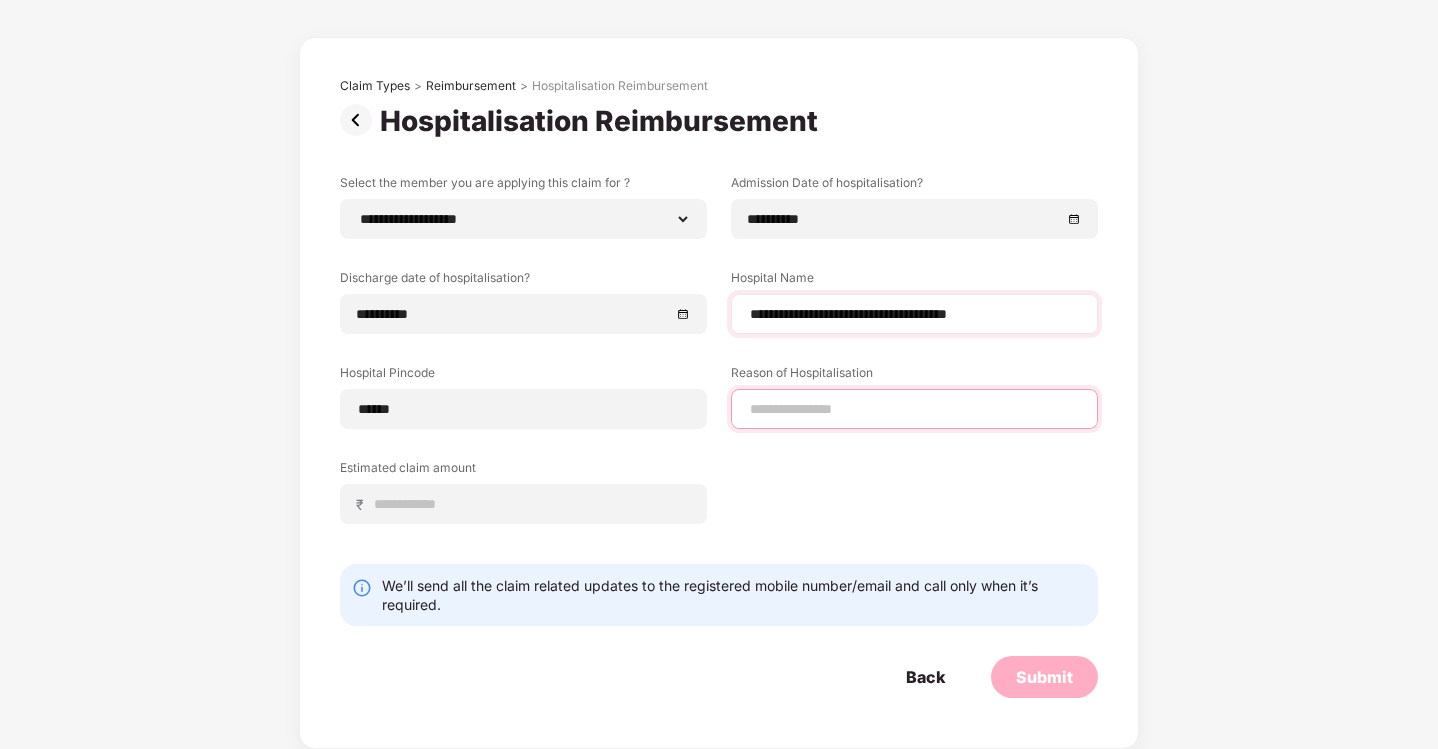 type on "******" 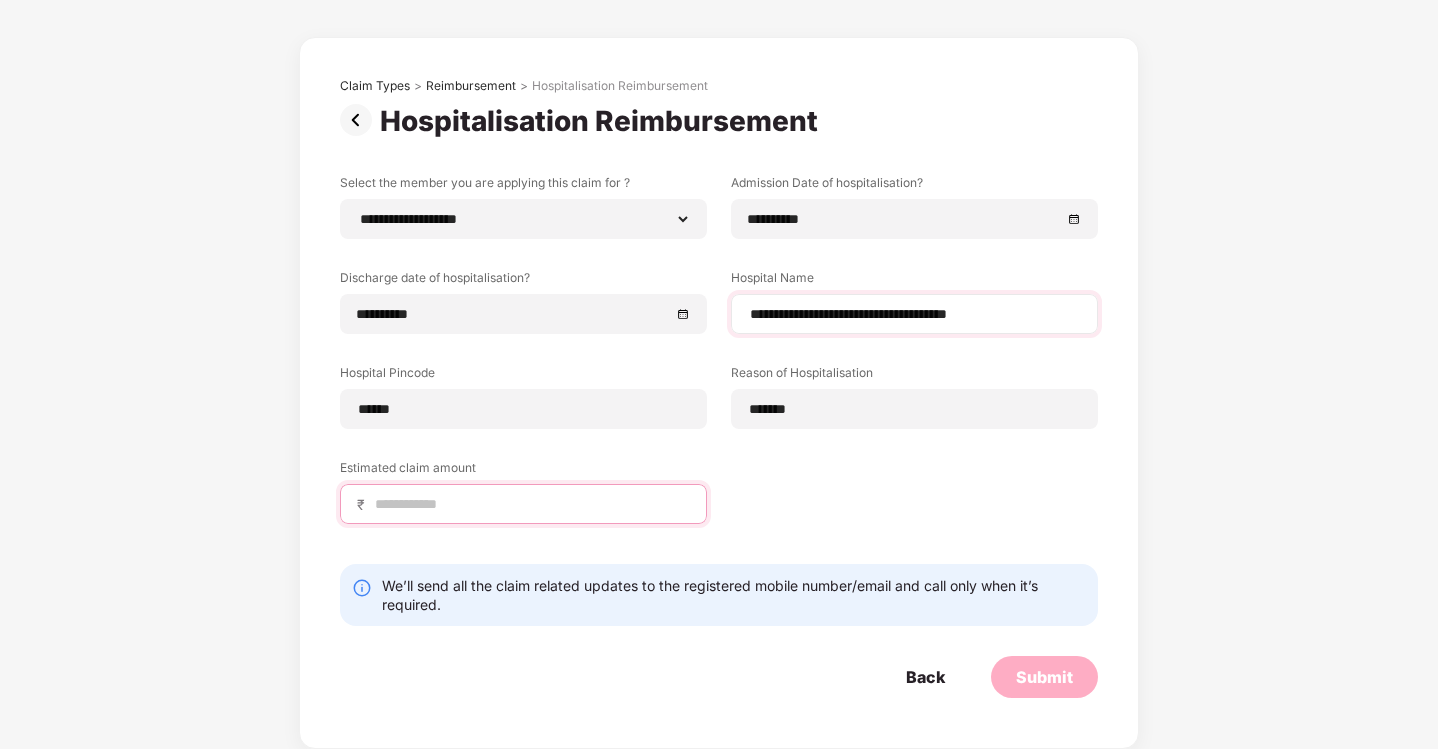 type on "****" 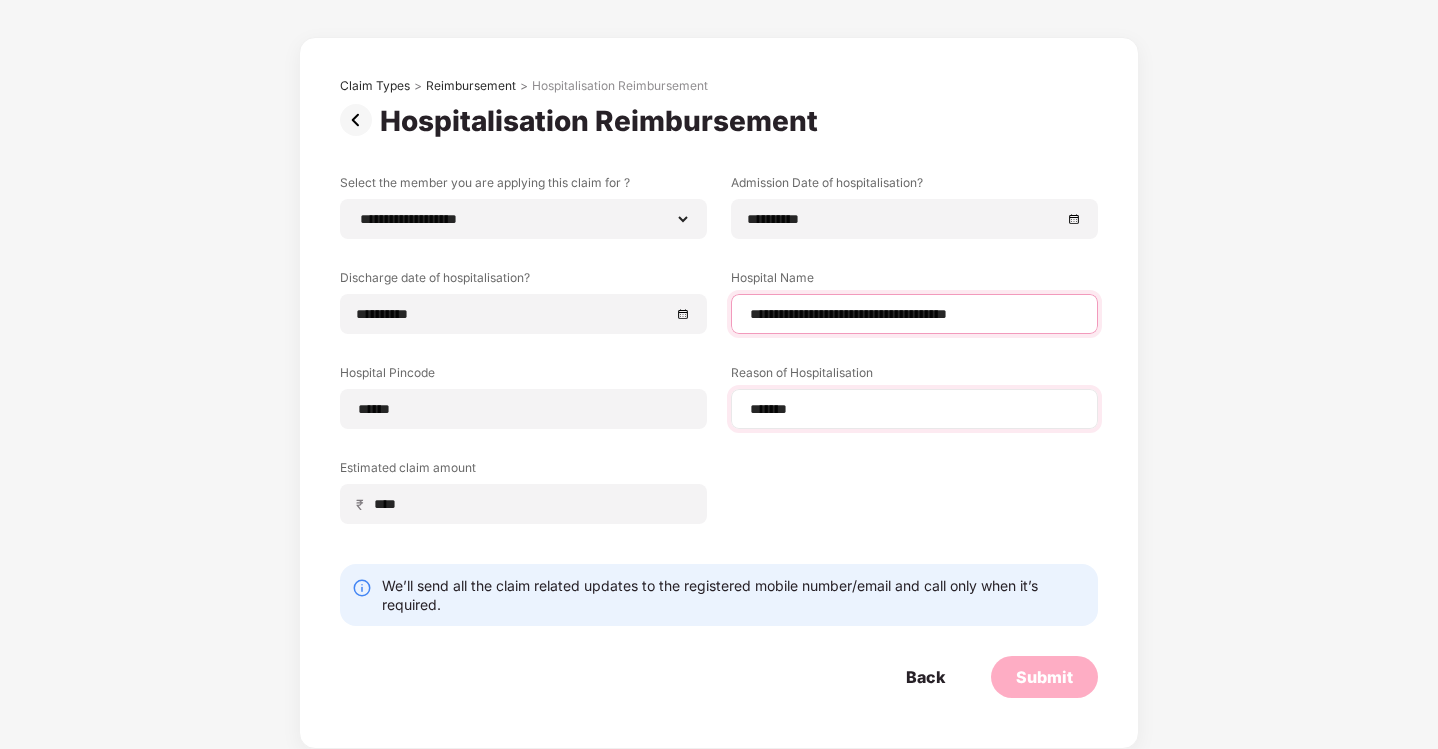 select on "*******" 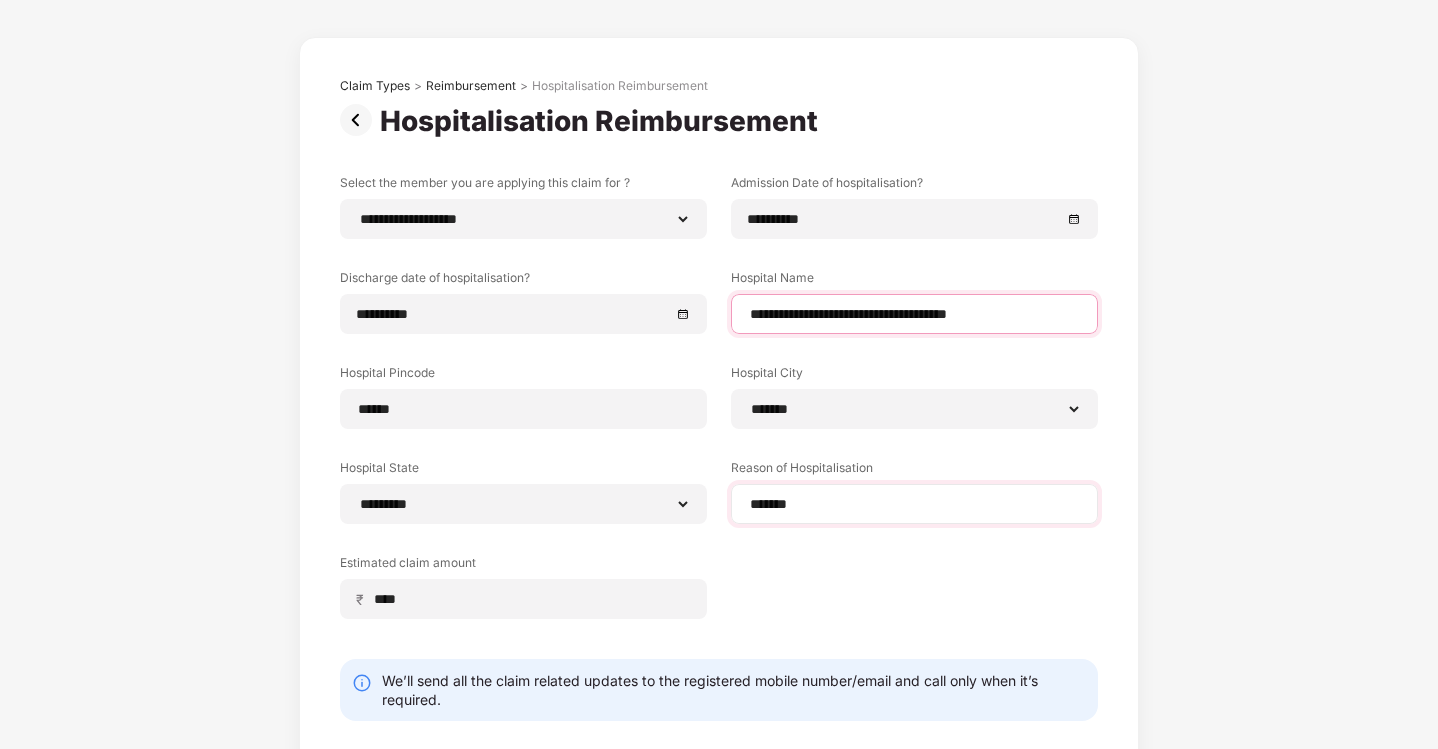 scroll, scrollTop: 162, scrollLeft: 0, axis: vertical 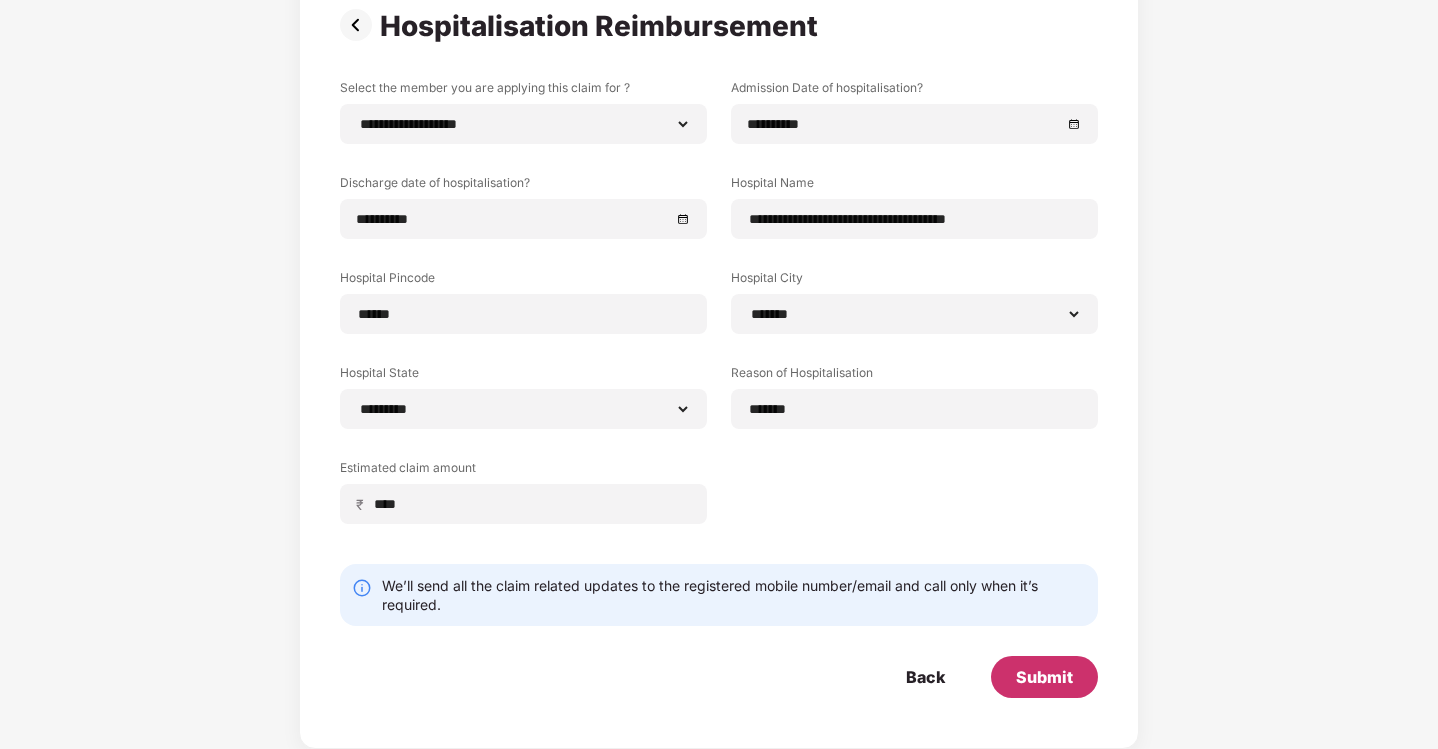 click on "Submit" at bounding box center (1044, 677) 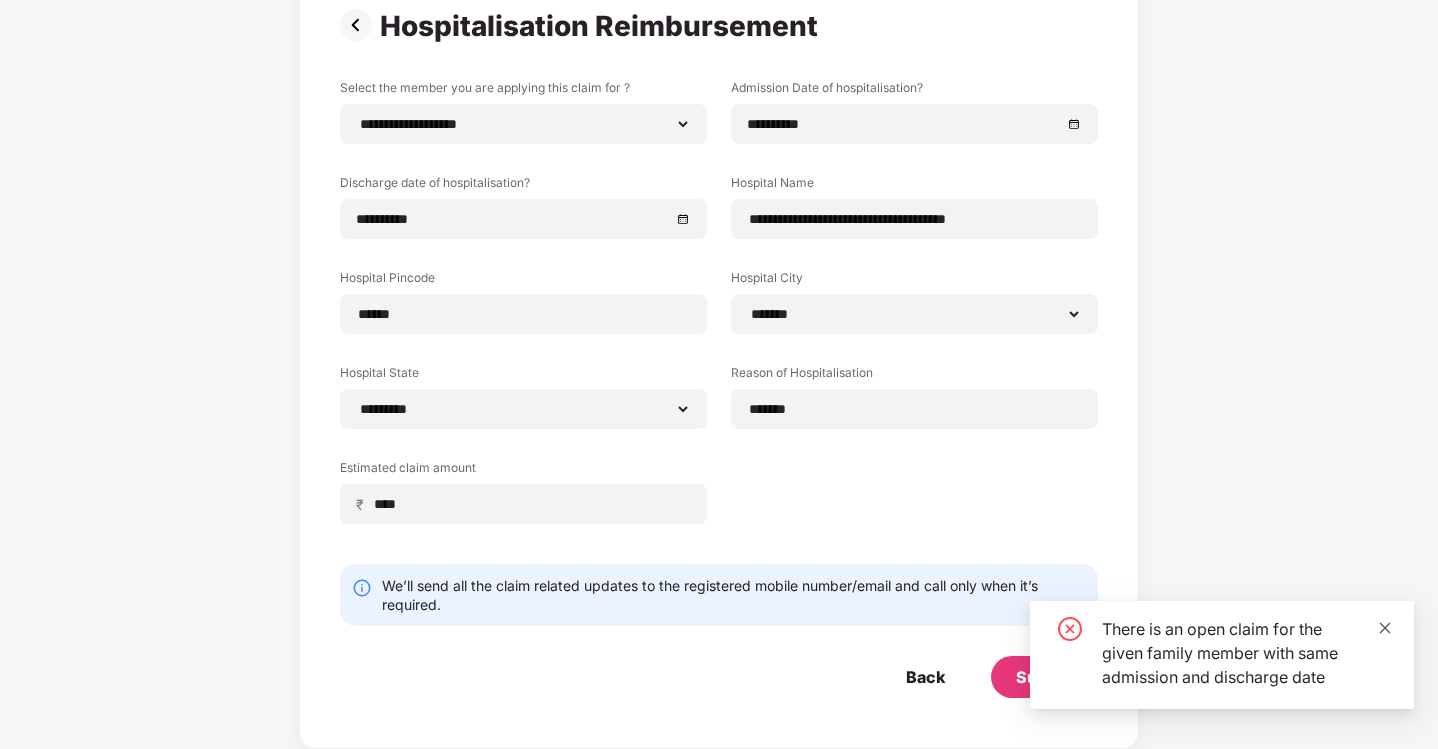 click 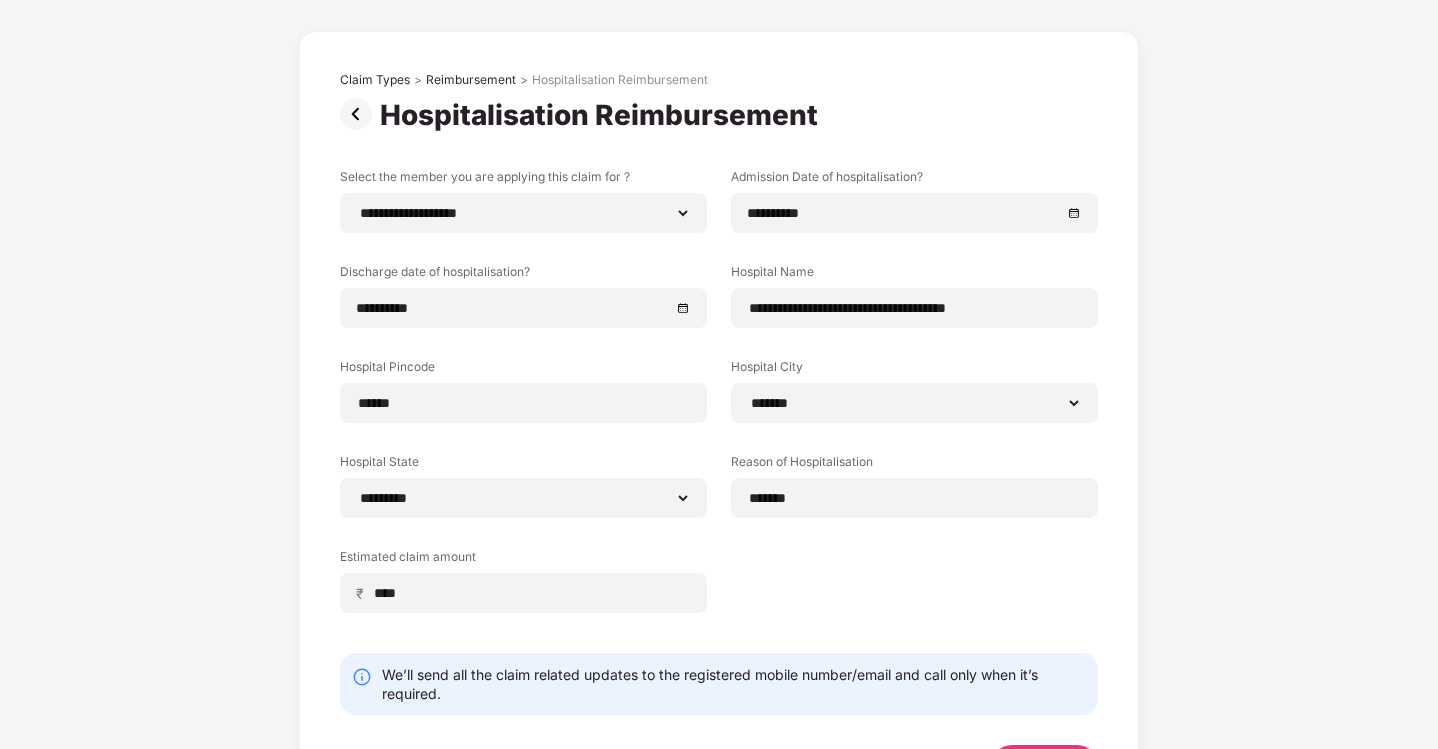 scroll, scrollTop: 0, scrollLeft: 0, axis: both 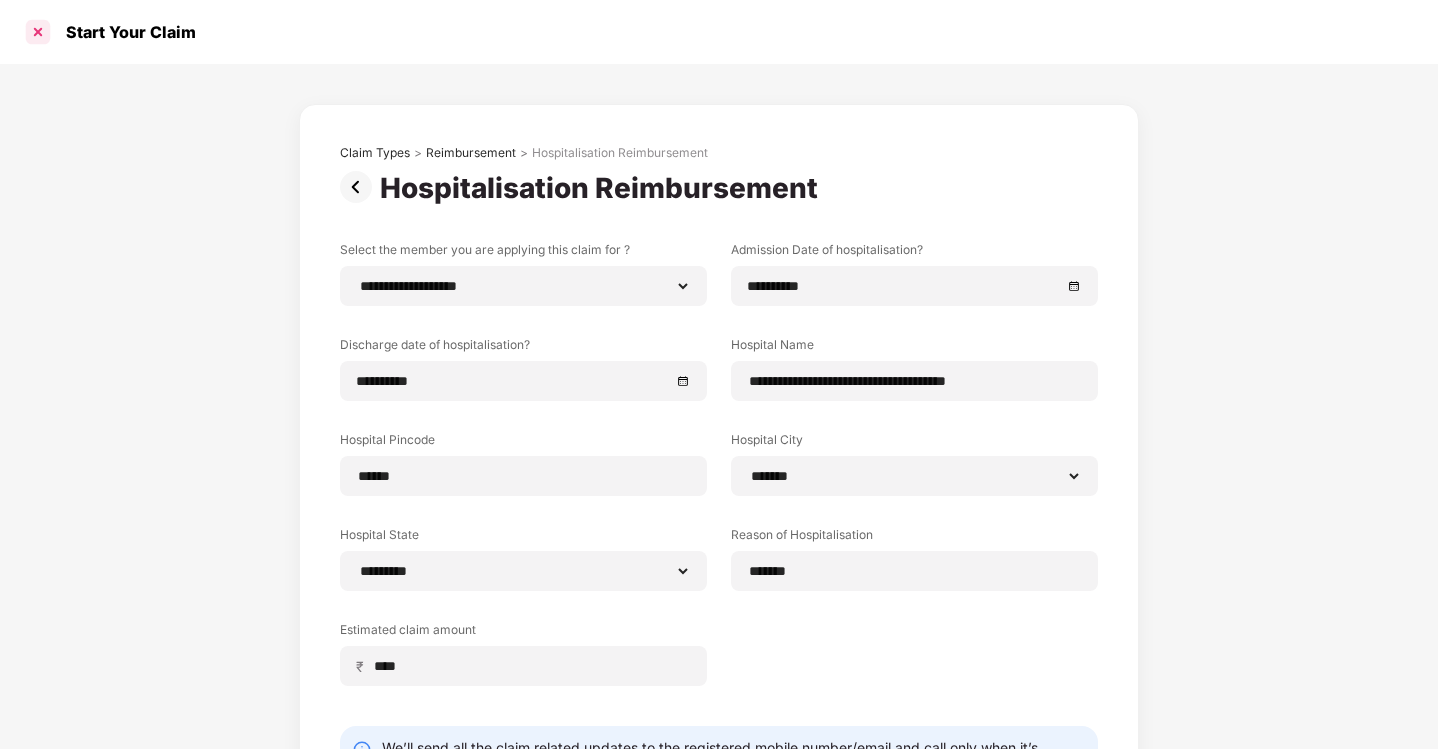 click at bounding box center (38, 32) 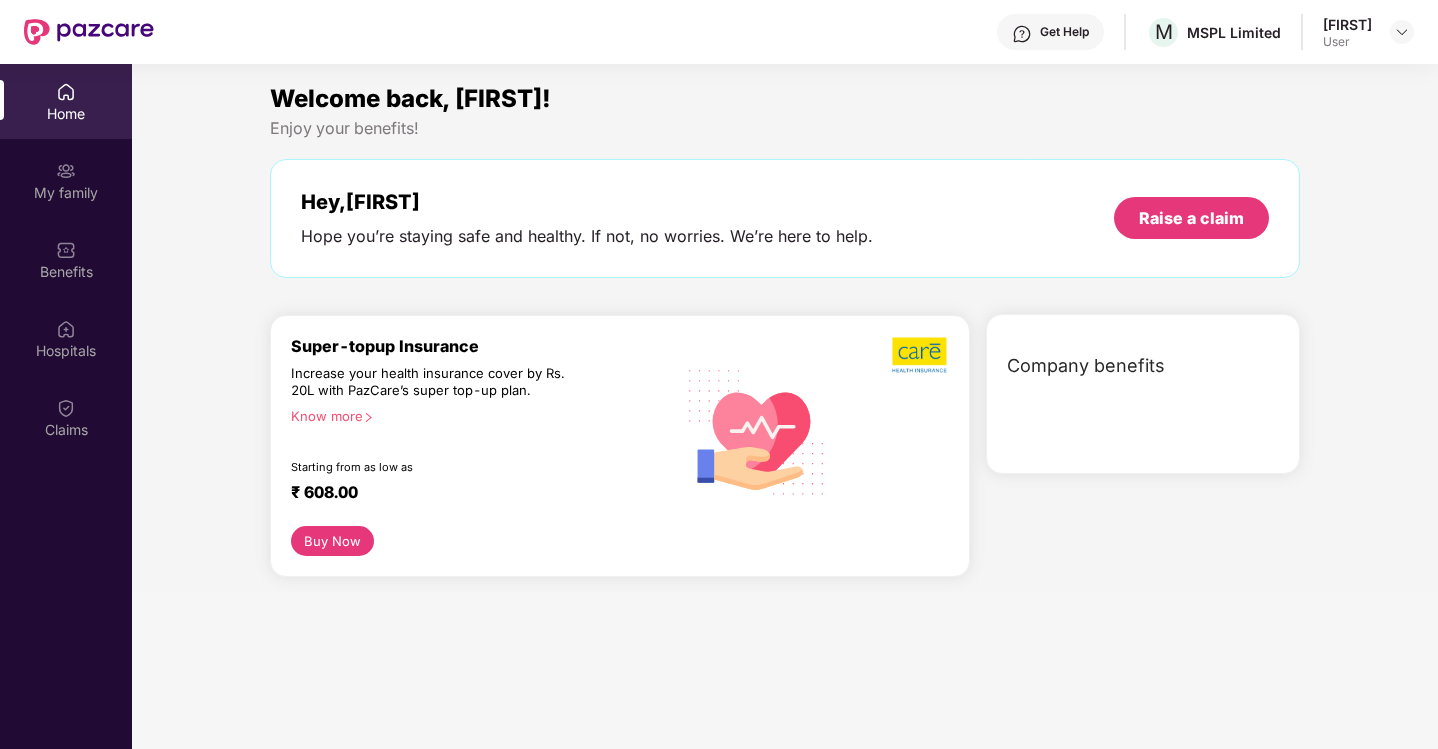 scroll, scrollTop: 0, scrollLeft: 0, axis: both 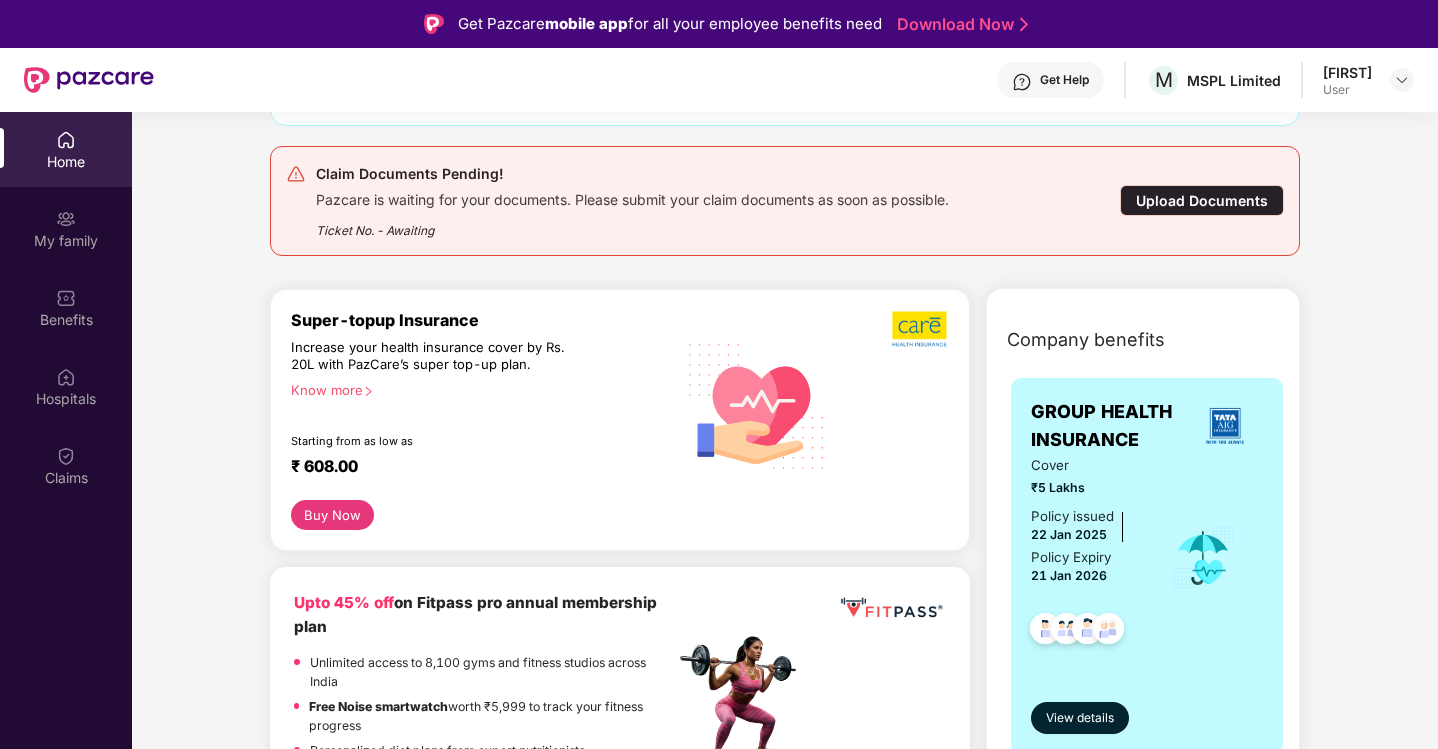 click on "Upload Documents" at bounding box center [1202, 200] 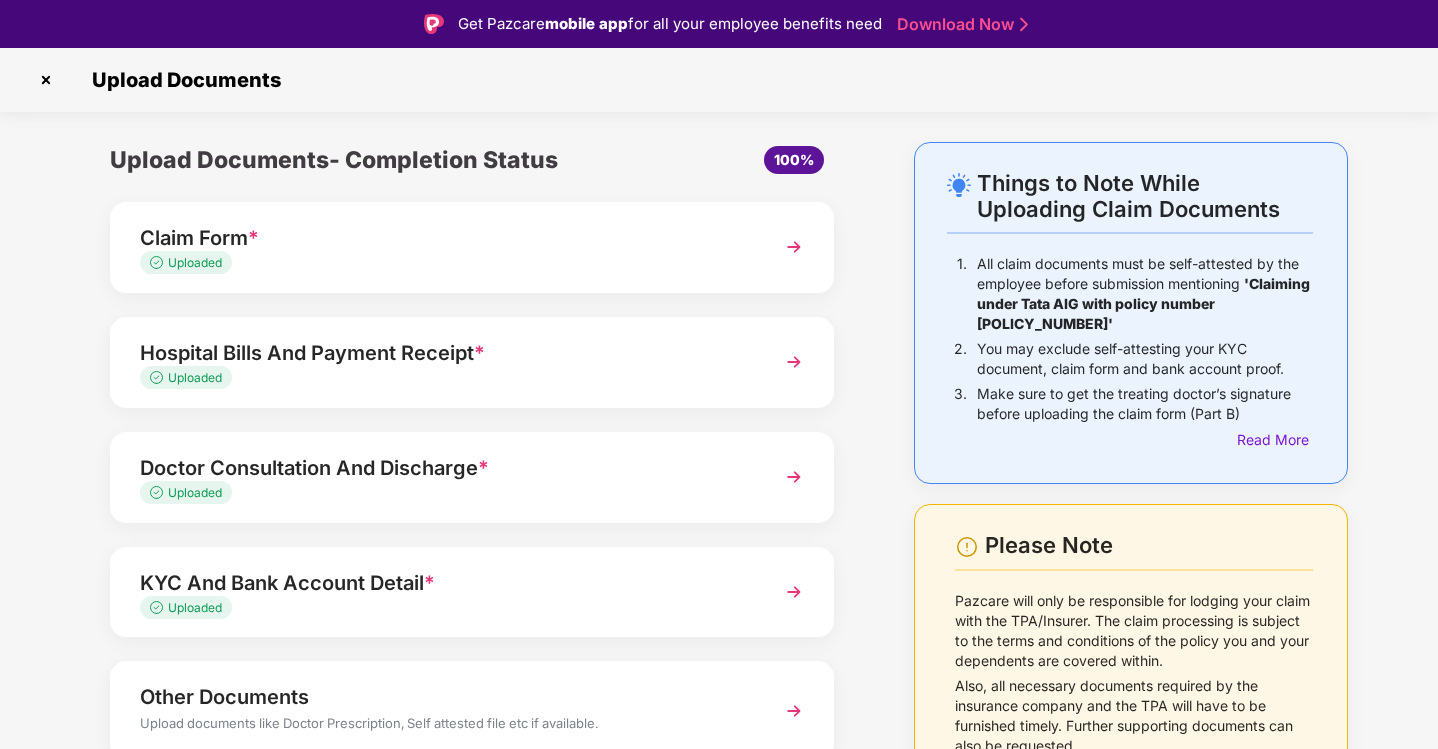 scroll, scrollTop: 87, scrollLeft: 0, axis: vertical 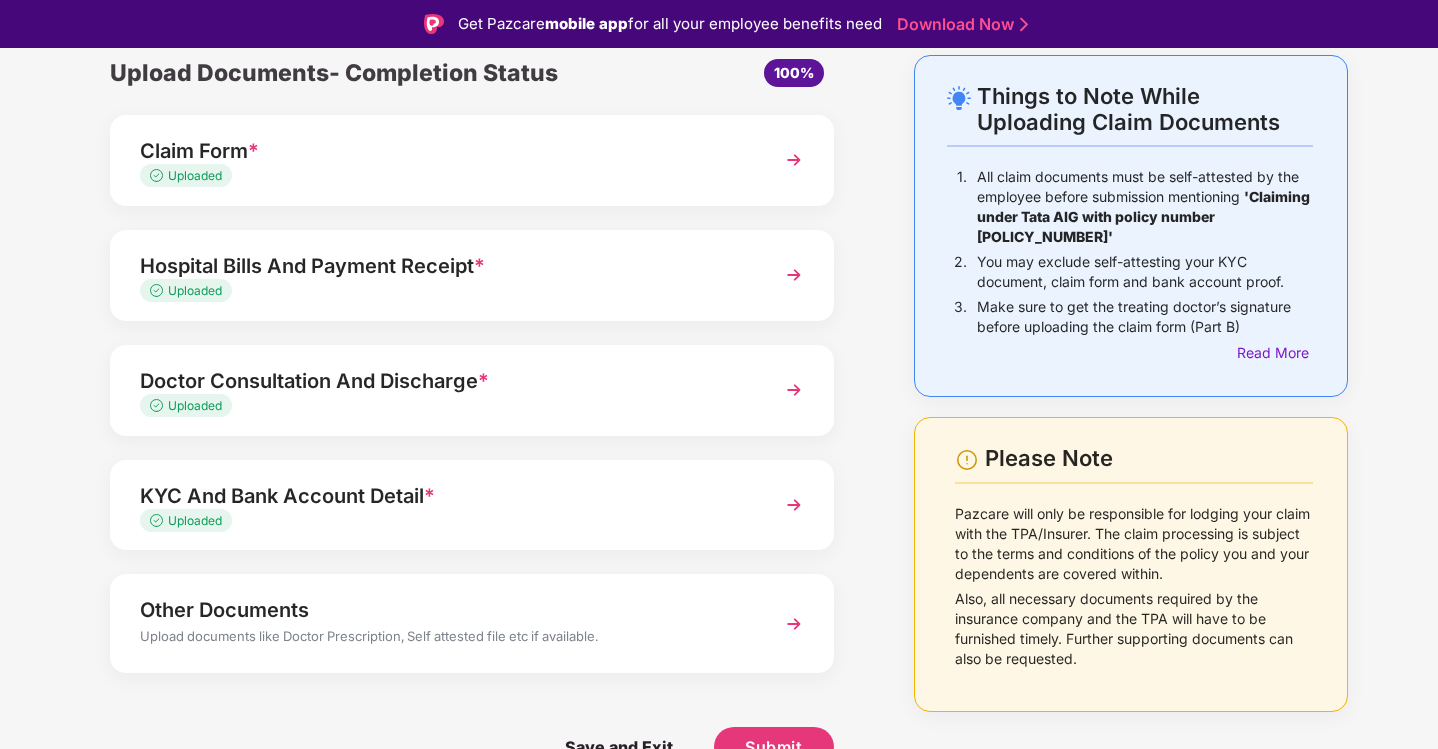 click on "KYC And Bank Account Detail *" at bounding box center (444, 496) 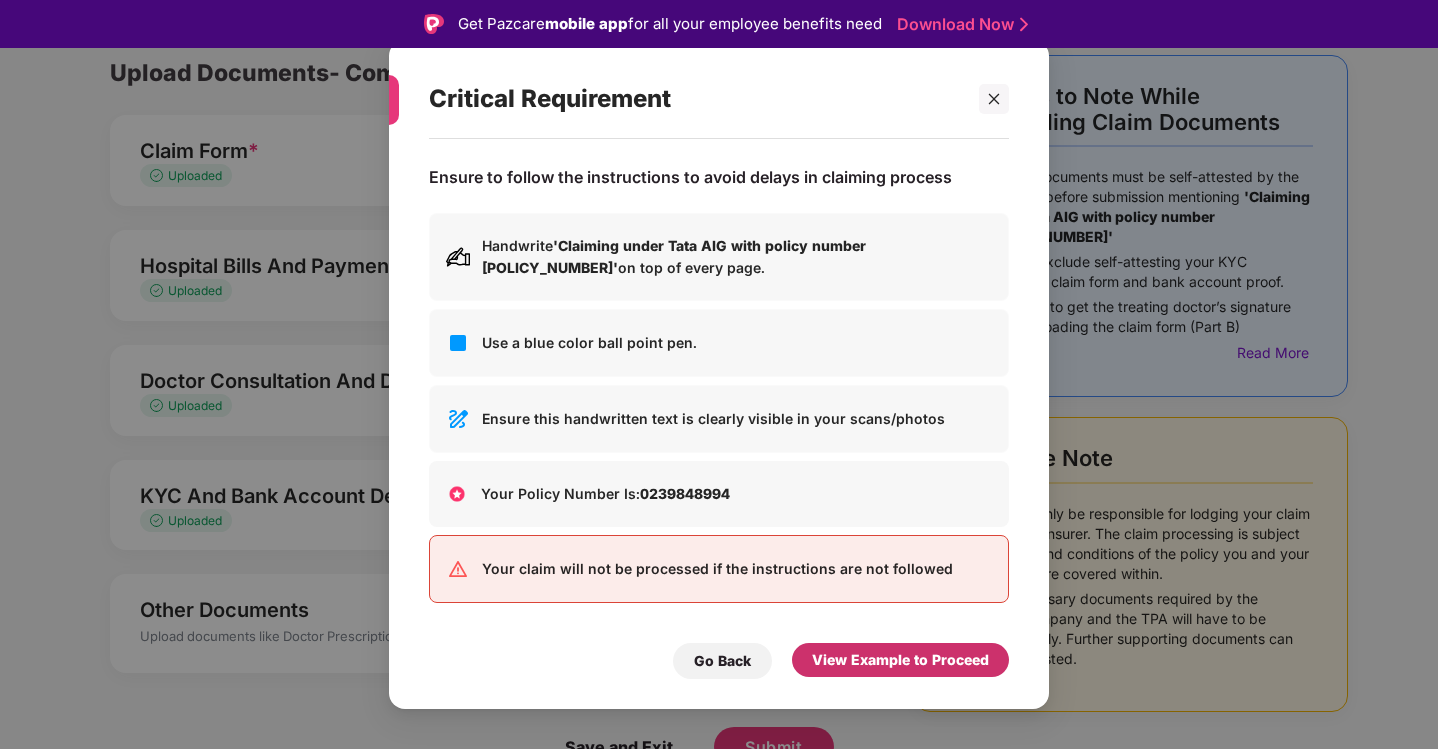 click on "View Example to Proceed" at bounding box center (900, 660) 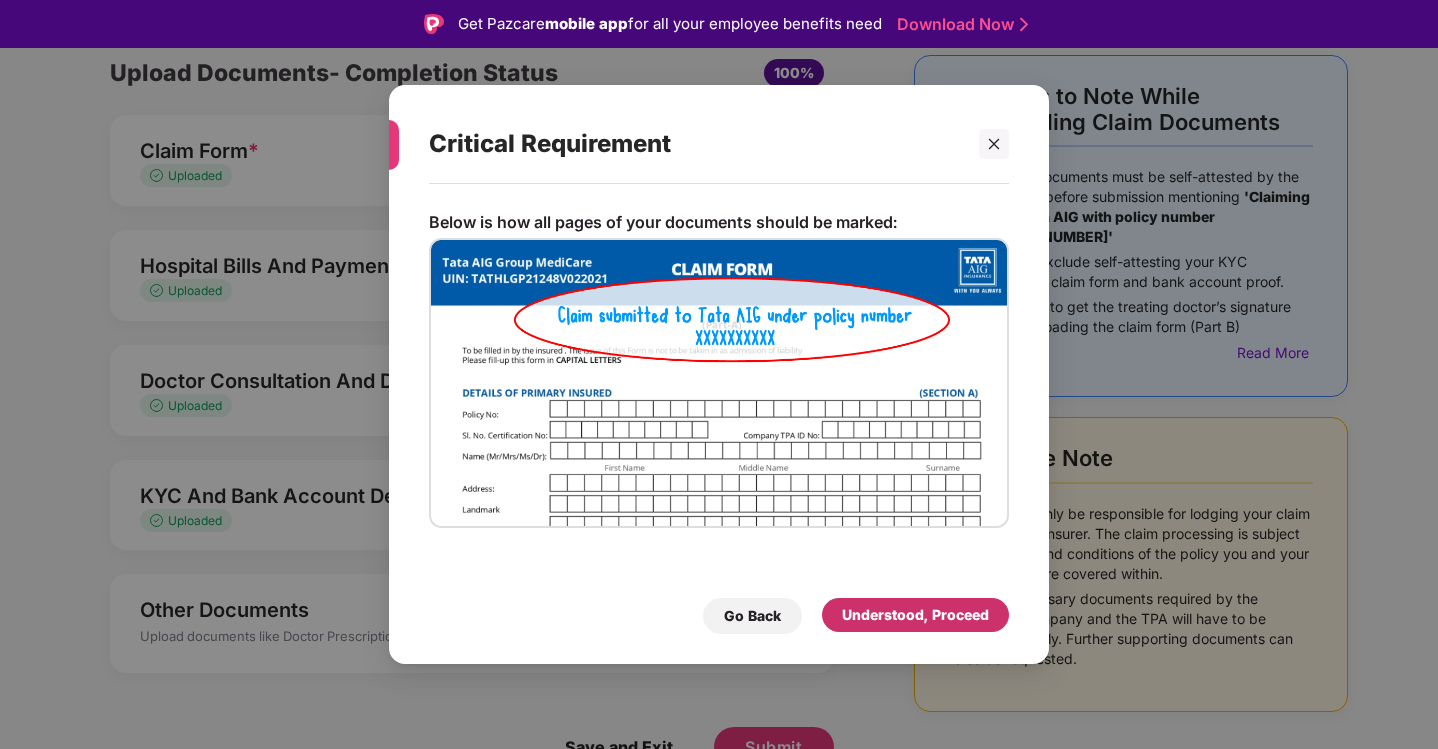 click on "Understood, Proceed" at bounding box center [915, 615] 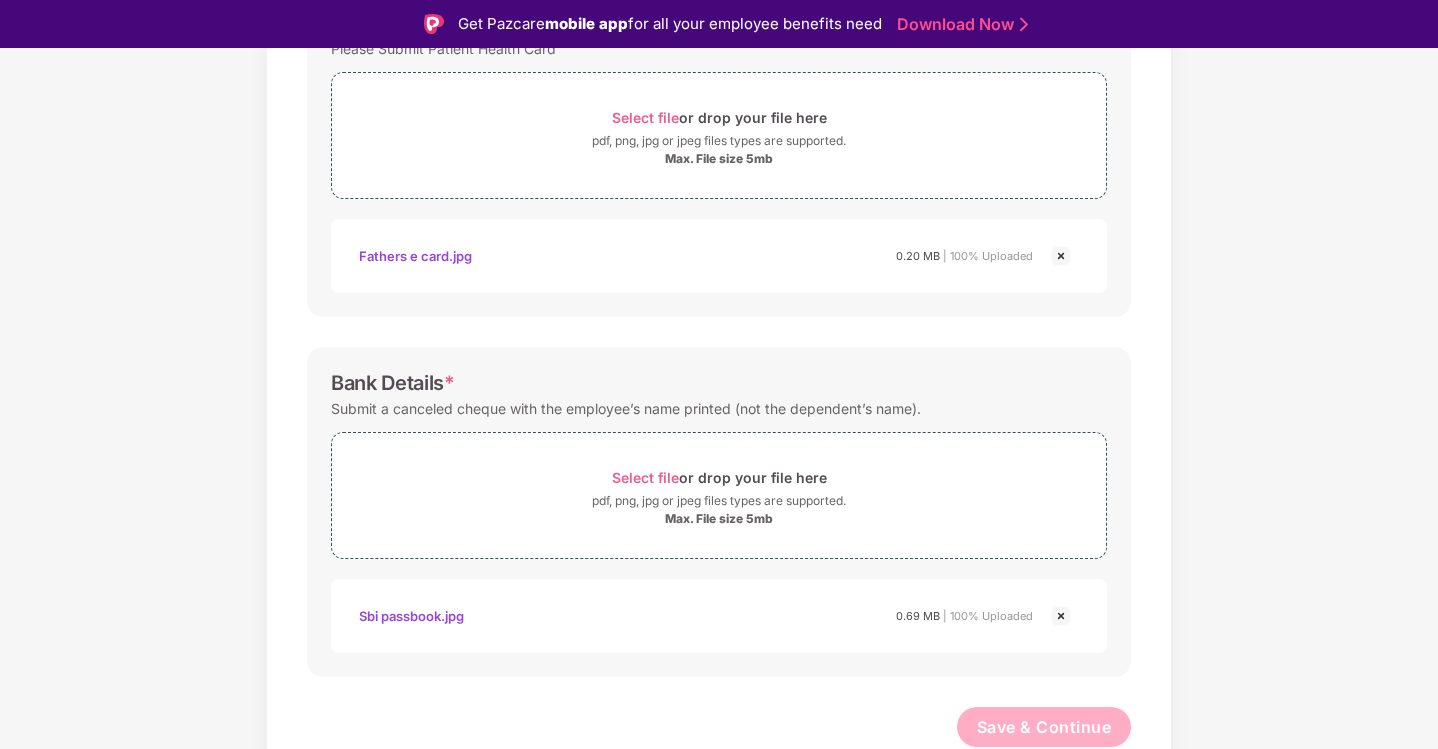 scroll, scrollTop: 729, scrollLeft: 0, axis: vertical 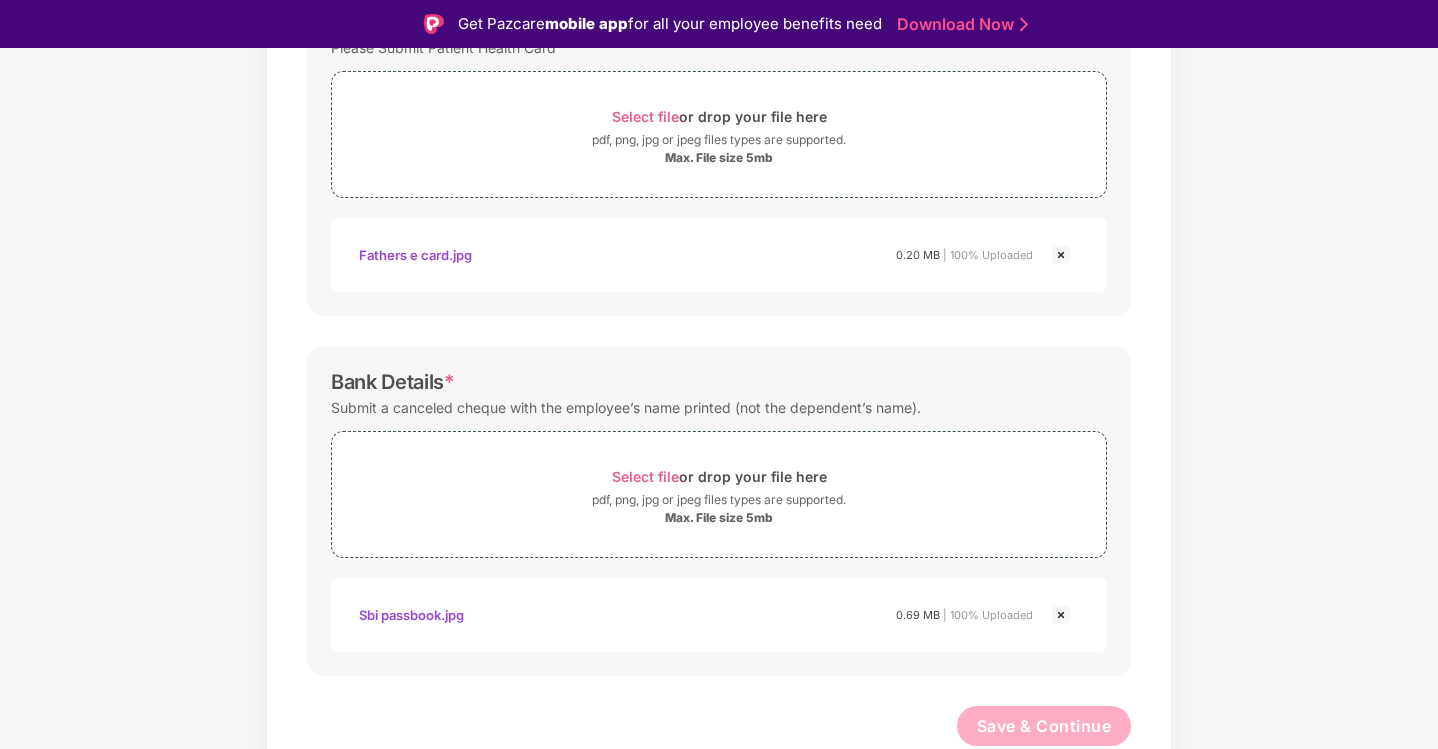 click at bounding box center (1061, 615) 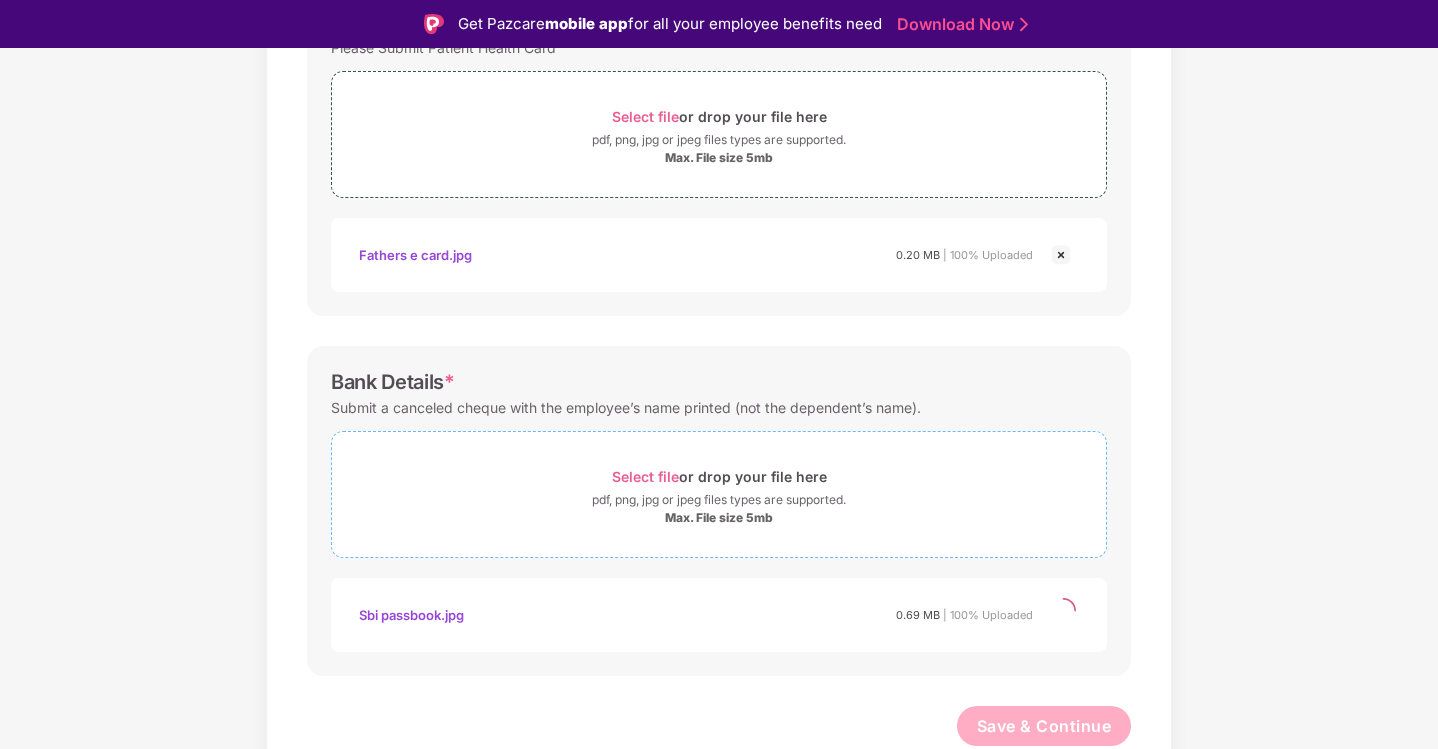 scroll, scrollTop: 635, scrollLeft: 0, axis: vertical 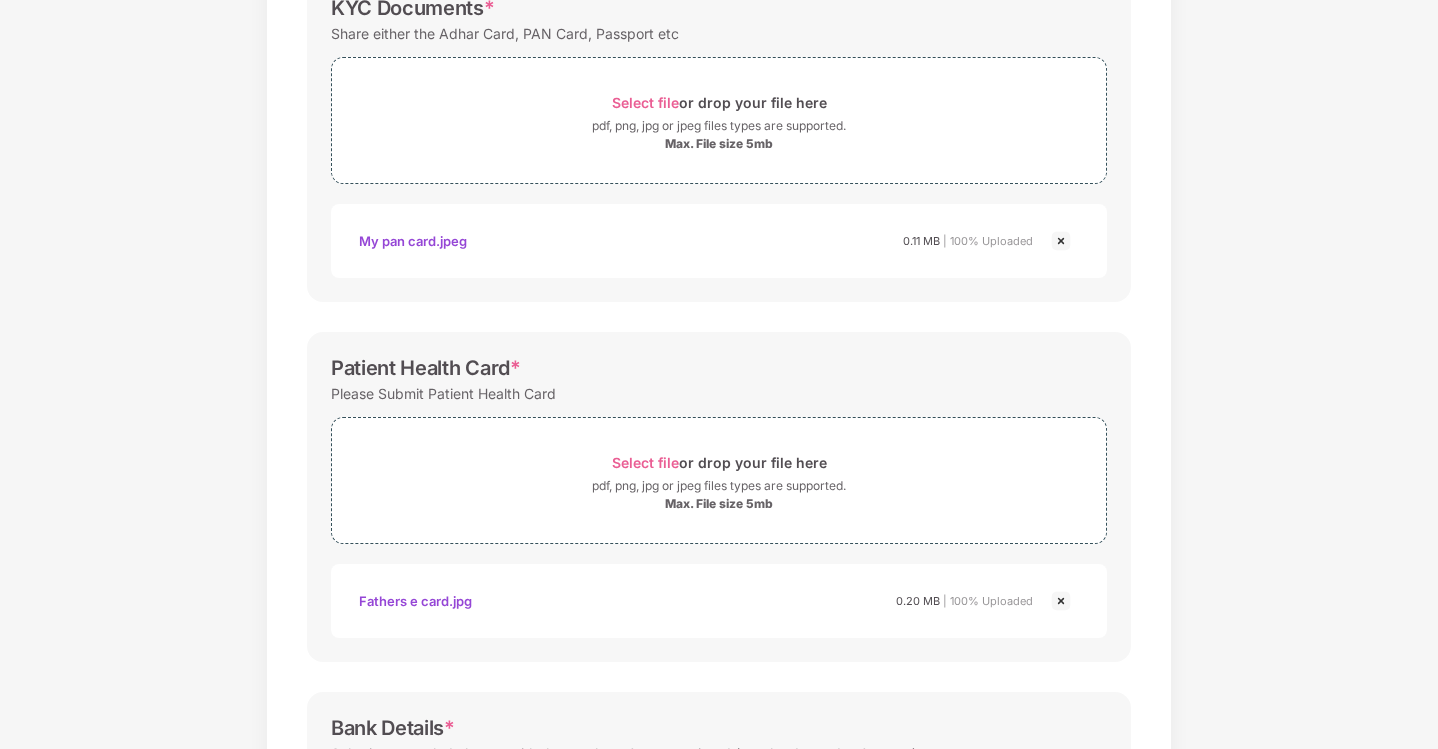 click at bounding box center [1061, 601] 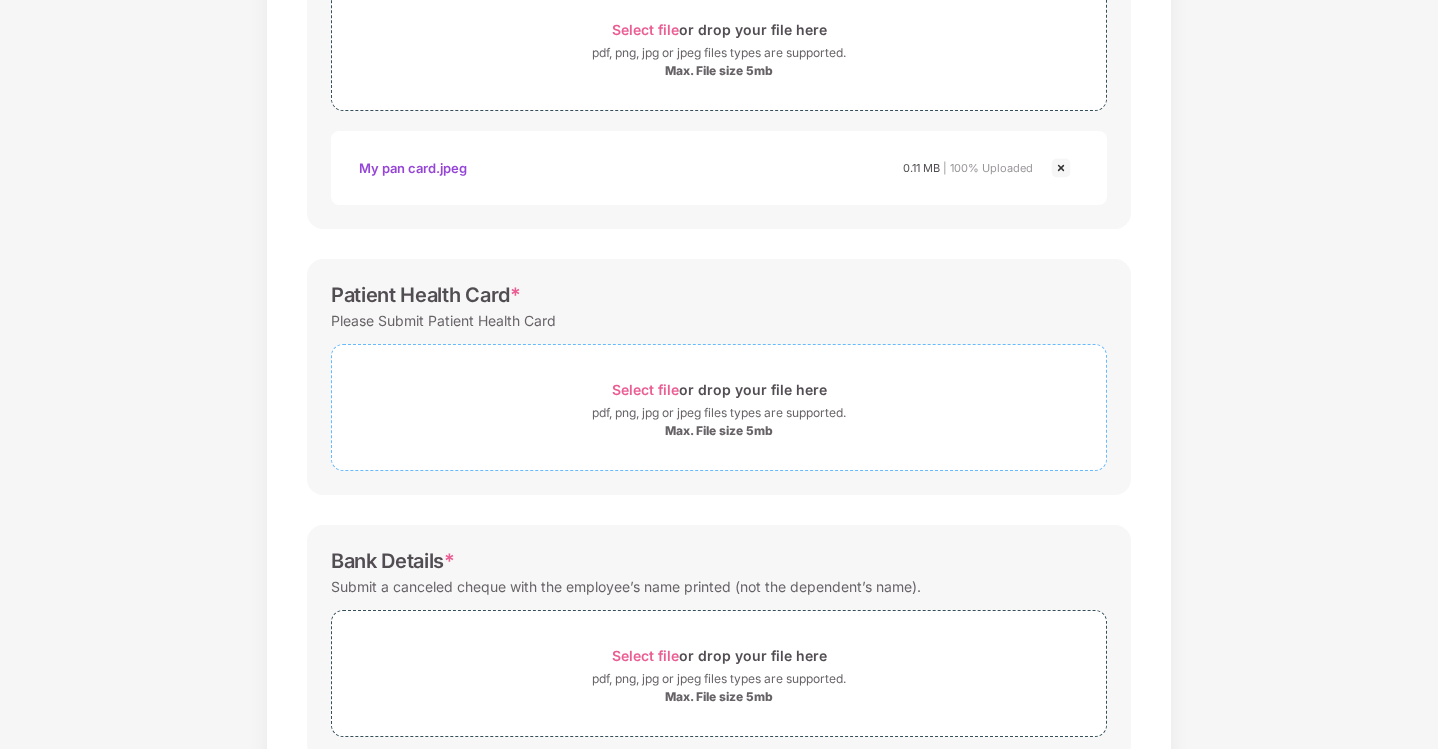 scroll, scrollTop: 241, scrollLeft: 0, axis: vertical 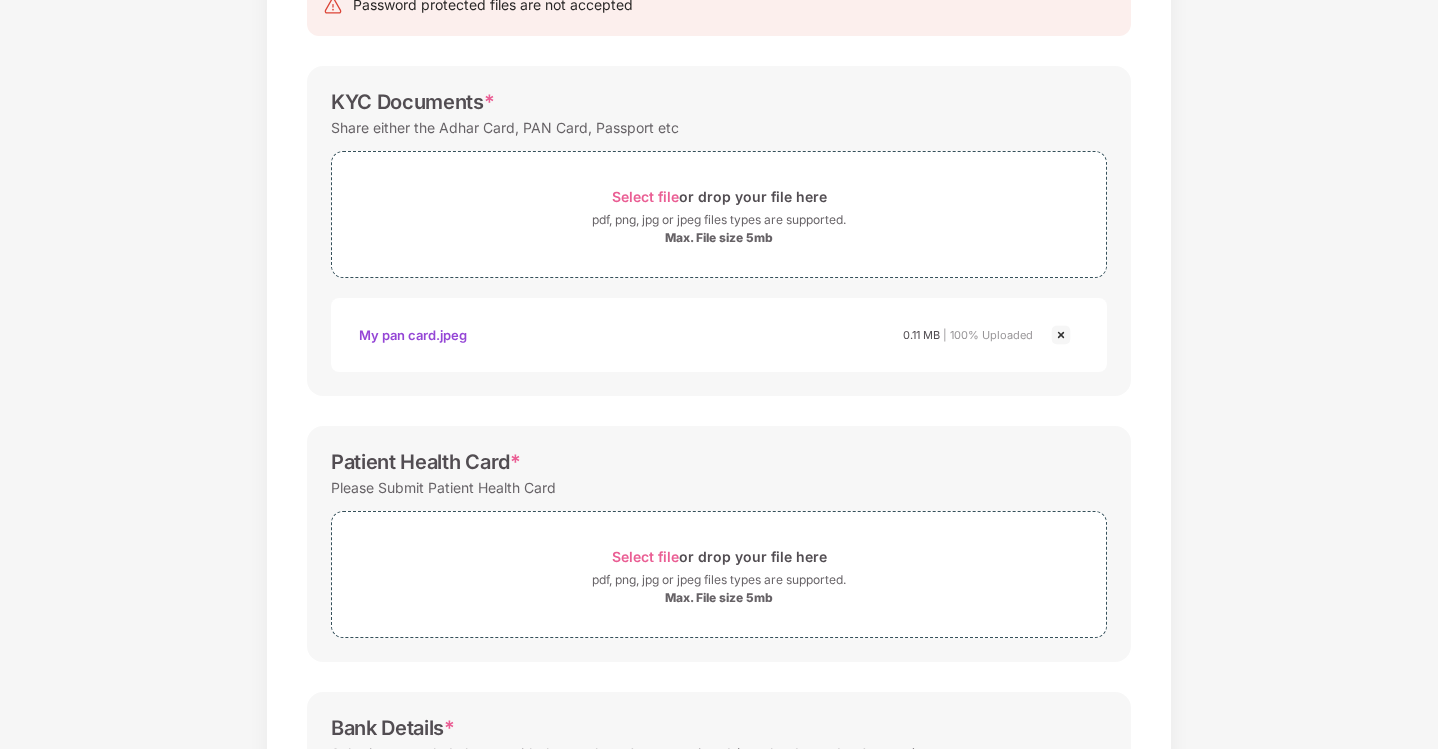 click at bounding box center (1061, 335) 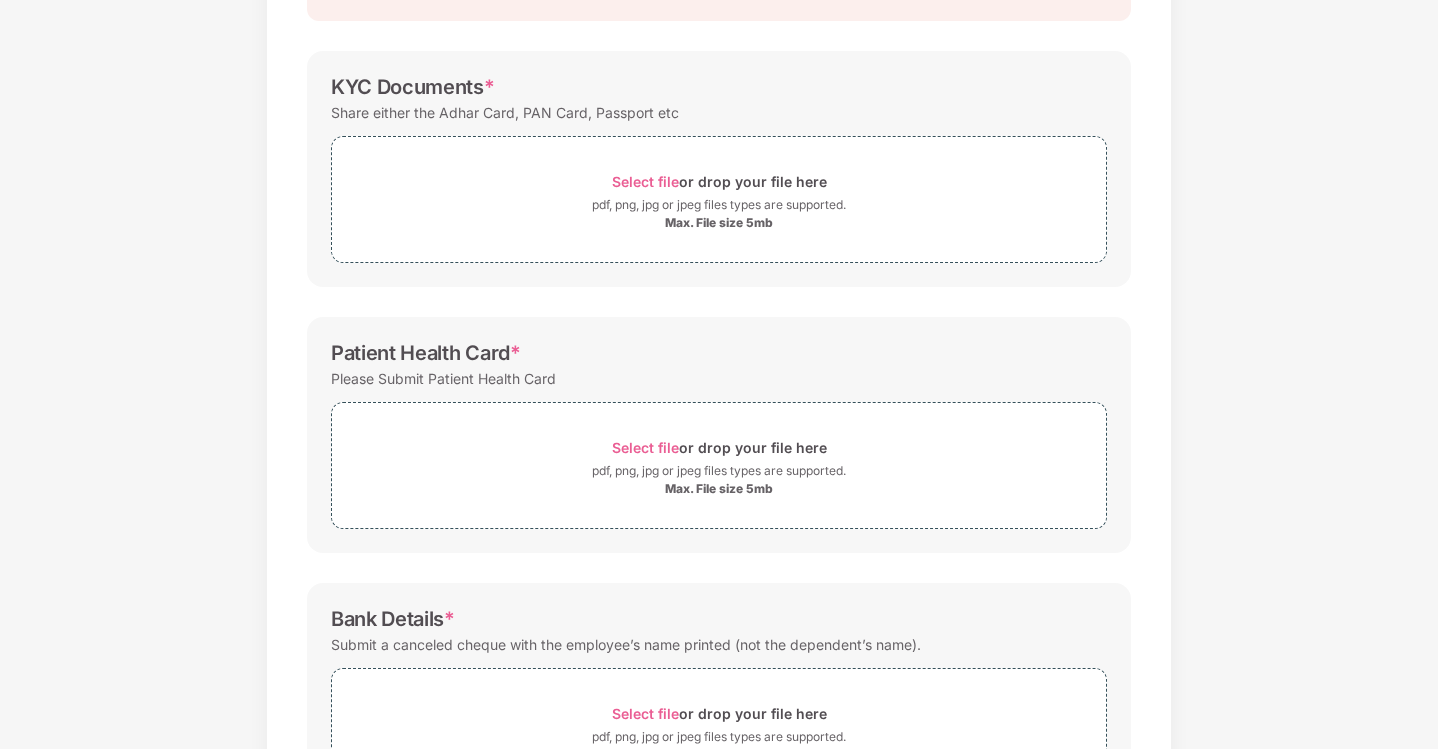scroll, scrollTop: 247, scrollLeft: 0, axis: vertical 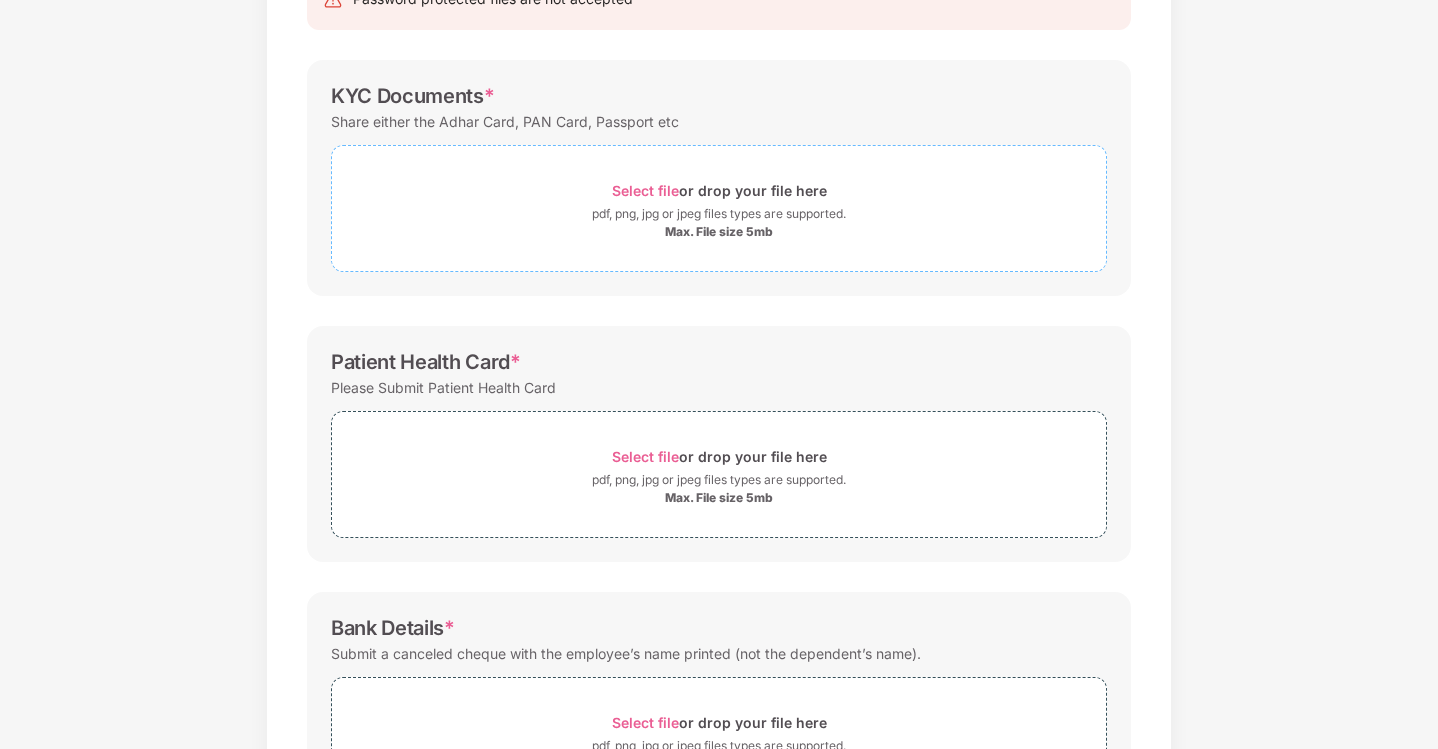 click on "Select file" at bounding box center [645, 190] 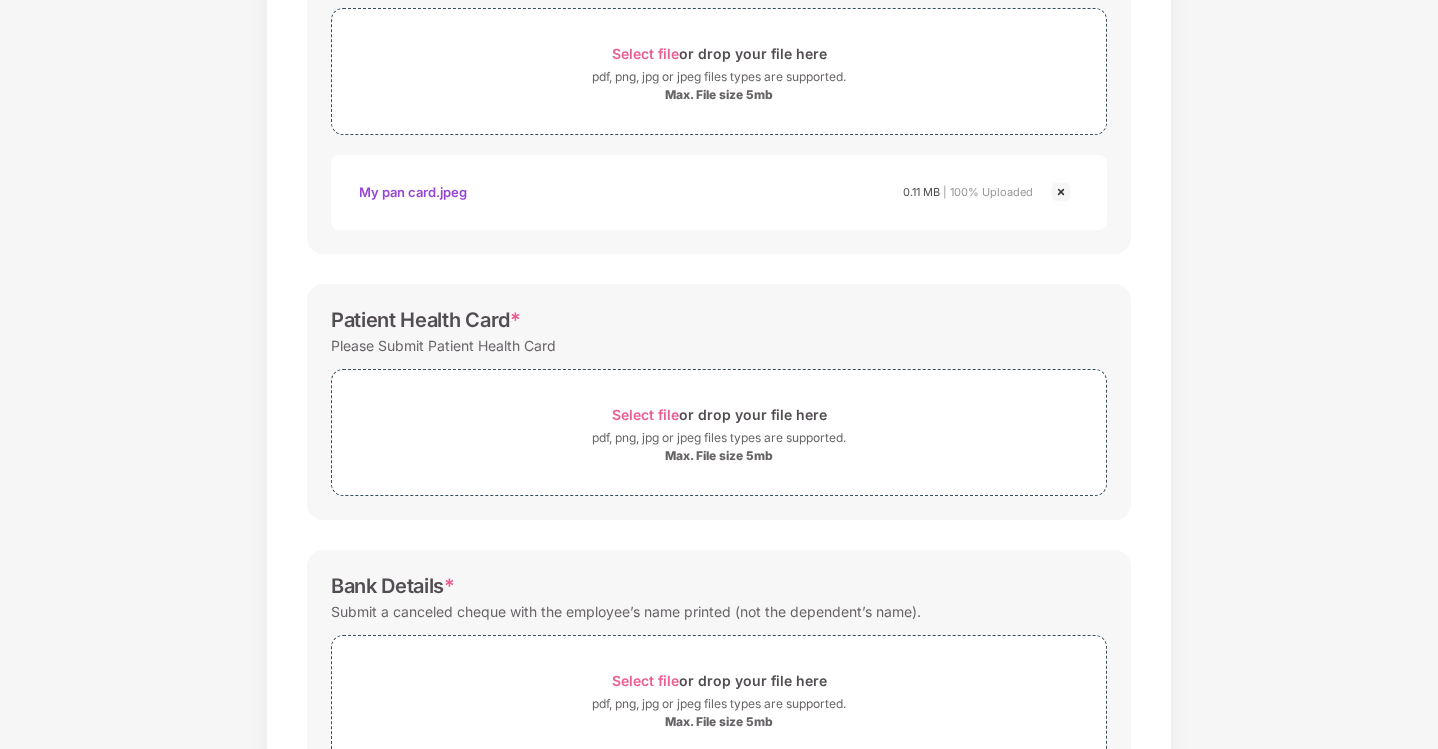 scroll, scrollTop: 447, scrollLeft: 0, axis: vertical 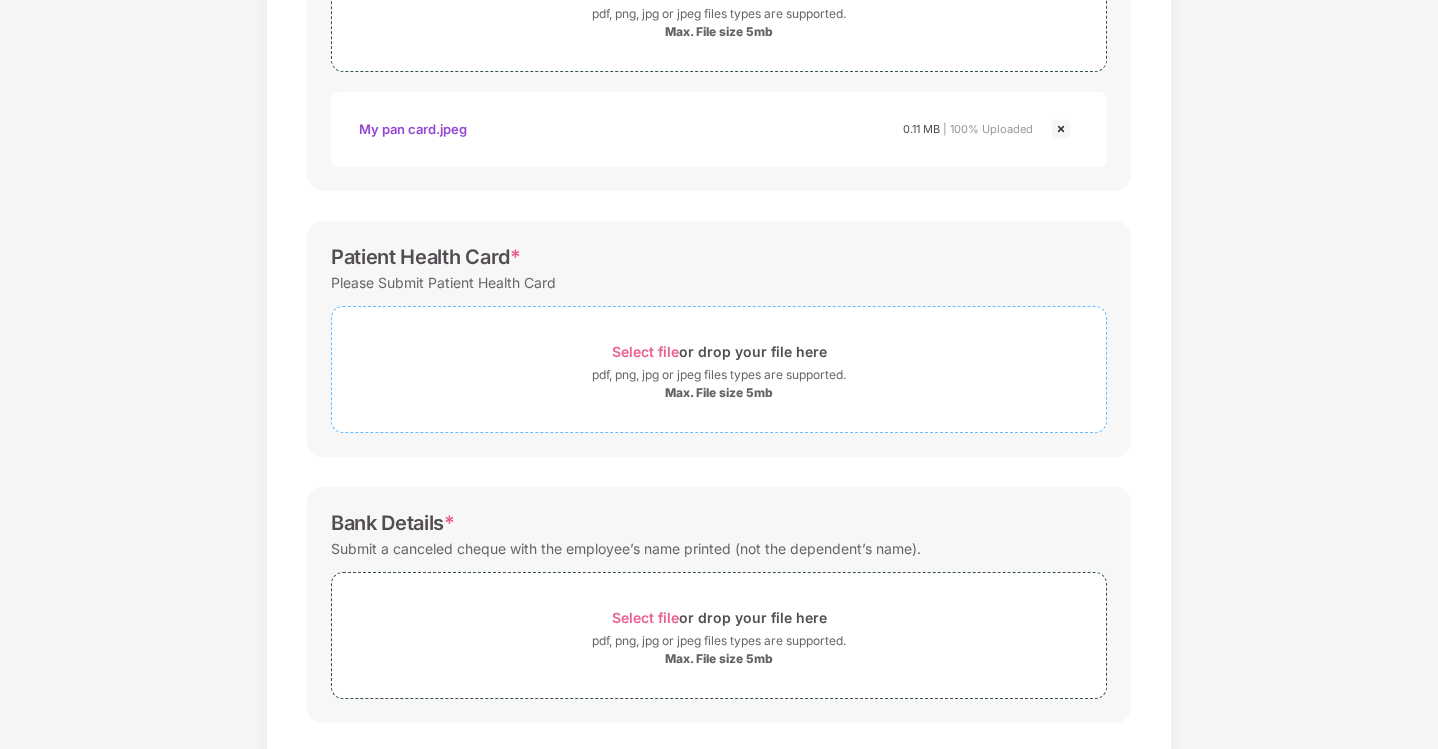 click on "Select file" at bounding box center (645, 351) 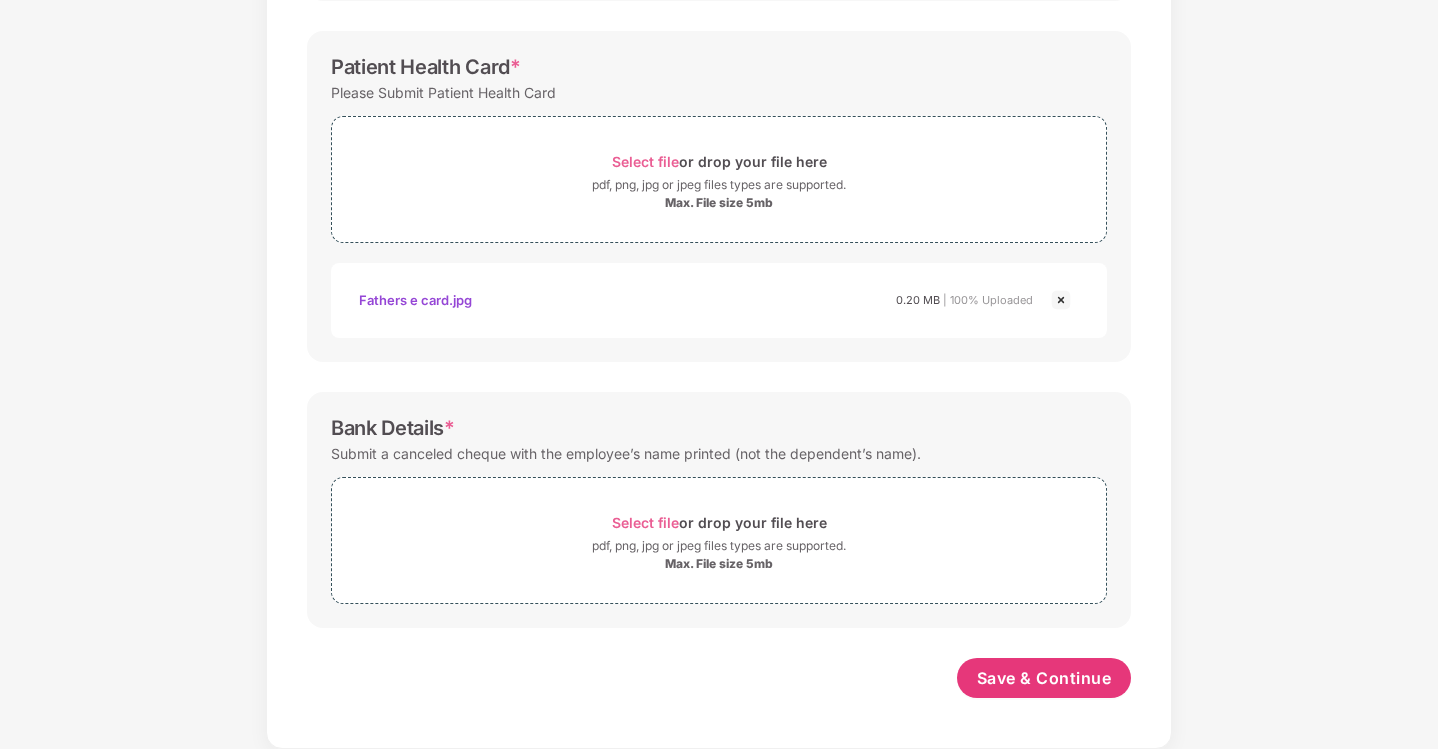 scroll, scrollTop: 637, scrollLeft: 0, axis: vertical 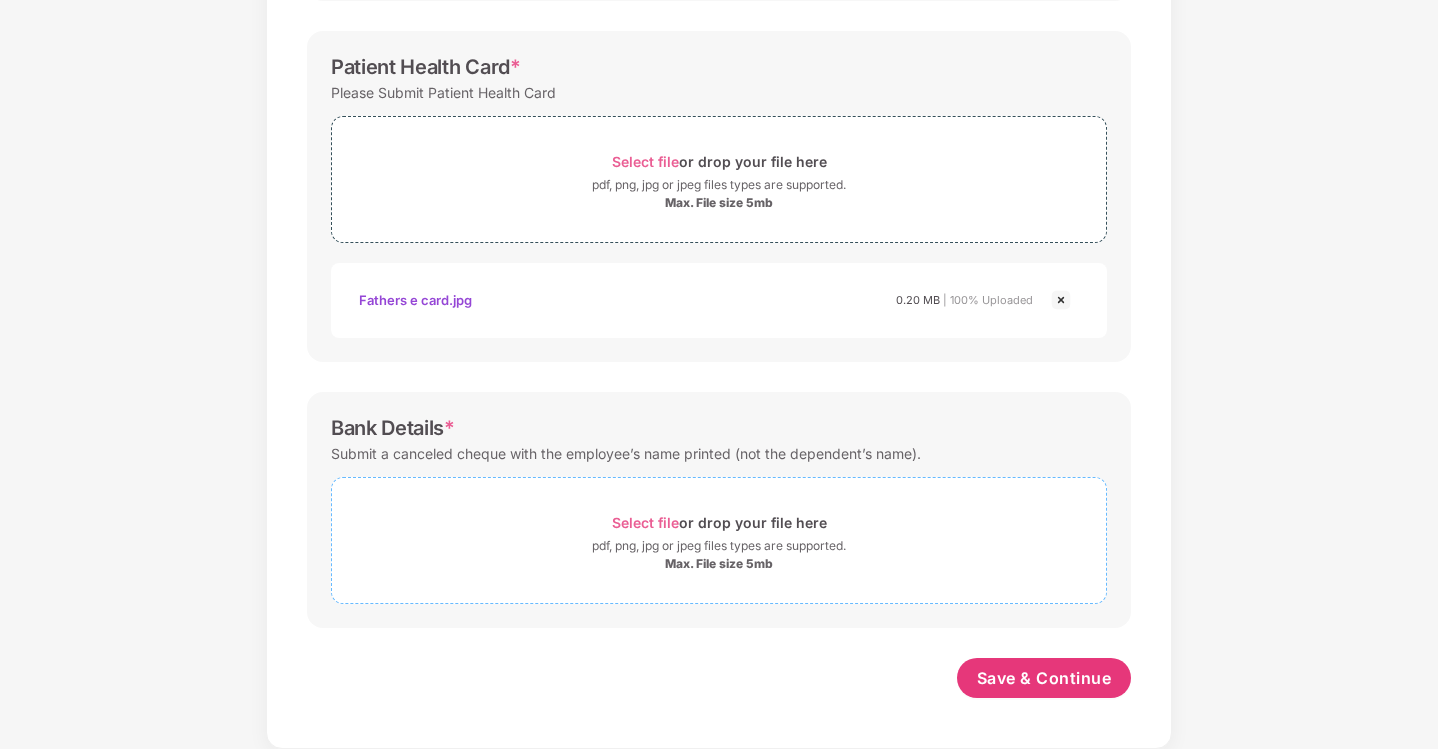 click on "Select file" at bounding box center [645, 522] 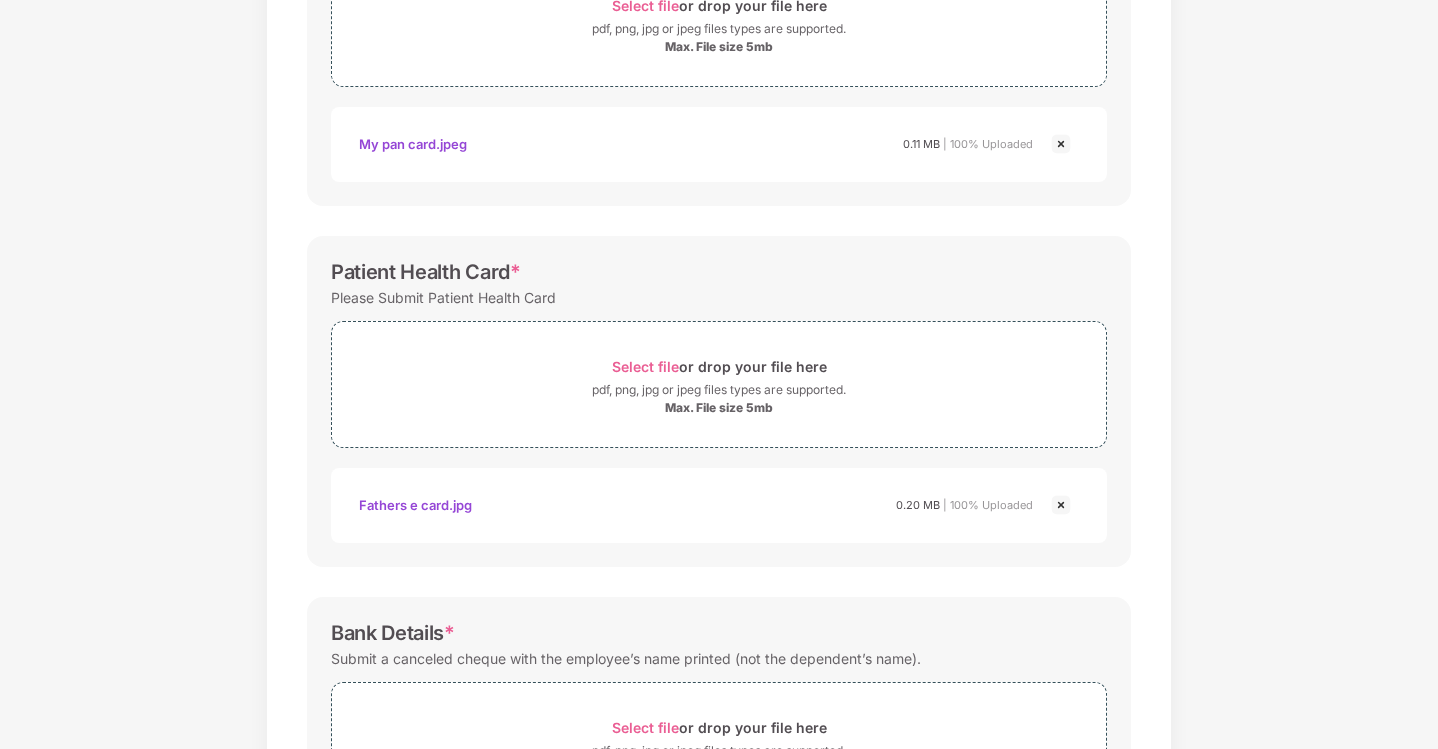 scroll, scrollTop: 732, scrollLeft: 0, axis: vertical 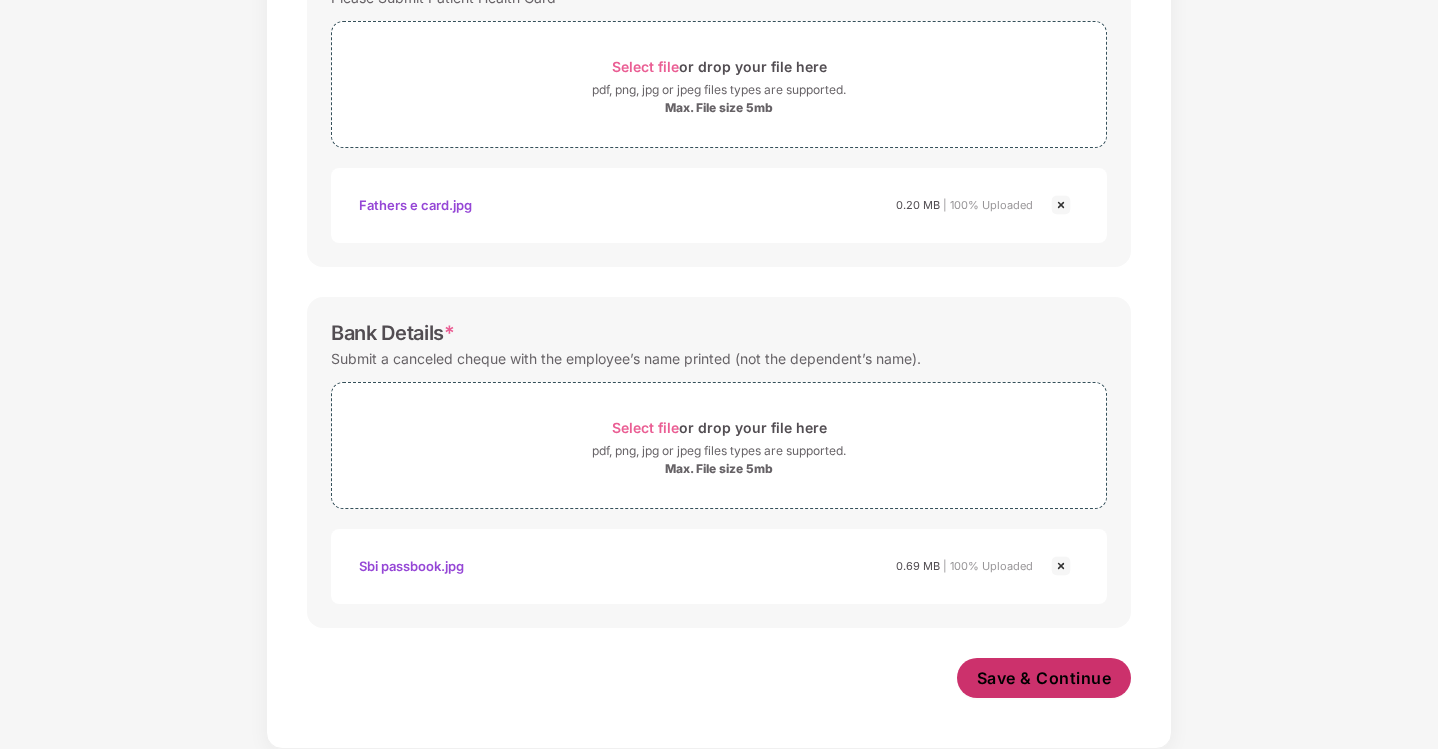 click on "Save & Continue" at bounding box center (1044, 678) 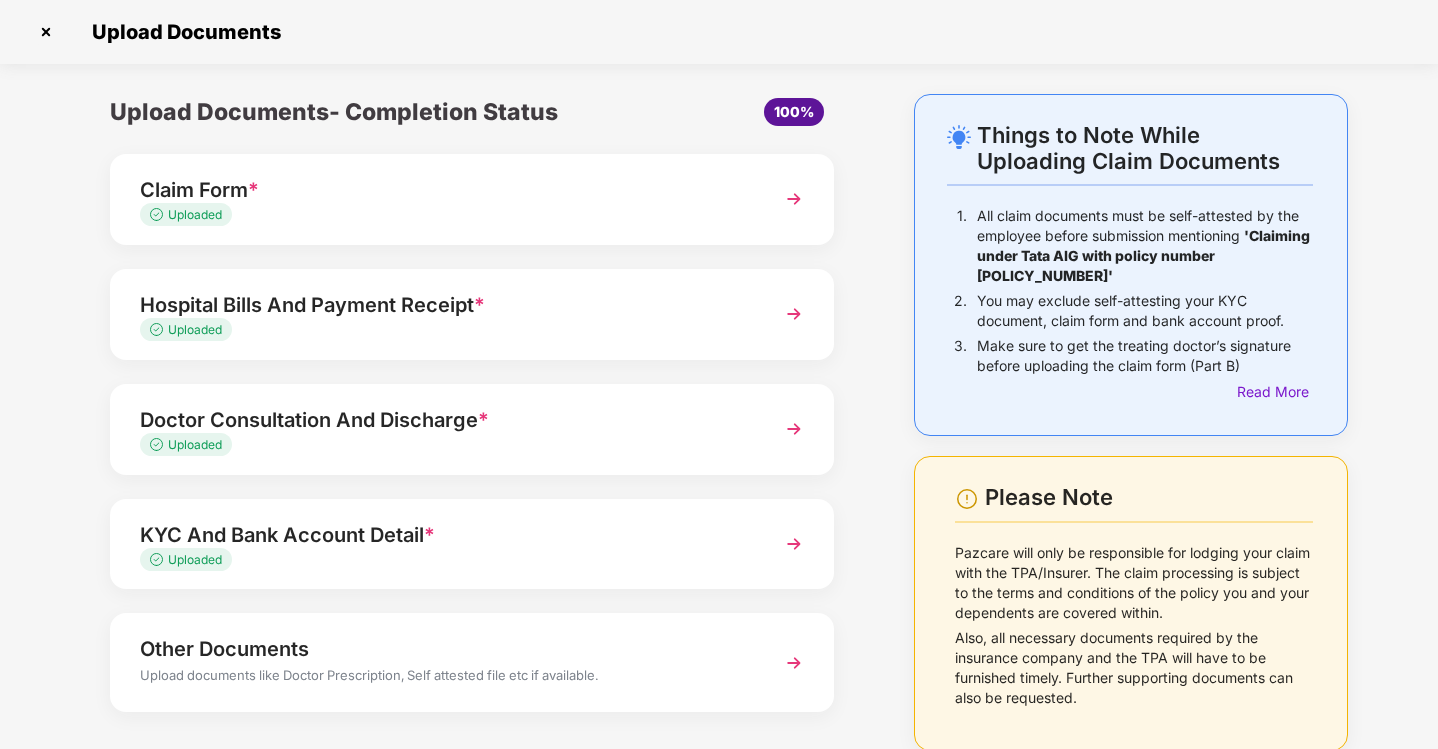 scroll, scrollTop: 87, scrollLeft: 0, axis: vertical 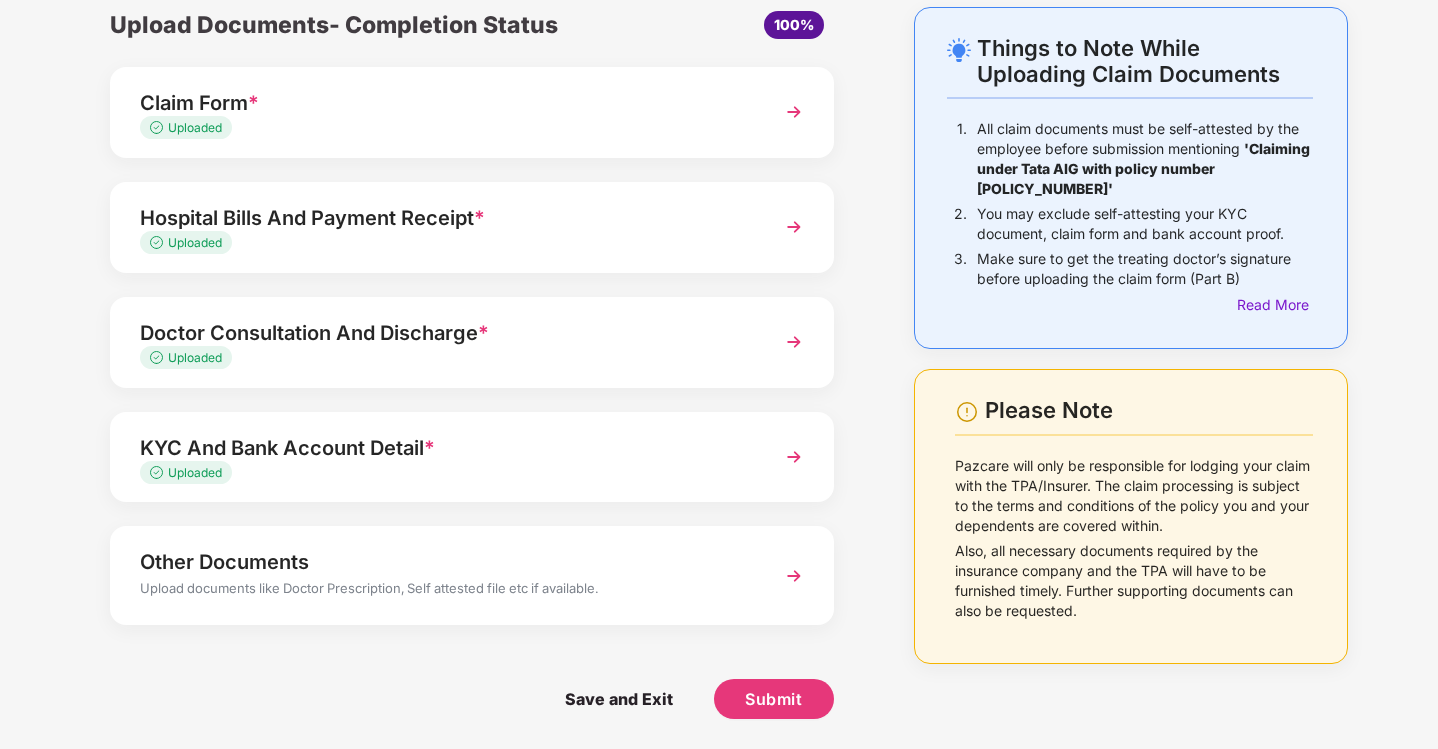 click on "Other Documents" at bounding box center (444, 562) 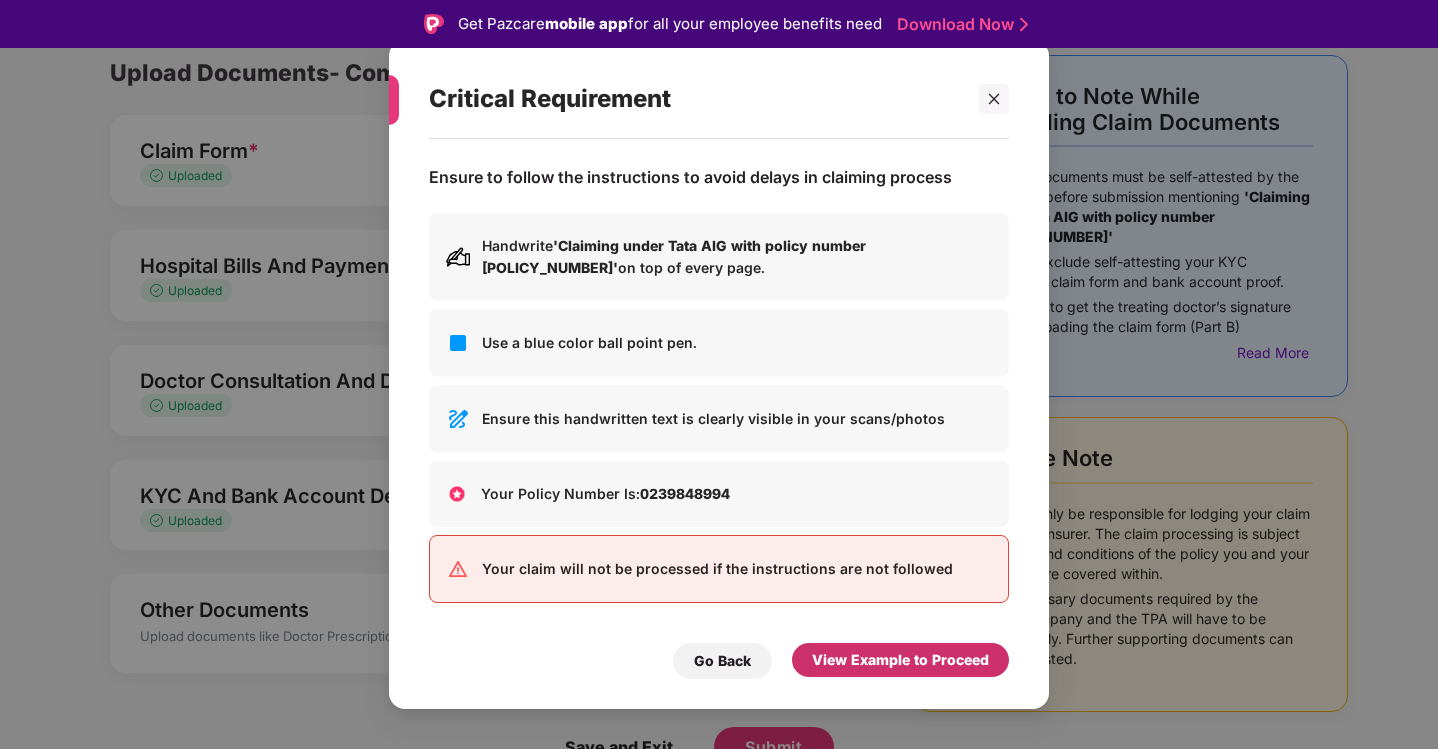 click on "View Example to Proceed" at bounding box center [900, 660] 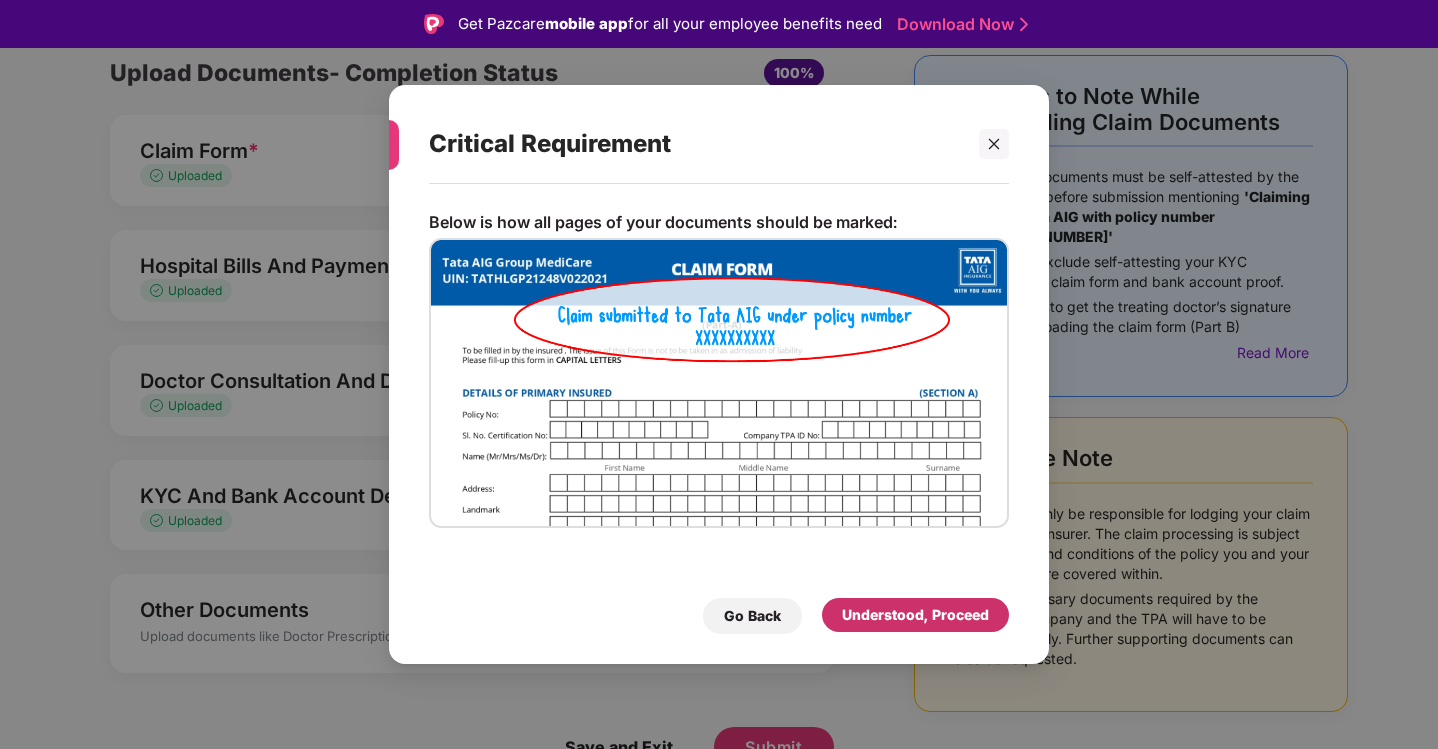 click on "Understood, Proceed" at bounding box center [915, 615] 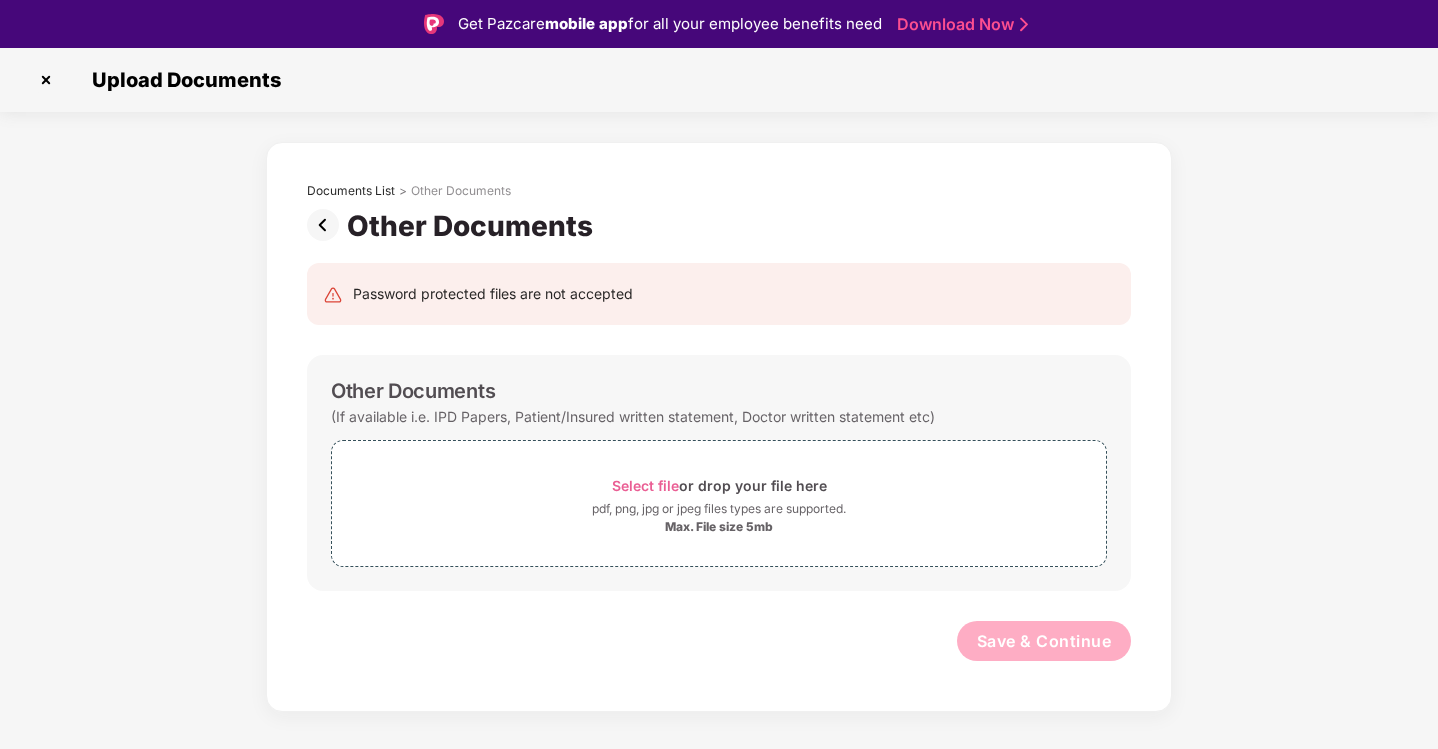 scroll, scrollTop: 0, scrollLeft: 0, axis: both 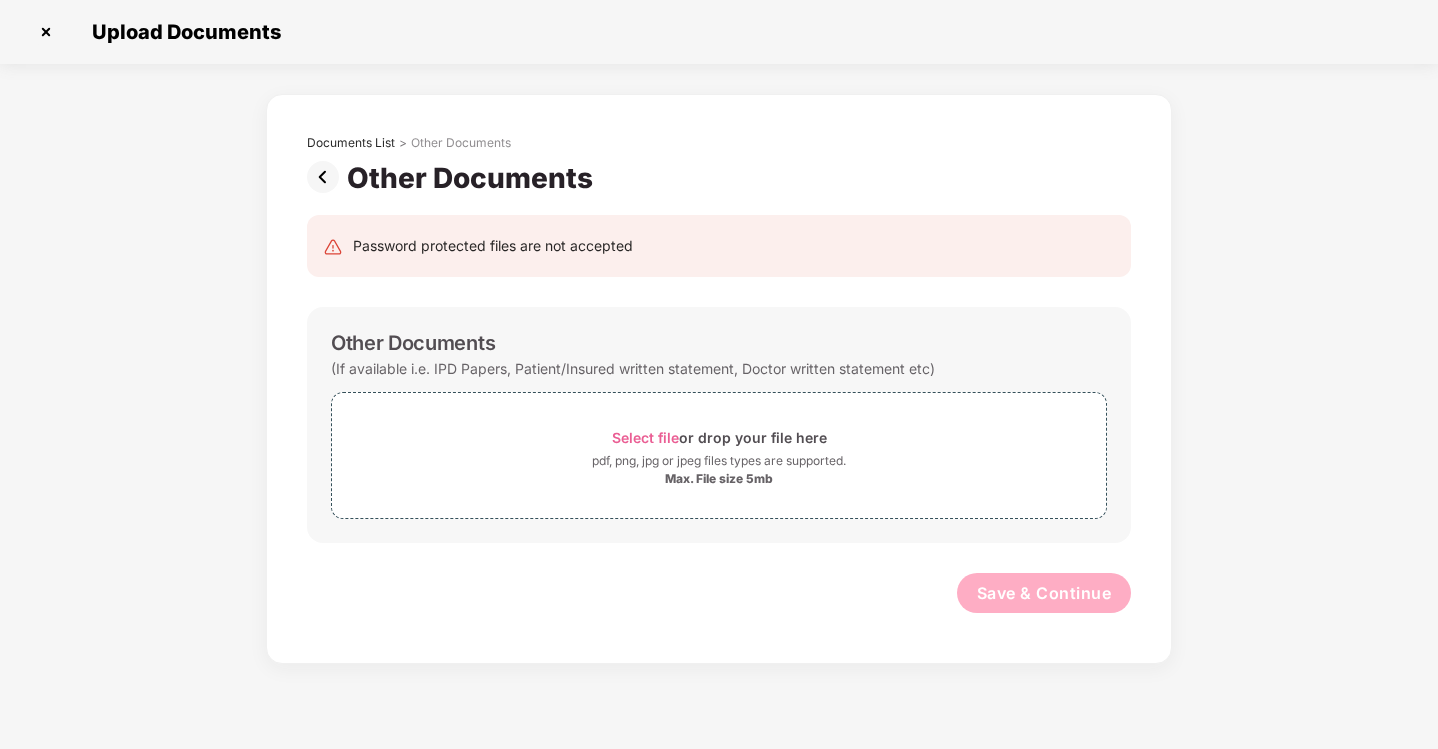 click on "(If available i.e. IPD Papers, Patient/Insured written  statement, Doctor written statement etc)" at bounding box center [633, 368] 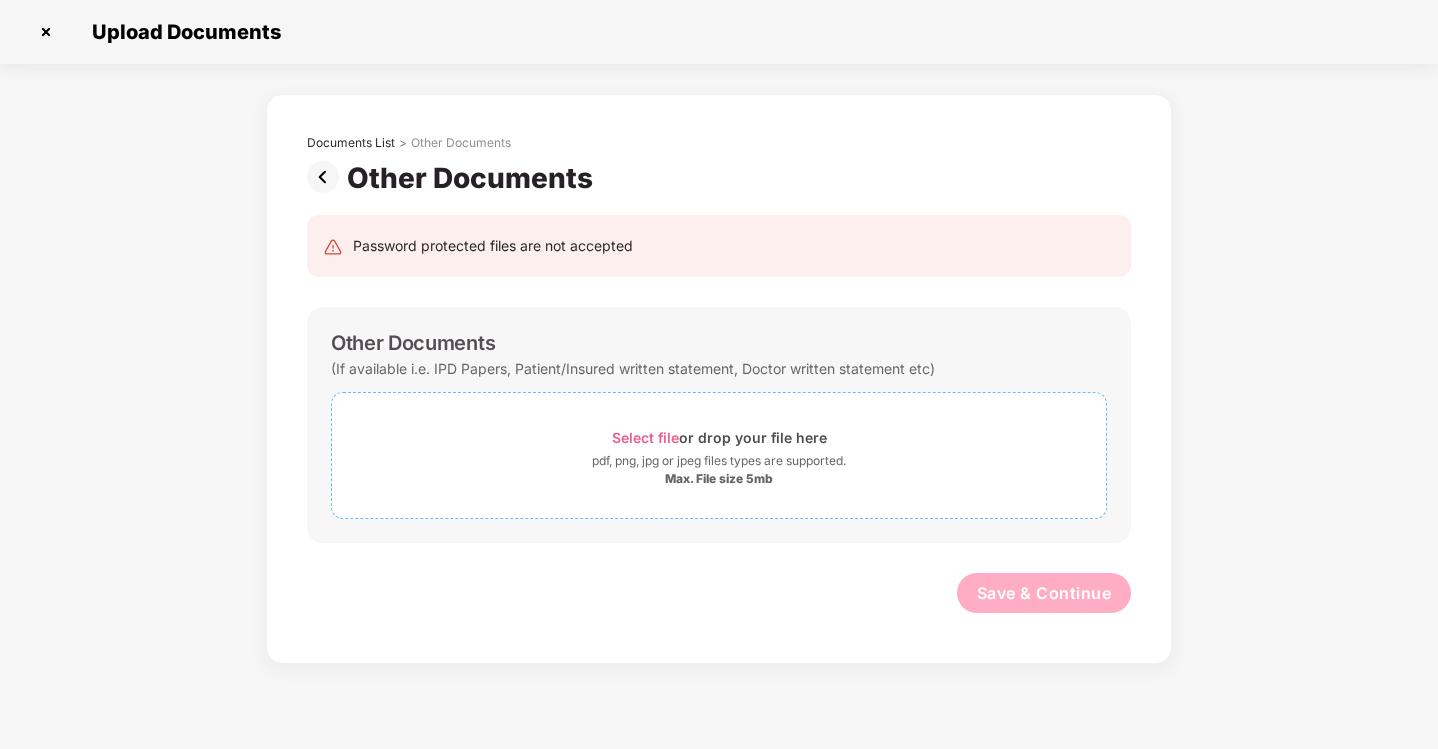 click on "Select file" at bounding box center (645, 437) 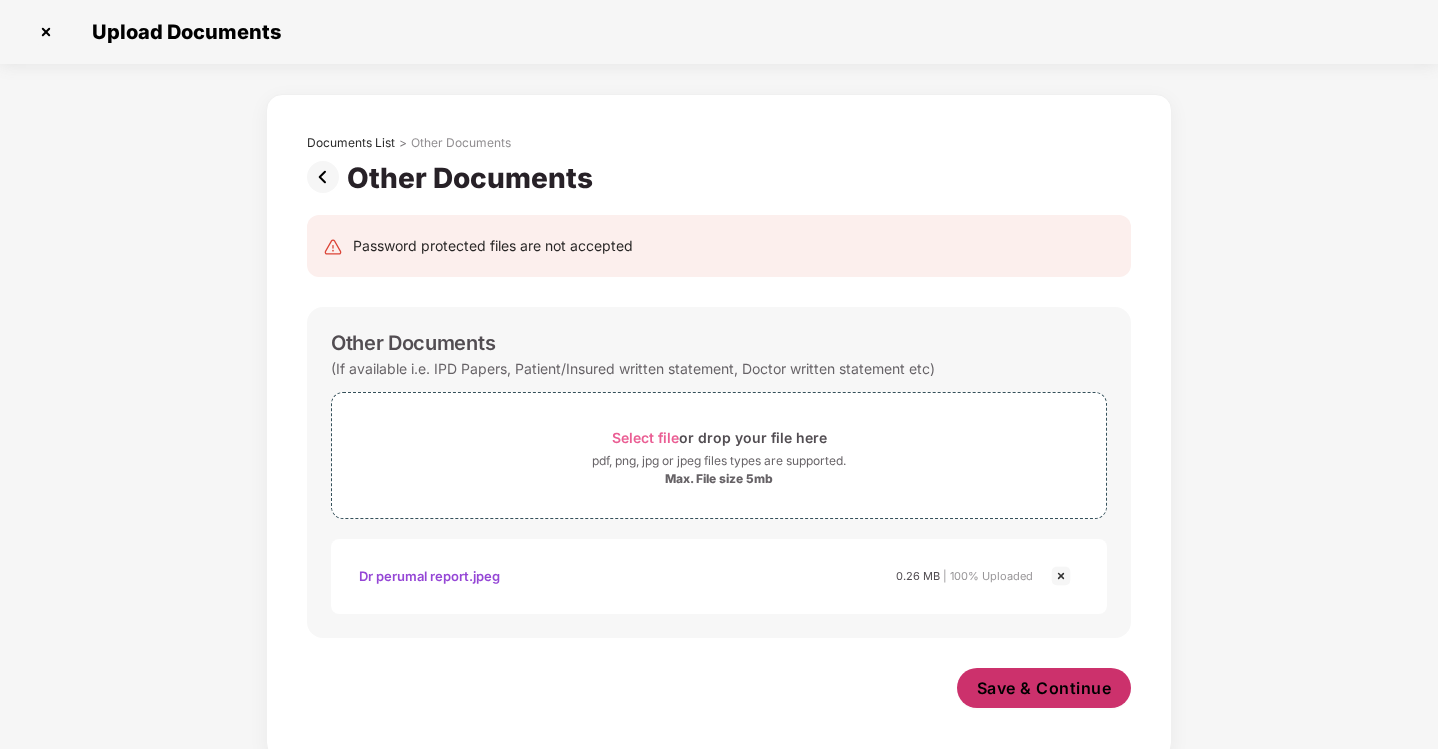 click on "Save & Continue" at bounding box center (1044, 688) 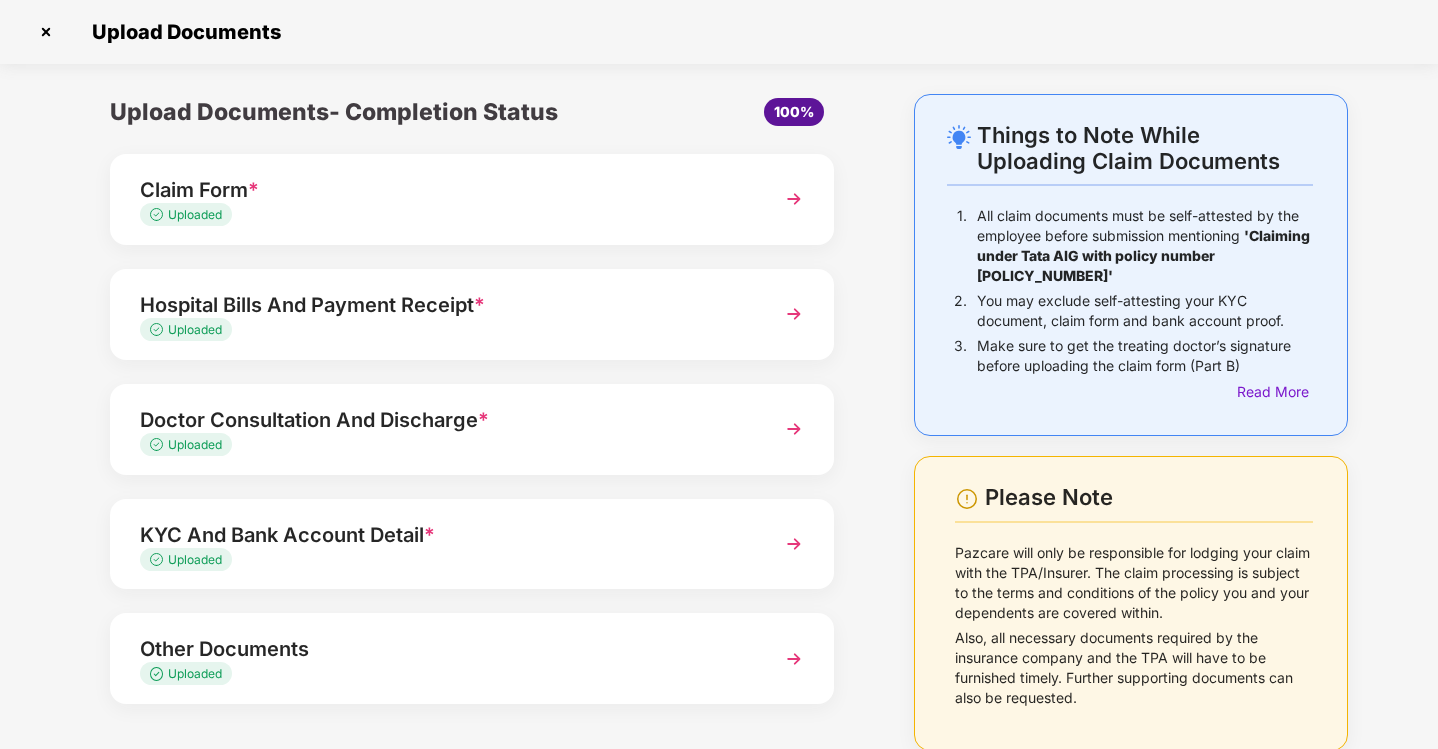 scroll, scrollTop: 79, scrollLeft: 0, axis: vertical 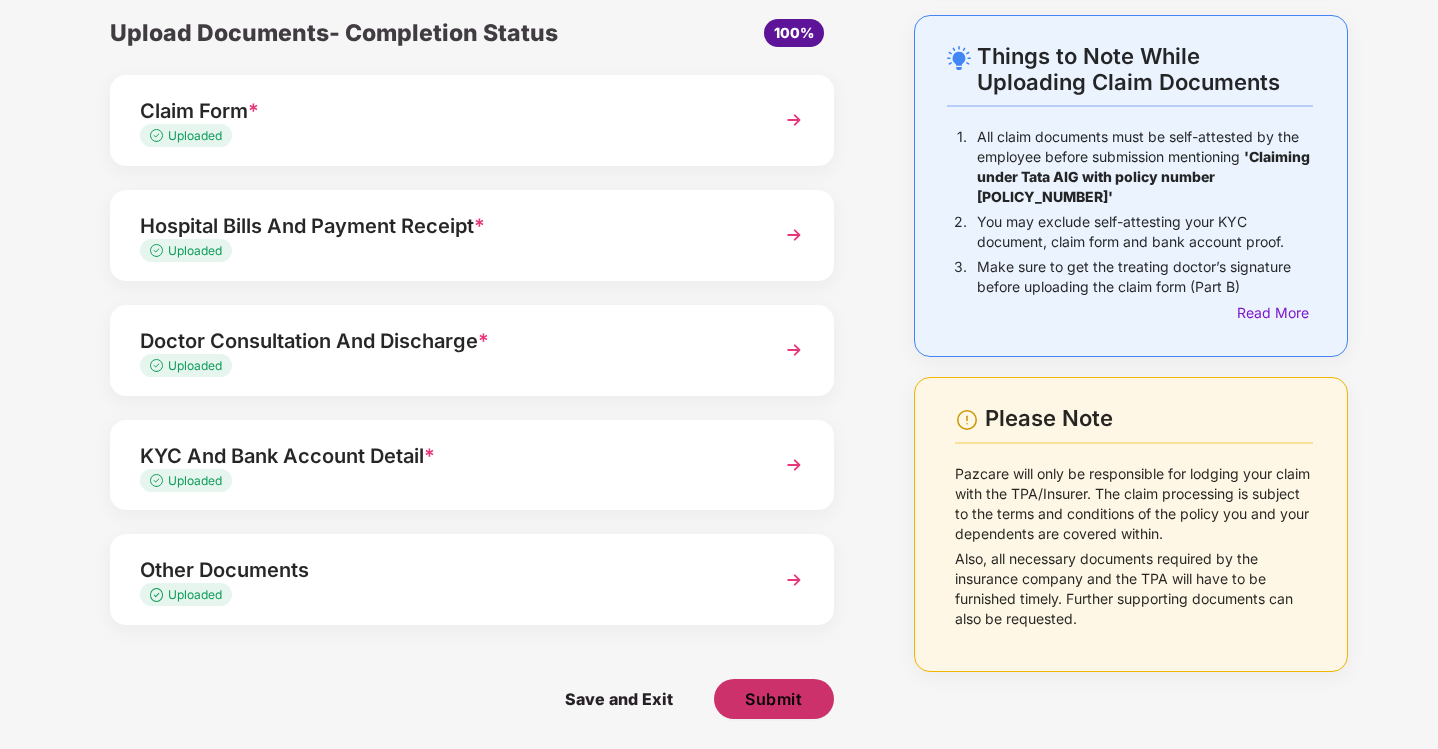 click on "Submit" at bounding box center [773, 699] 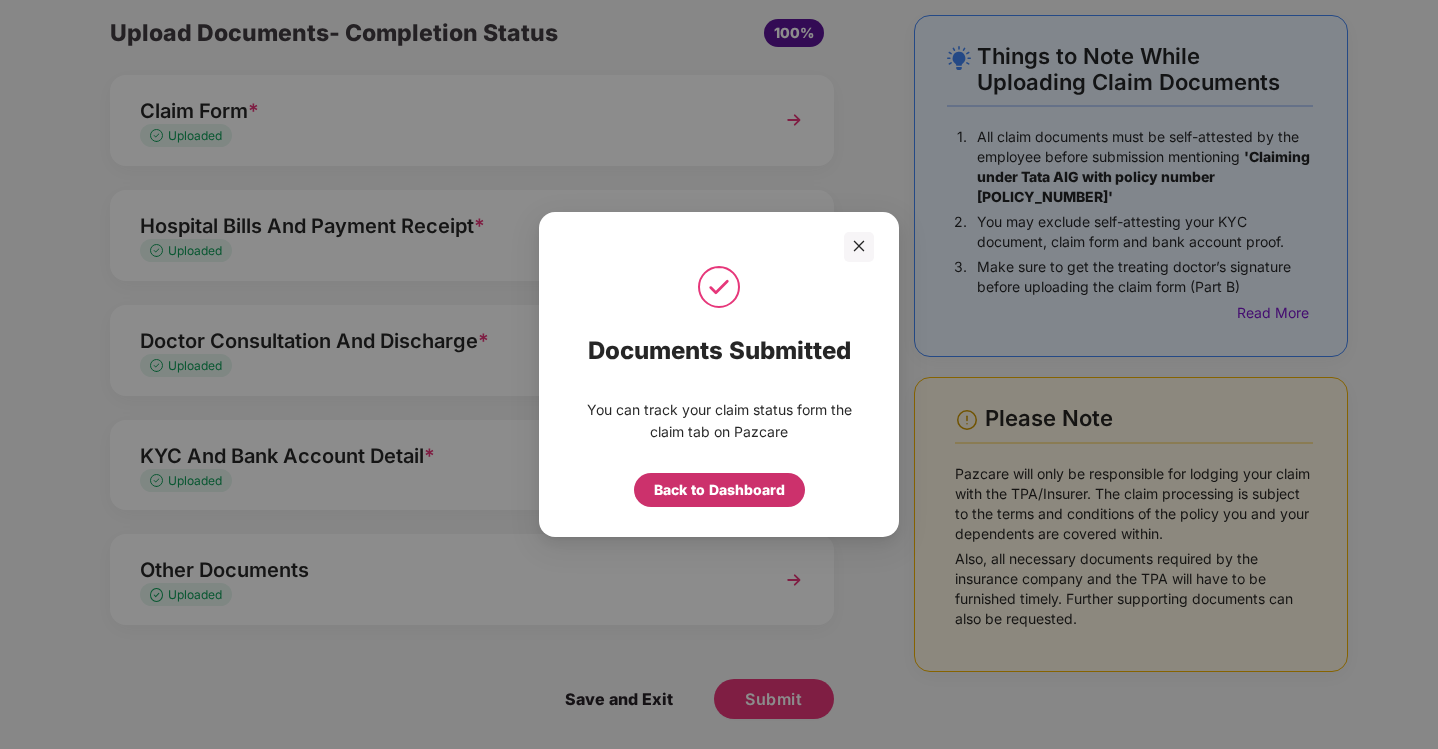 click on "Back to Dashboard" at bounding box center [719, 490] 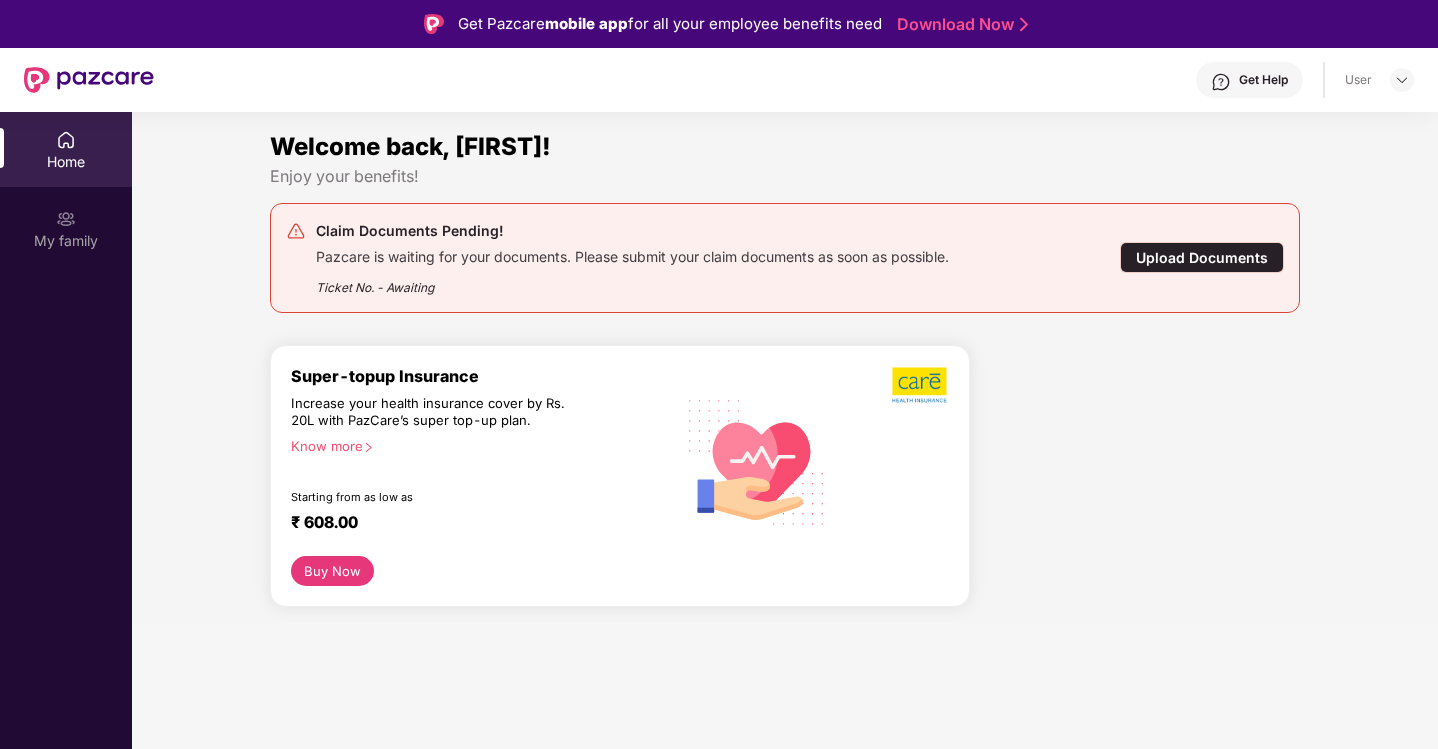 scroll, scrollTop: 0, scrollLeft: 0, axis: both 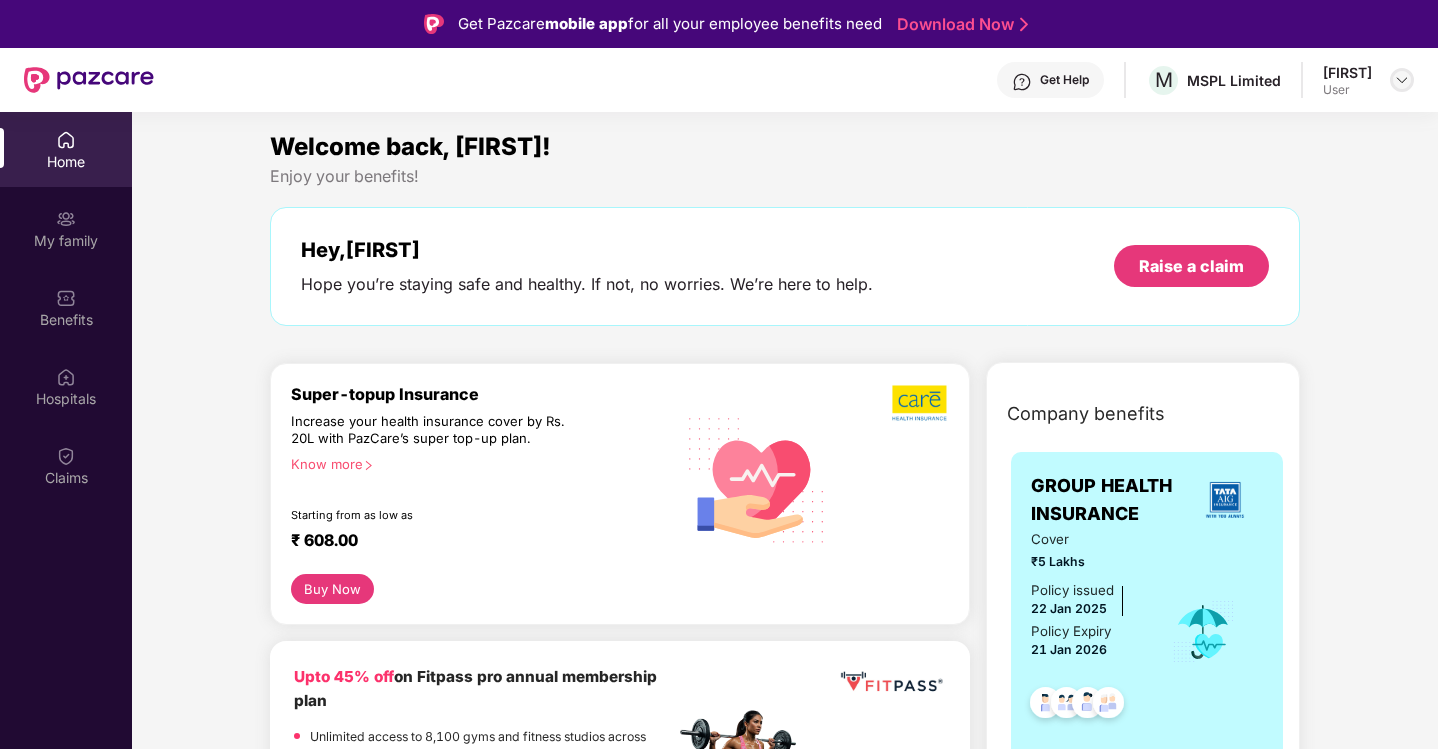 click at bounding box center (1402, 80) 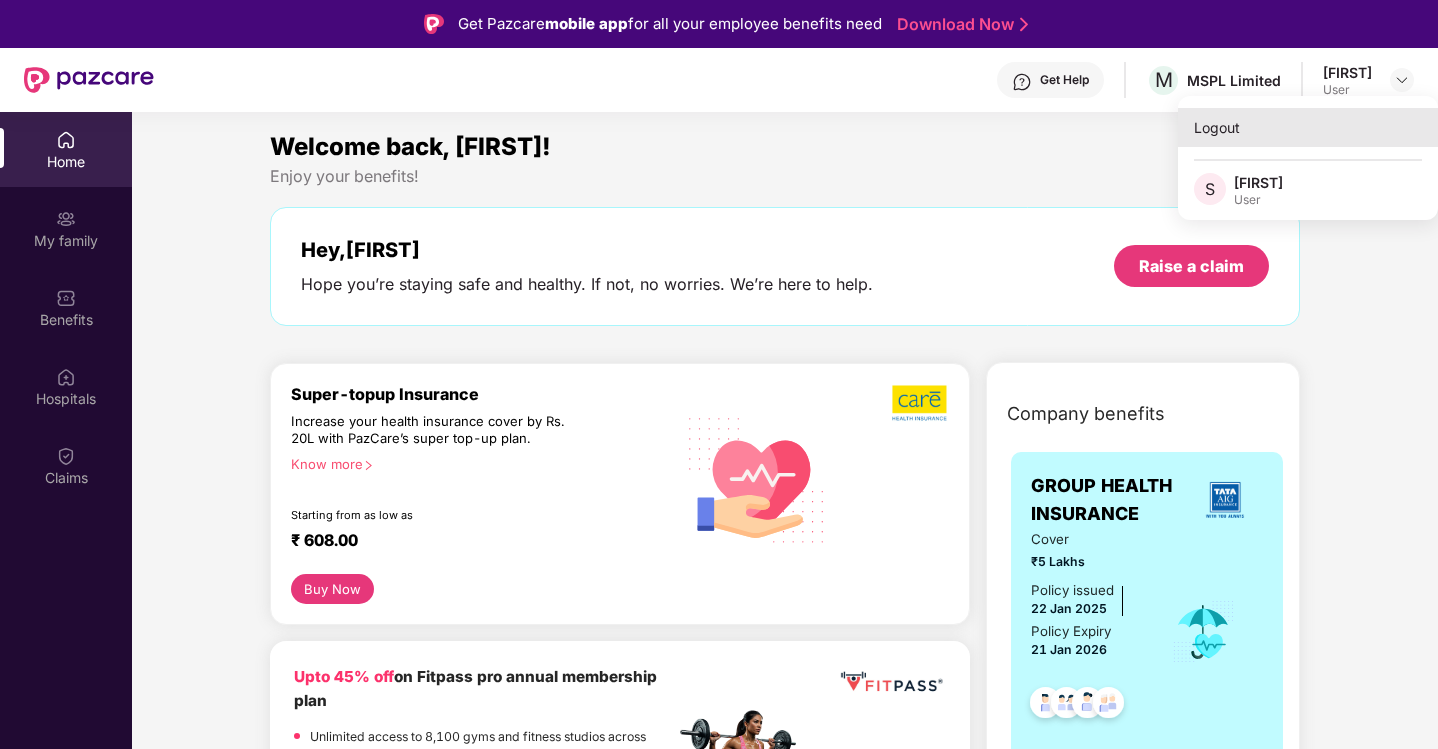 click on "Logout" at bounding box center (1308, 127) 